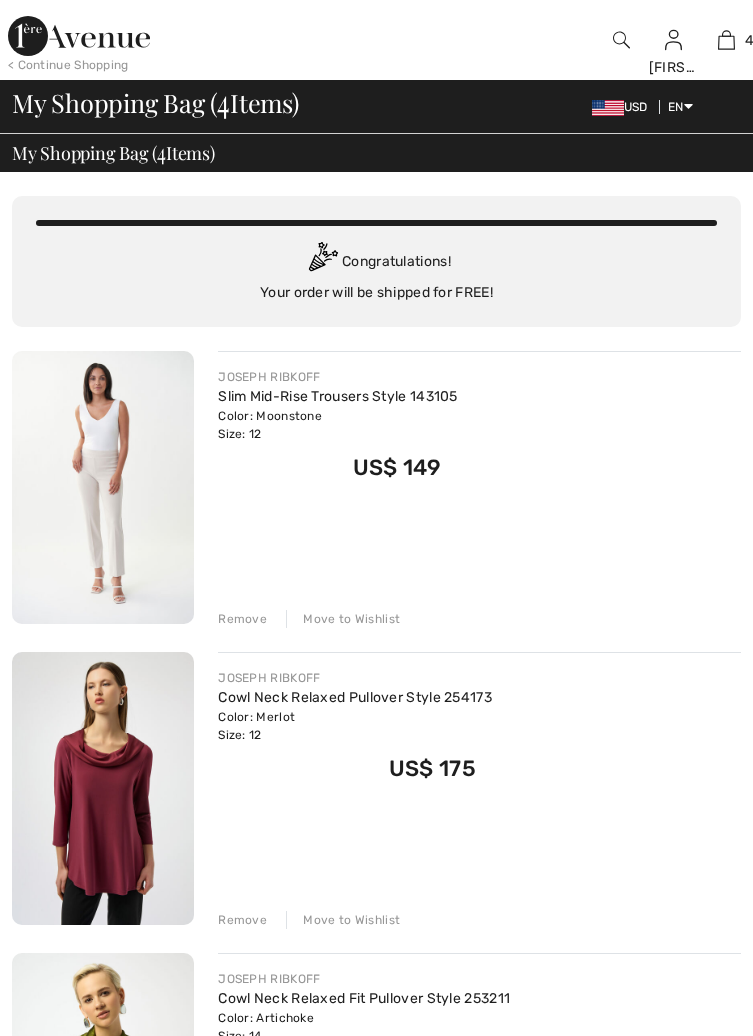 checkbox on "true" 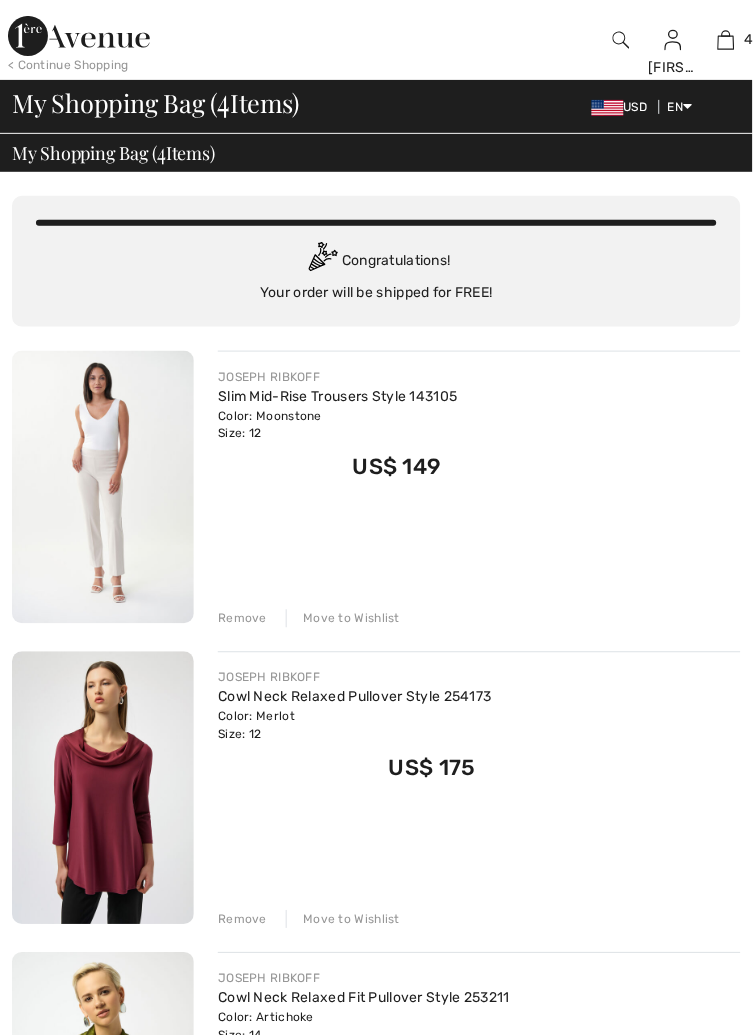 scroll, scrollTop: 0, scrollLeft: 0, axis: both 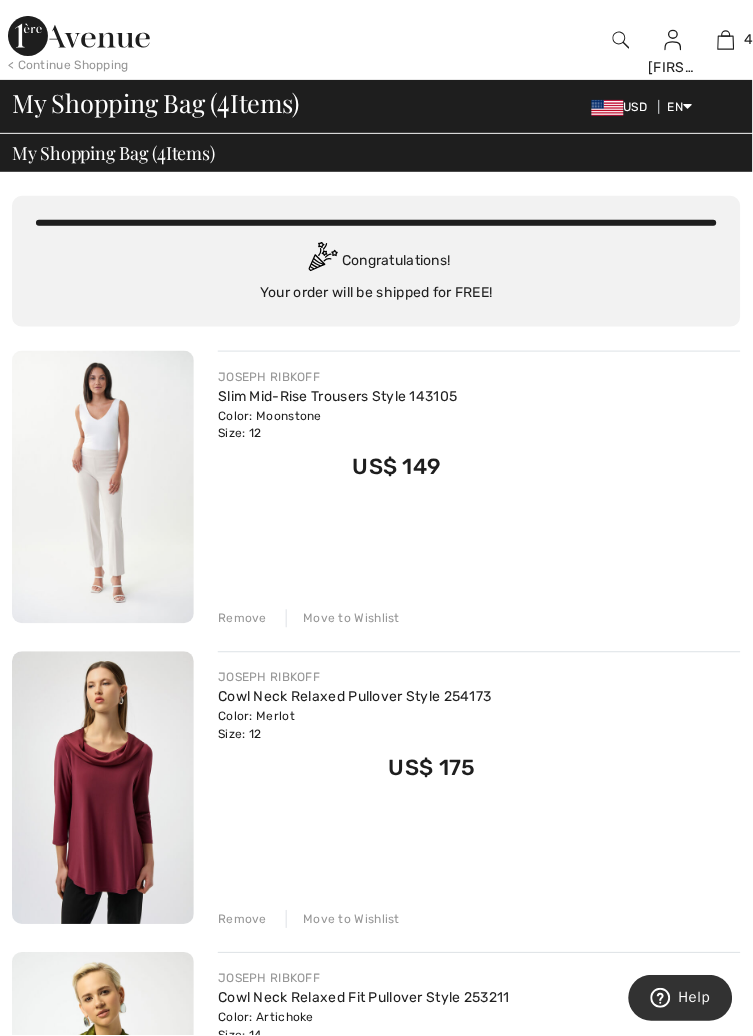 click on "< Continue Shopping" at bounding box center (68, 65) 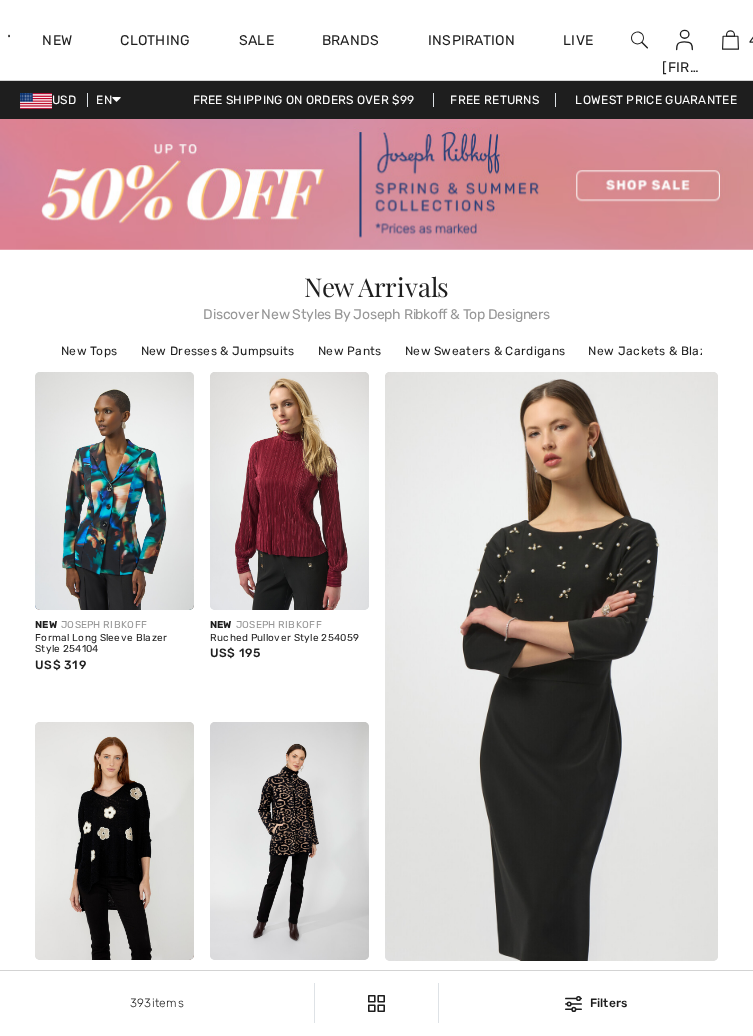 scroll, scrollTop: 0, scrollLeft: 0, axis: both 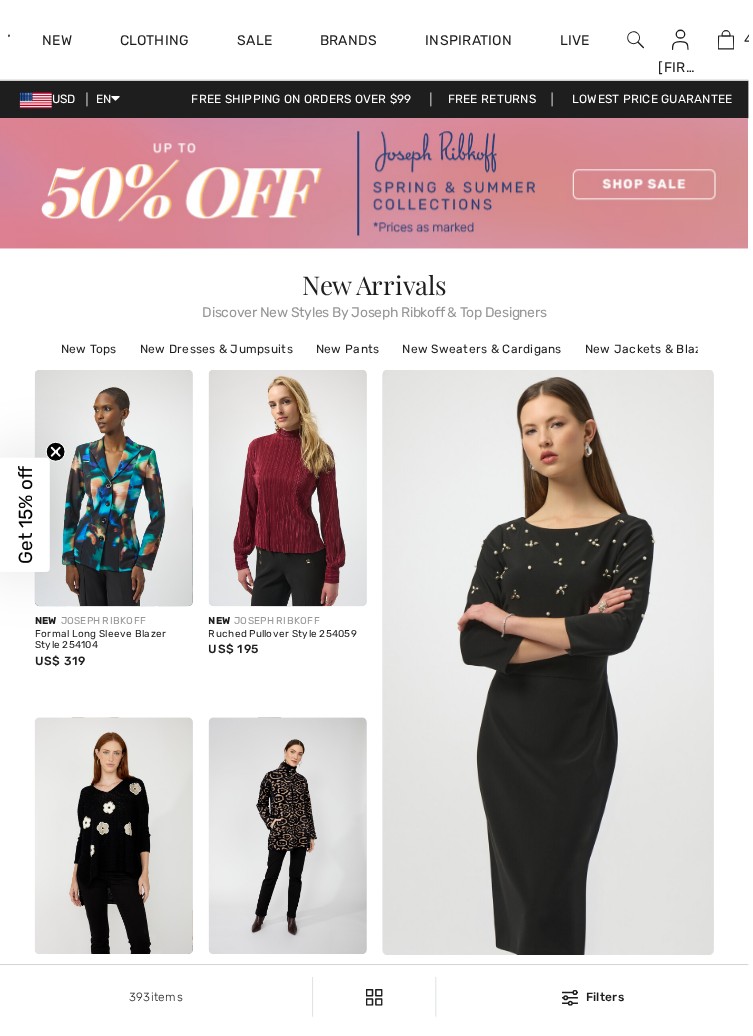 checkbox on "true" 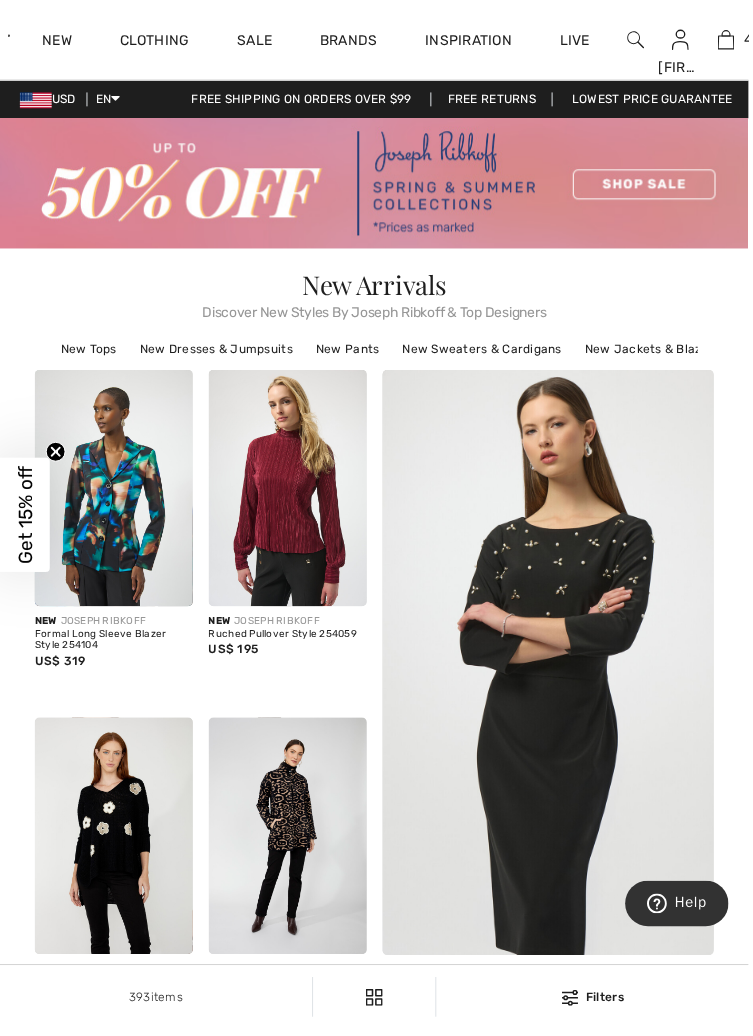 scroll, scrollTop: 0, scrollLeft: 0, axis: both 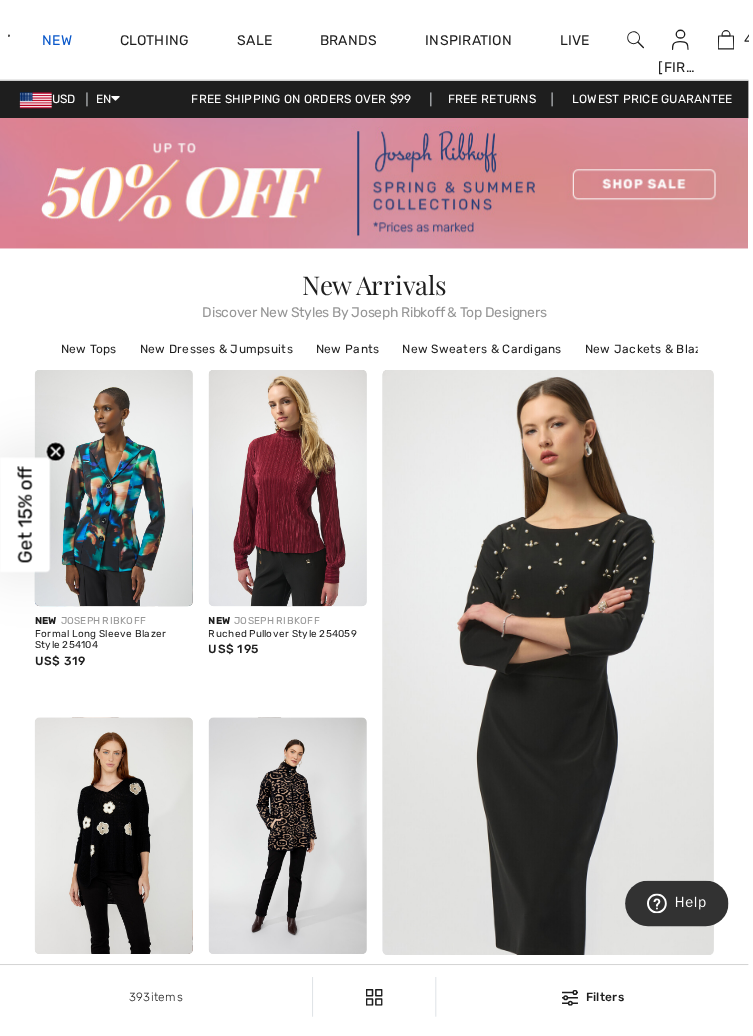 click on "New" at bounding box center (57, 42) 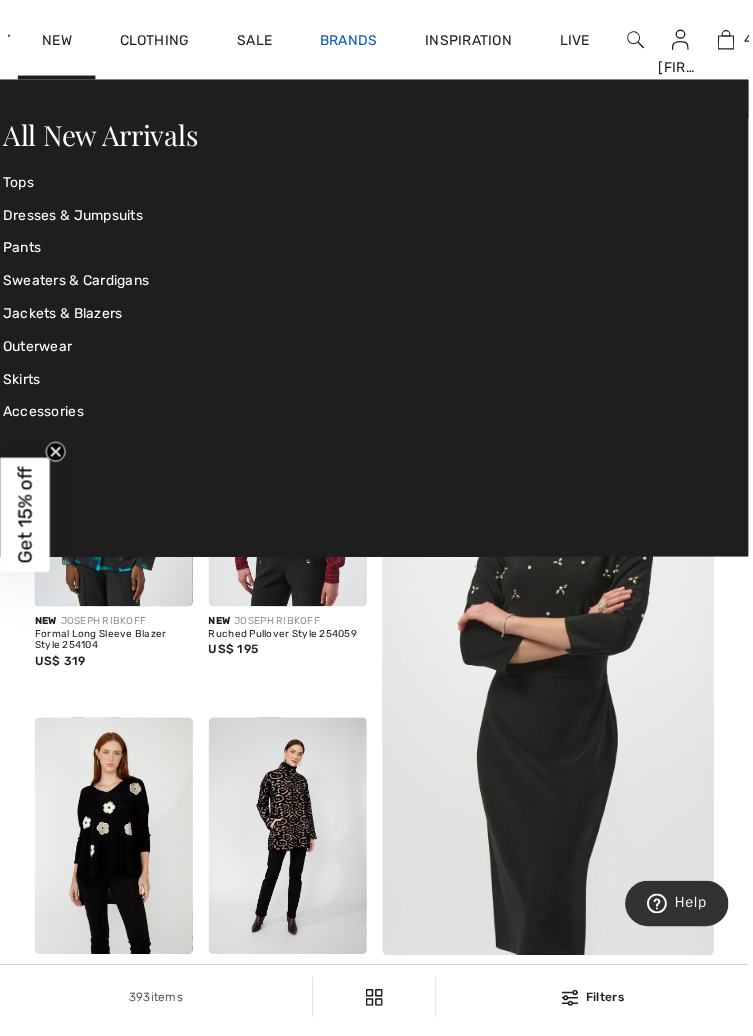 click on "Brands" at bounding box center [351, 42] 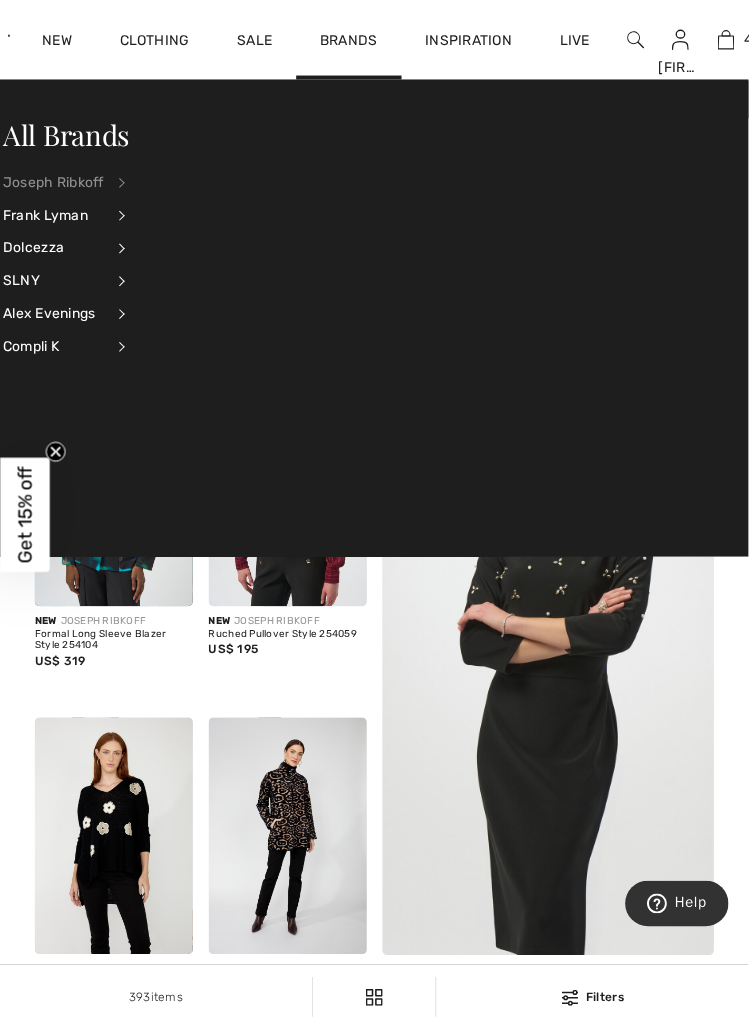 click on "Joseph Ribkoff" at bounding box center [53, 183] 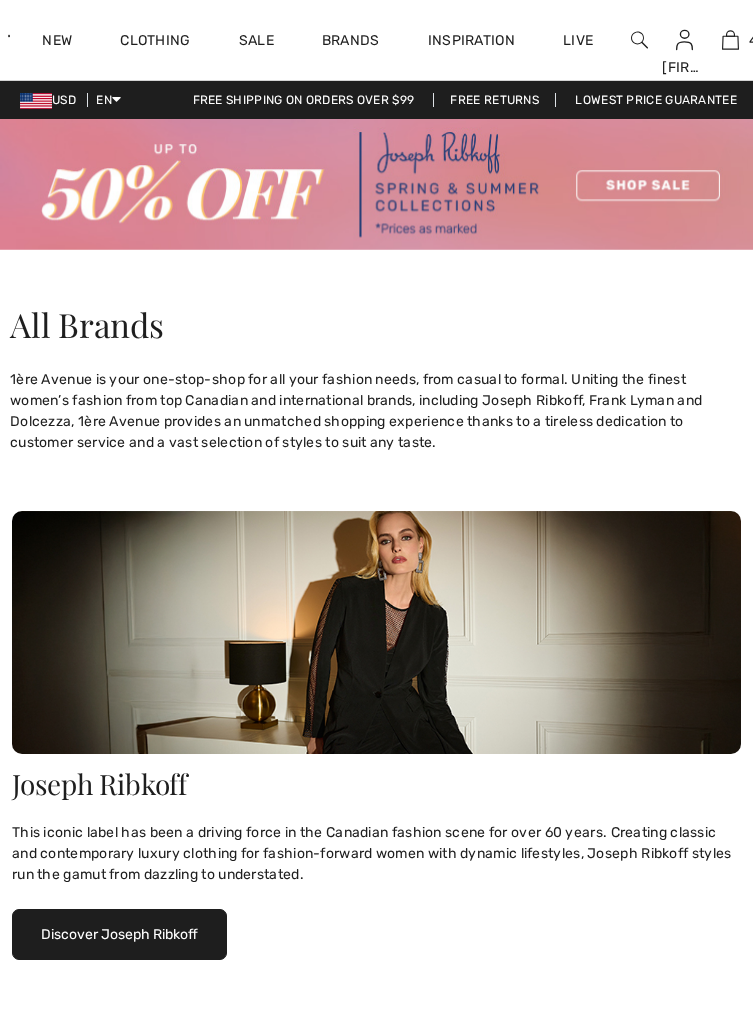 scroll, scrollTop: 0, scrollLeft: 0, axis: both 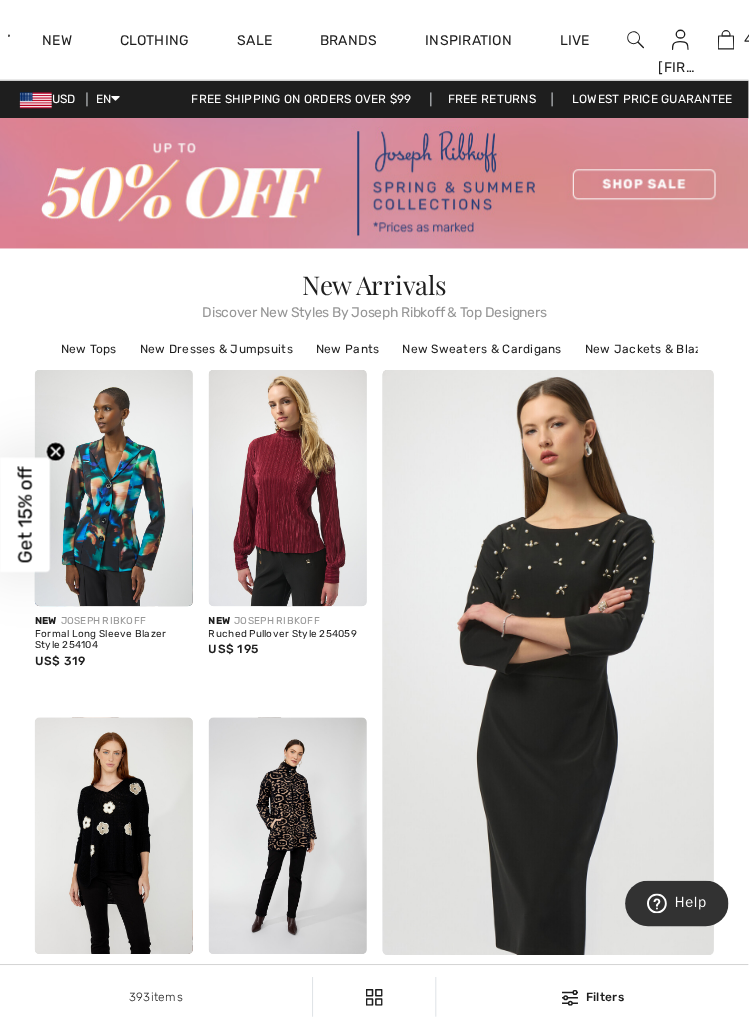 click on "Filters" at bounding box center (596, 1003) 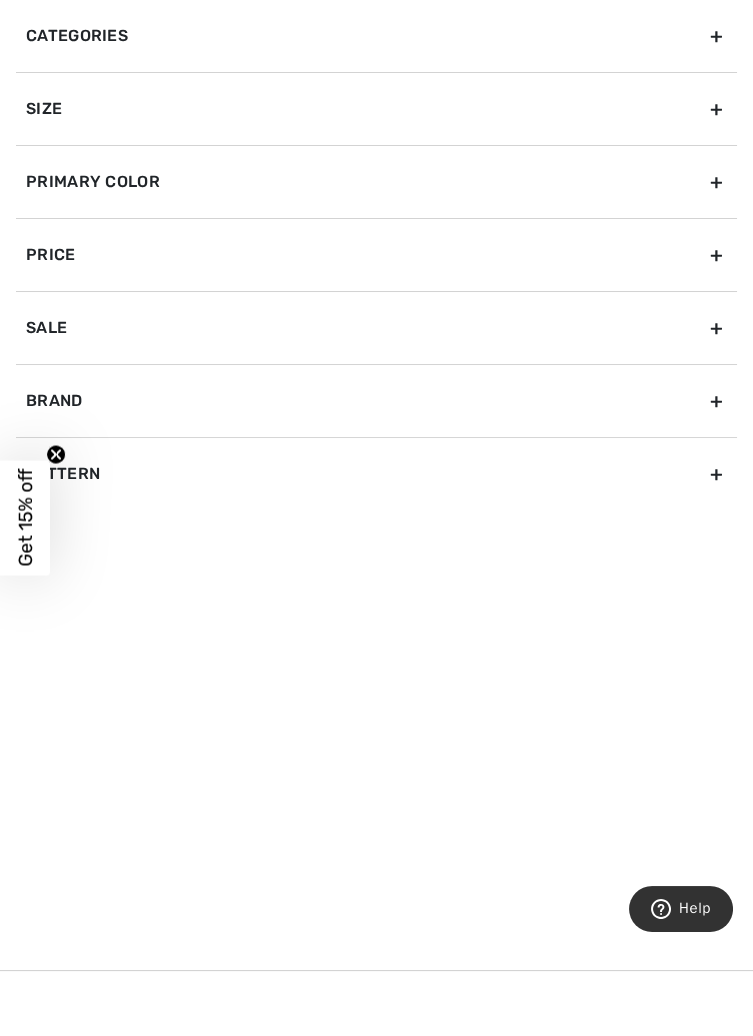 click on "Brand" at bounding box center [376, 400] 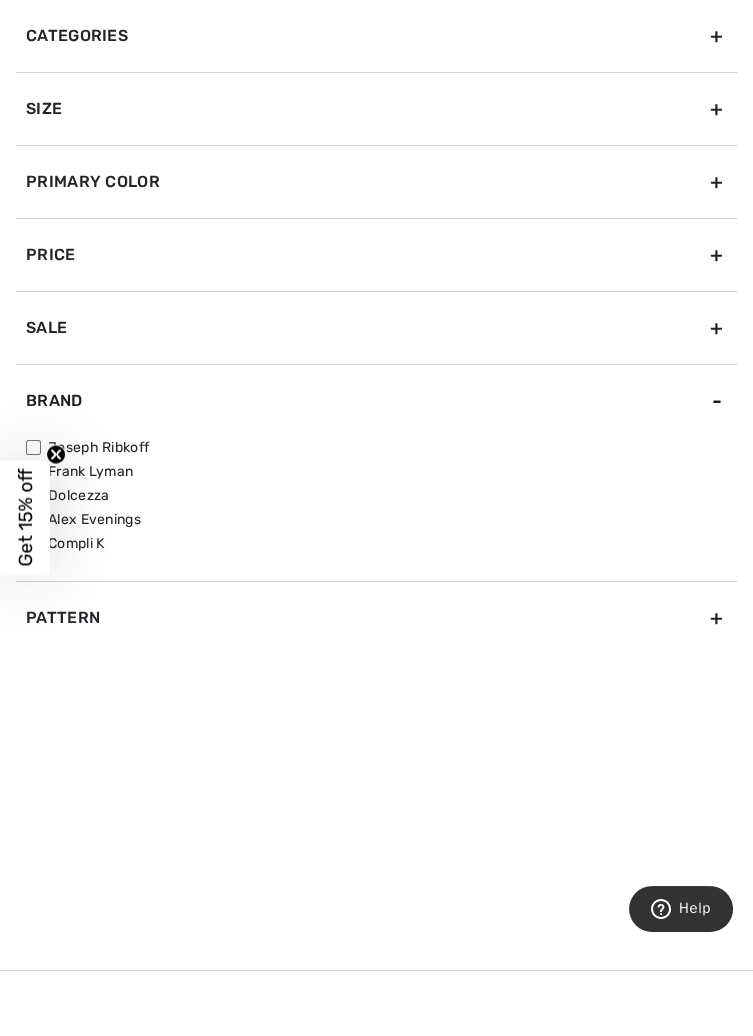 click on "Frank Lyman" at bounding box center (381, 471) 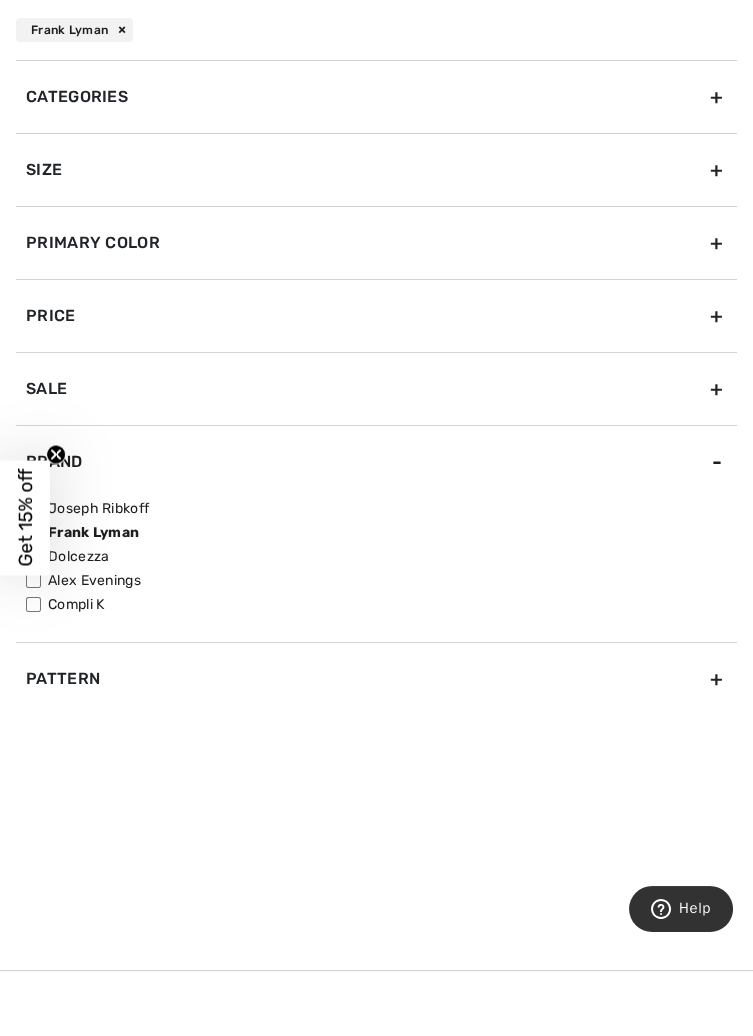 click 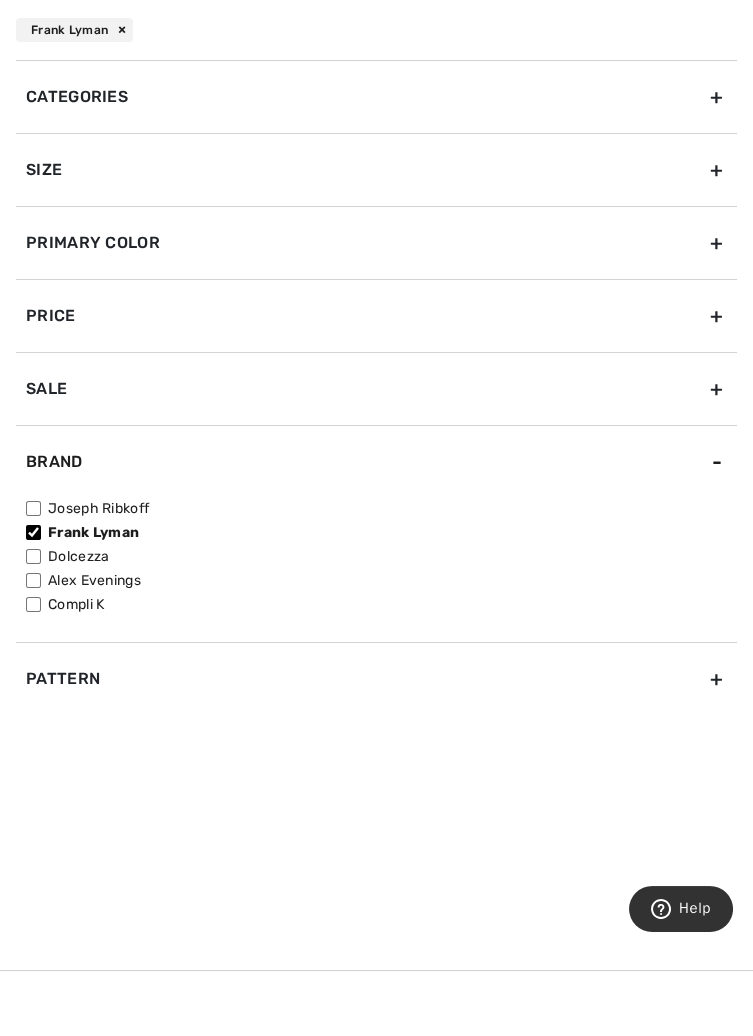 click on "Joseph Ribkoff" at bounding box center [33, 508] 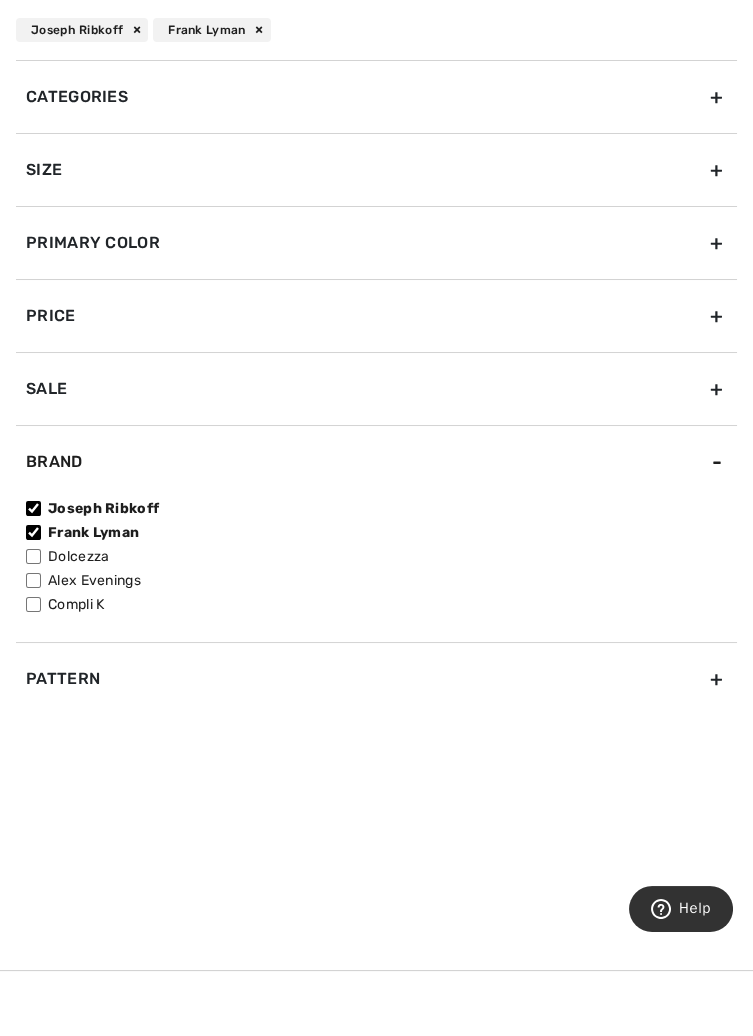 click on "Frank Lyman" at bounding box center [33, 532] 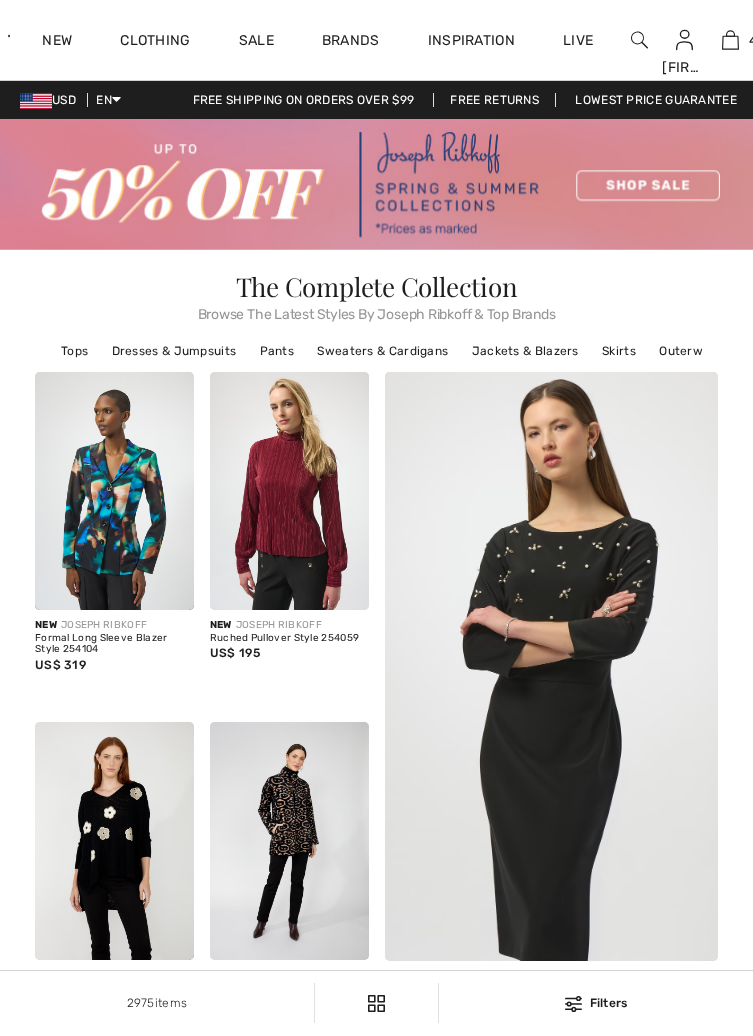 scroll, scrollTop: 0, scrollLeft: 0, axis: both 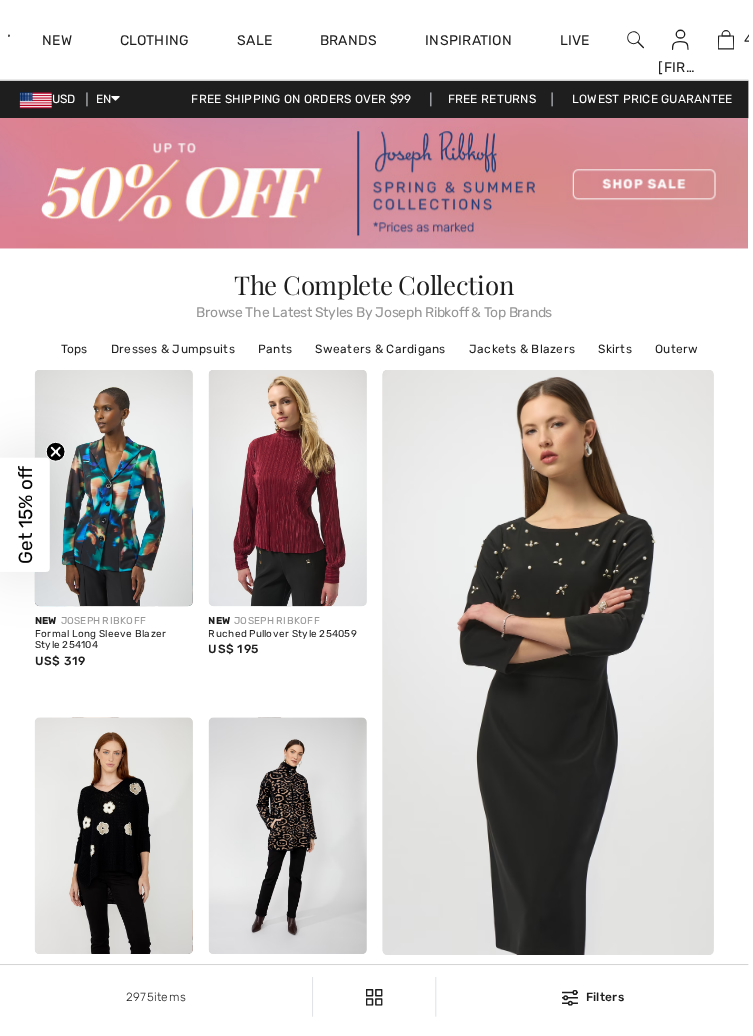 checkbox on "true" 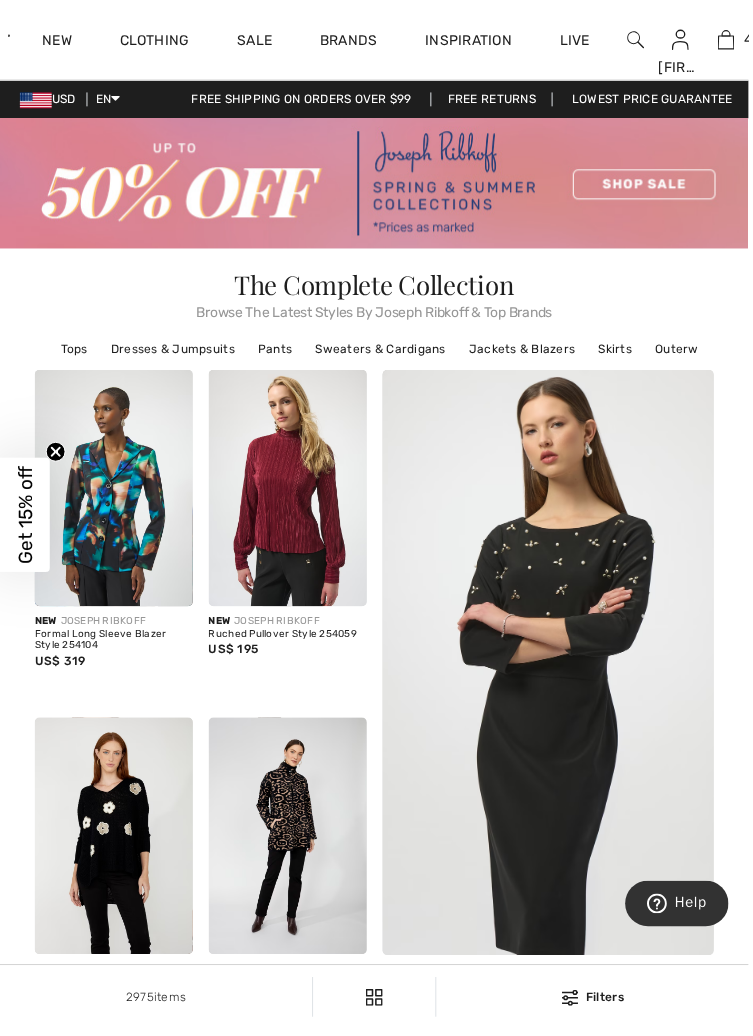 scroll, scrollTop: 0, scrollLeft: 0, axis: both 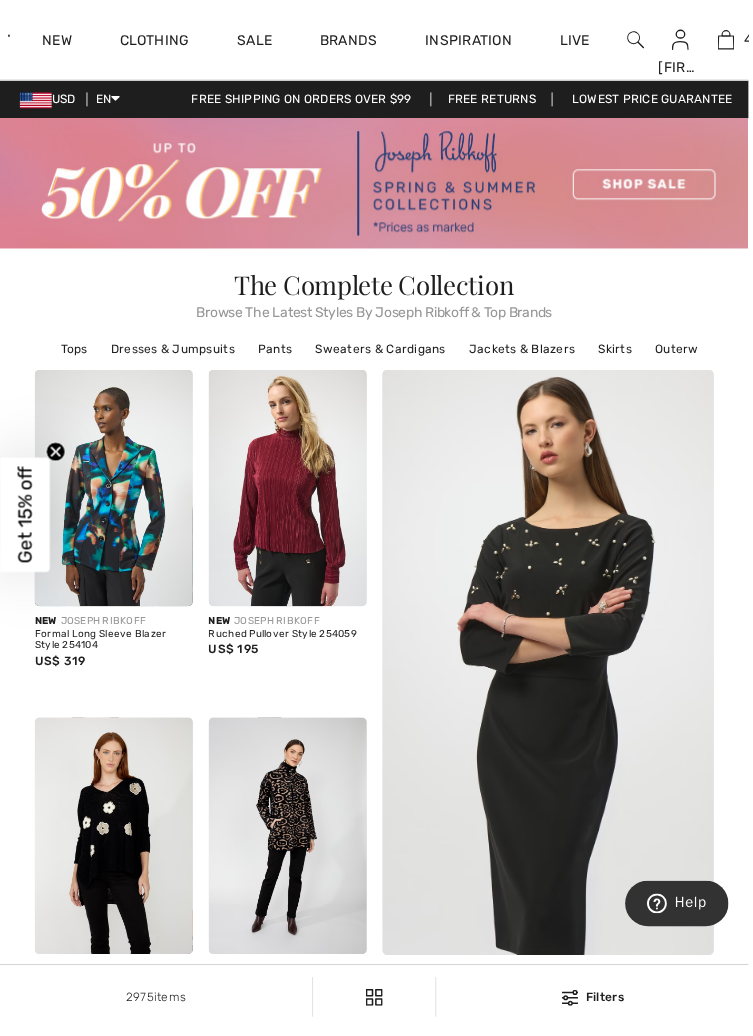 click on "Browse The Latest Styles By Joseph Ribkoff & Top Brands" at bounding box center [376, 311] 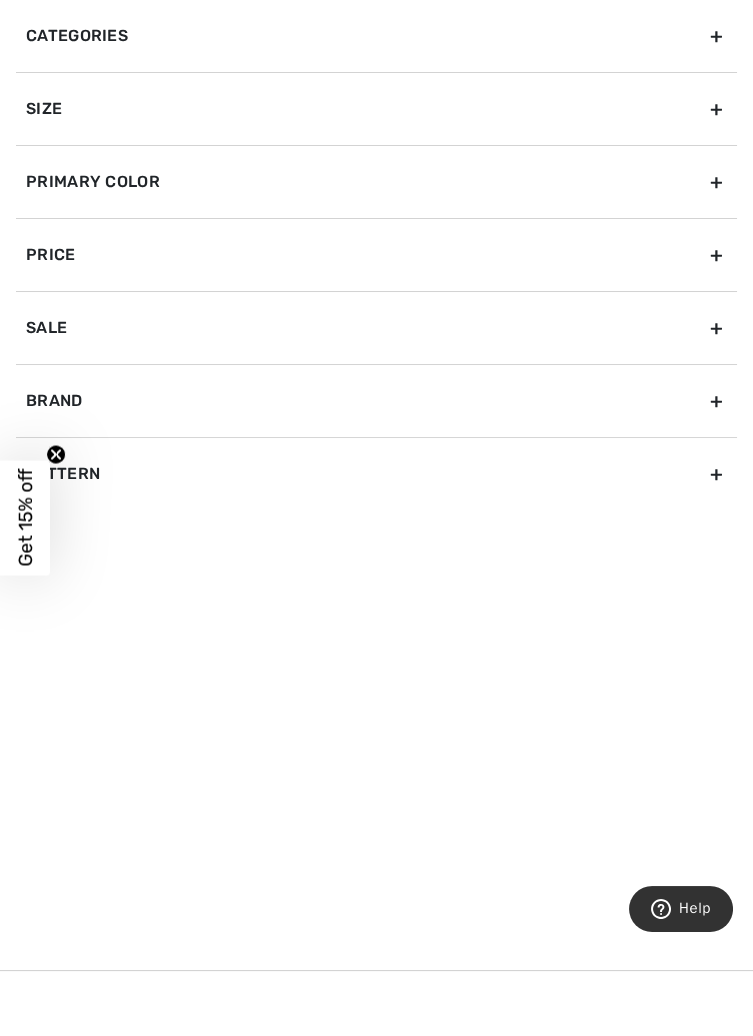 click on "Brand" at bounding box center [376, 400] 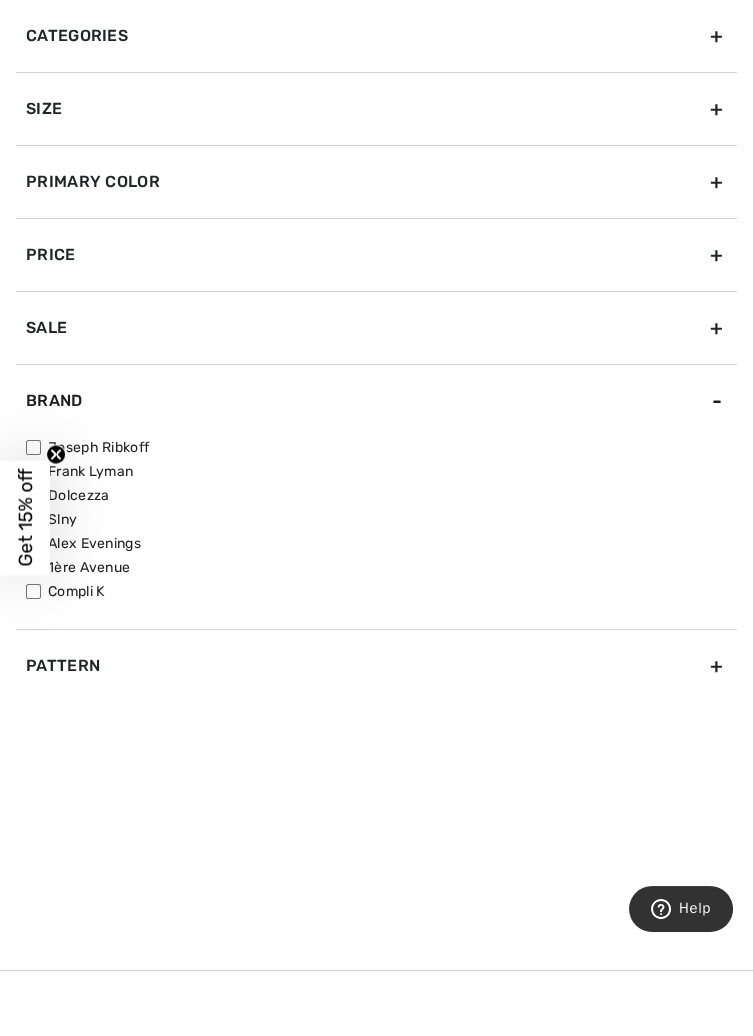 click on "Joseph Ribkoff" at bounding box center [381, 447] 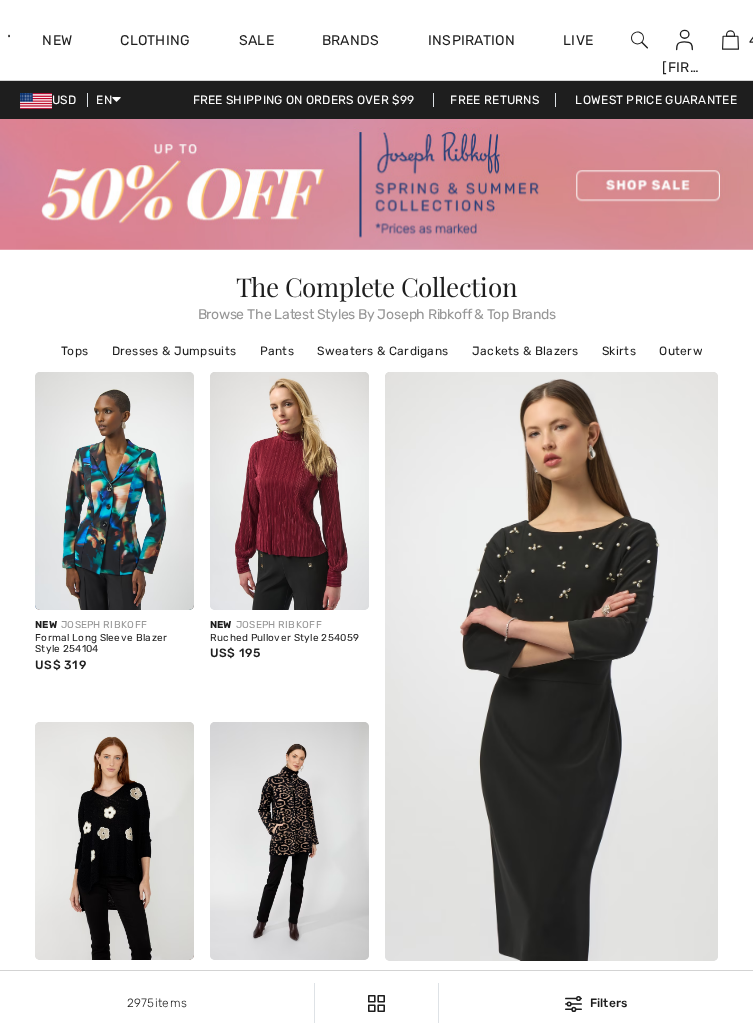 scroll, scrollTop: 0, scrollLeft: 0, axis: both 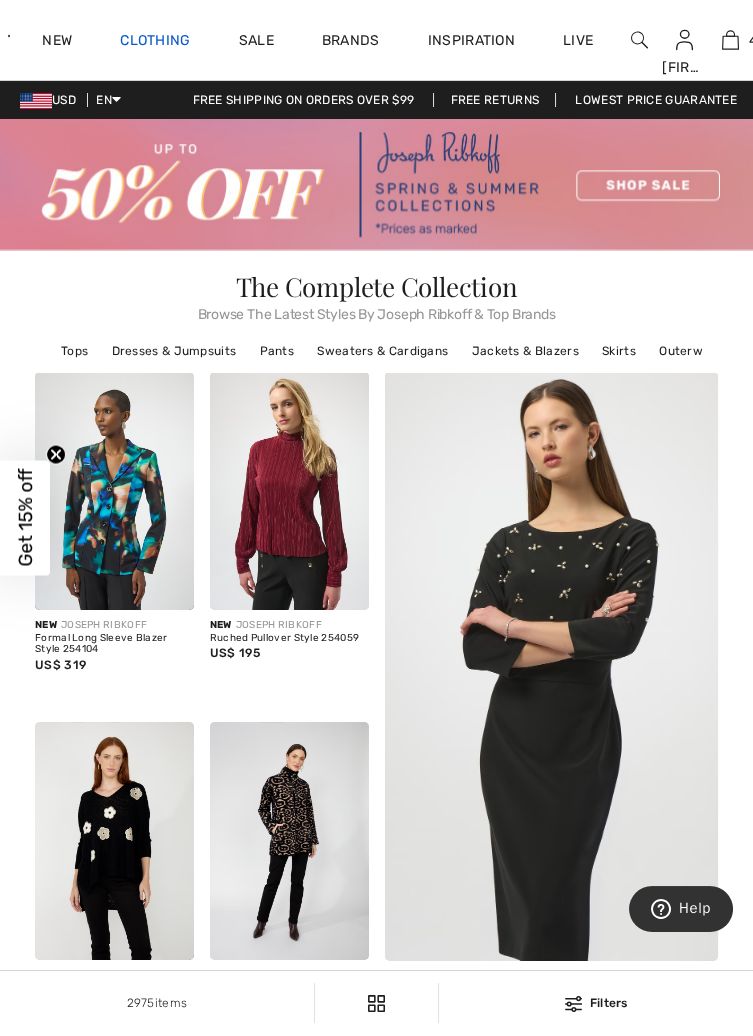 click on "Clothing" at bounding box center [155, 42] 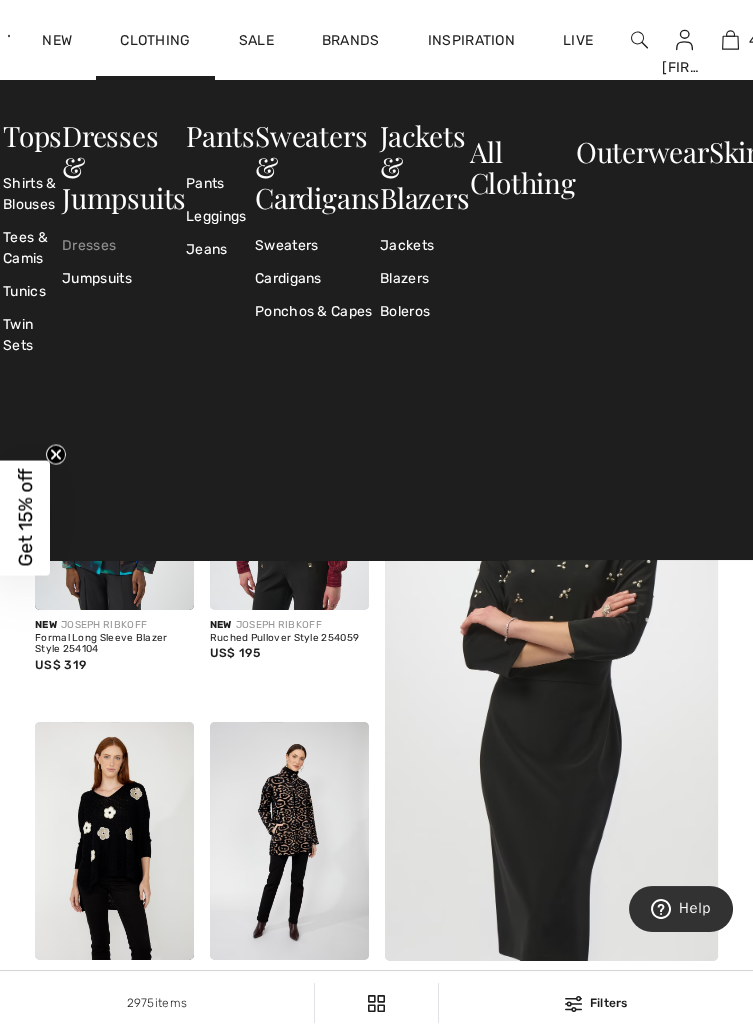 click on "Dresses" at bounding box center [124, 245] 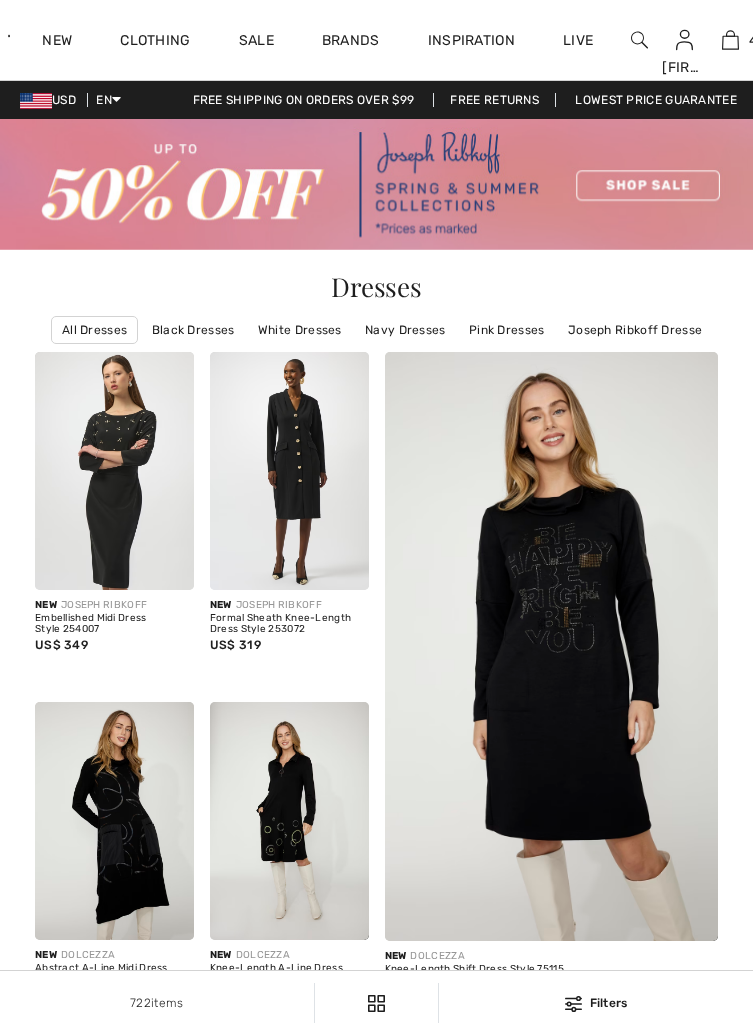 scroll, scrollTop: 0, scrollLeft: 0, axis: both 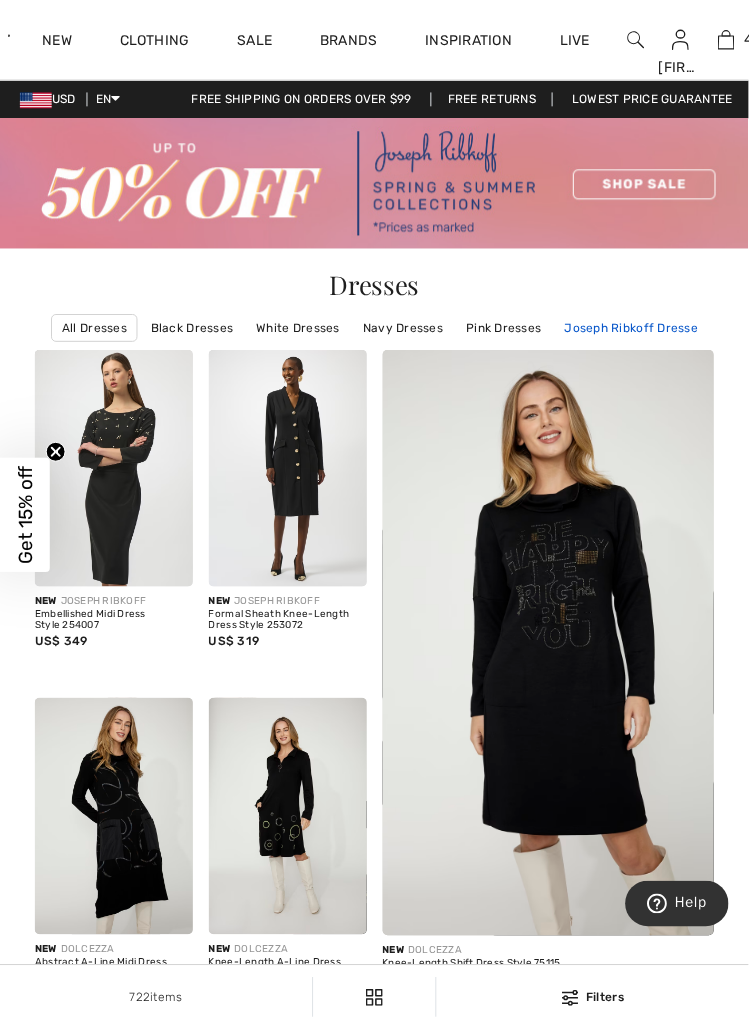 click on "Joseph Ribkoff Dresses" at bounding box center (638, 330) 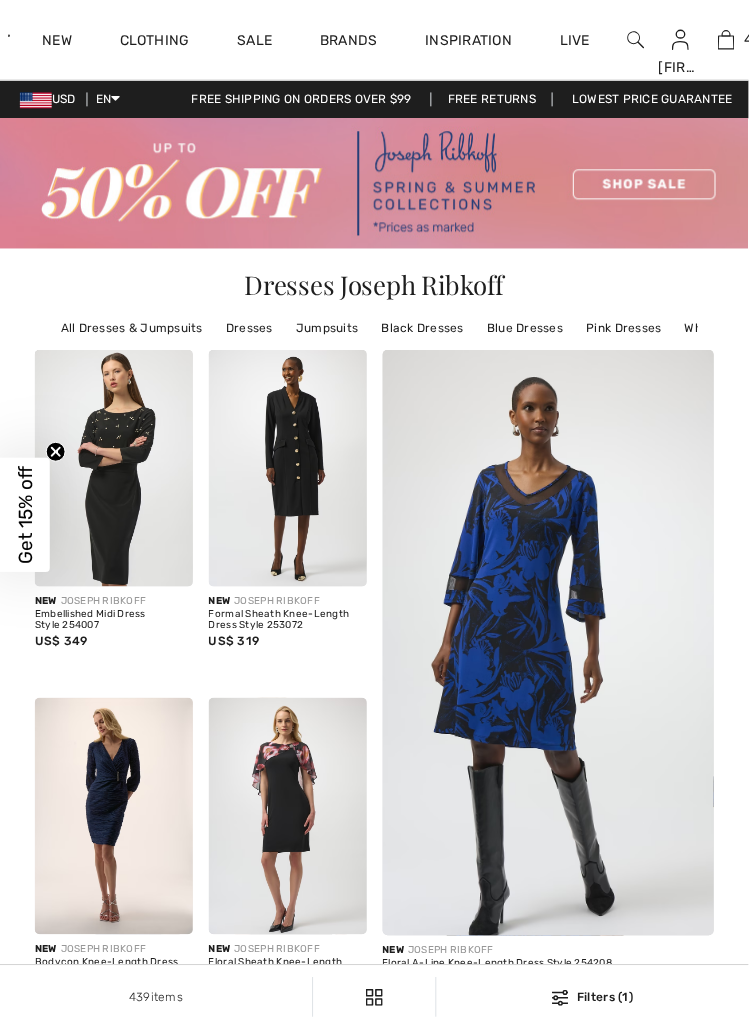 scroll, scrollTop: 0, scrollLeft: 0, axis: both 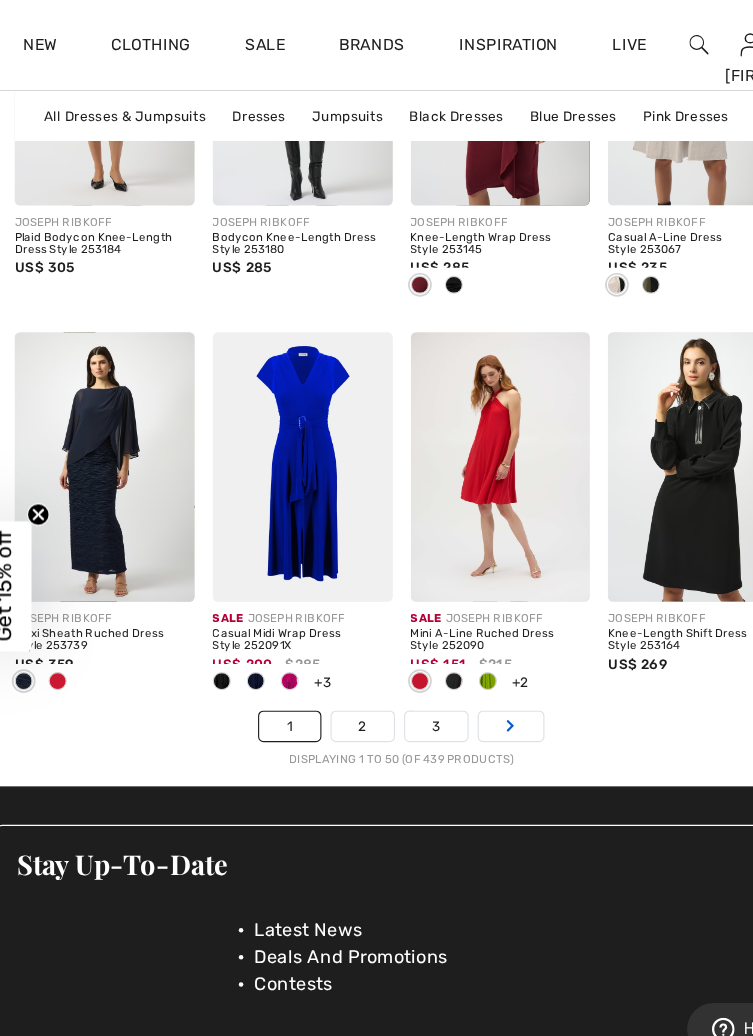 click on "Next" at bounding box center [473, 642] 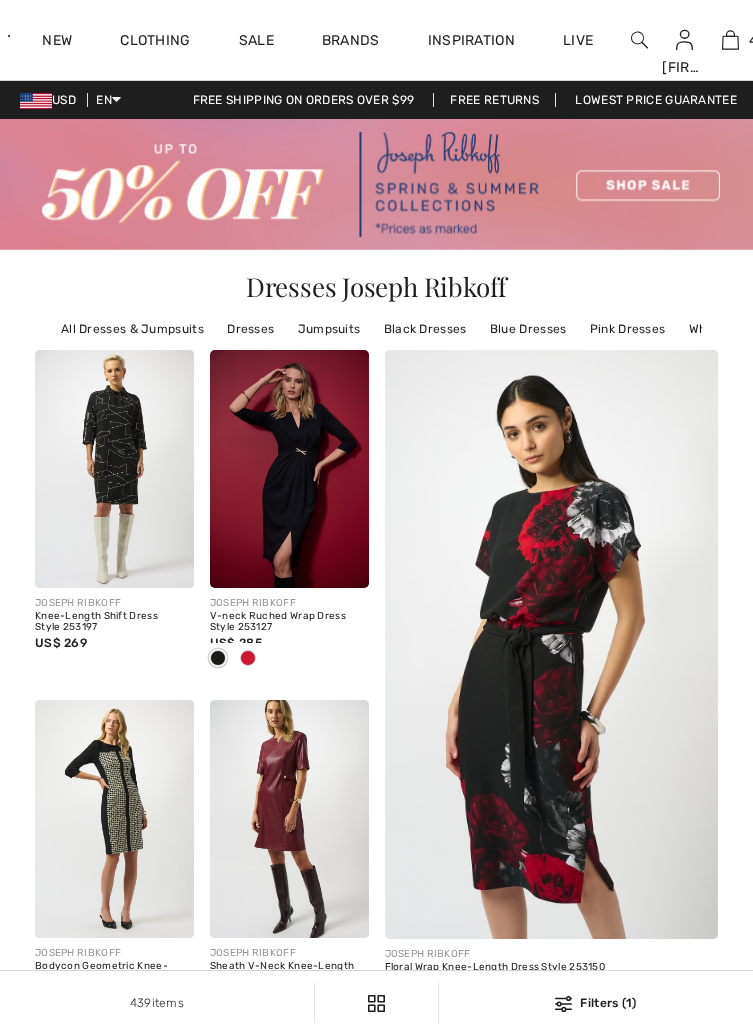 scroll, scrollTop: 0, scrollLeft: 0, axis: both 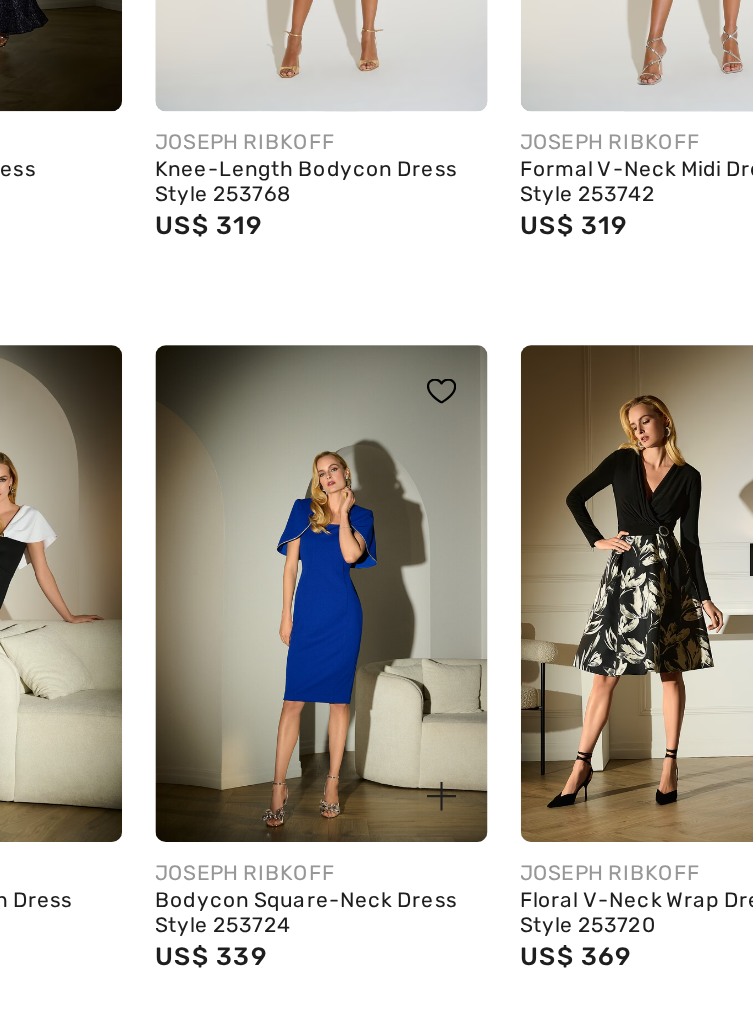 click at bounding box center (335, 637) 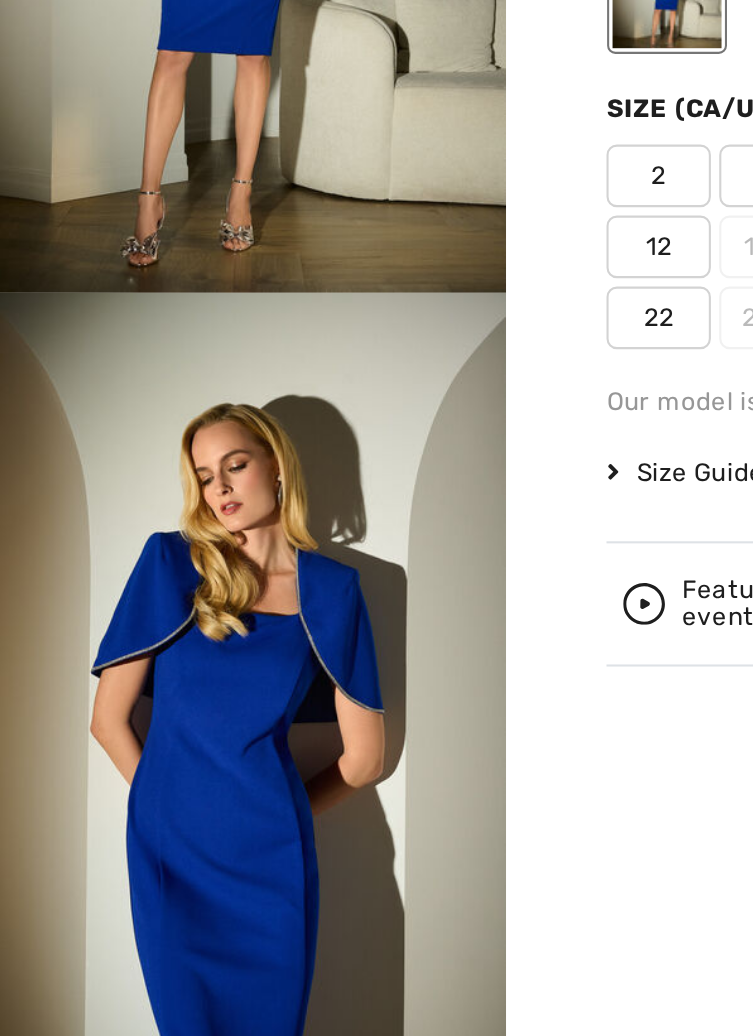 scroll, scrollTop: 2160, scrollLeft: 0, axis: vertical 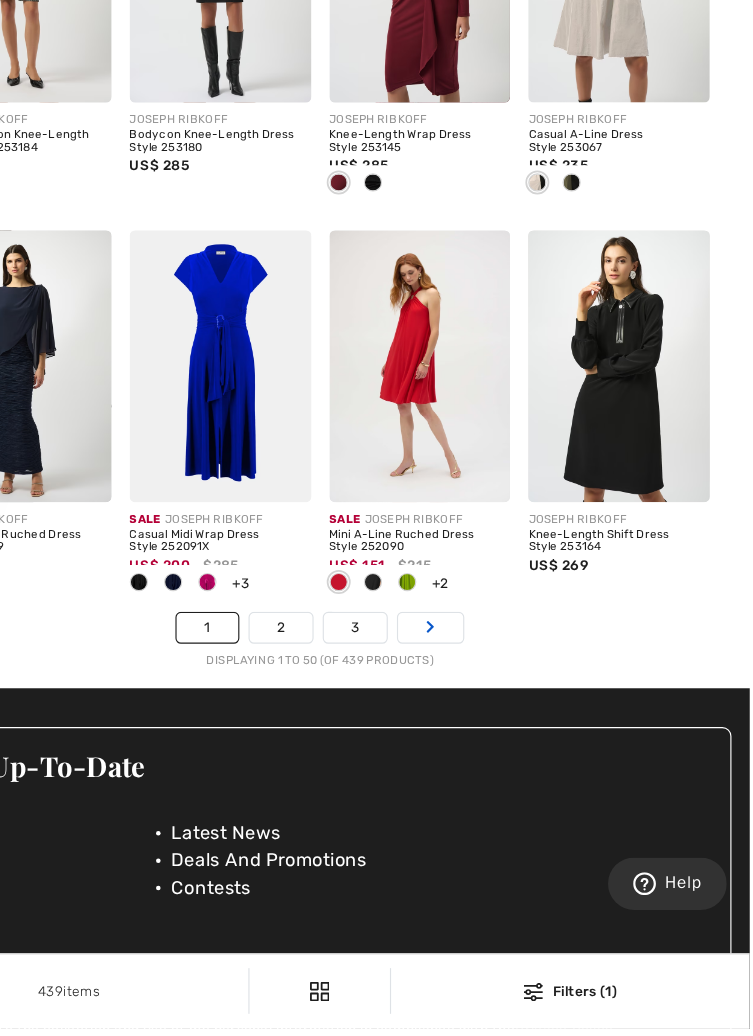 click on "Next" at bounding box center [473, 685] 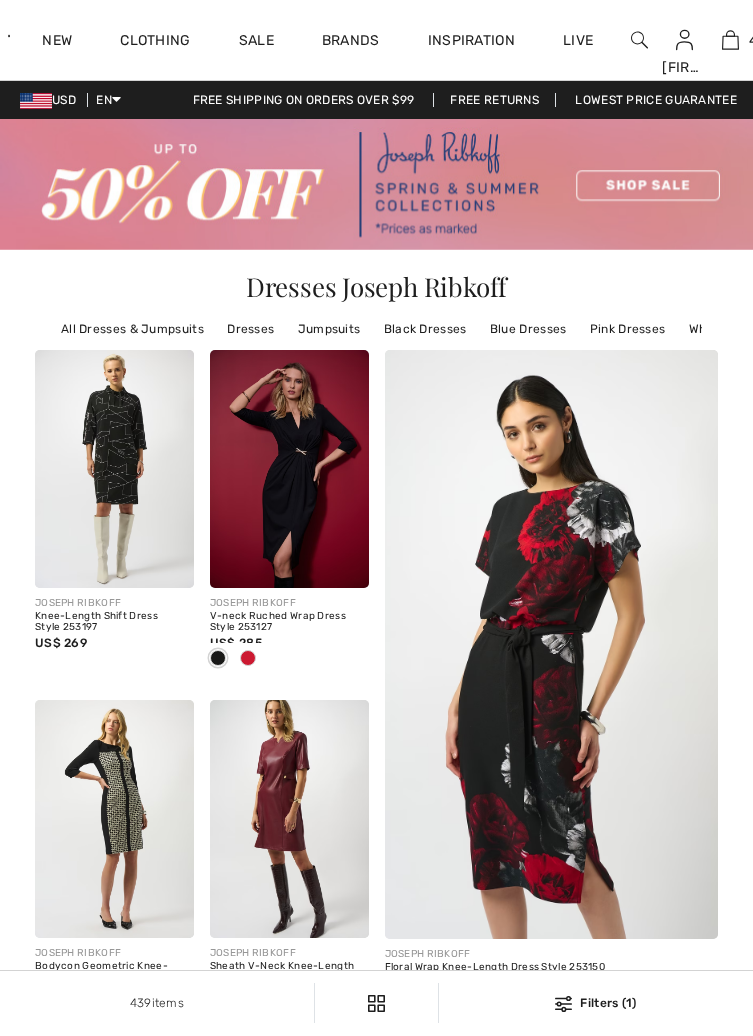 scroll, scrollTop: 0, scrollLeft: 0, axis: both 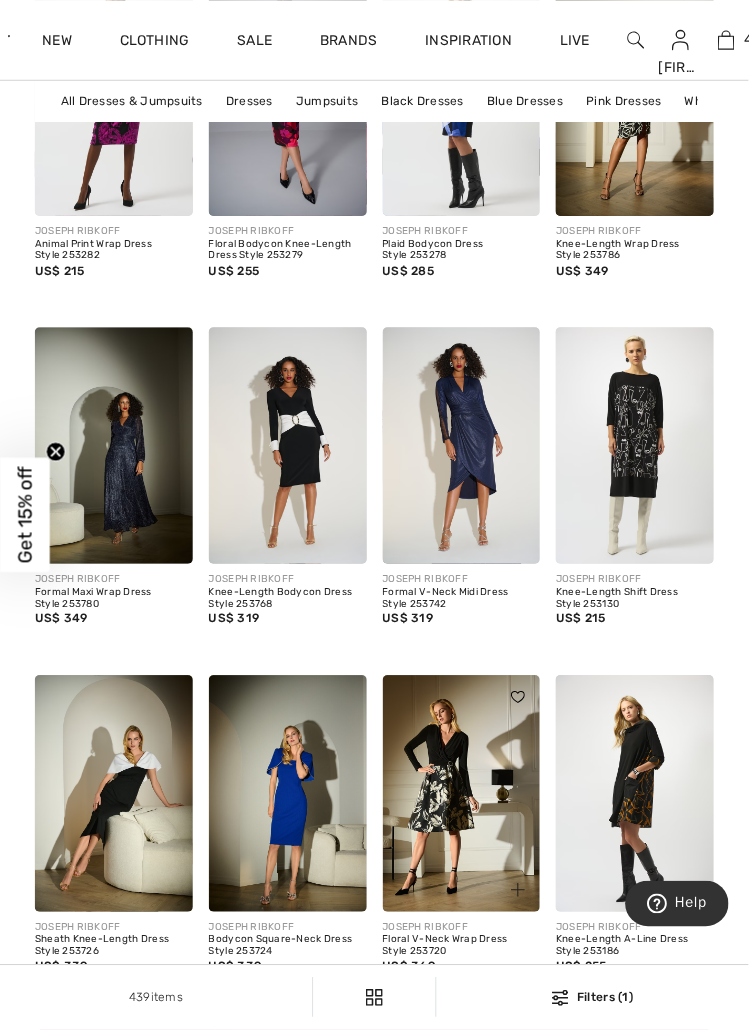 click at bounding box center (464, 798) 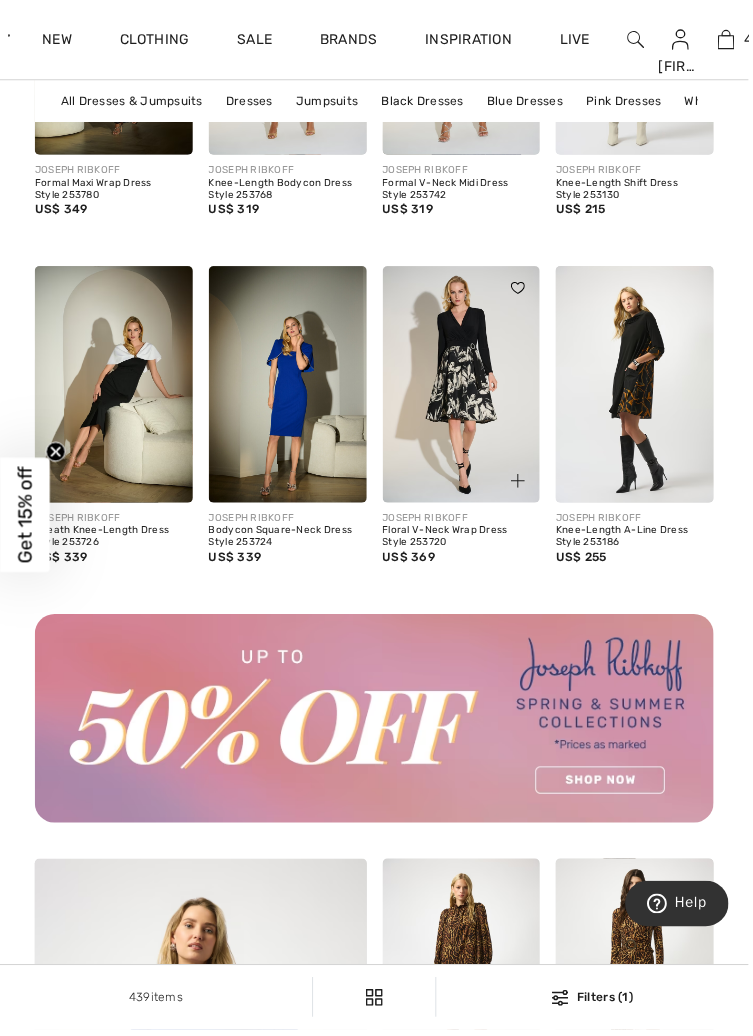 scroll, scrollTop: 2334, scrollLeft: 0, axis: vertical 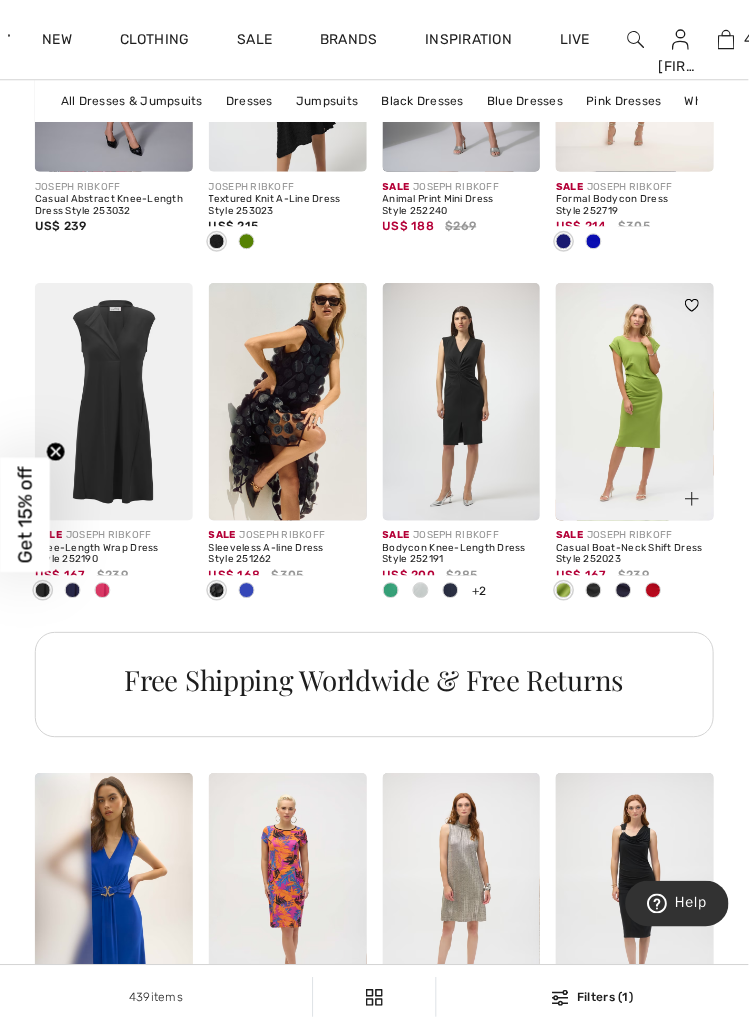 click at bounding box center (597, 594) 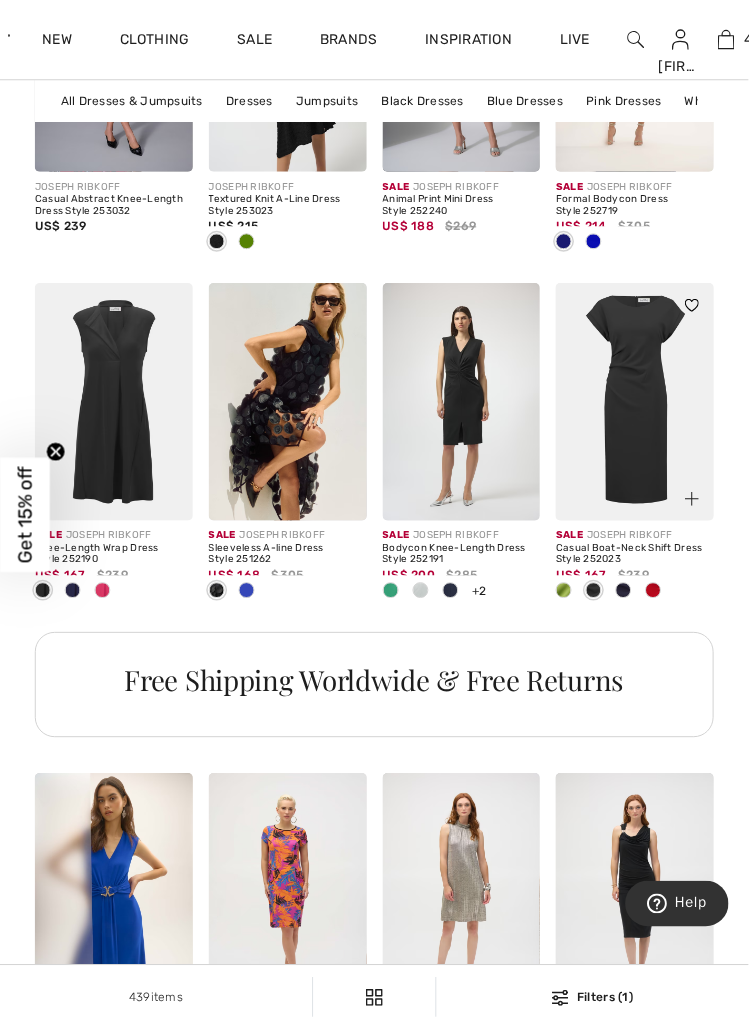 click at bounding box center [627, 594] 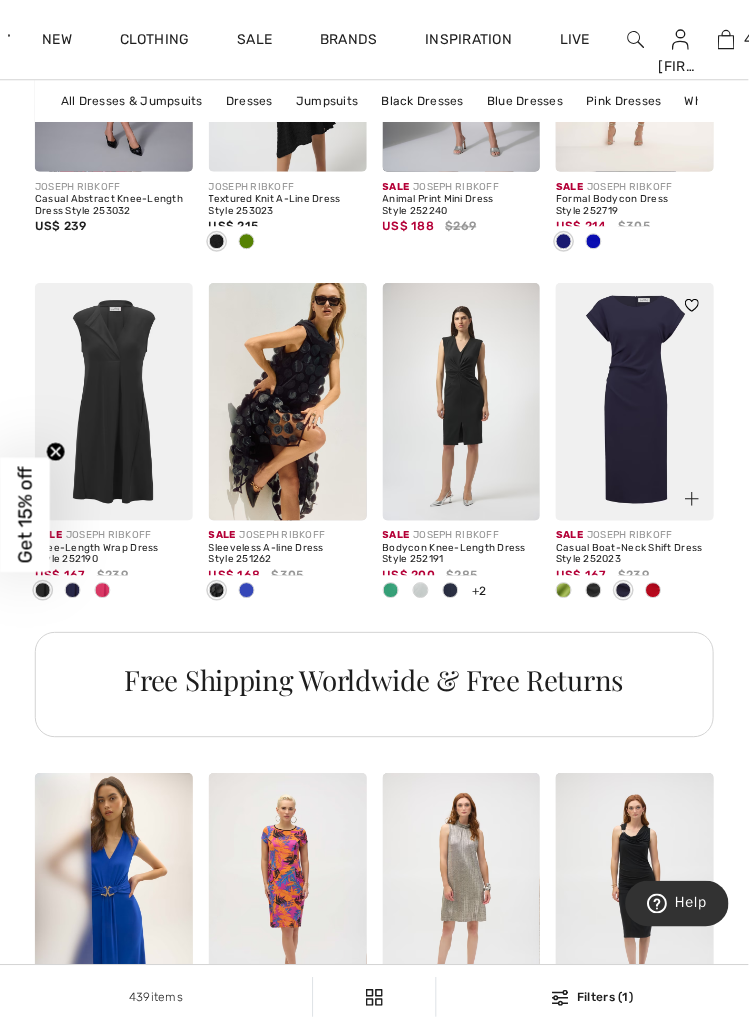 click at bounding box center (657, 595) 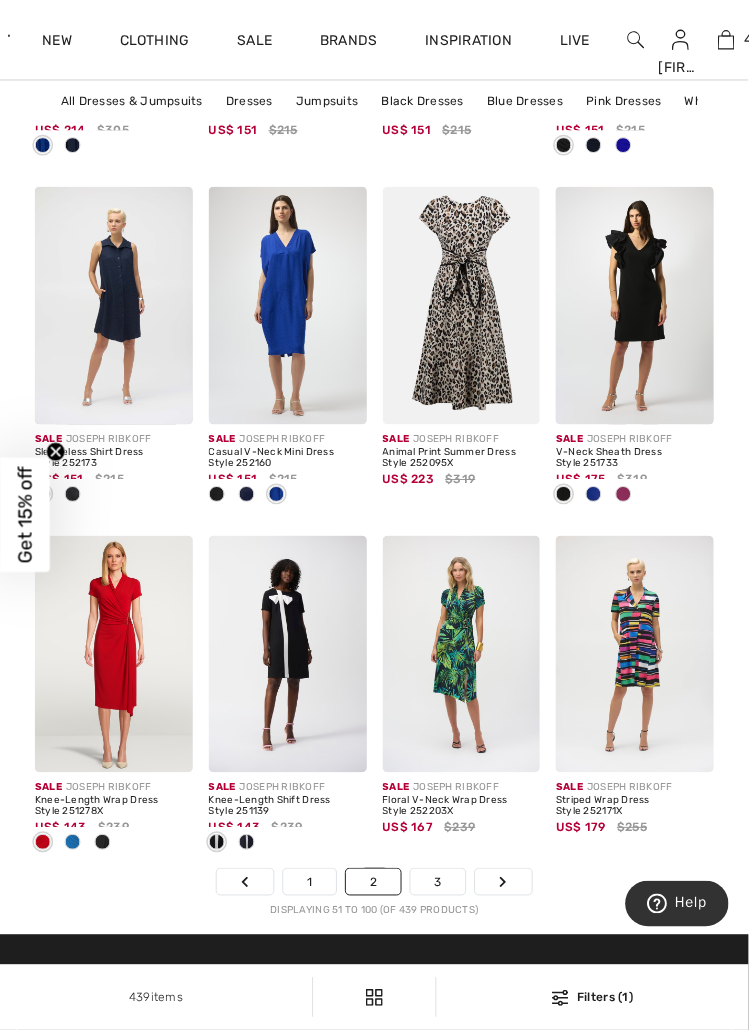 scroll, scrollTop: 4895, scrollLeft: 0, axis: vertical 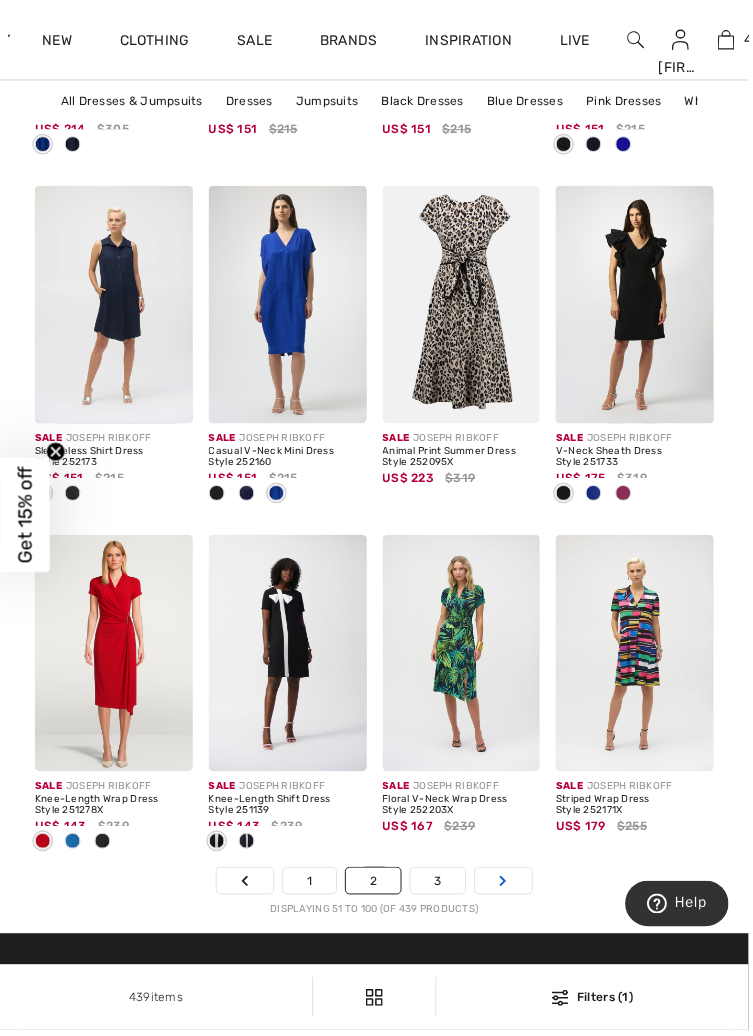 click on "Next" at bounding box center [506, 886] 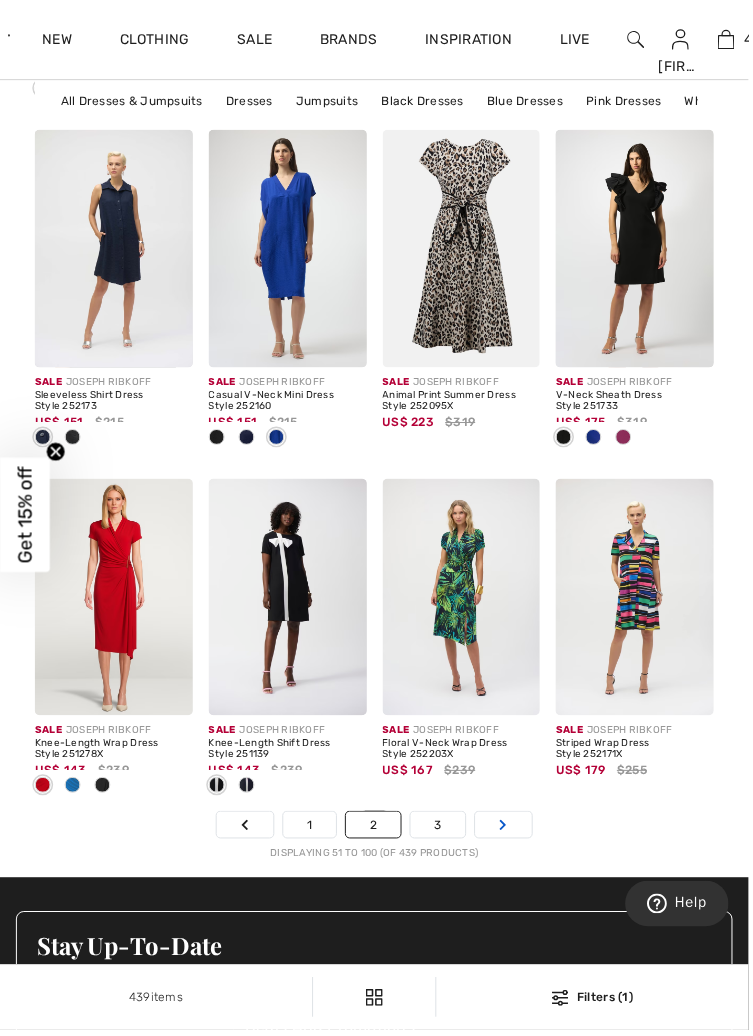 scroll, scrollTop: 4991, scrollLeft: 0, axis: vertical 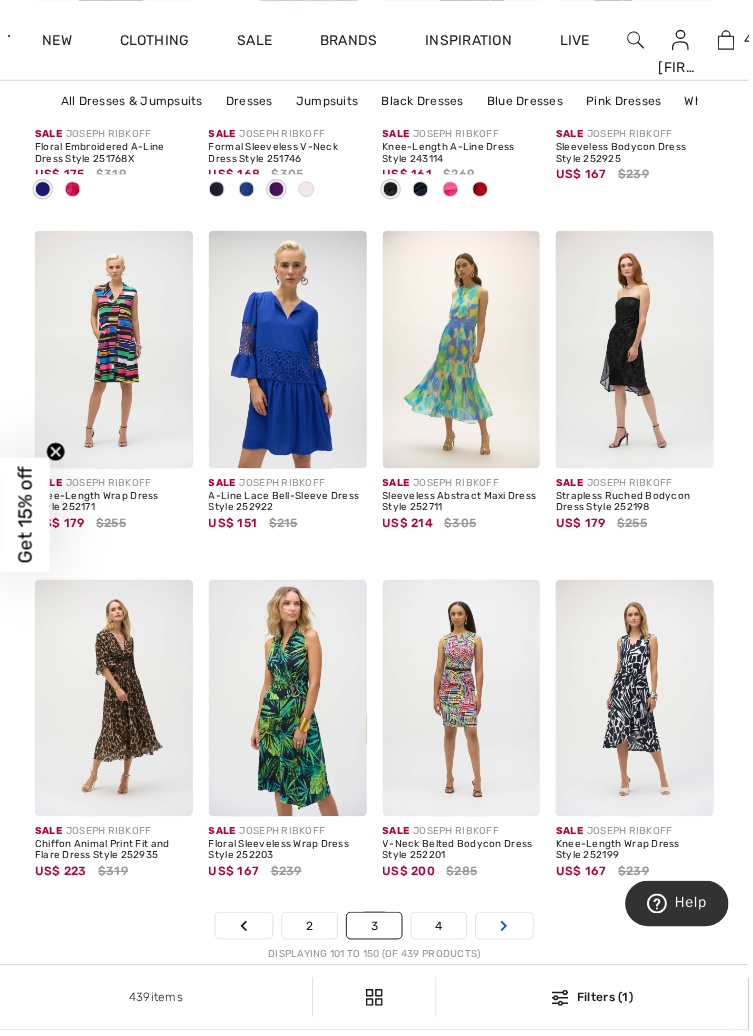 click at bounding box center (507, 931) 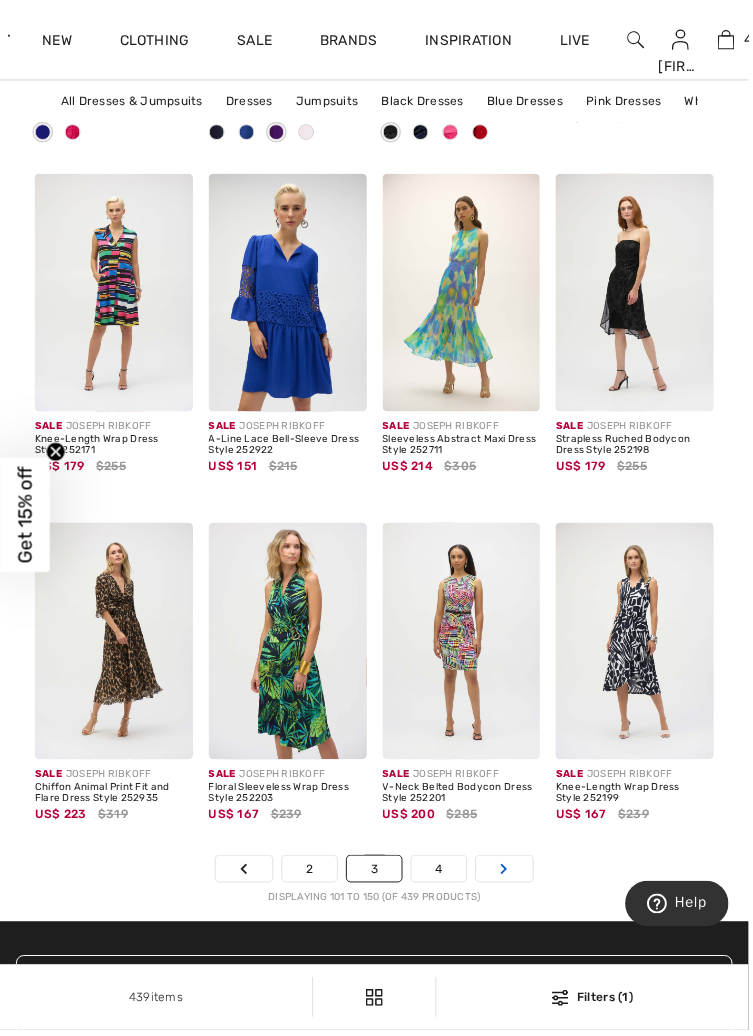 scroll, scrollTop: 4947, scrollLeft: 0, axis: vertical 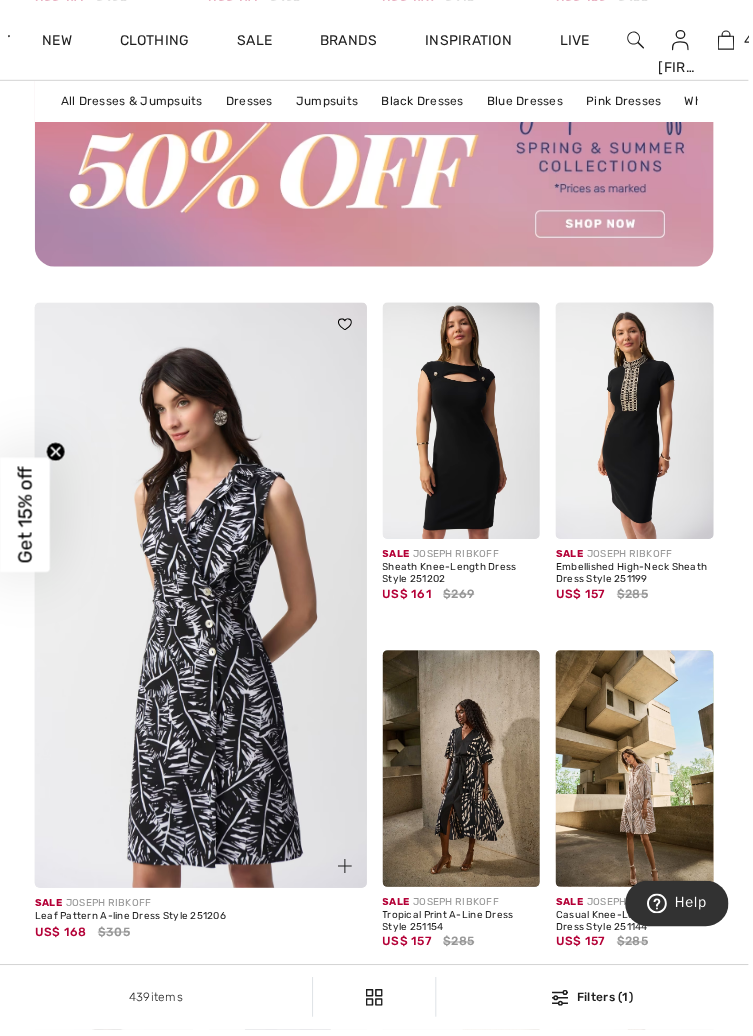 click at bounding box center (335, 859) 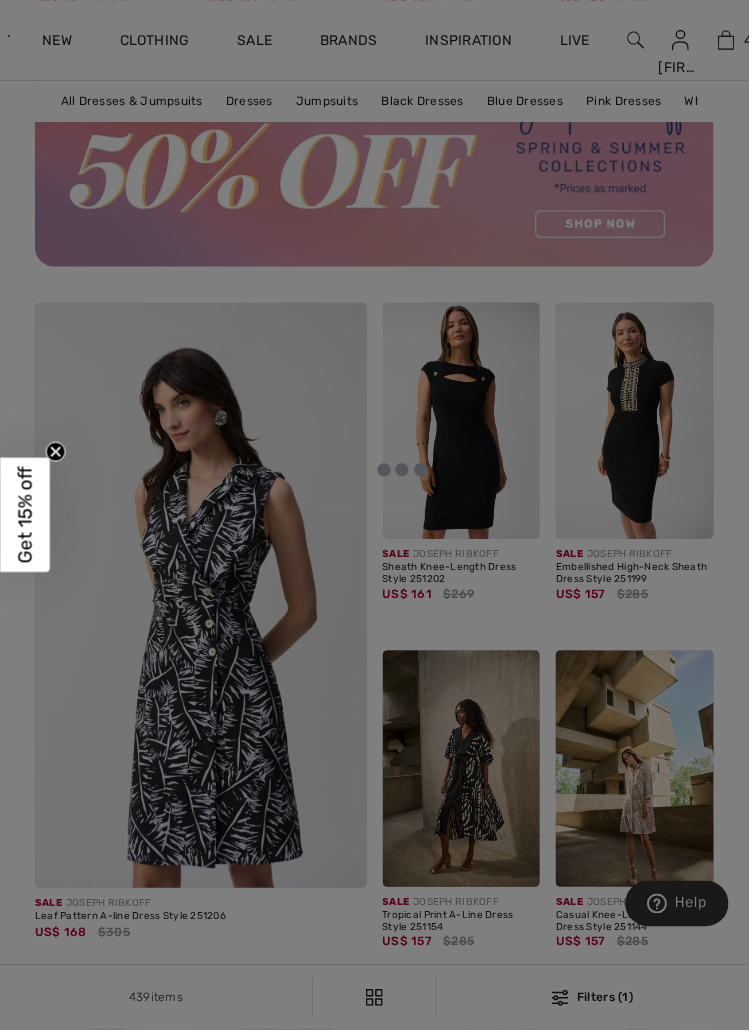click at bounding box center [376, 518] 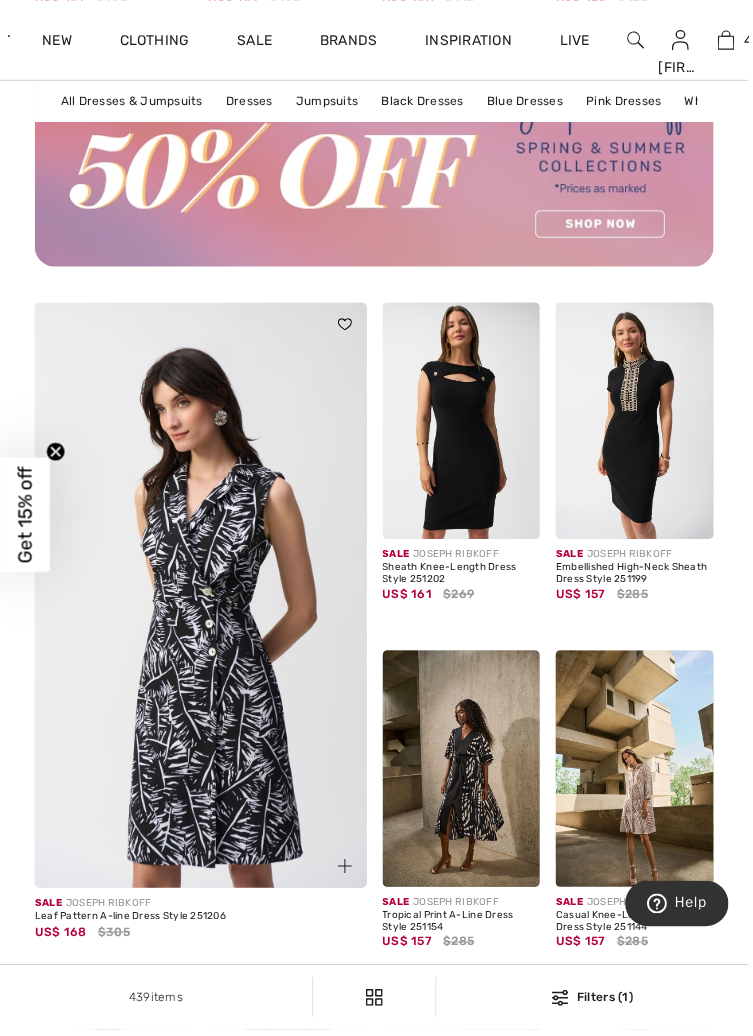 click at bounding box center (347, 871) 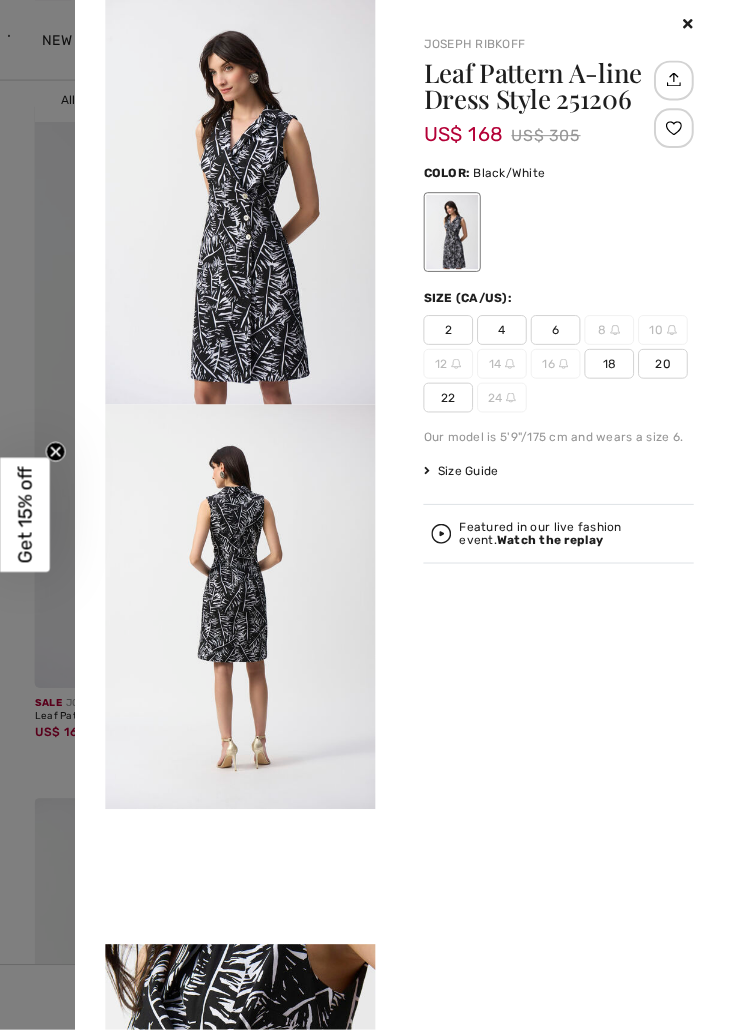 scroll, scrollTop: 3086, scrollLeft: 0, axis: vertical 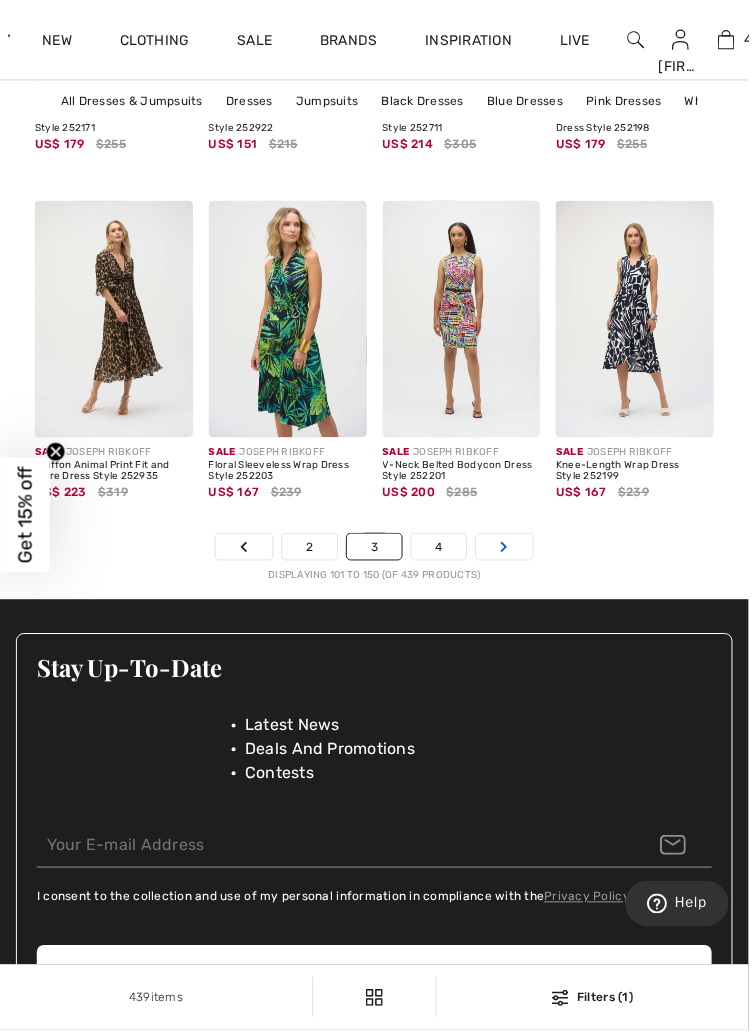 click at bounding box center [507, 550] 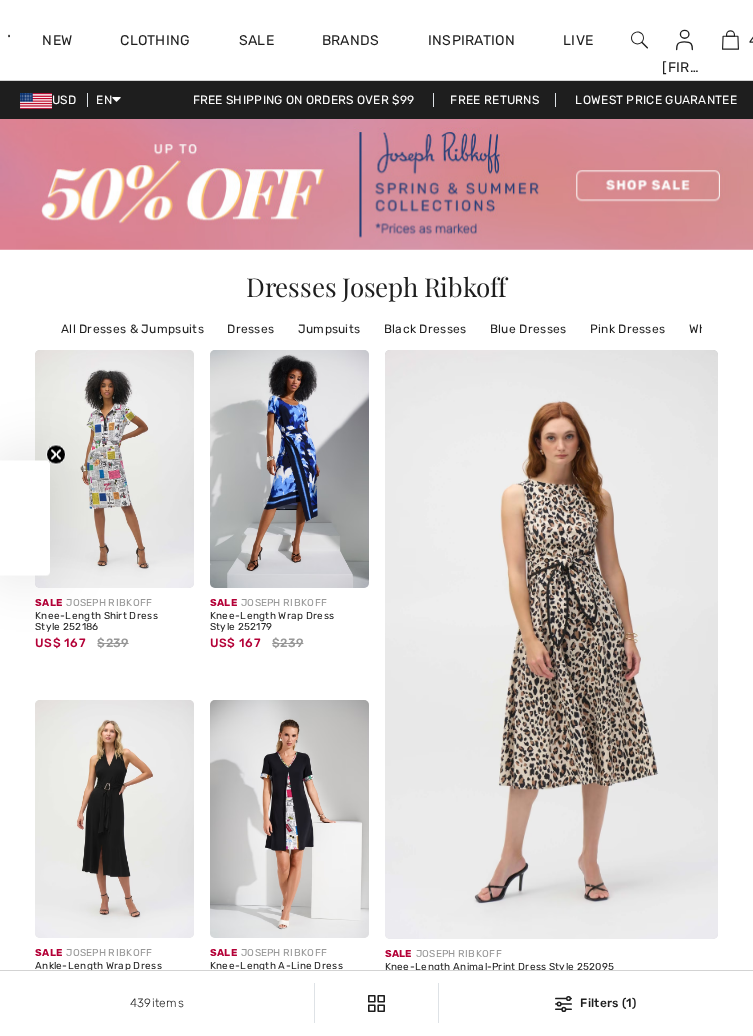 scroll, scrollTop: 0, scrollLeft: 0, axis: both 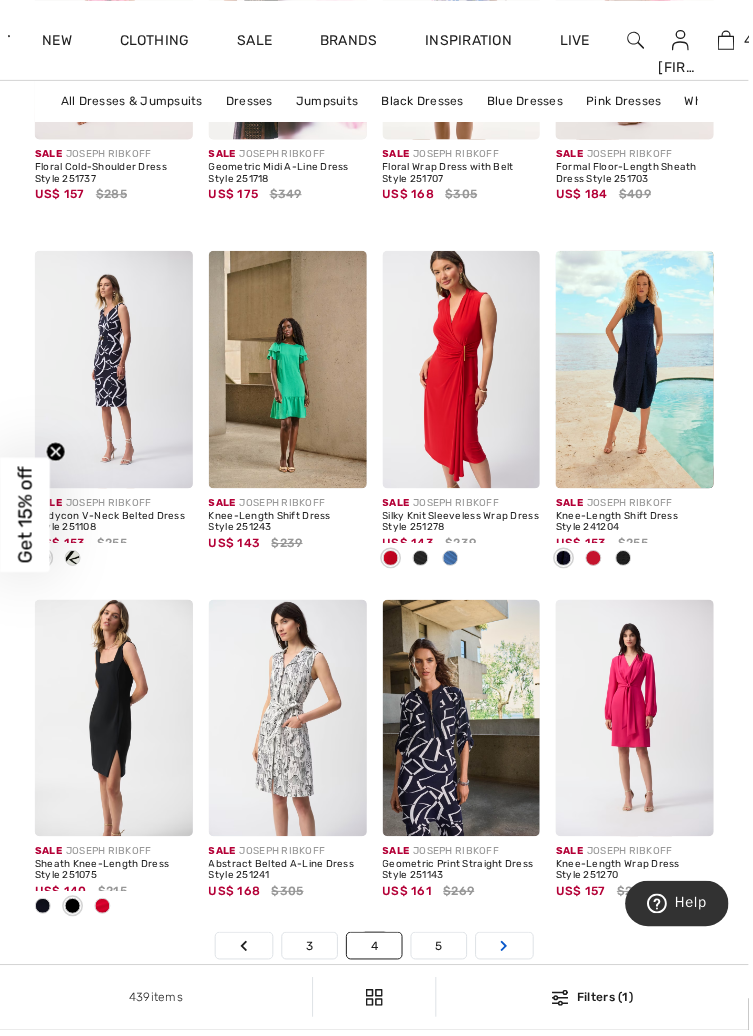 click on "Next" at bounding box center [507, 951] 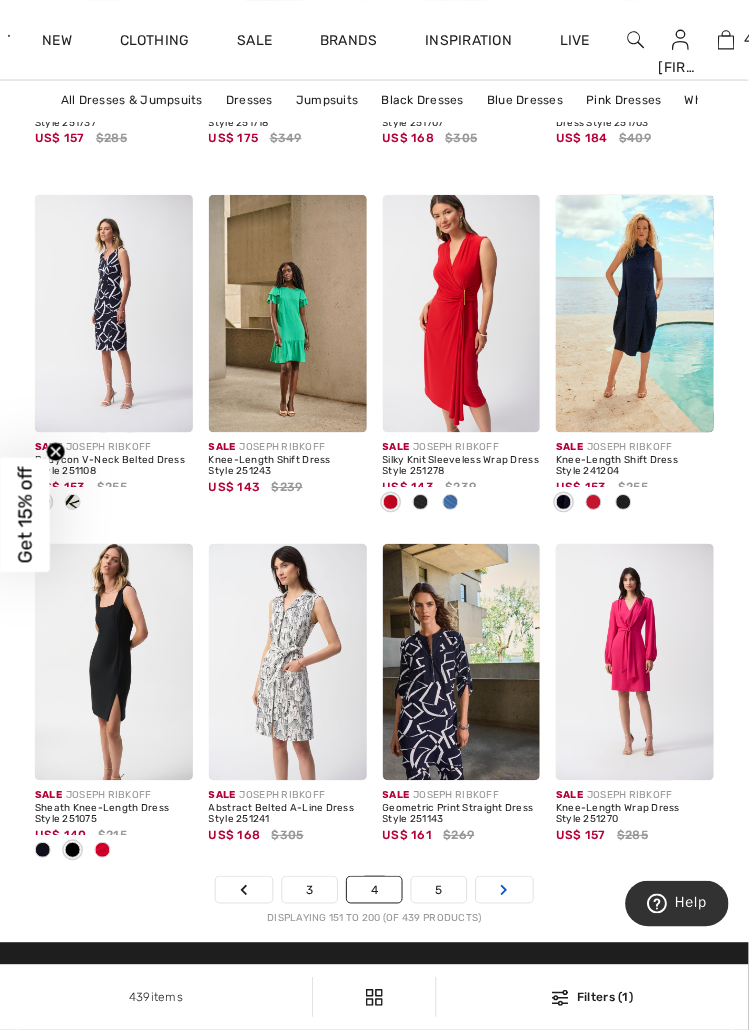 scroll, scrollTop: 4926, scrollLeft: 0, axis: vertical 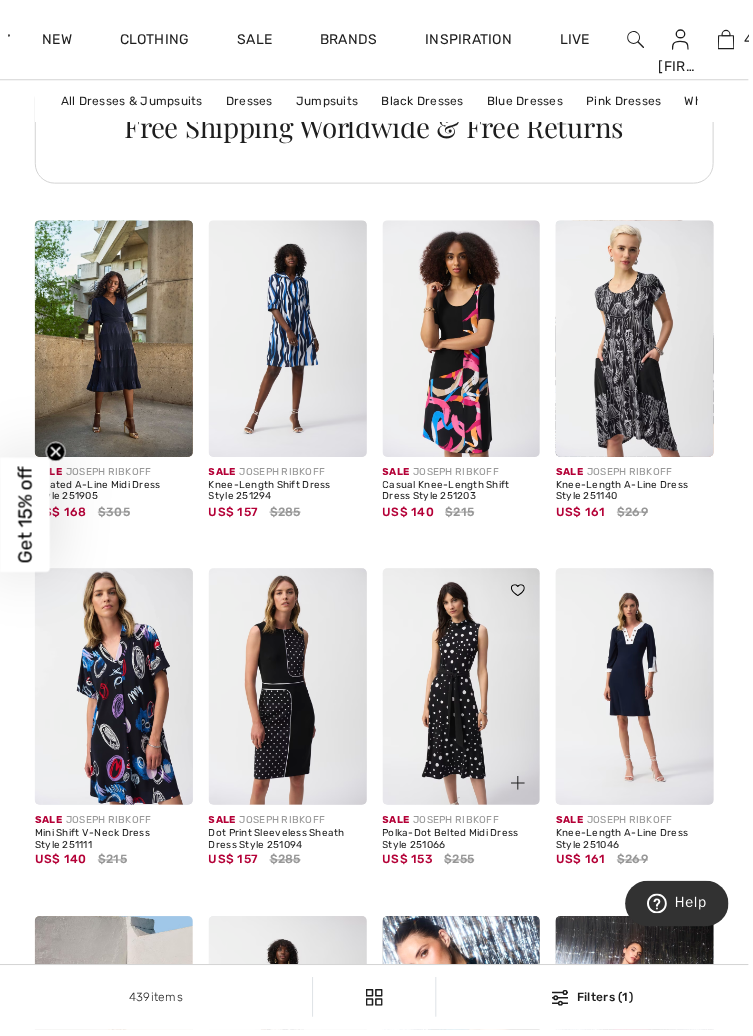 click at bounding box center (509, 776) 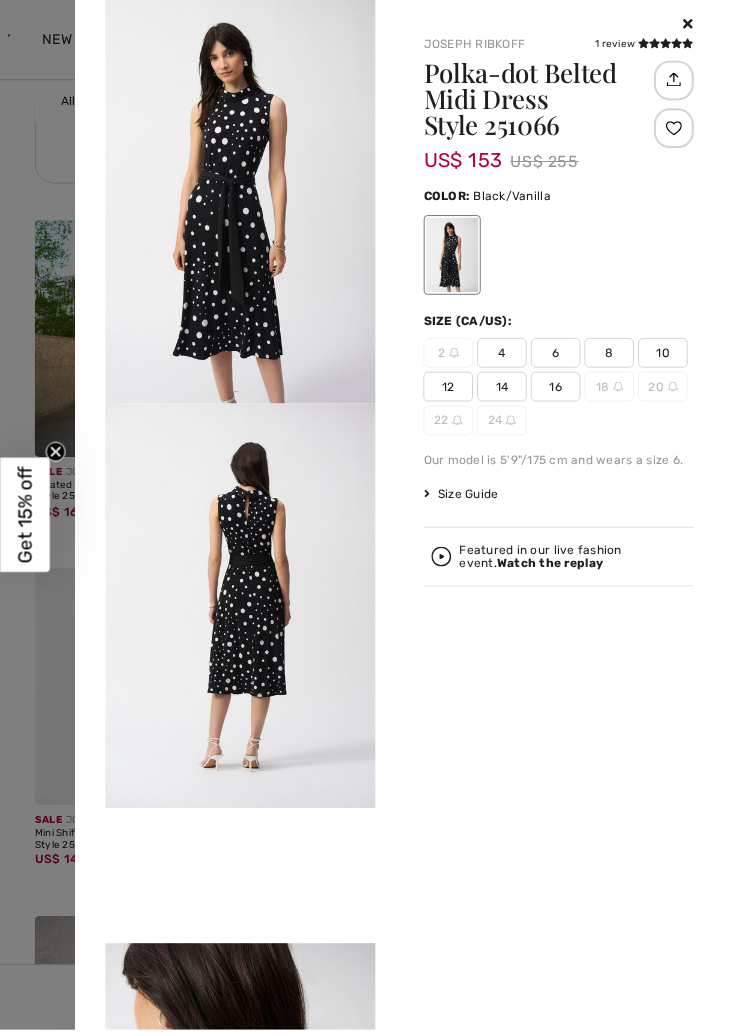 scroll, scrollTop: 0, scrollLeft: 0, axis: both 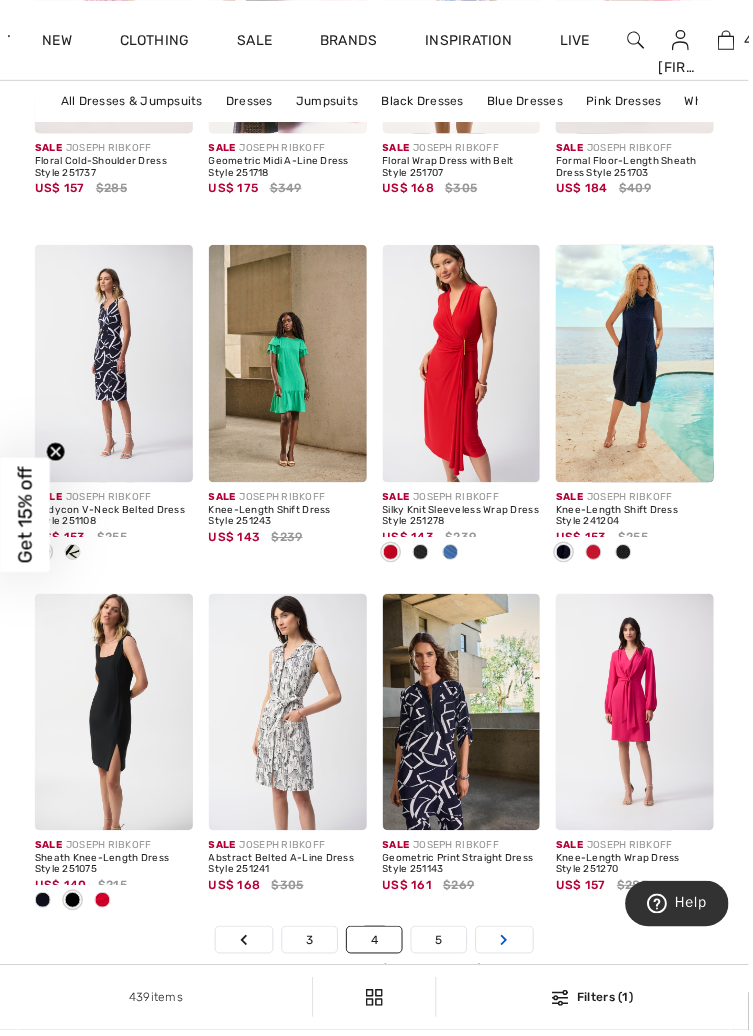click at bounding box center (507, 945) 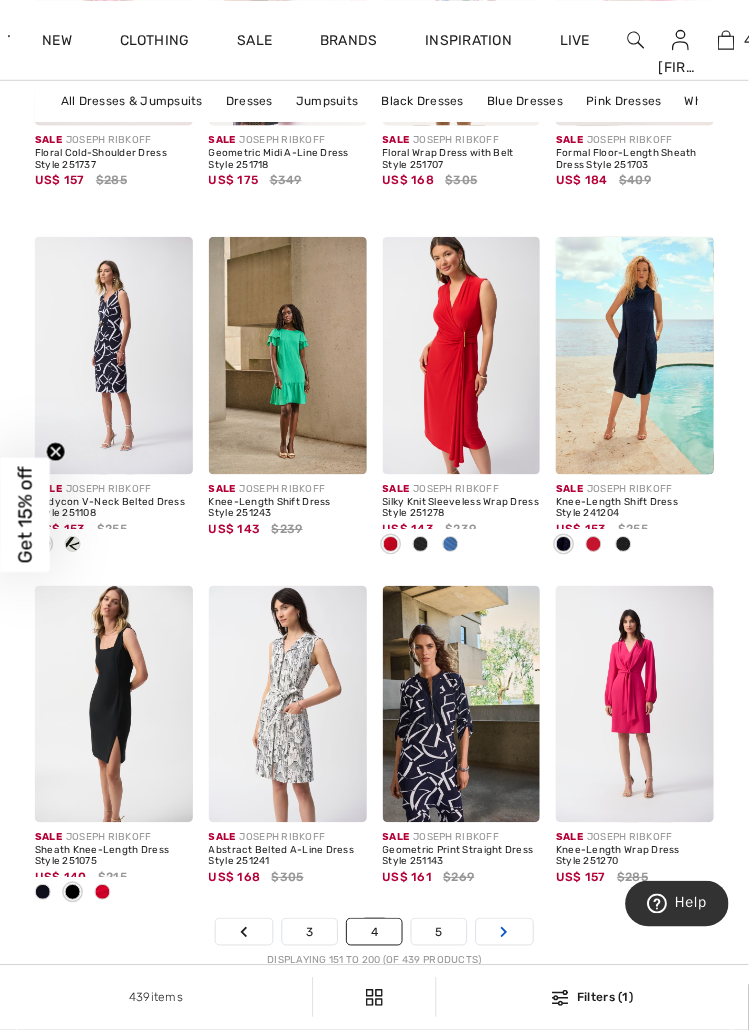 scroll, scrollTop: 4932, scrollLeft: 0, axis: vertical 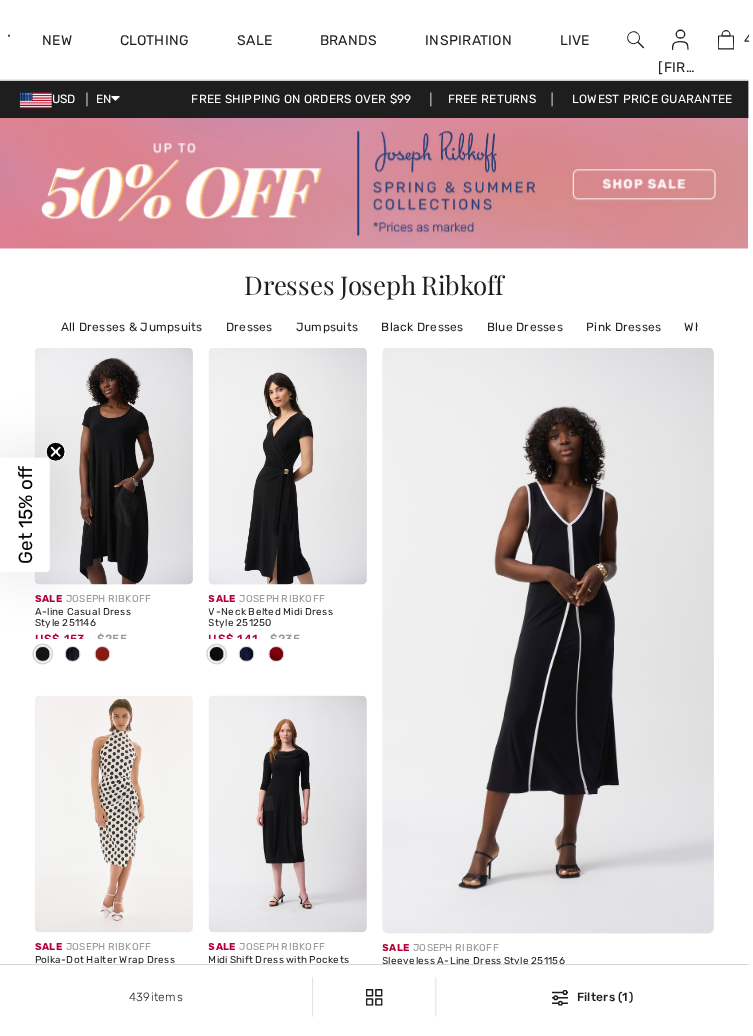 checkbox on "true" 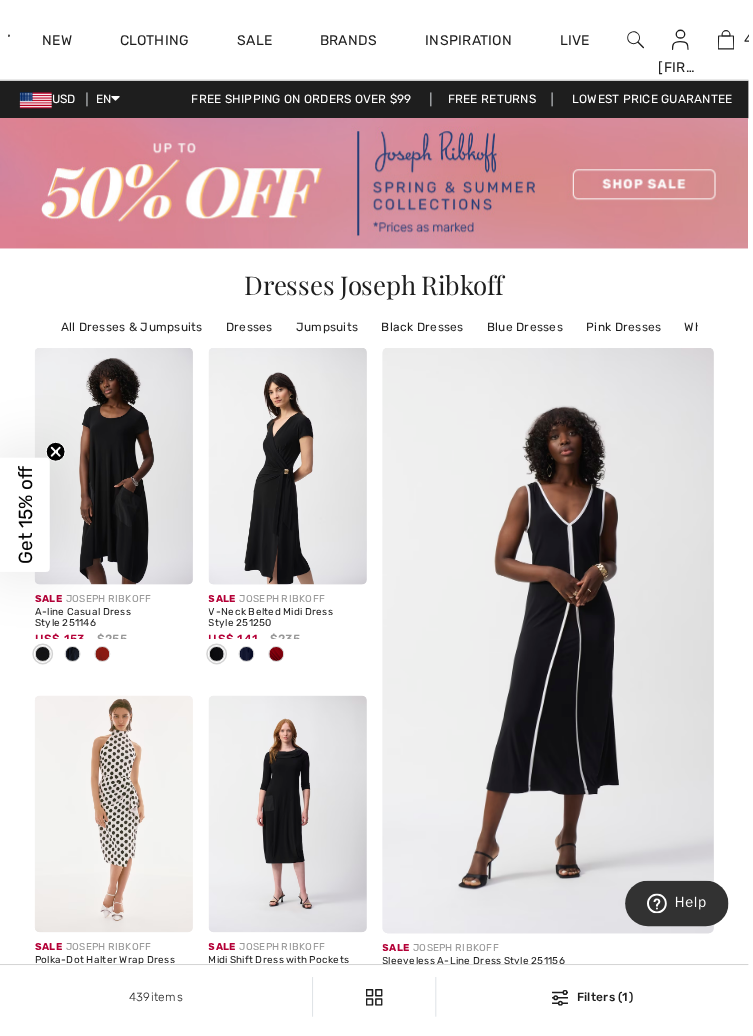 scroll, scrollTop: 0, scrollLeft: 0, axis: both 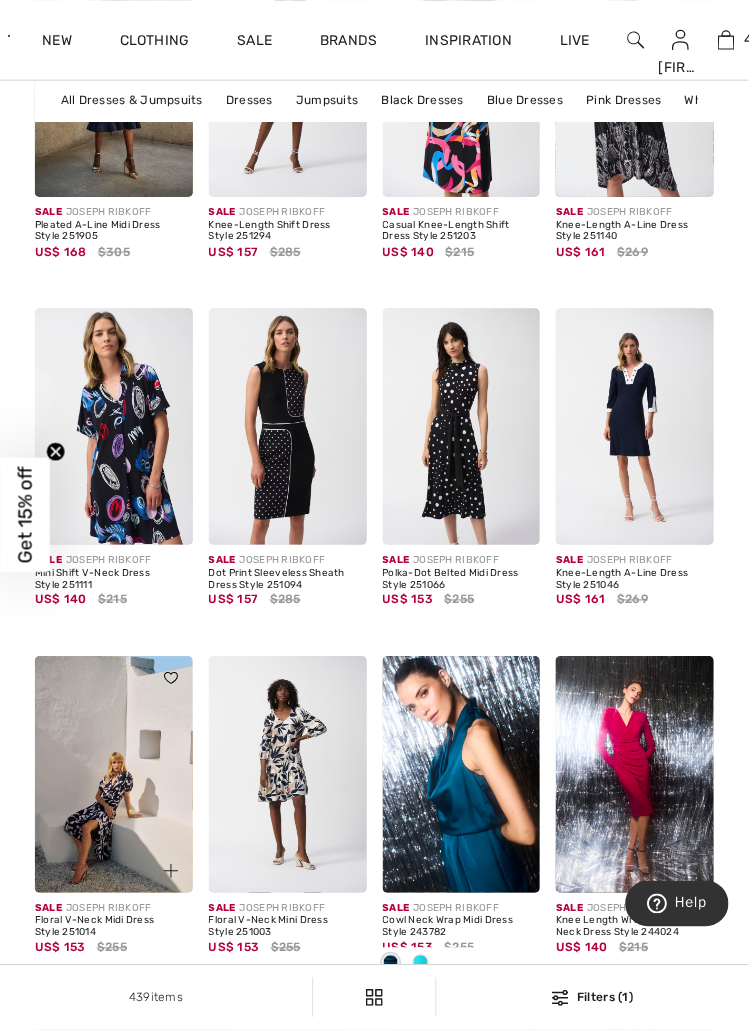 click at bounding box center (114, 779) 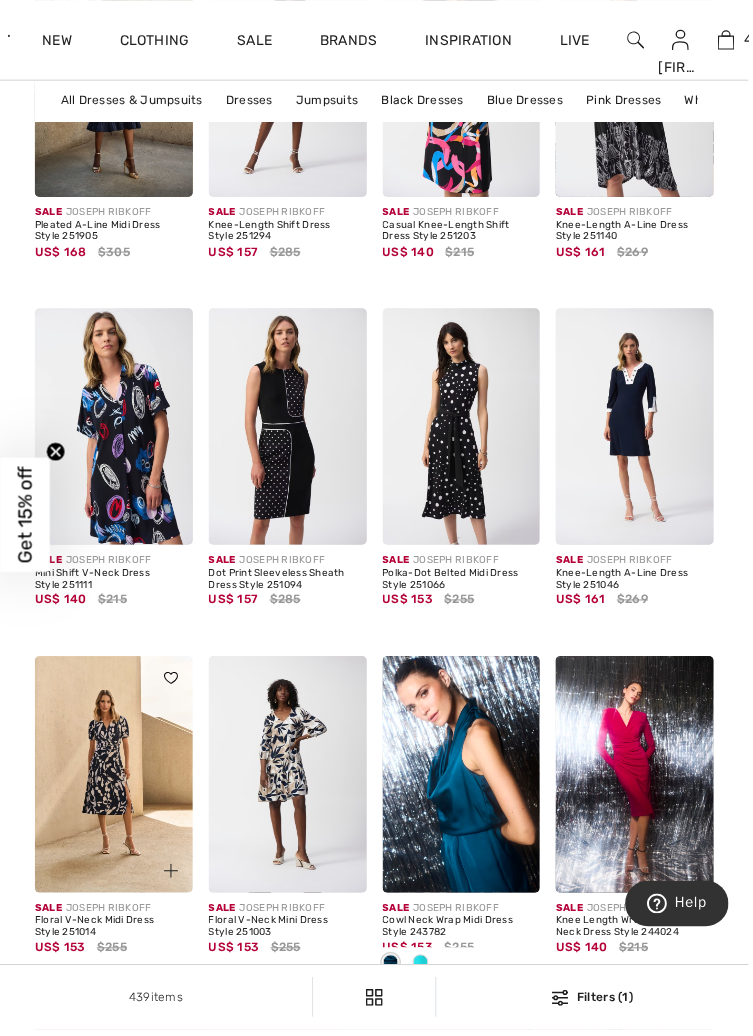 scroll, scrollTop: 2029, scrollLeft: 0, axis: vertical 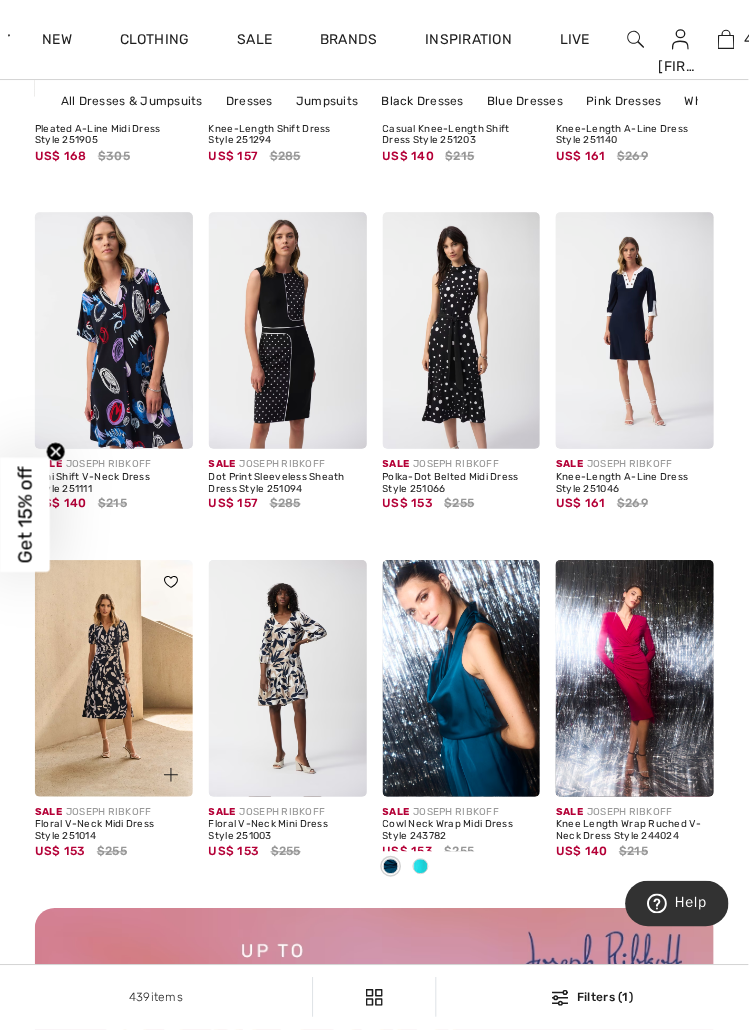 click at bounding box center [172, 780] 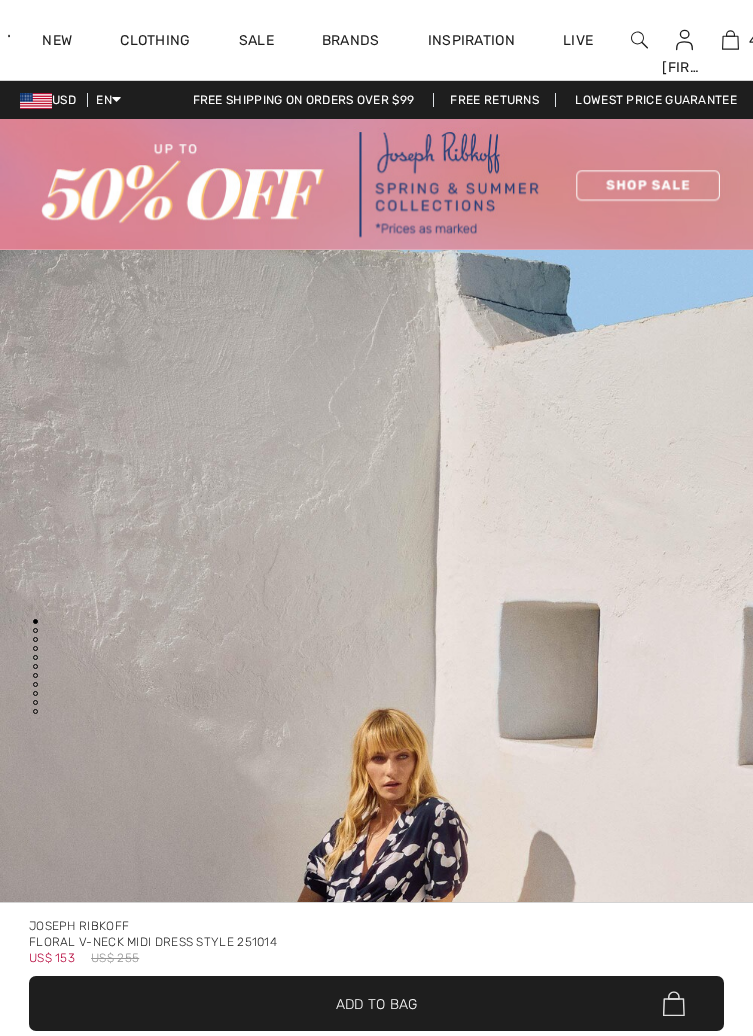 scroll, scrollTop: 0, scrollLeft: 0, axis: both 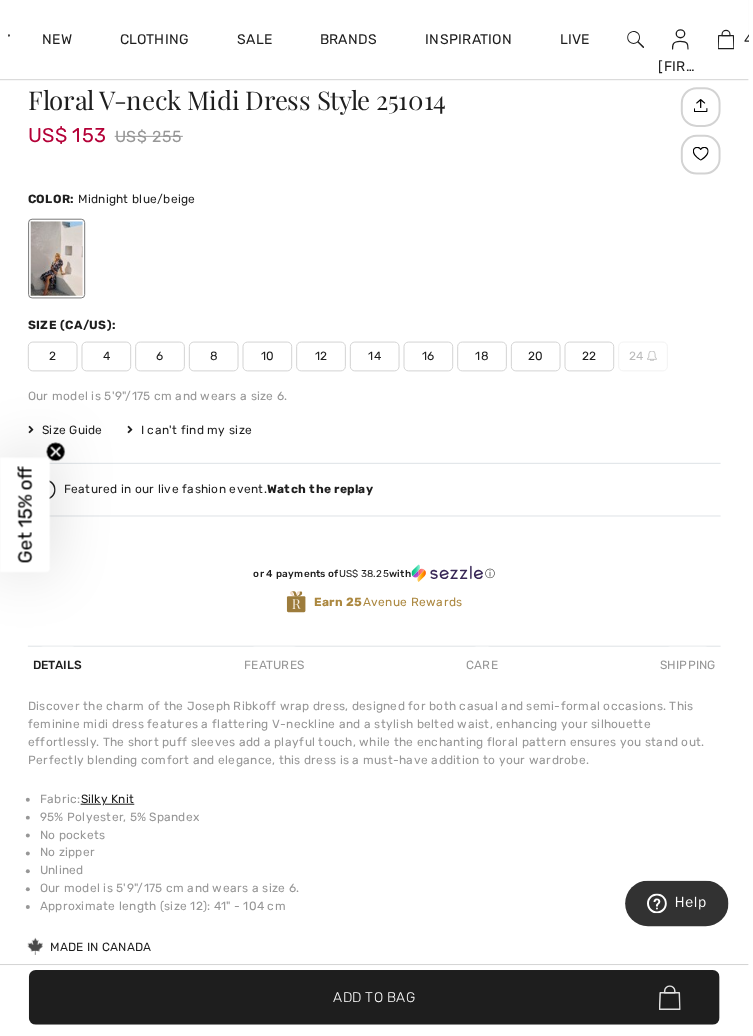 click on "16" at bounding box center [431, 359] 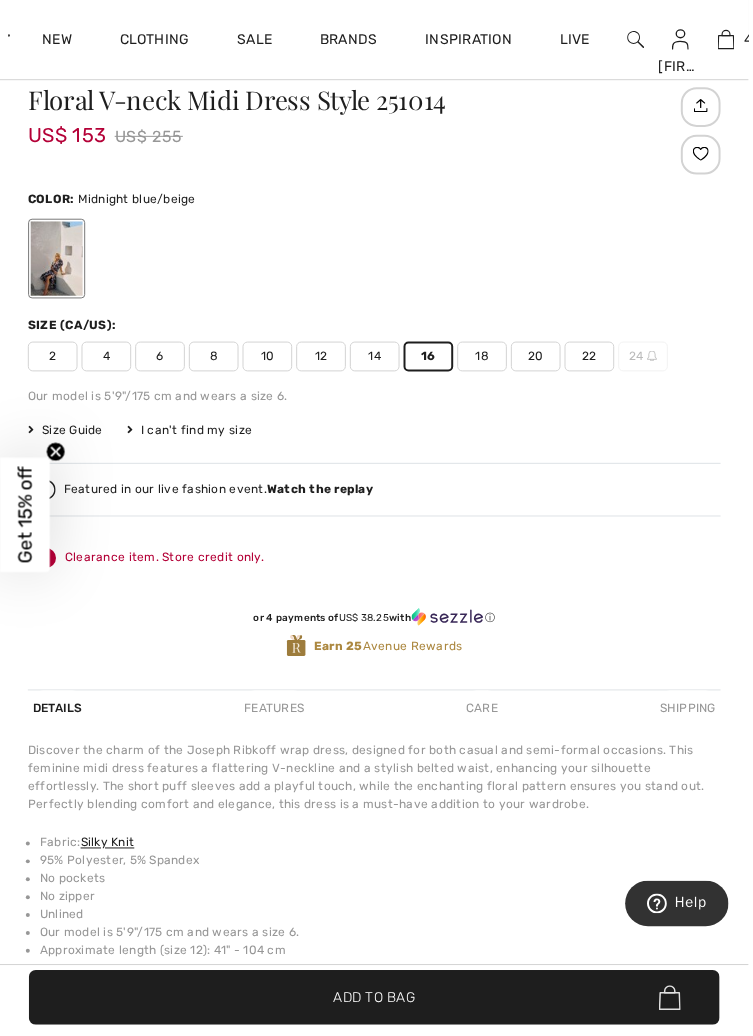 click on "✔ Added to Bag
Add to Bag" at bounding box center (376, 1003) 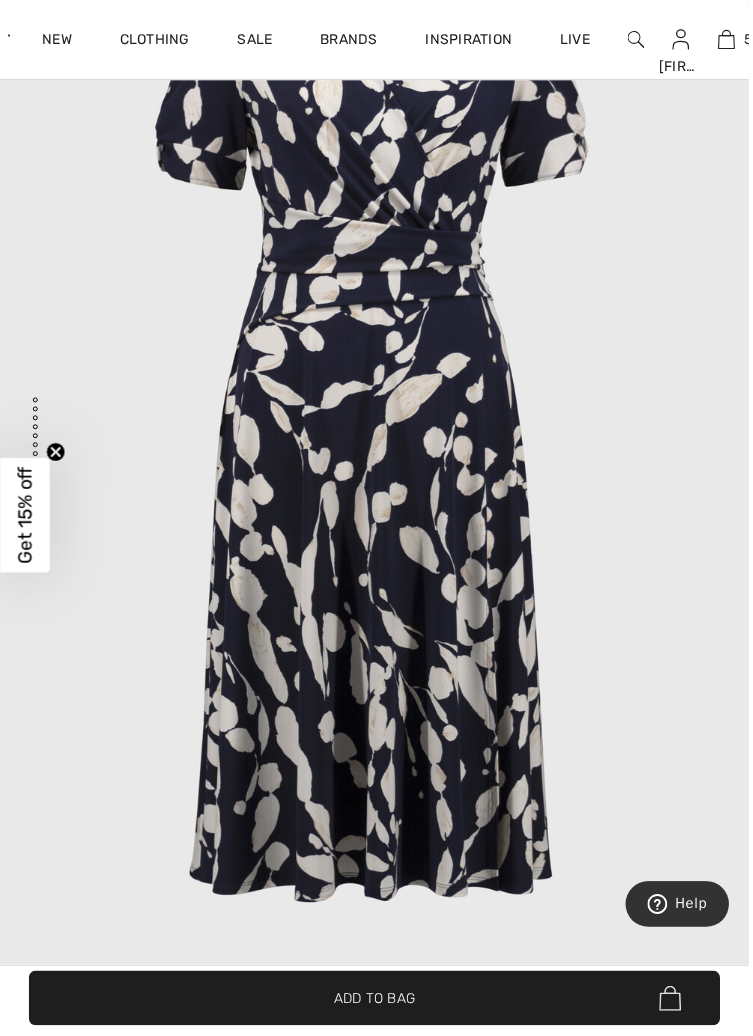 scroll, scrollTop: 241, scrollLeft: 0, axis: vertical 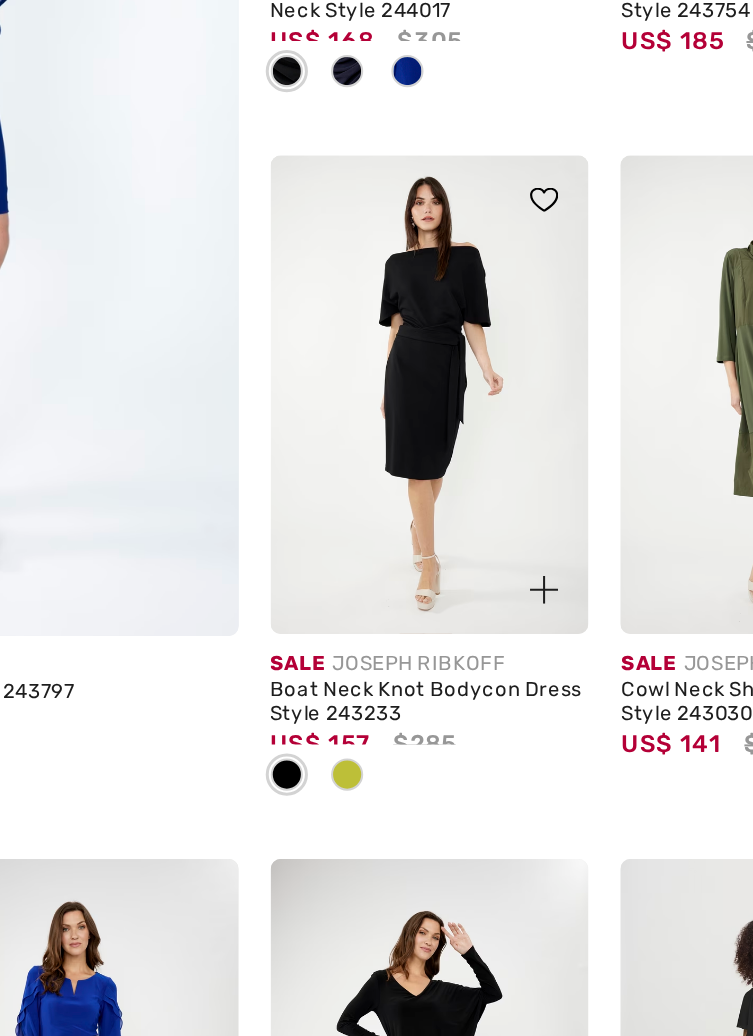 click at bounding box center (423, 572) 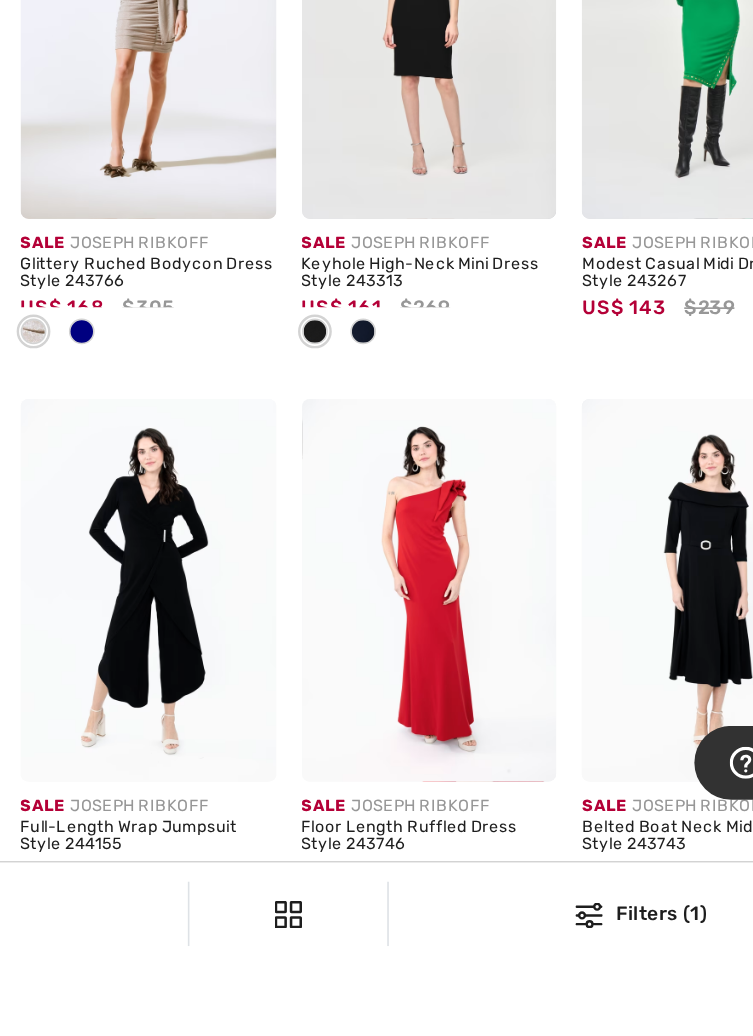 scroll, scrollTop: 4748, scrollLeft: 0, axis: vertical 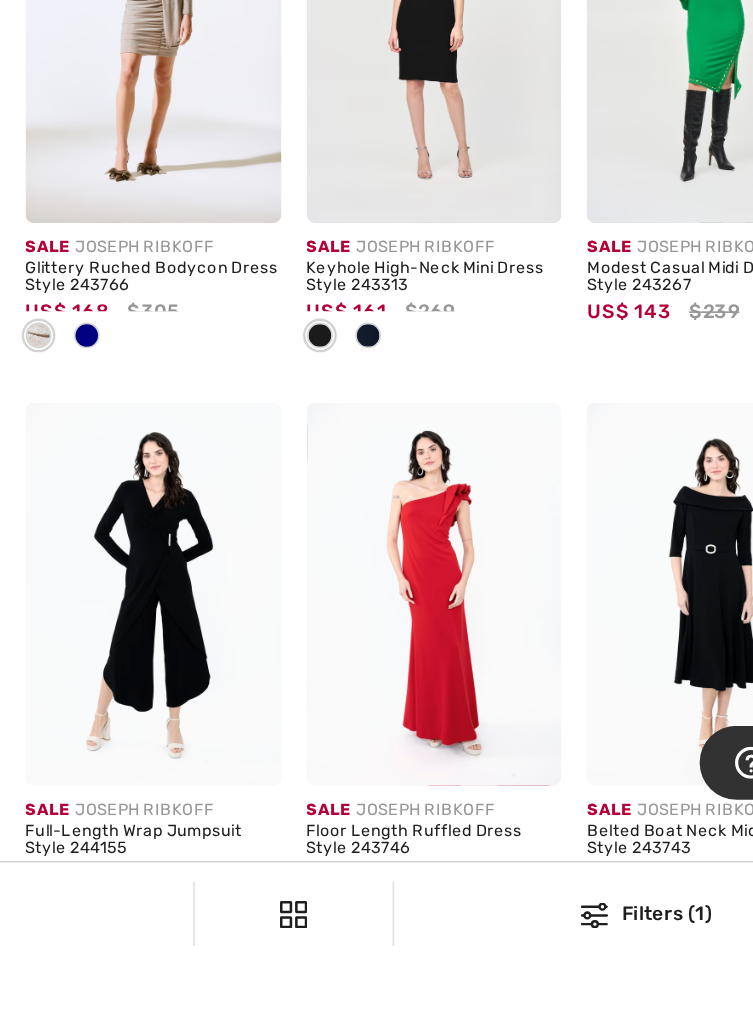 click at bounding box center [507, 1033] 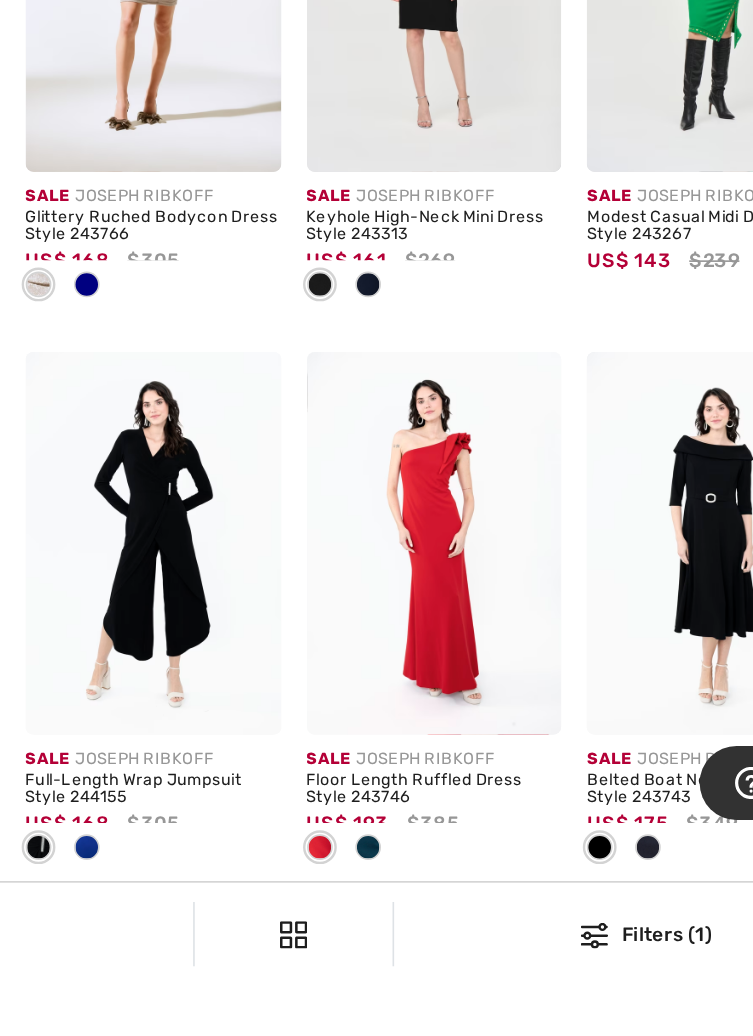 scroll, scrollTop: 4880, scrollLeft: 0, axis: vertical 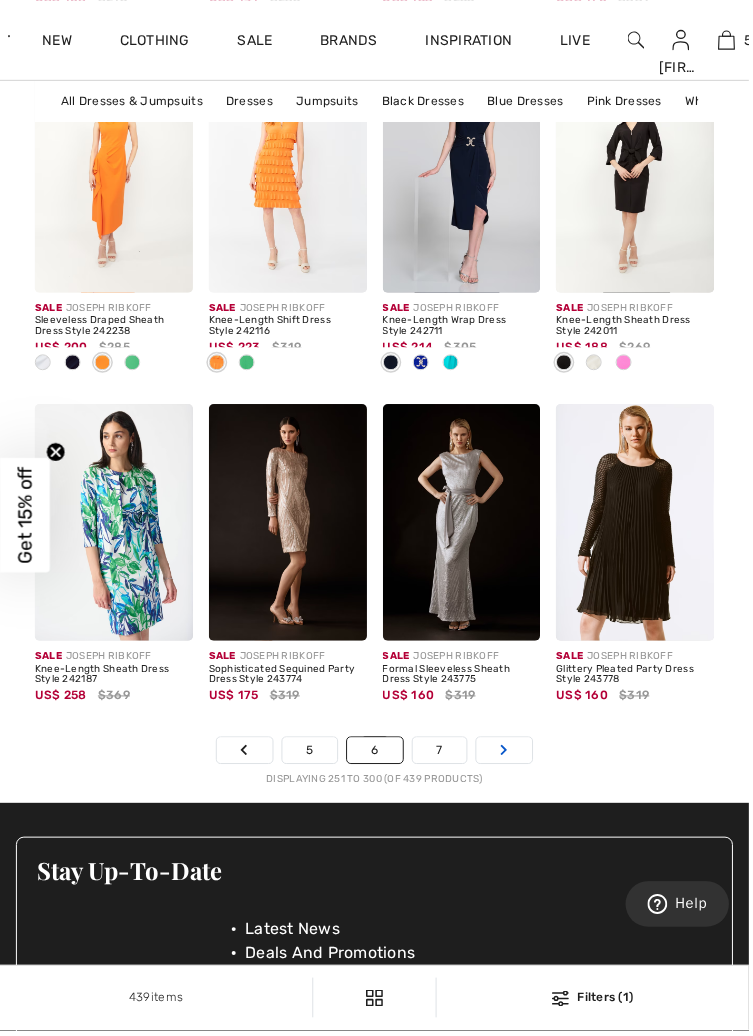 click on "Next" at bounding box center (507, 754) 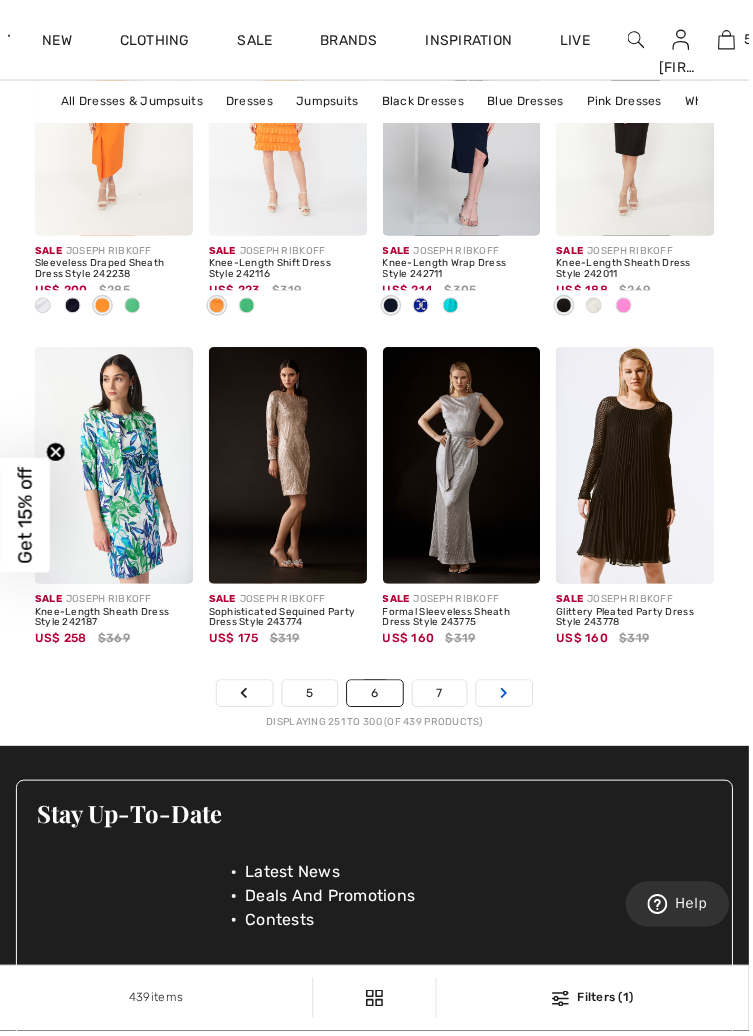 scroll, scrollTop: 5124, scrollLeft: 0, axis: vertical 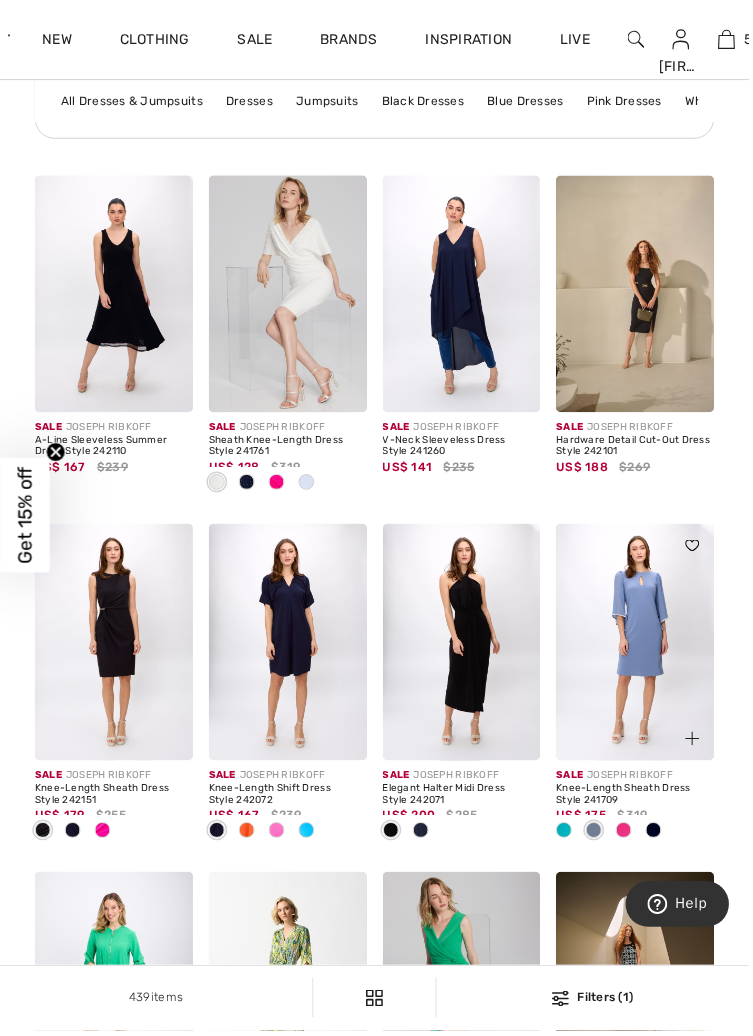 click at bounding box center (627, 836) 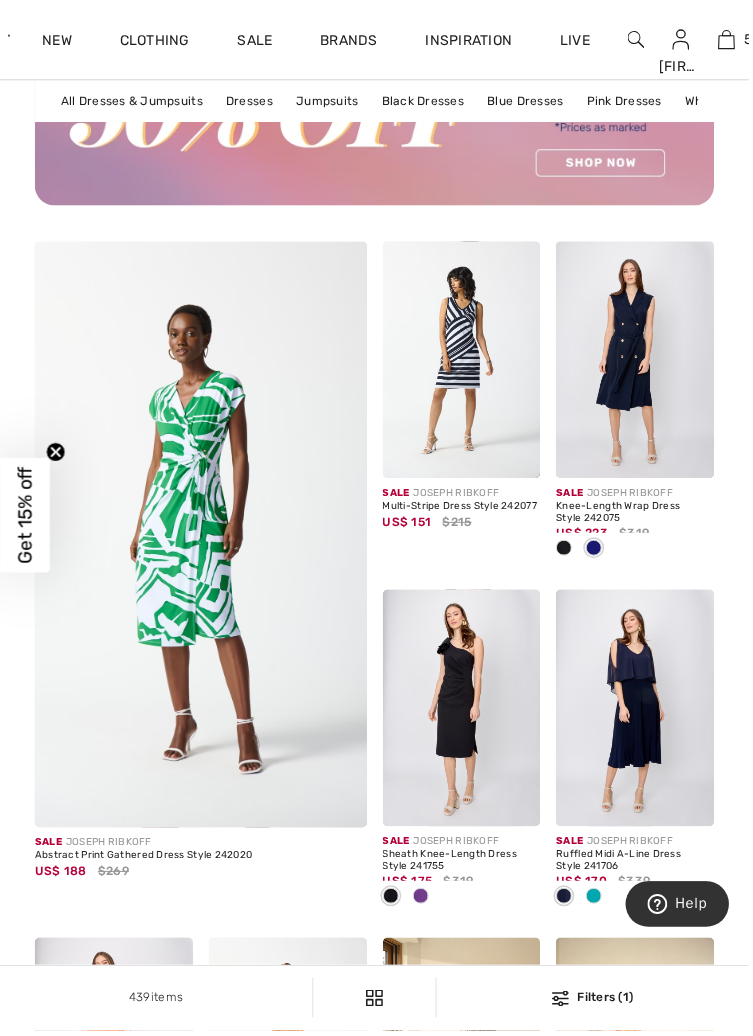 scroll, scrollTop: 2947, scrollLeft: 0, axis: vertical 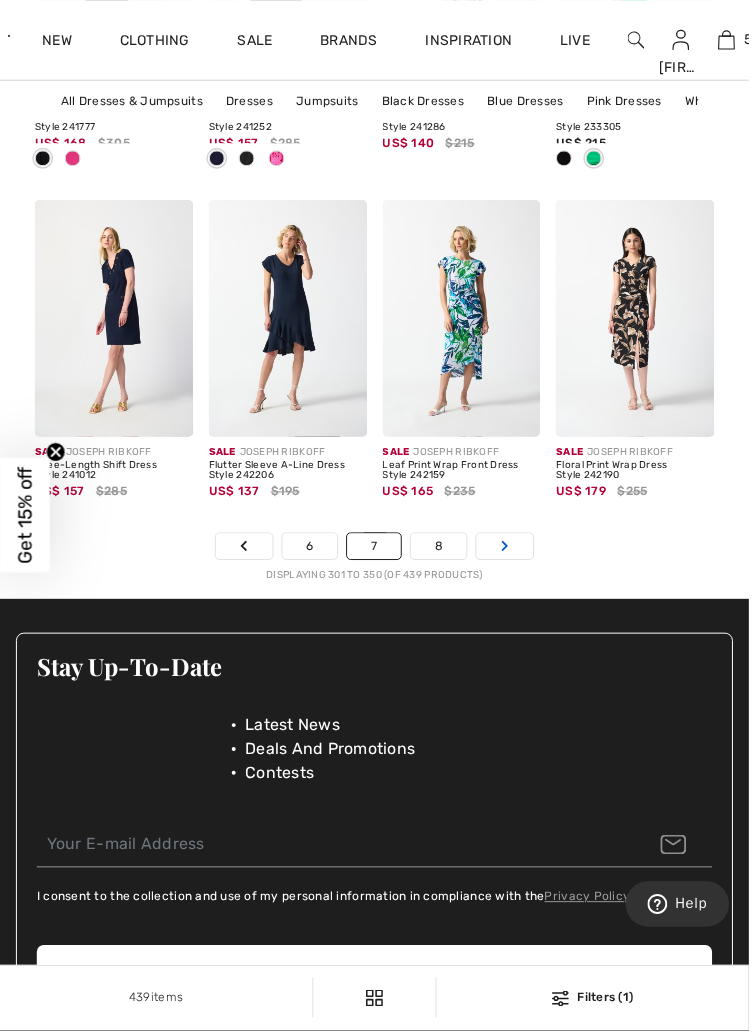 click on "Next" at bounding box center [507, 549] 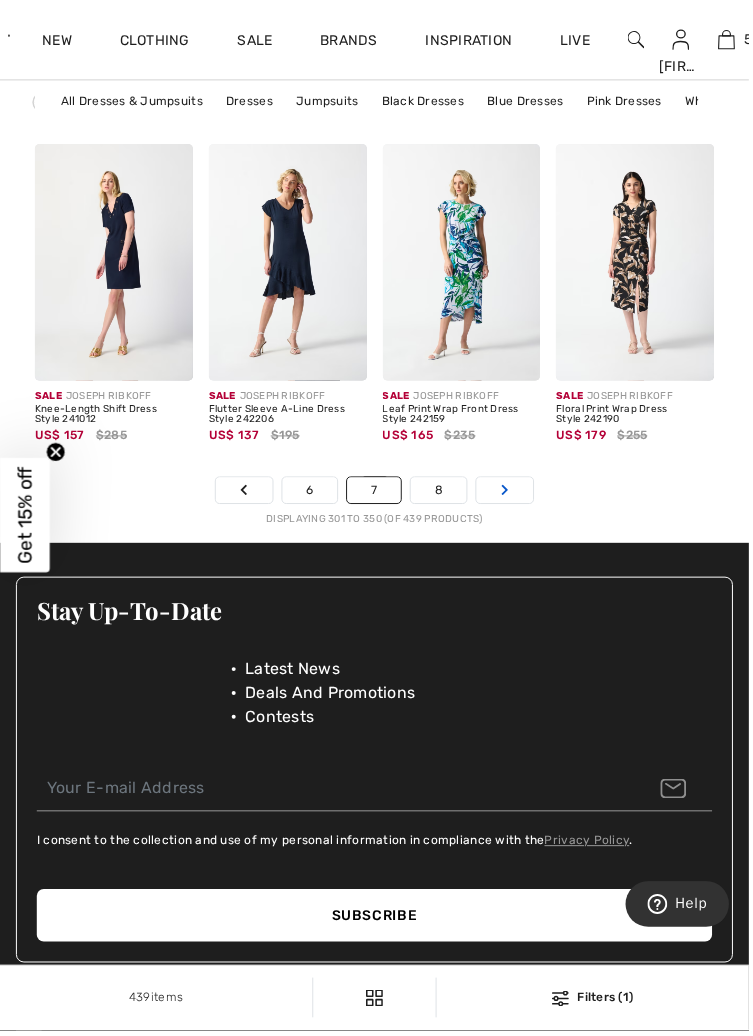 scroll, scrollTop: 5328, scrollLeft: 0, axis: vertical 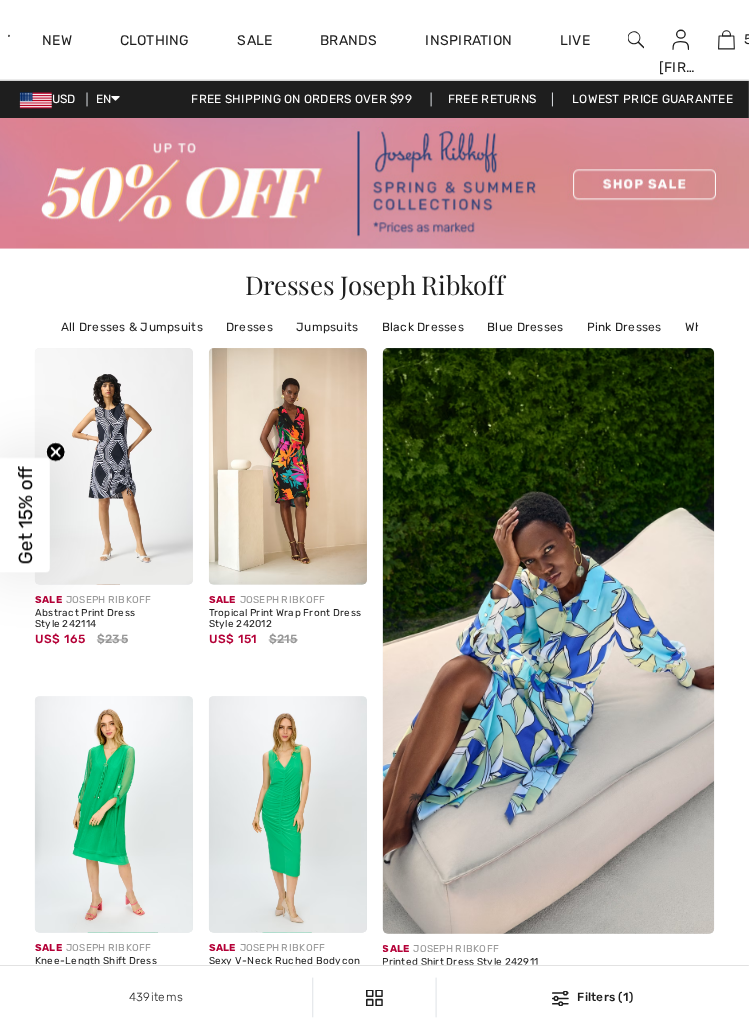 checkbox on "true" 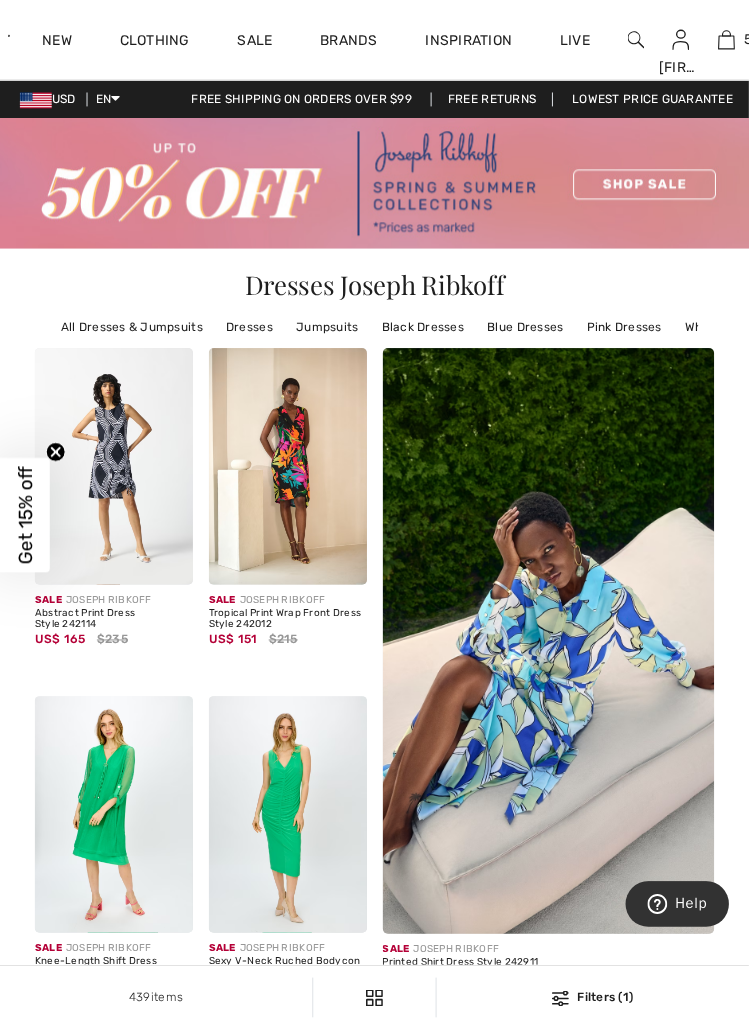 scroll, scrollTop: 0, scrollLeft: 0, axis: both 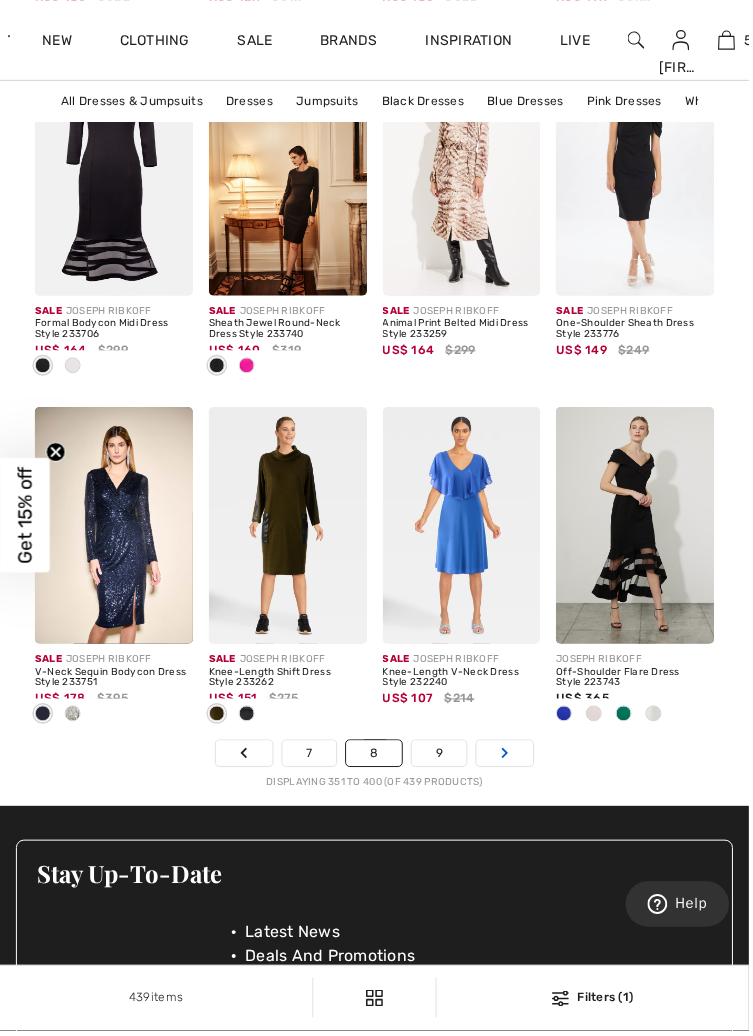 click on "Next" at bounding box center (507, 757) 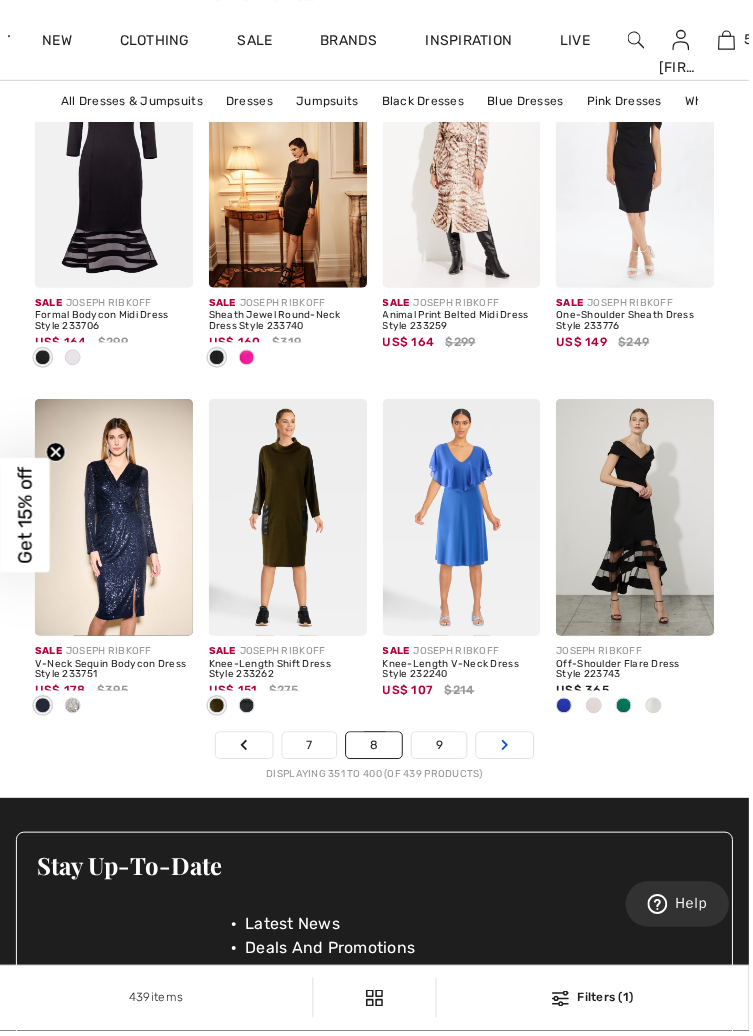 scroll, scrollTop: 5120, scrollLeft: 0, axis: vertical 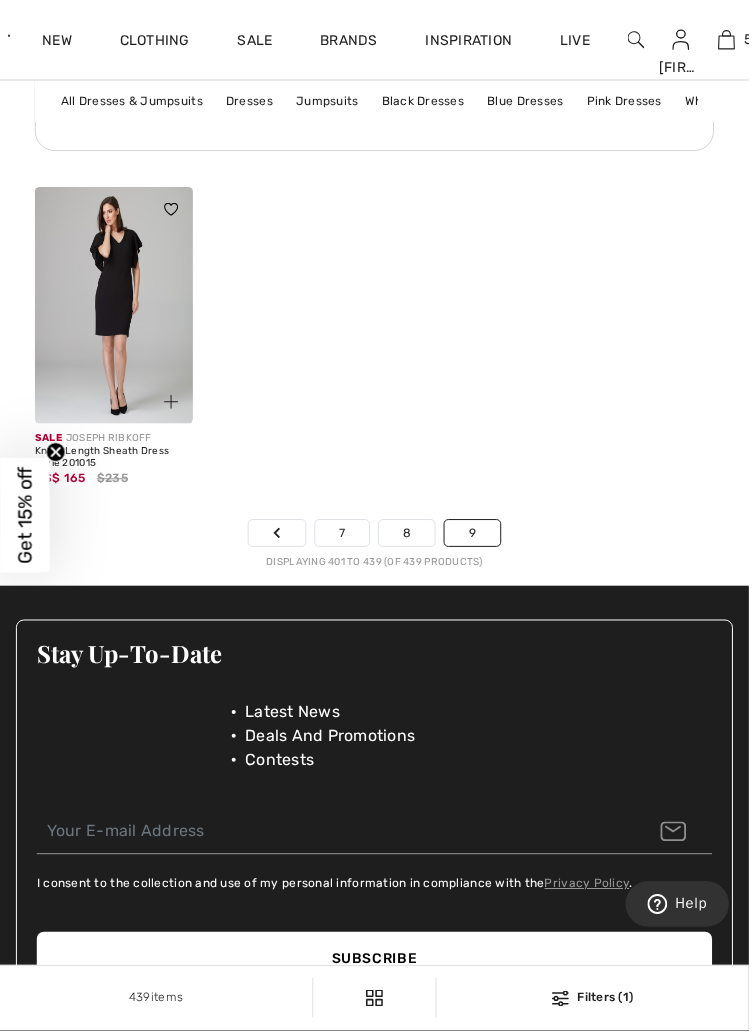 click at bounding box center [114, 307] 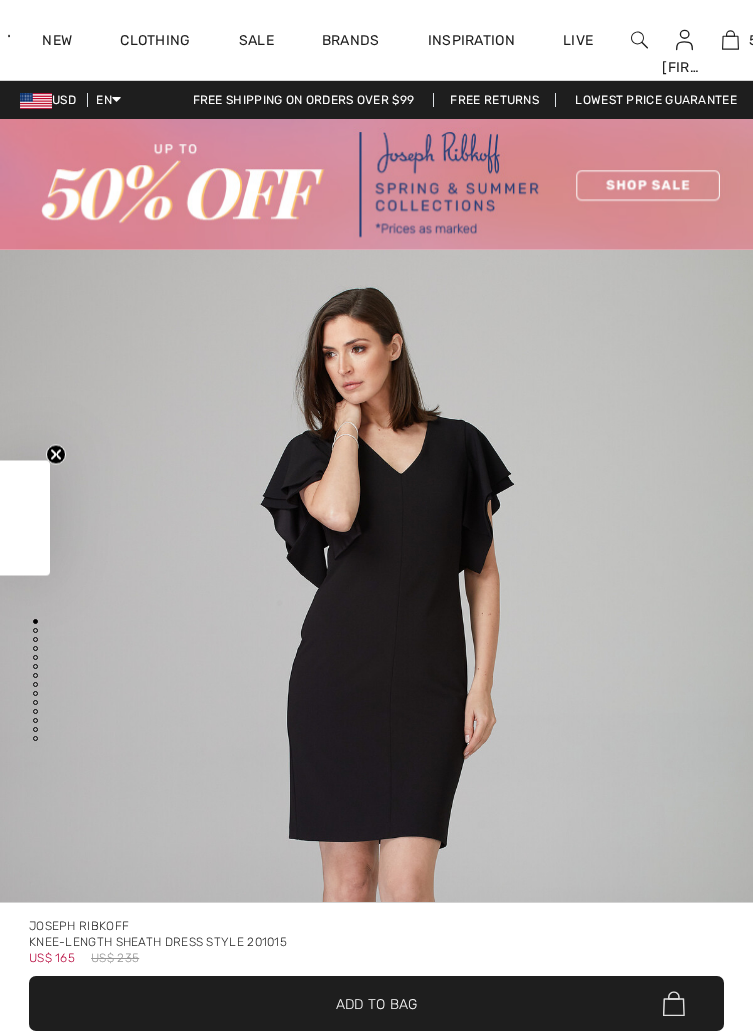 scroll, scrollTop: 0, scrollLeft: 0, axis: both 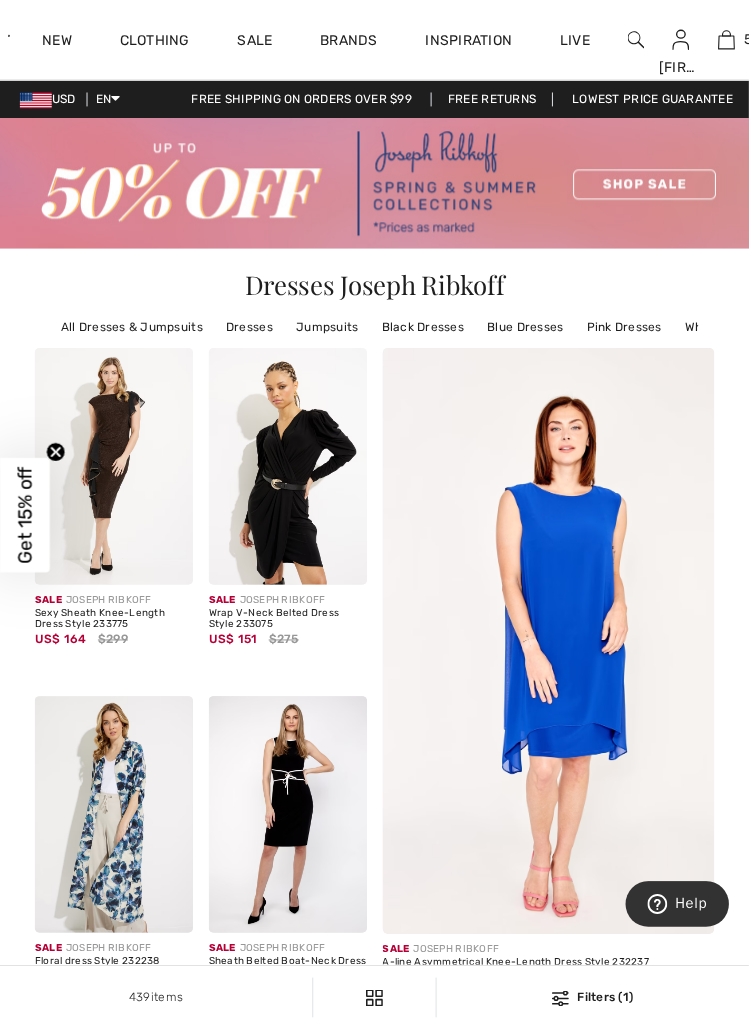 click at bounding box center (639, 40) 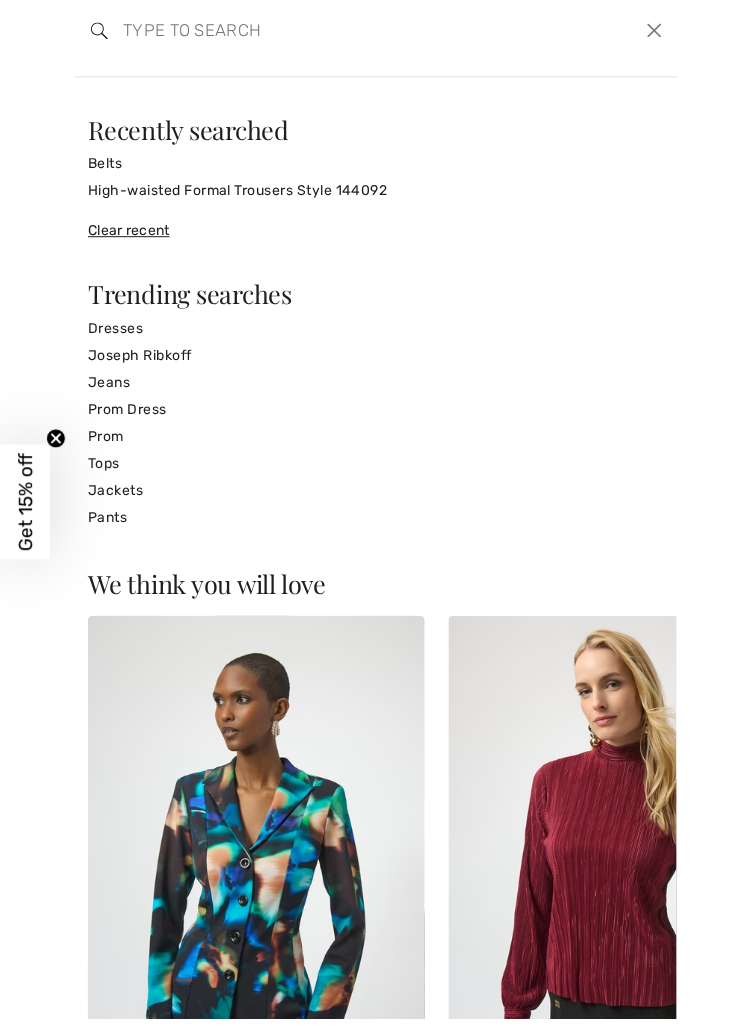 paste on "253237" 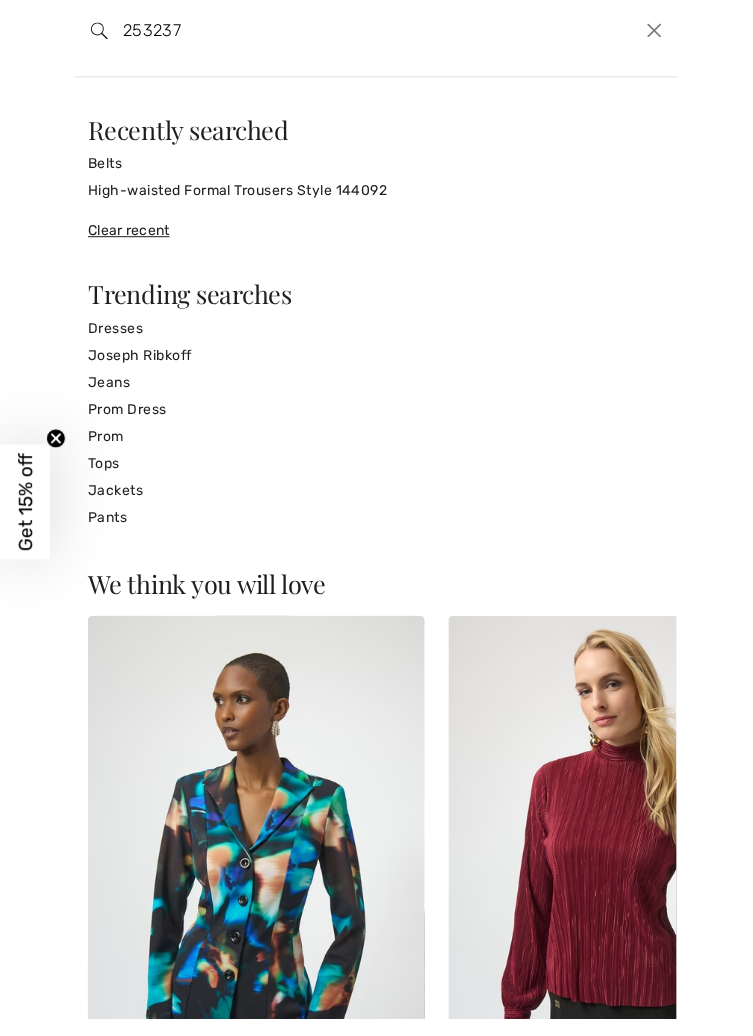 type on "253237" 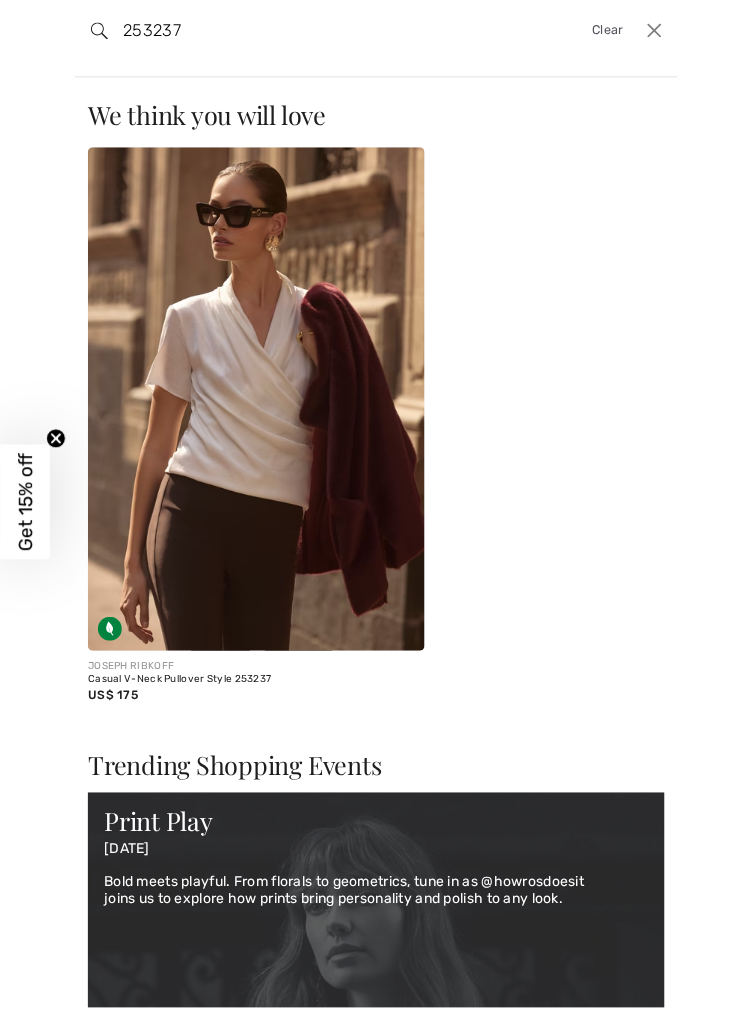 scroll, scrollTop: 580, scrollLeft: 0, axis: vertical 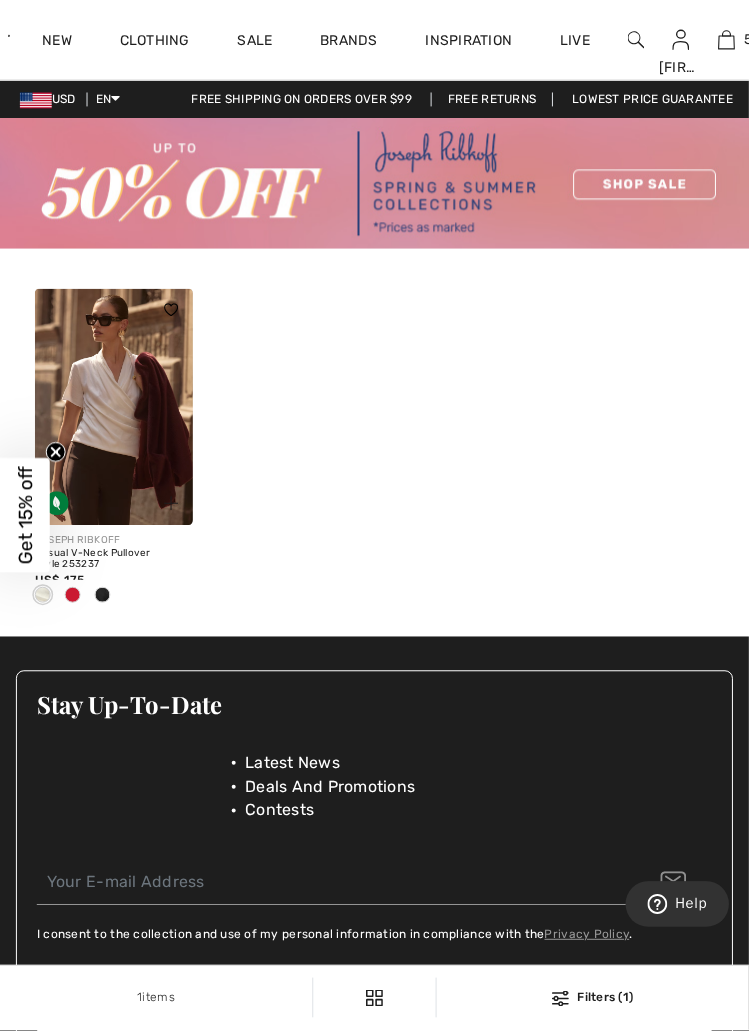 click at bounding box center (114, 409) 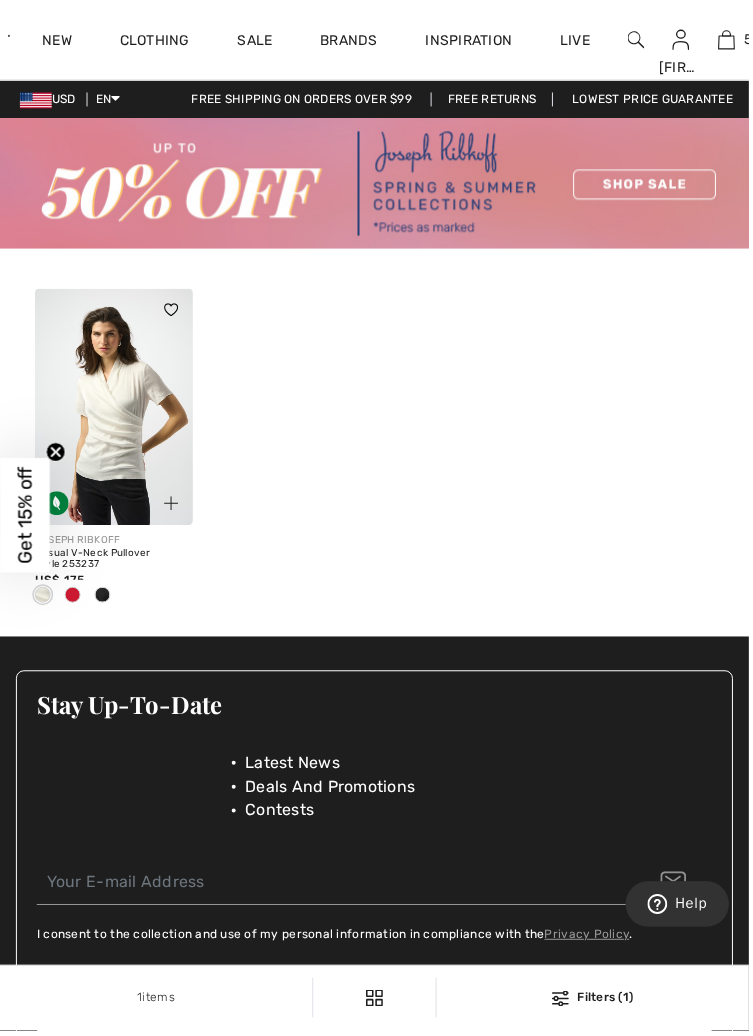 click at bounding box center [172, 506] 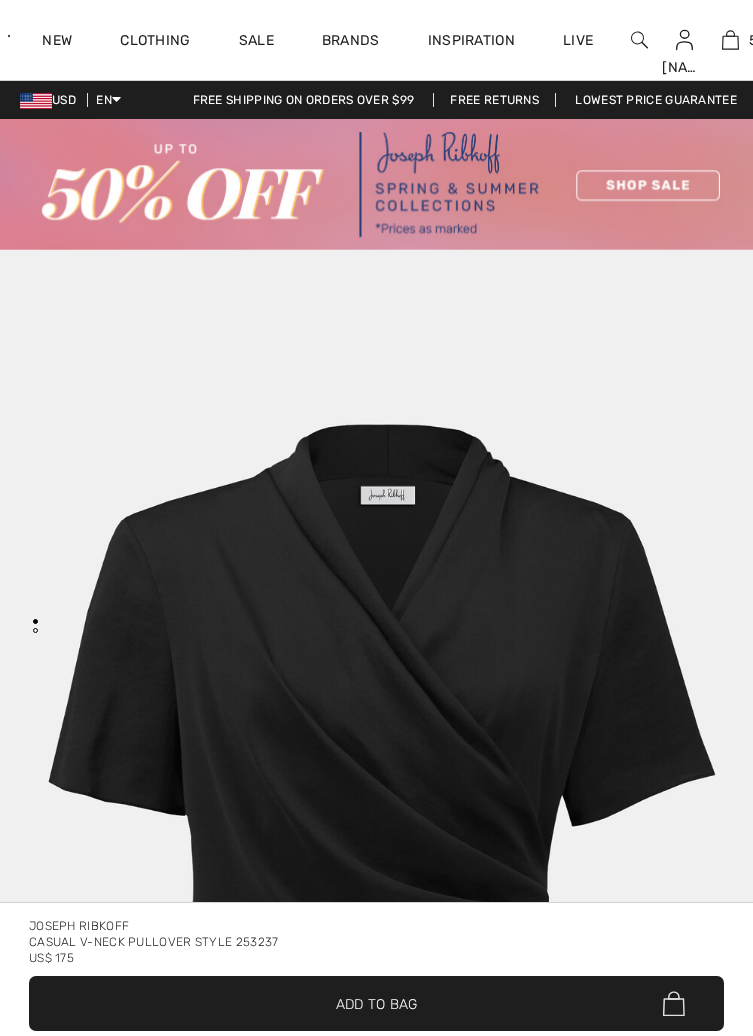 scroll, scrollTop: 0, scrollLeft: 0, axis: both 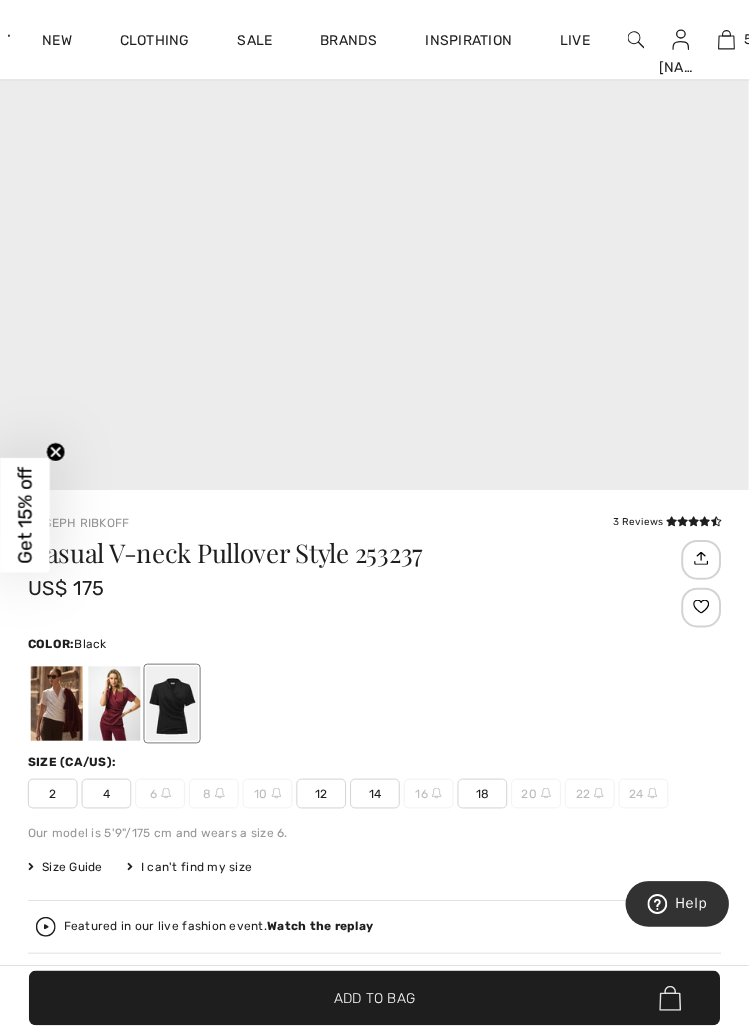 click at bounding box center (115, 707) 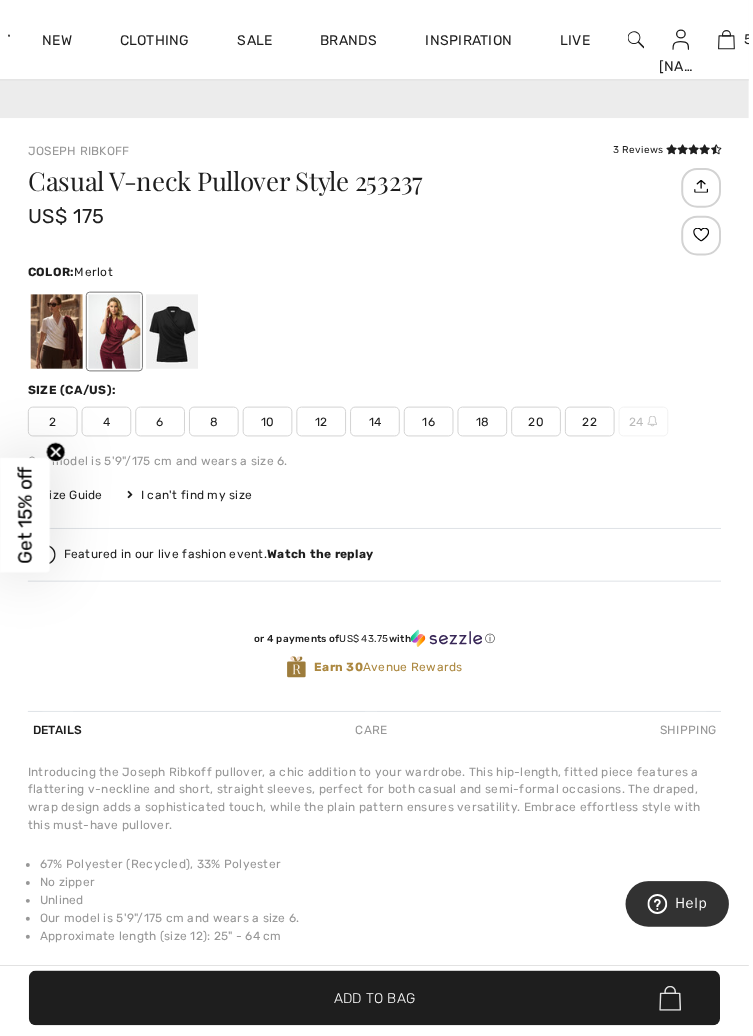 scroll, scrollTop: 1124, scrollLeft: 0, axis: vertical 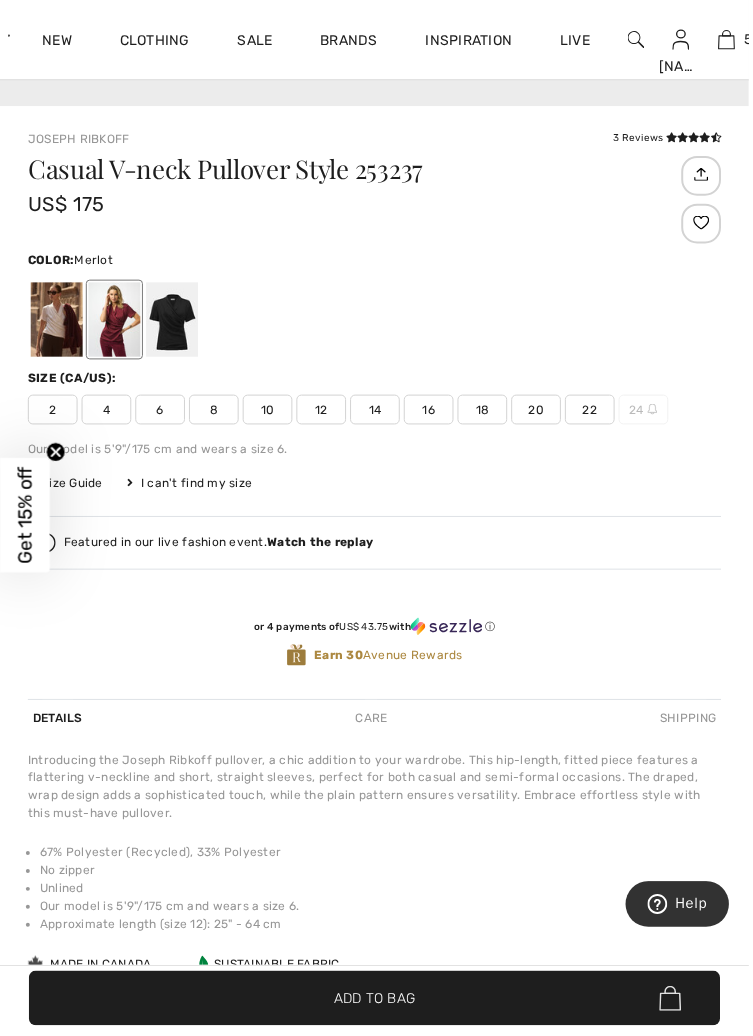 click on "16" at bounding box center [431, 412] 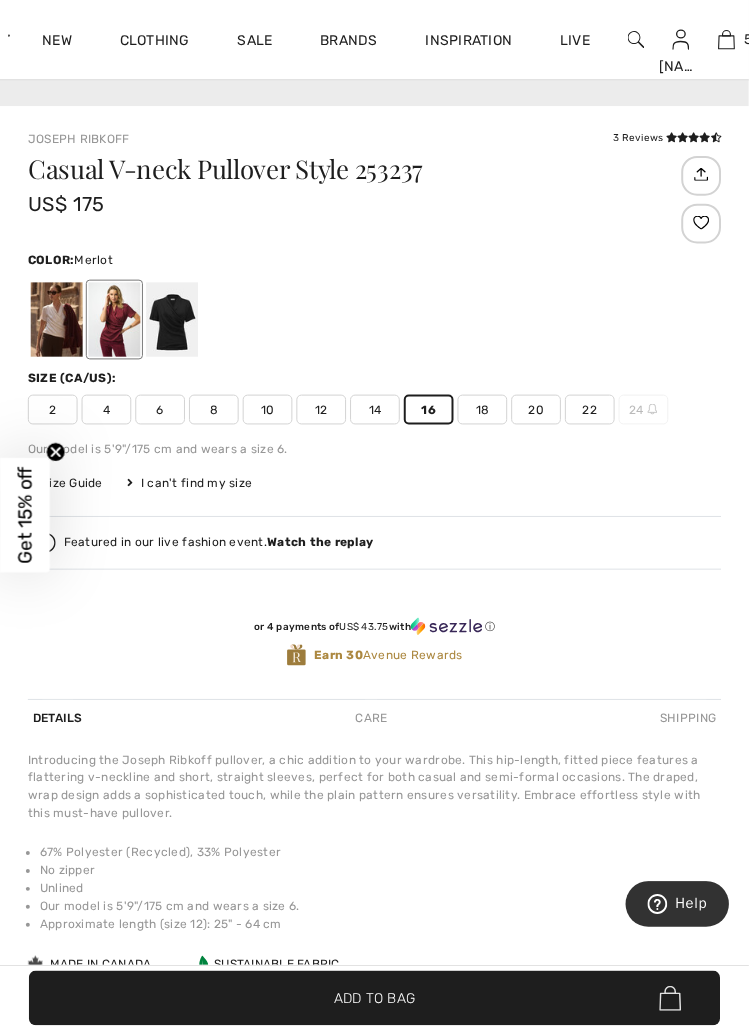 click on "✔ Added to Bag
Add to Bag" at bounding box center [376, 1003] 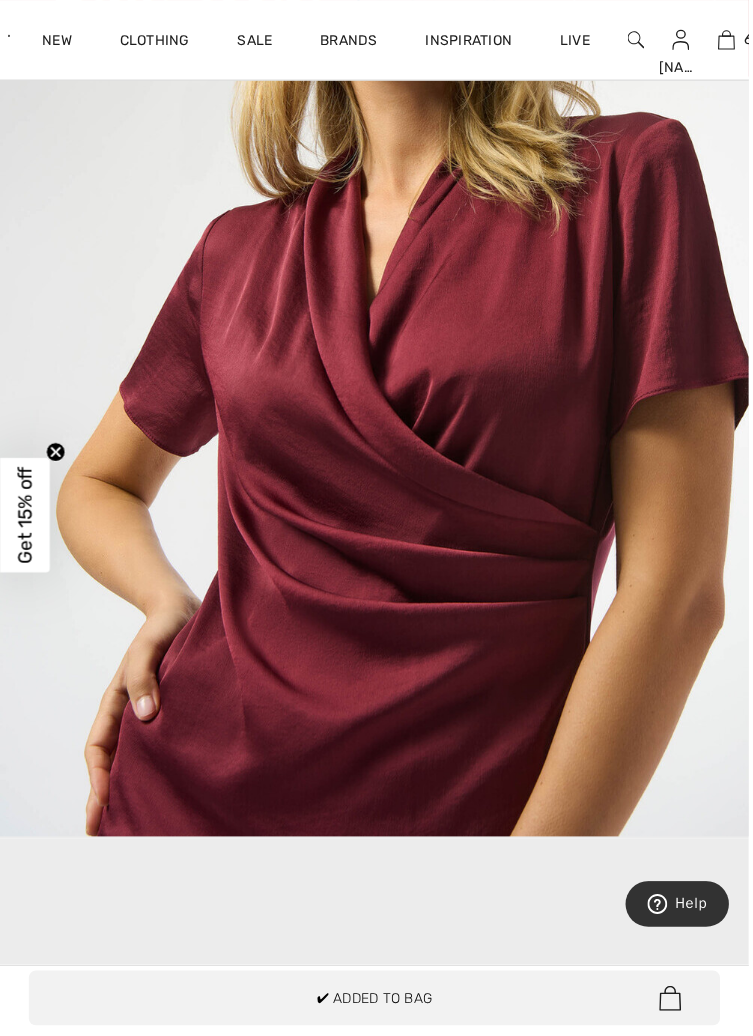 scroll, scrollTop: 0, scrollLeft: 0, axis: both 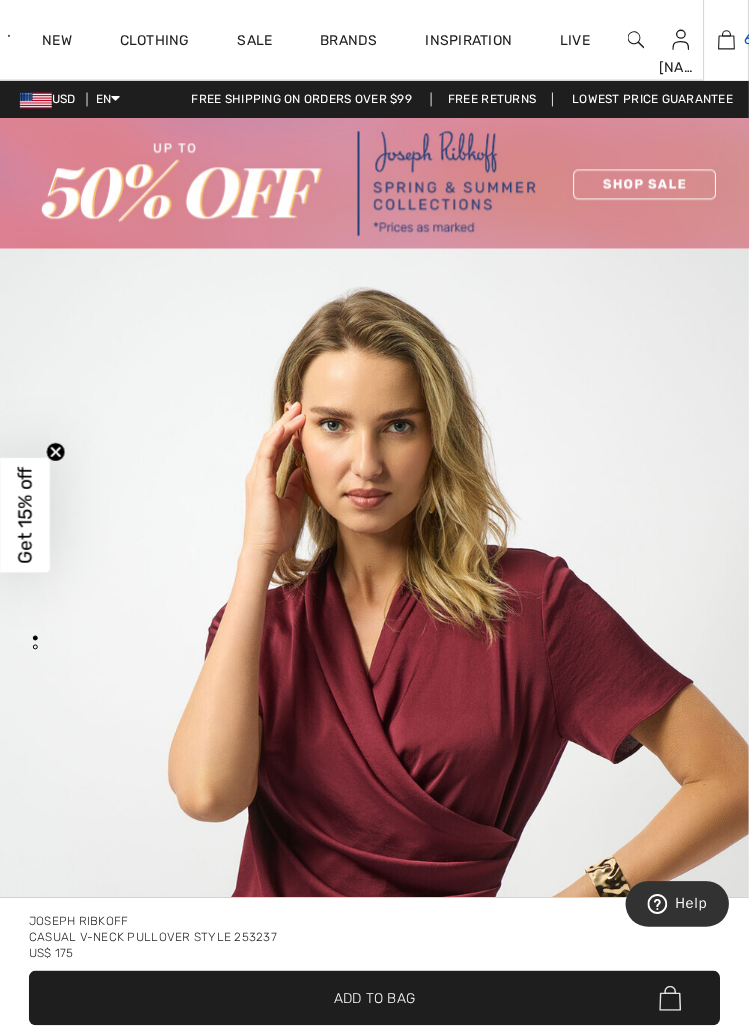 click at bounding box center [730, 40] 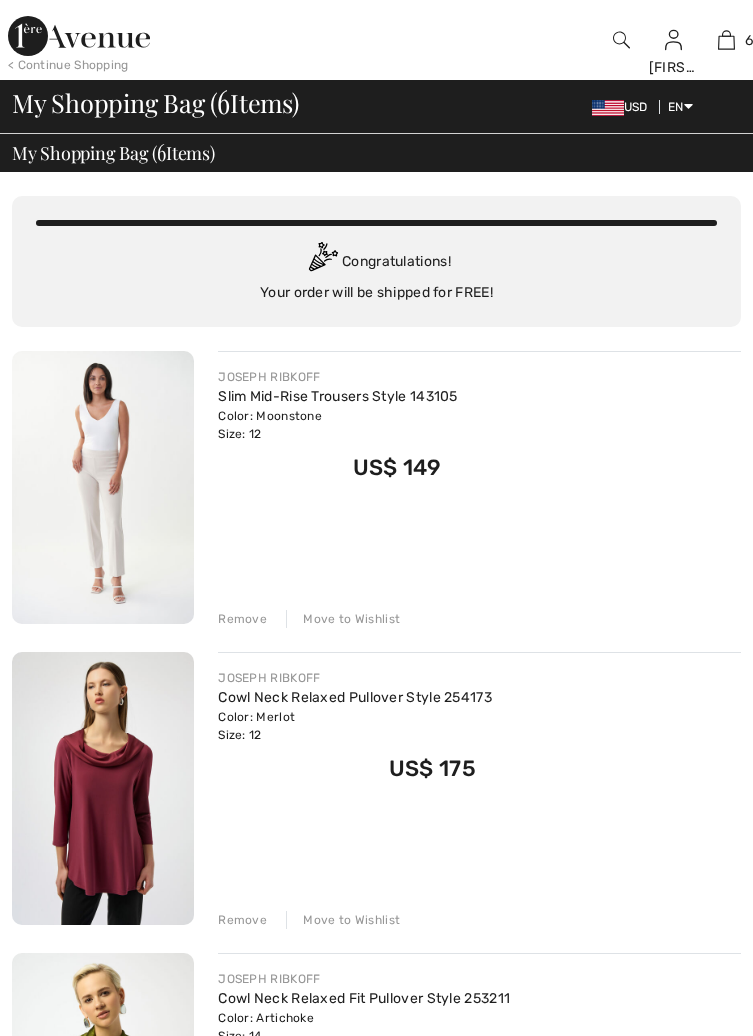 scroll, scrollTop: 0, scrollLeft: 0, axis: both 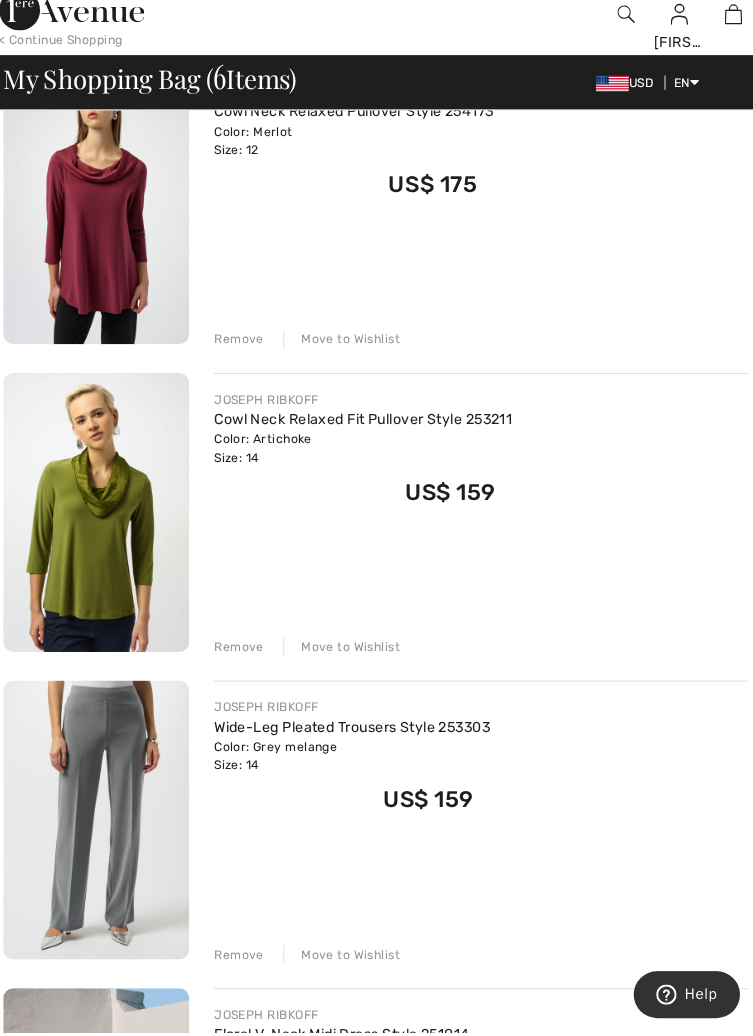 click on "Remove" at bounding box center (242, 960) 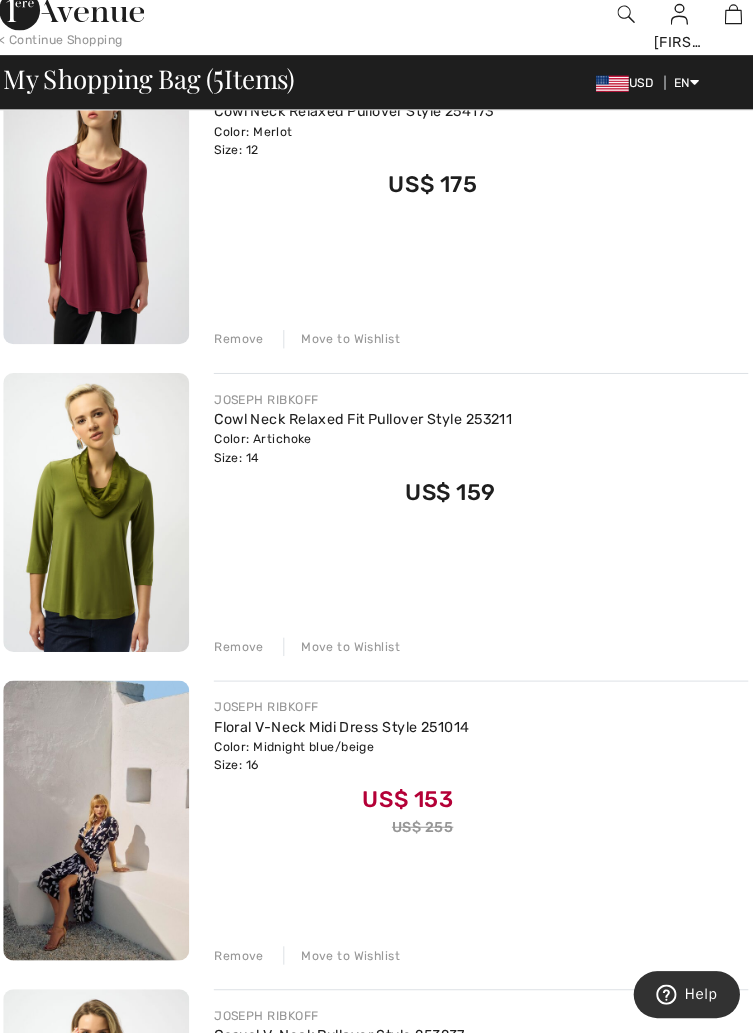 click on "Remove" at bounding box center (242, 659) 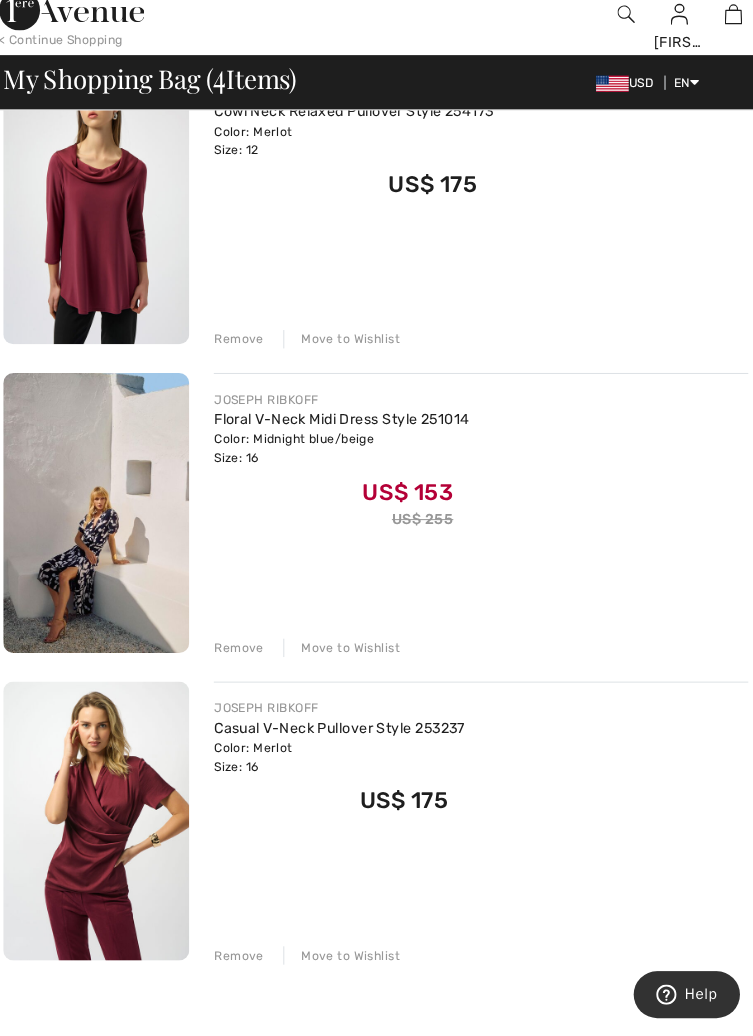 click on "Remove" at bounding box center (242, 358) 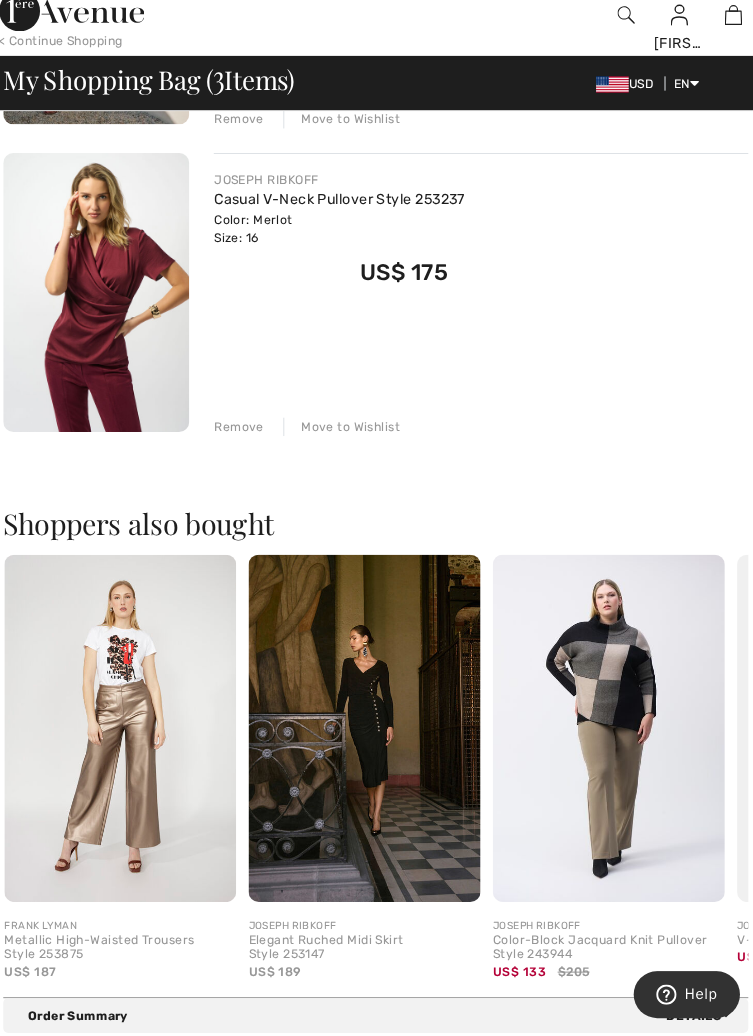 scroll, scrollTop: 785, scrollLeft: 0, axis: vertical 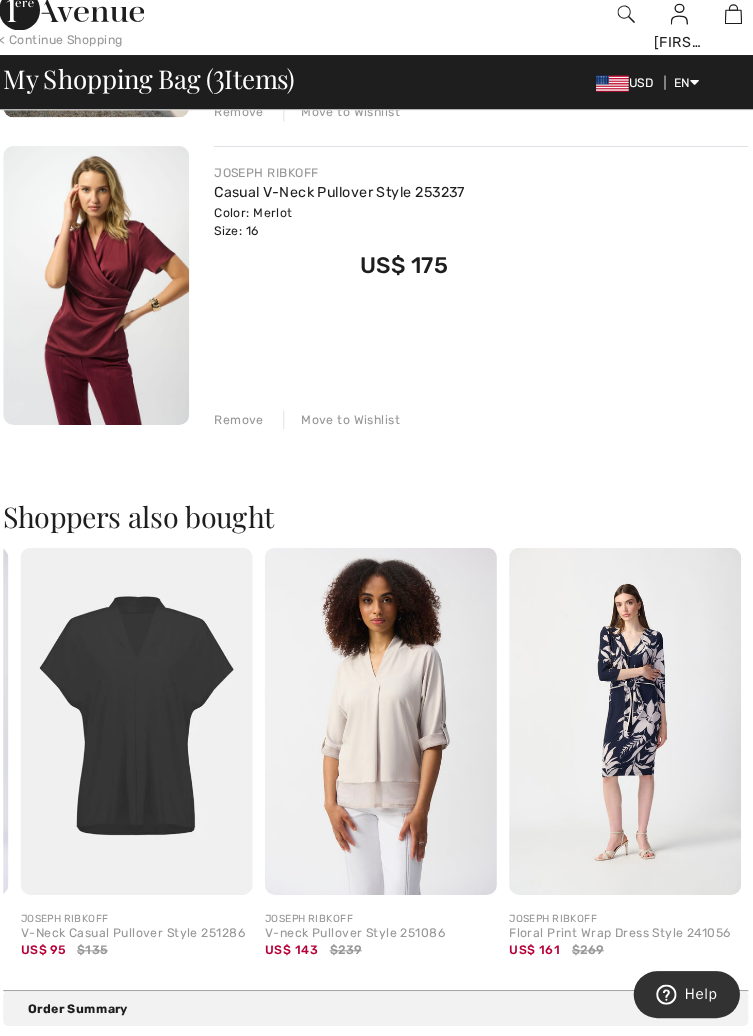 click at bounding box center [381, 732] 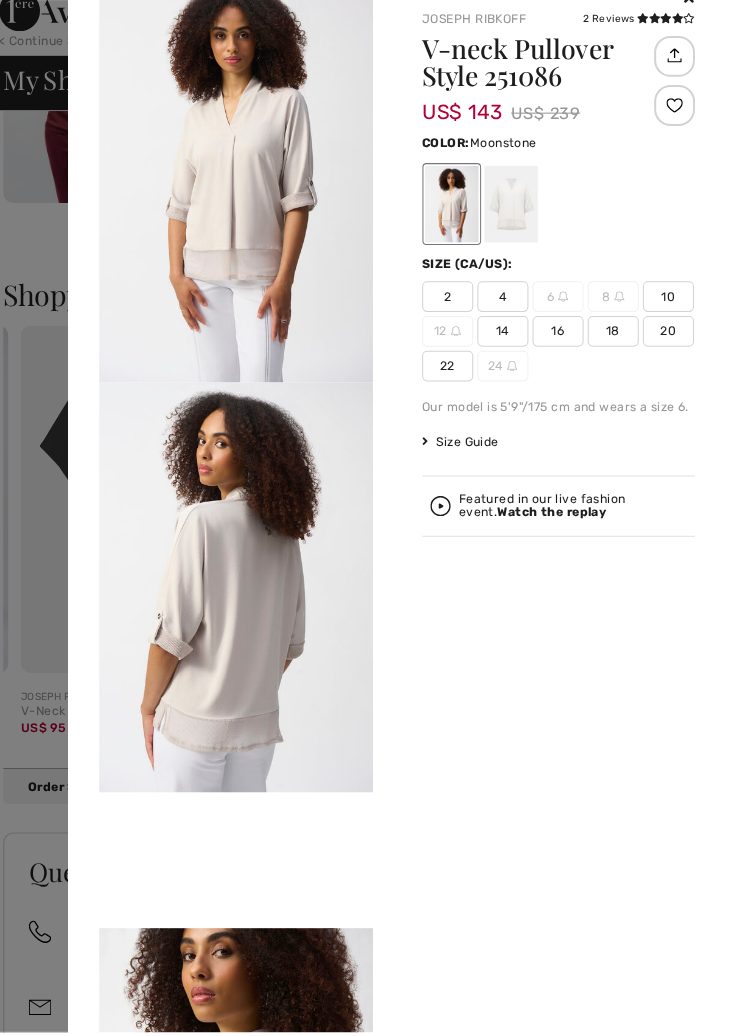 scroll, scrollTop: 1007, scrollLeft: 0, axis: vertical 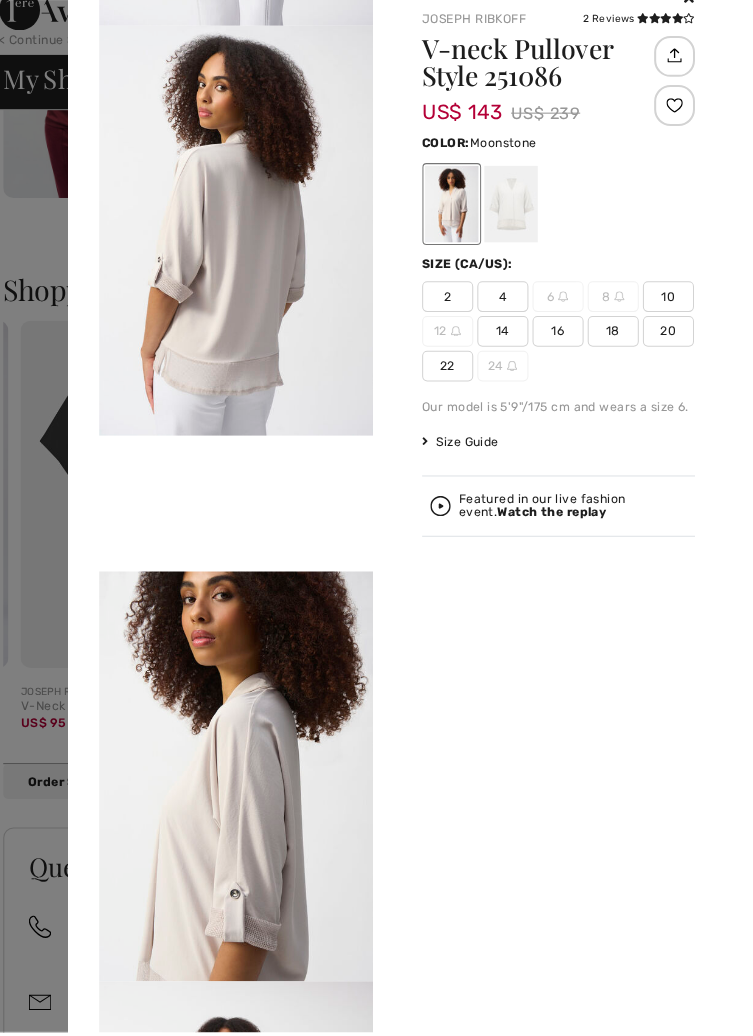 click on "14" at bounding box center (501, 350) 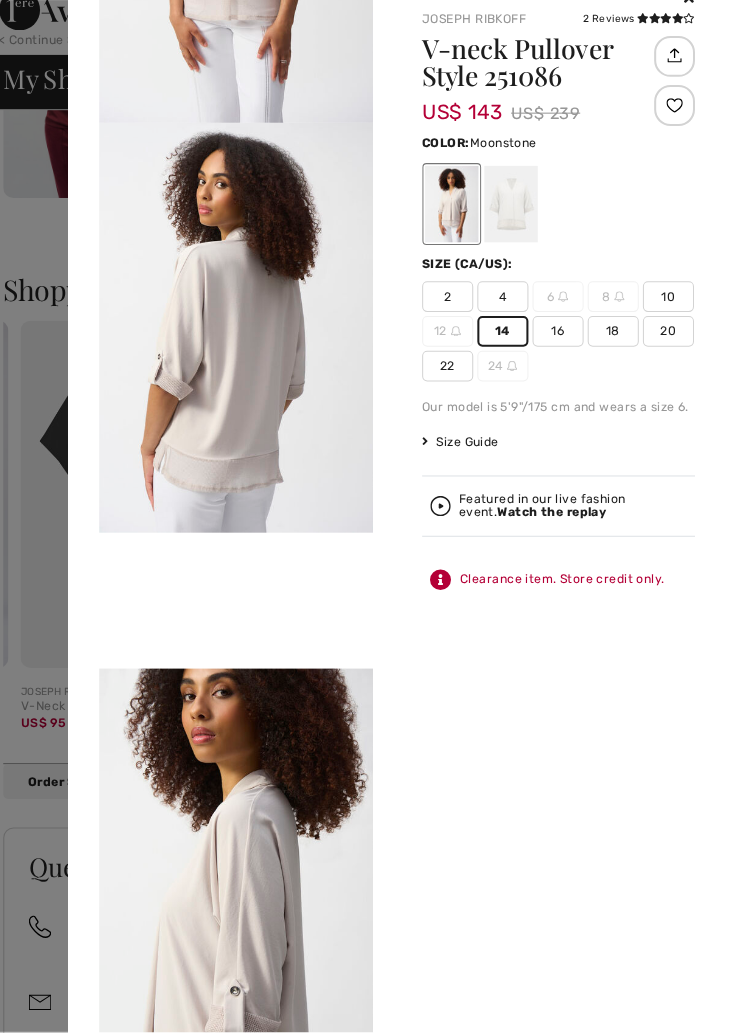 scroll, scrollTop: 256, scrollLeft: 0, axis: vertical 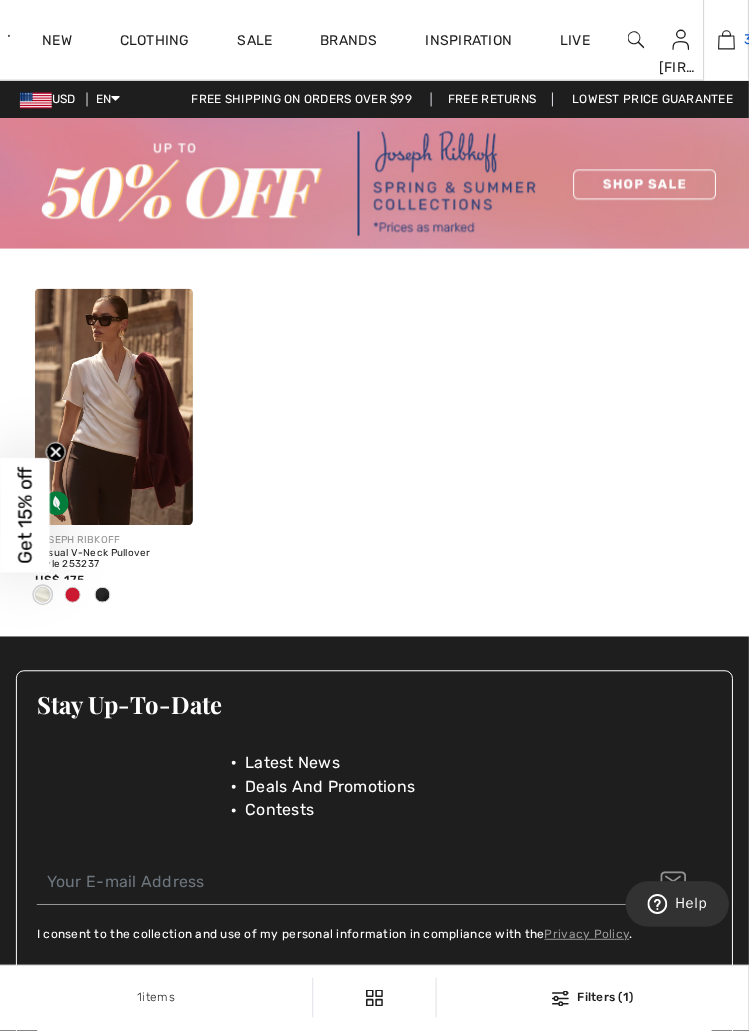 click on "3" at bounding box center (730, 40) 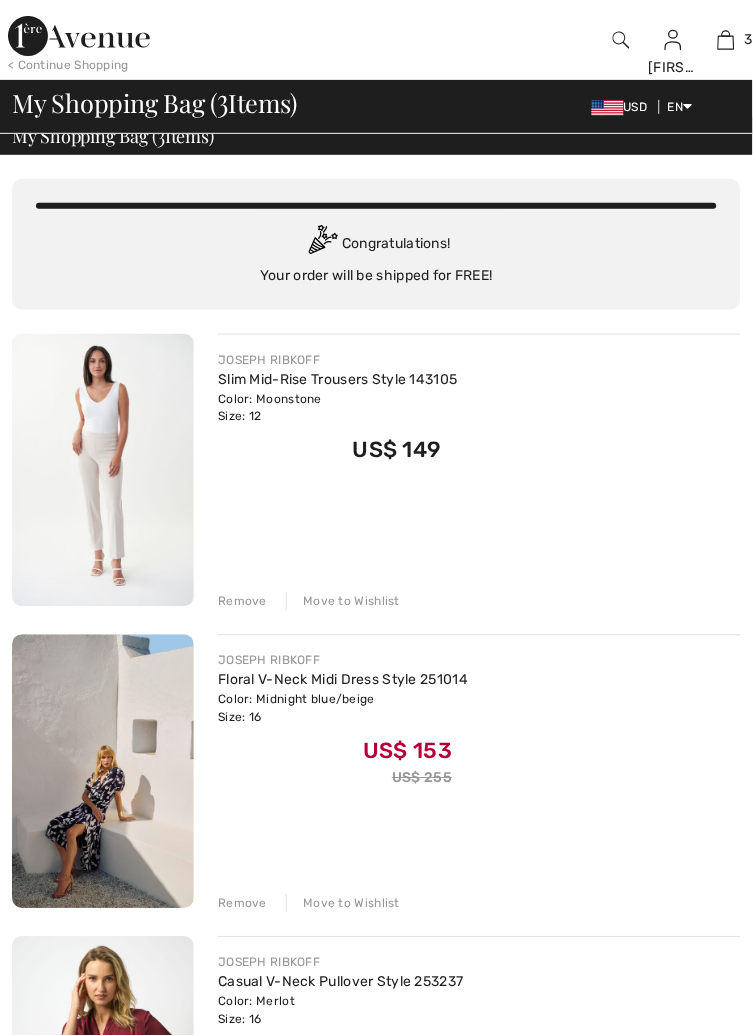 scroll, scrollTop: 0, scrollLeft: 0, axis: both 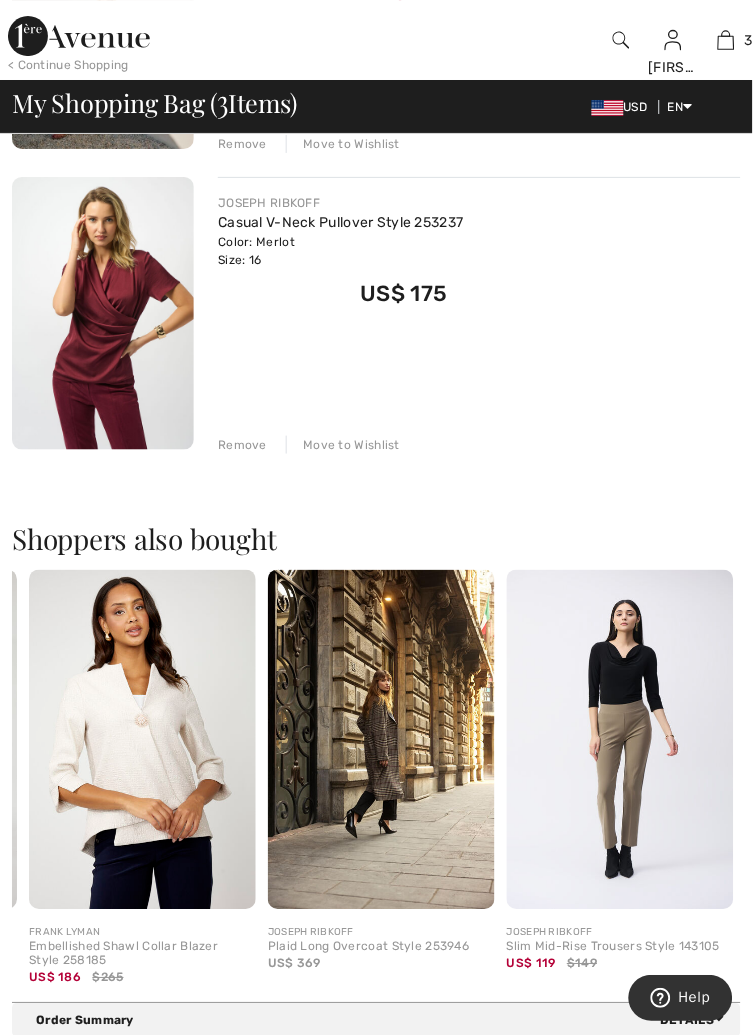 click at bounding box center (103, 313) 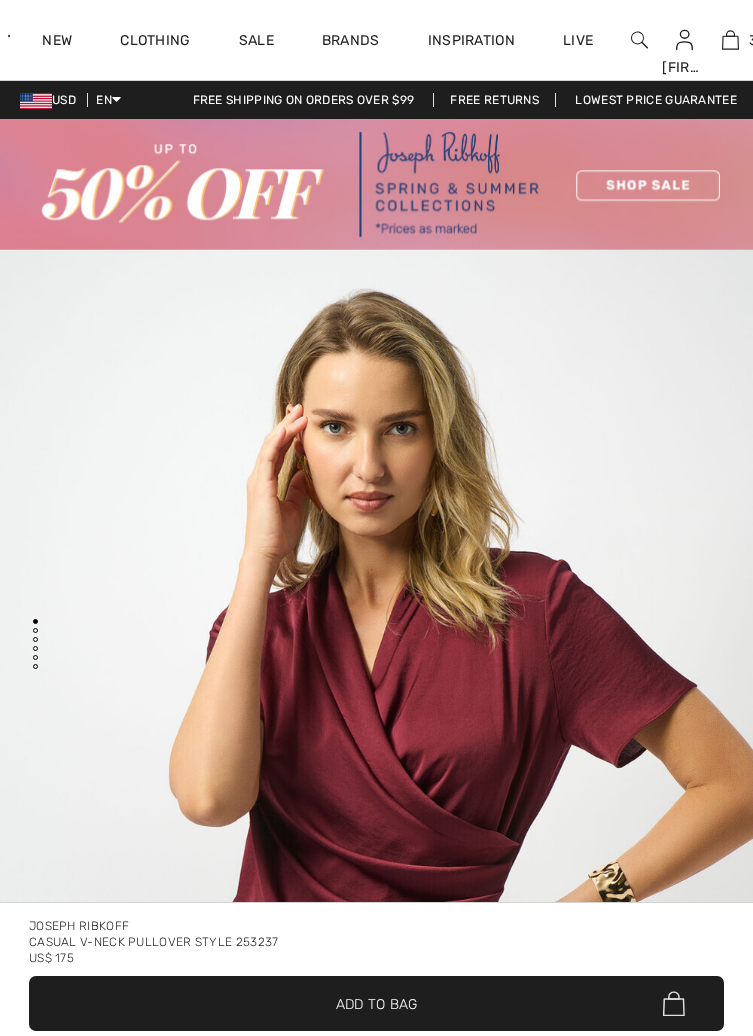 scroll, scrollTop: 0, scrollLeft: 0, axis: both 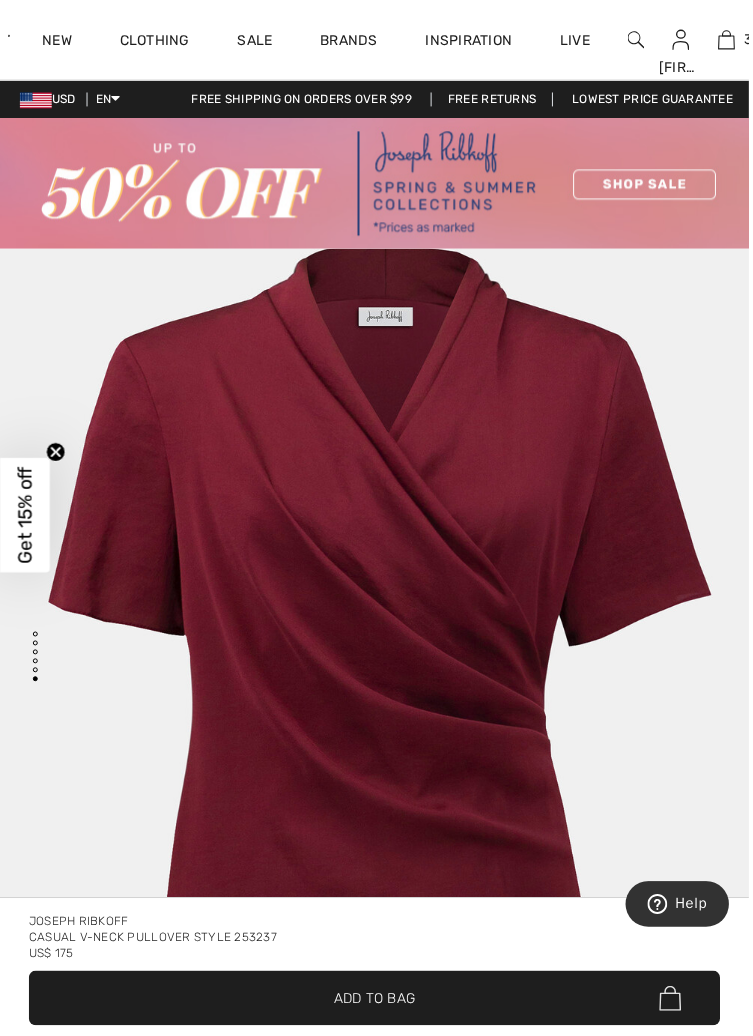 click at bounding box center [639, 40] 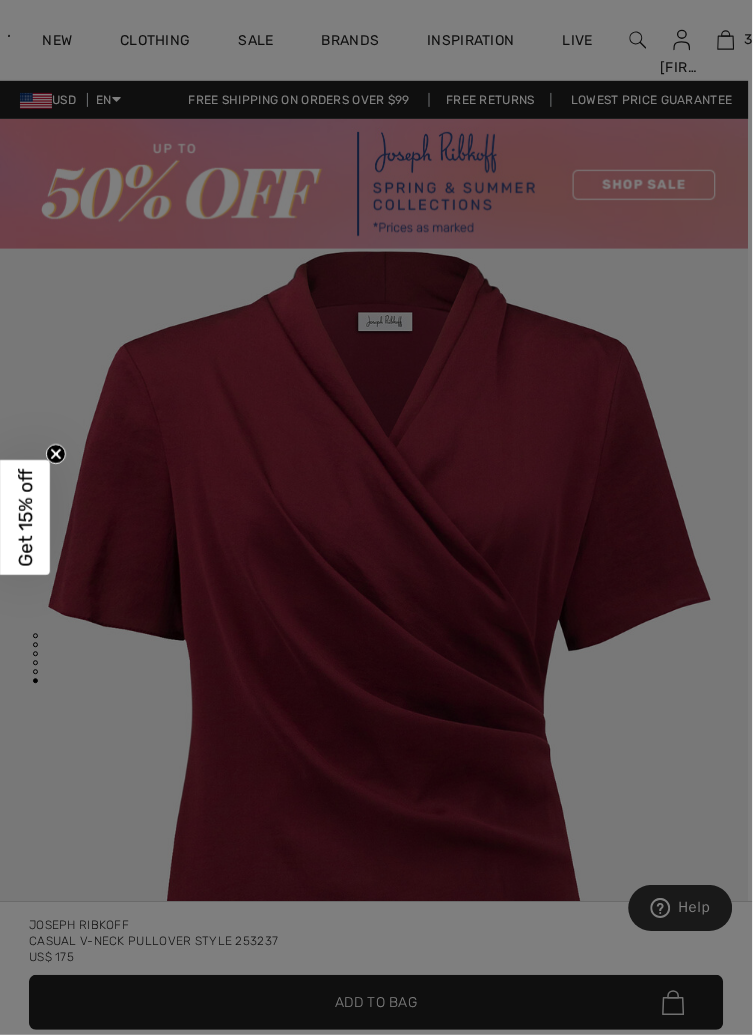 scroll, scrollTop: 5979, scrollLeft: 0, axis: vertical 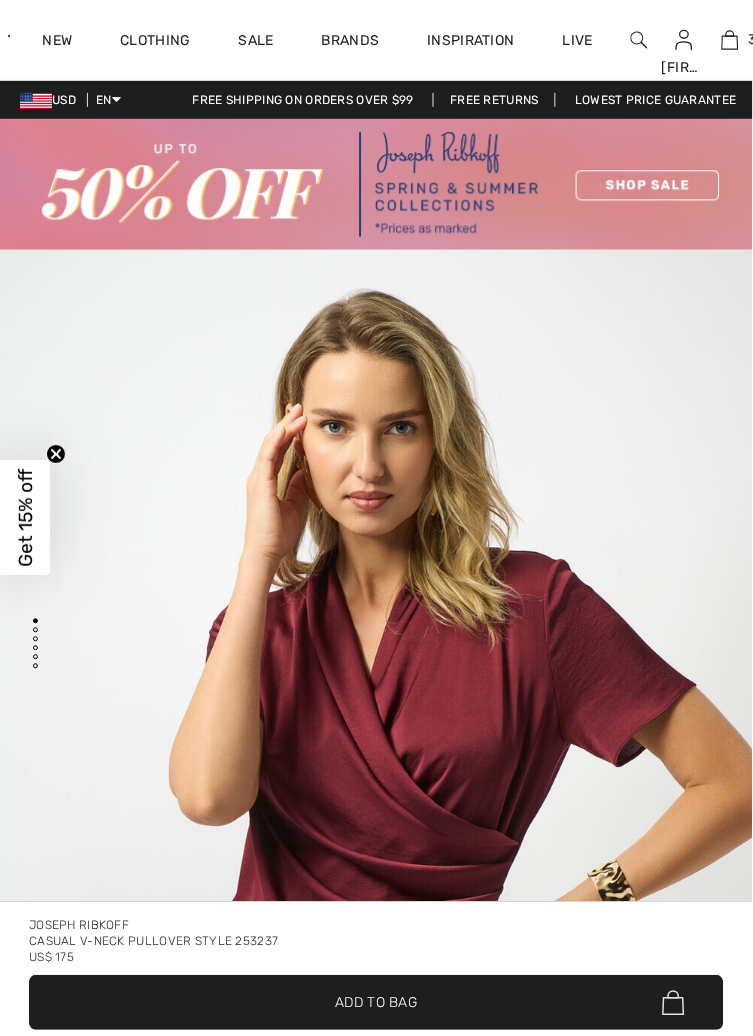 click at bounding box center (639, 40) 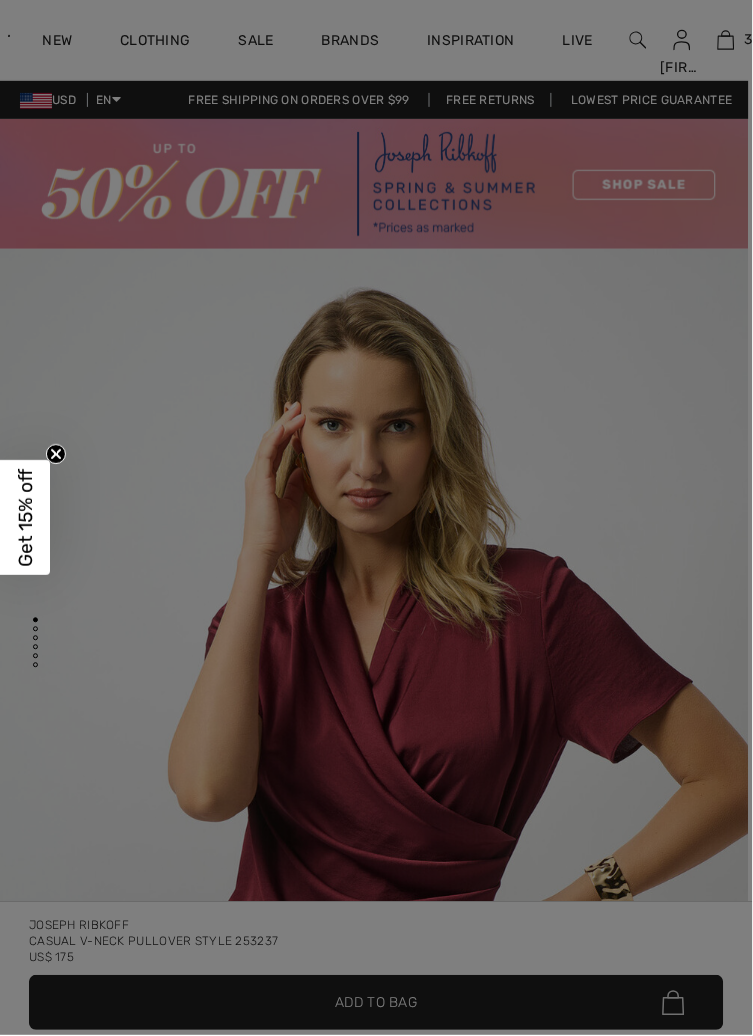 scroll, scrollTop: 0, scrollLeft: 0, axis: both 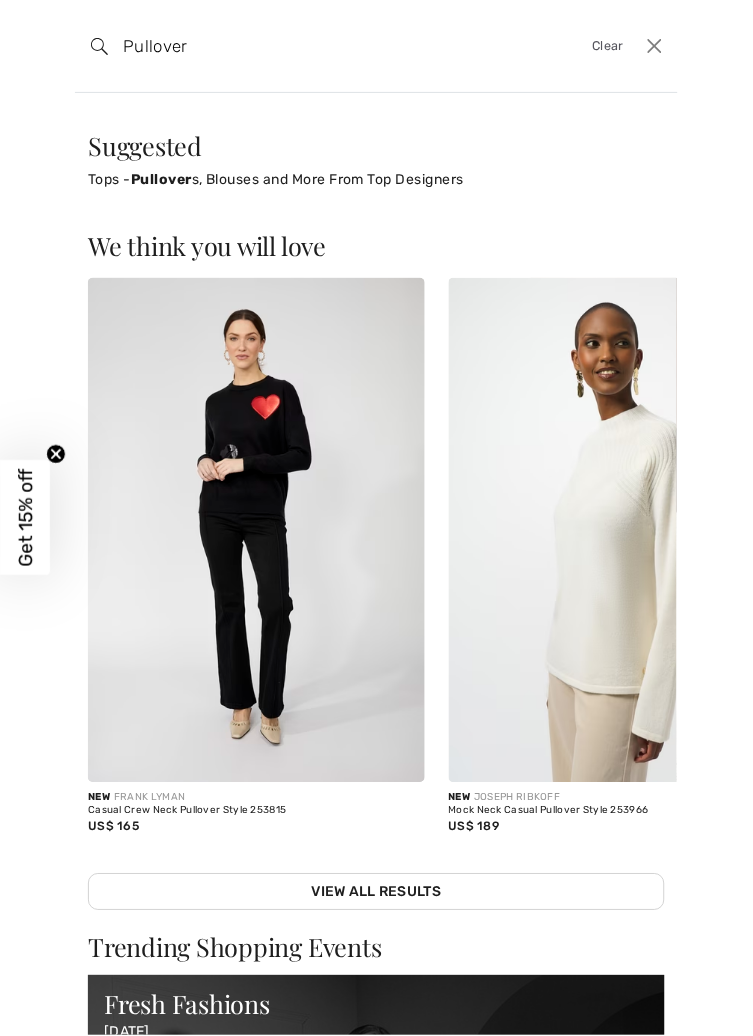 type on "Pullover" 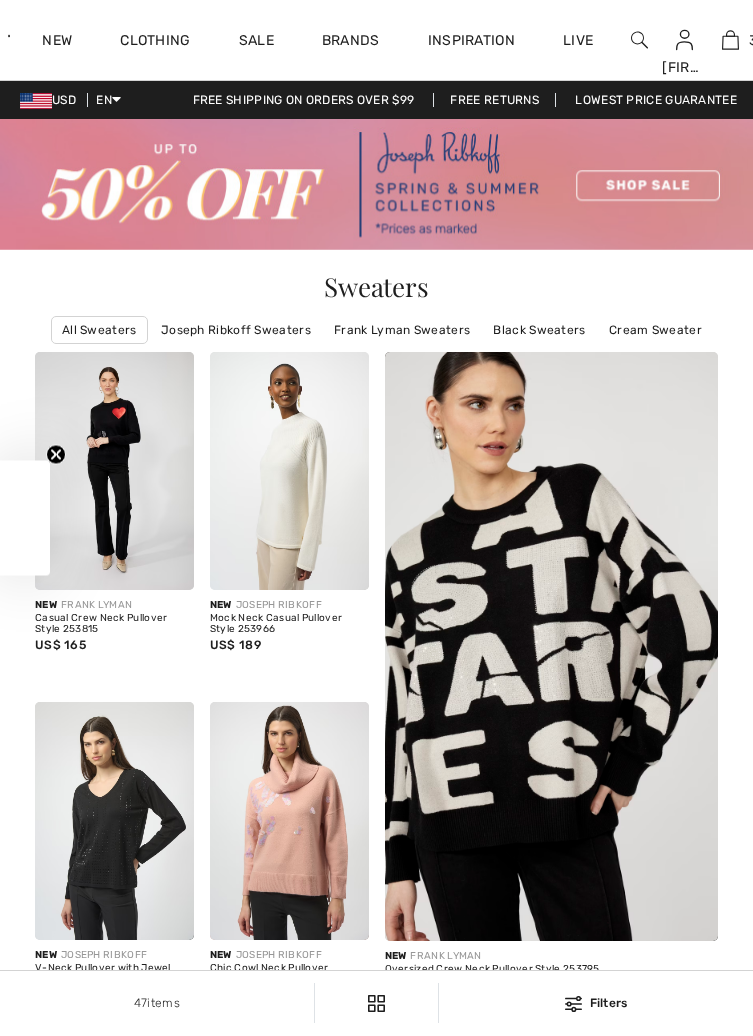 scroll, scrollTop: 0, scrollLeft: 0, axis: both 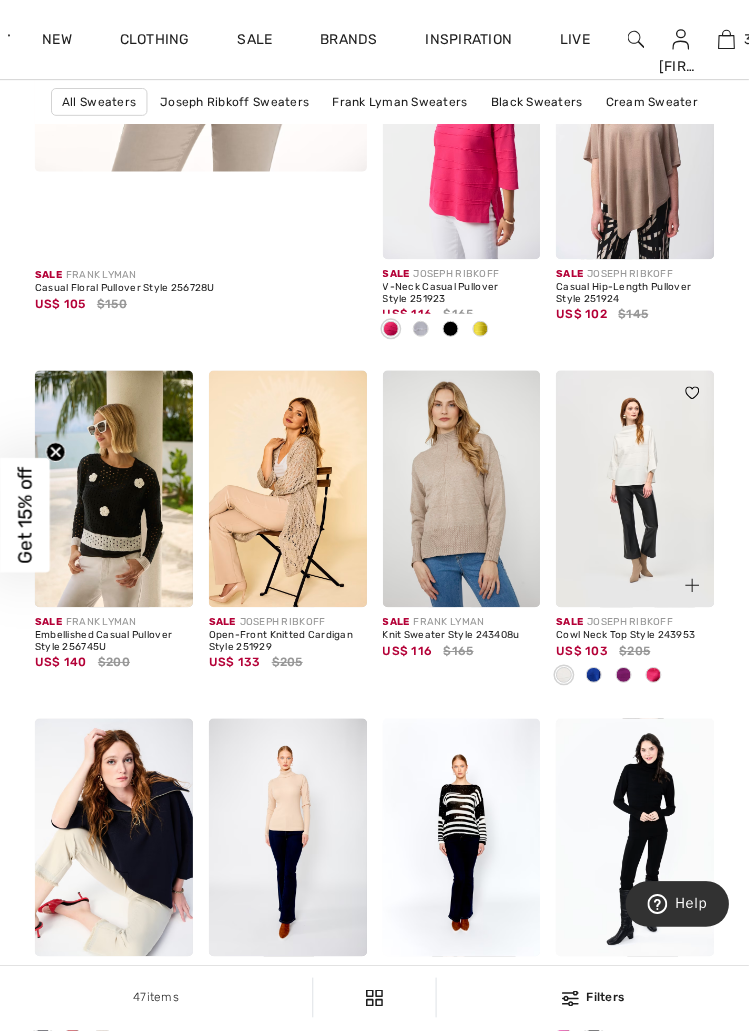 click at bounding box center (657, 680) 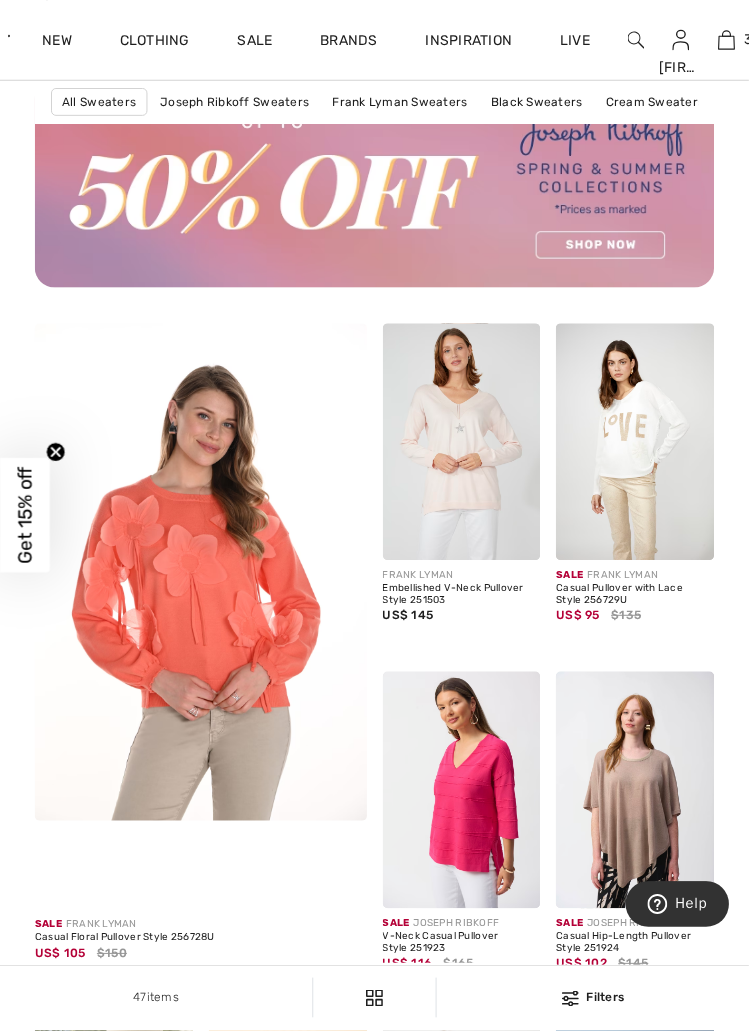 scroll, scrollTop: 2865, scrollLeft: 0, axis: vertical 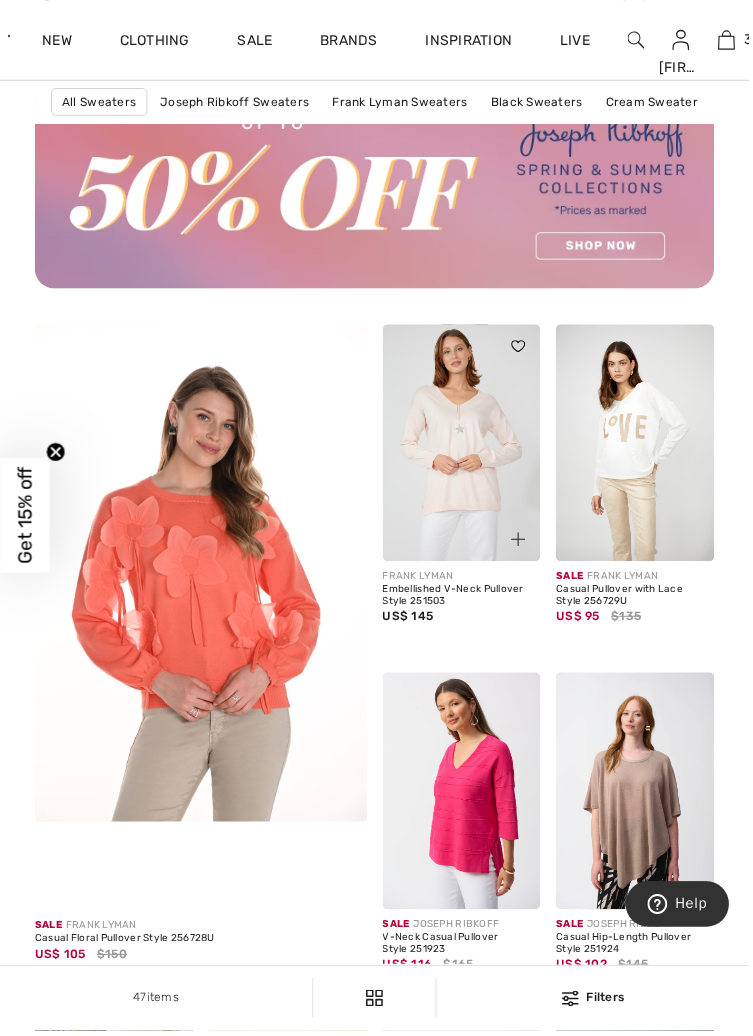 click at bounding box center (464, 445) 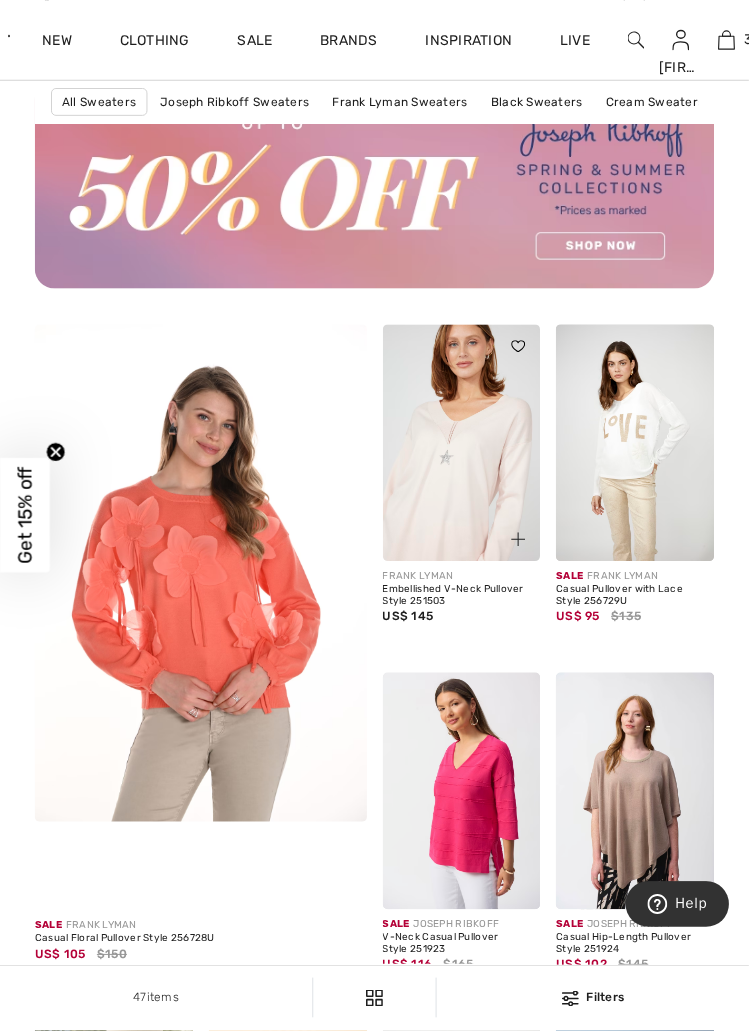click at bounding box center (521, 542) 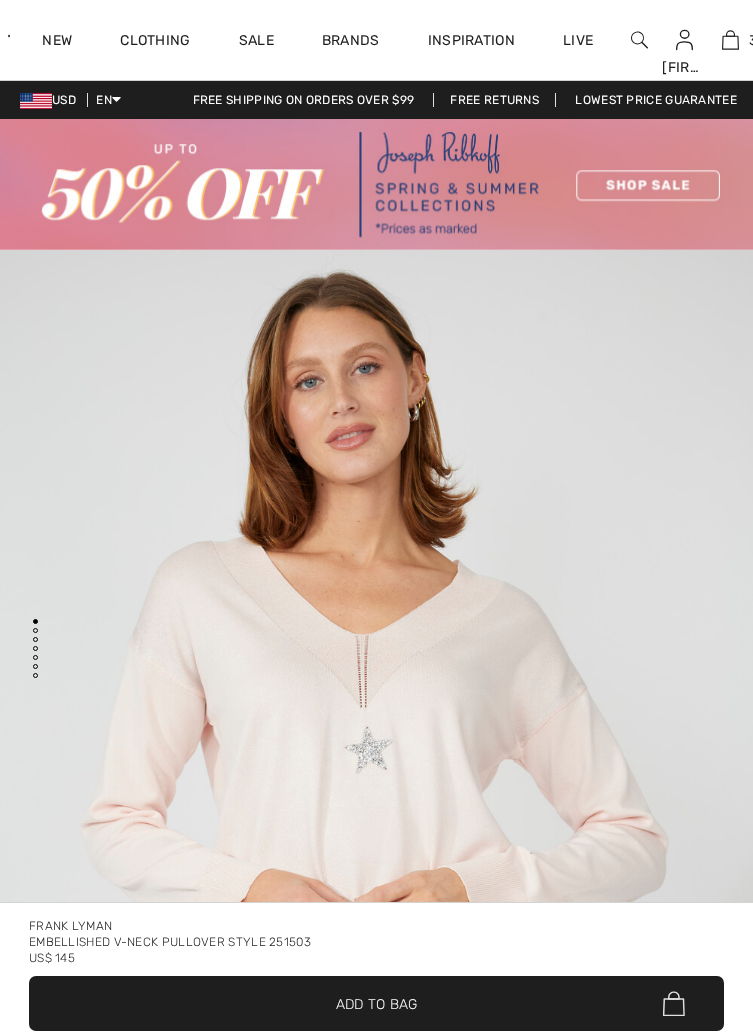scroll, scrollTop: 0, scrollLeft: 0, axis: both 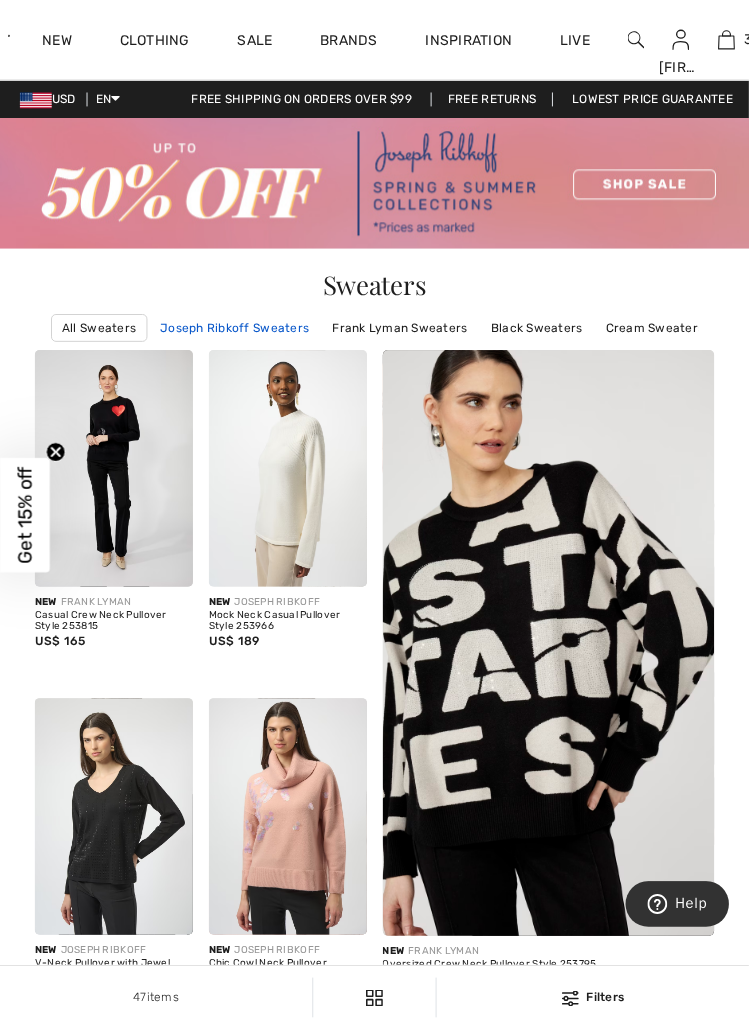 click on "Joseph Ribkoff Sweaters" at bounding box center (236, 330) 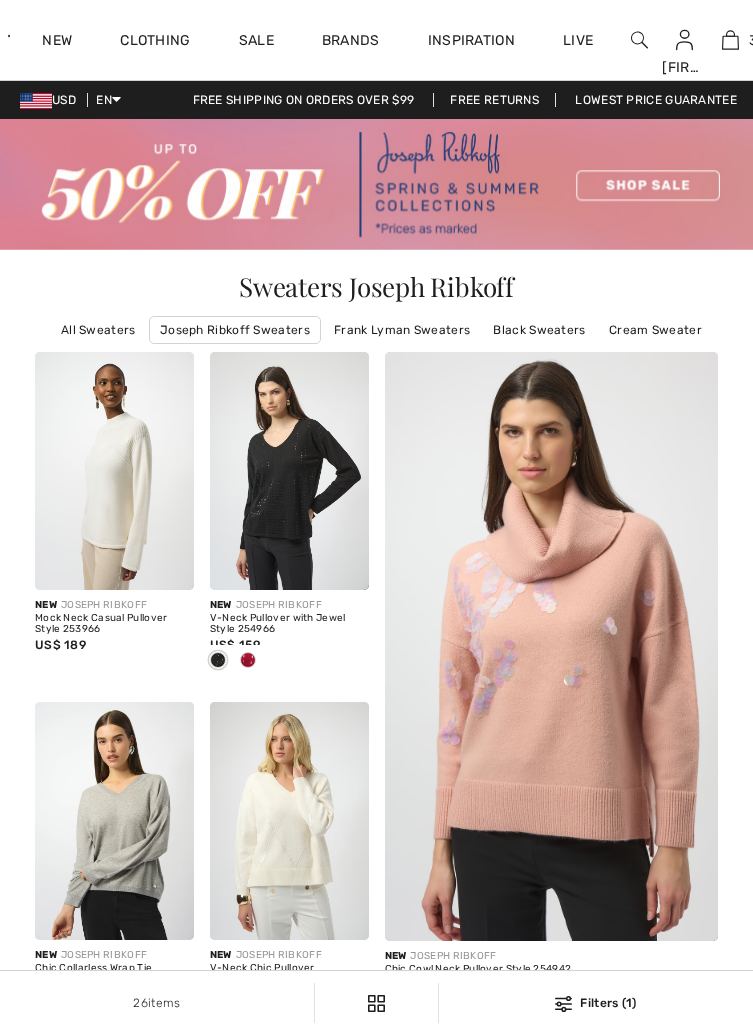 scroll, scrollTop: 0, scrollLeft: 0, axis: both 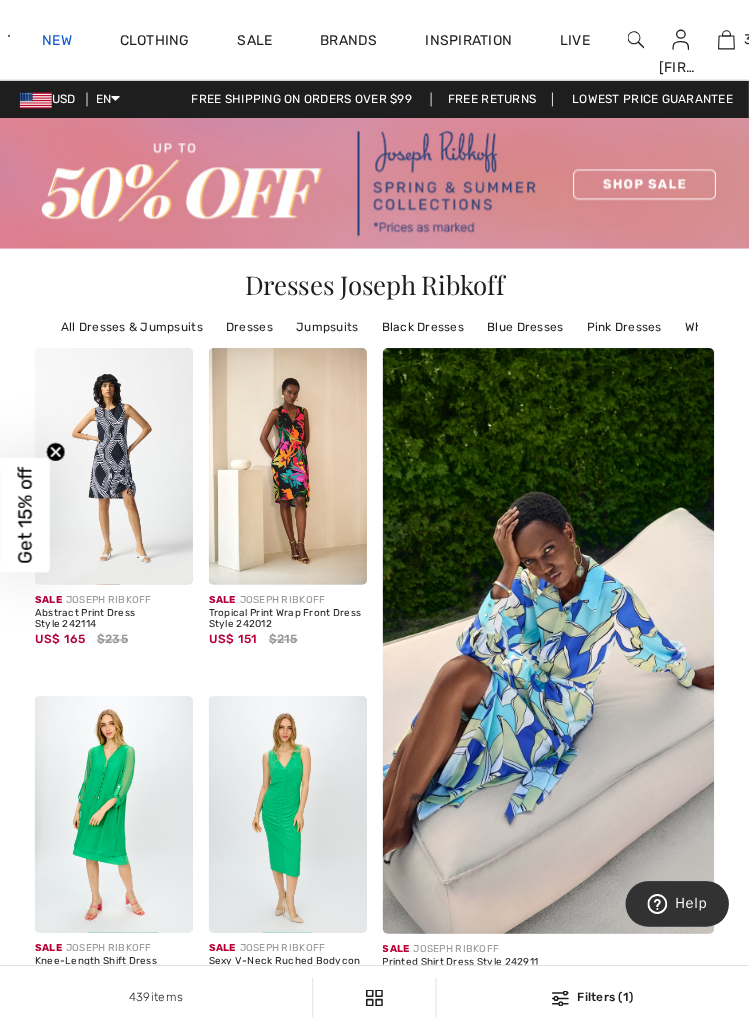 click on "New" at bounding box center (57, 42) 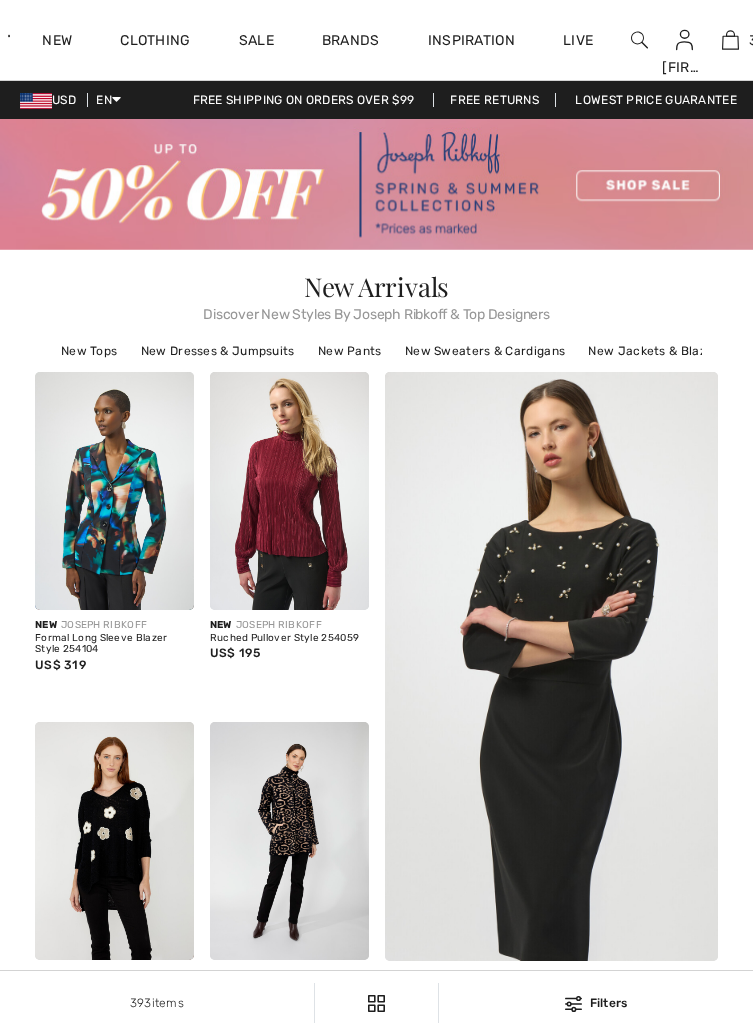 scroll, scrollTop: 0, scrollLeft: 0, axis: both 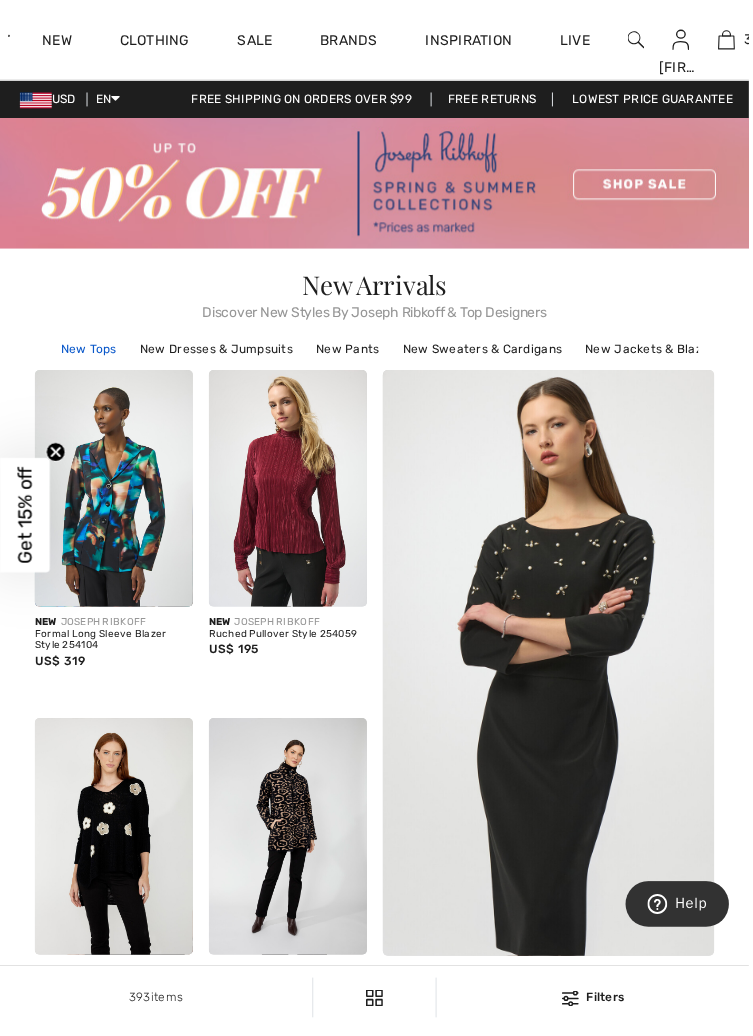 click on "New Tops" at bounding box center (89, 351) 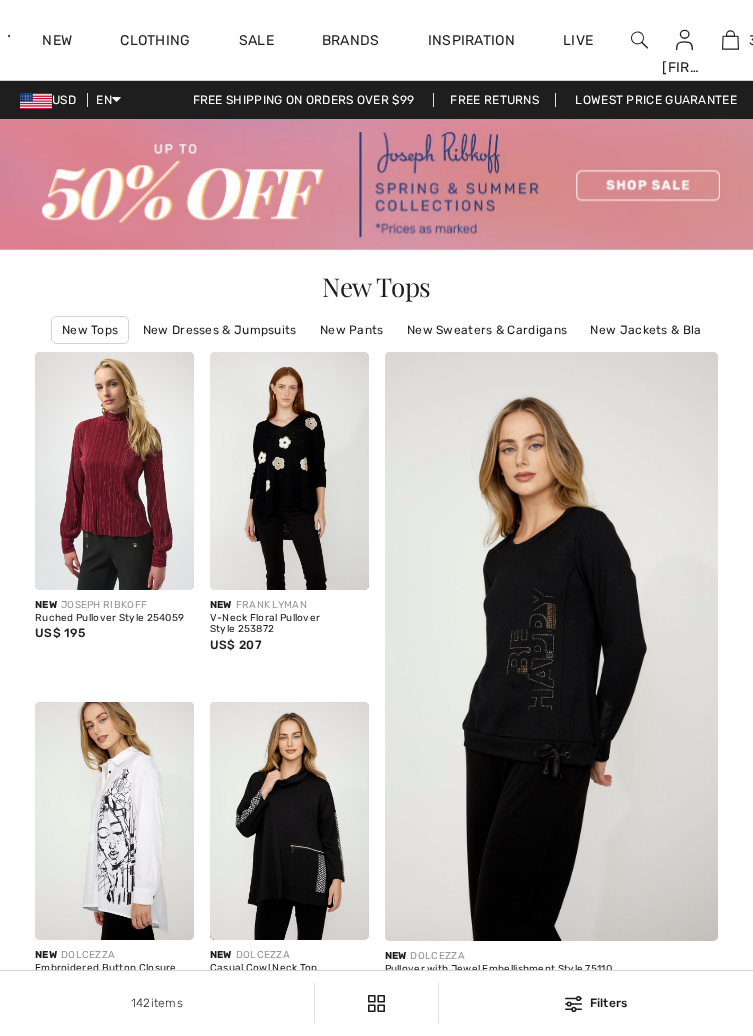 scroll, scrollTop: 0, scrollLeft: 0, axis: both 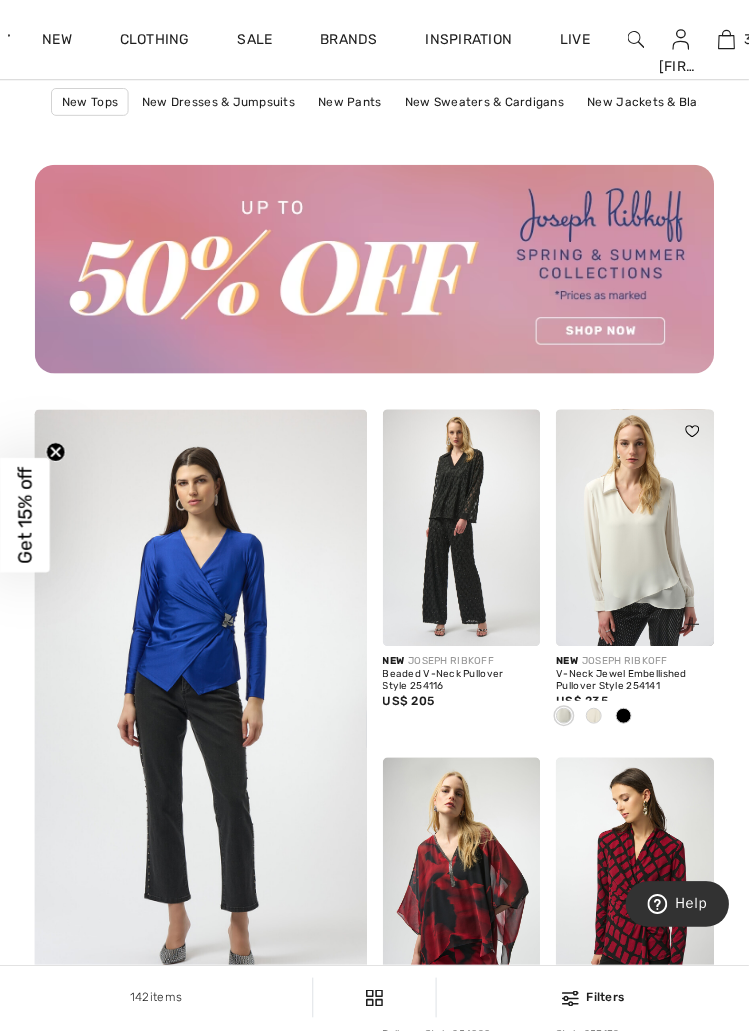 click at bounding box center [627, 721] 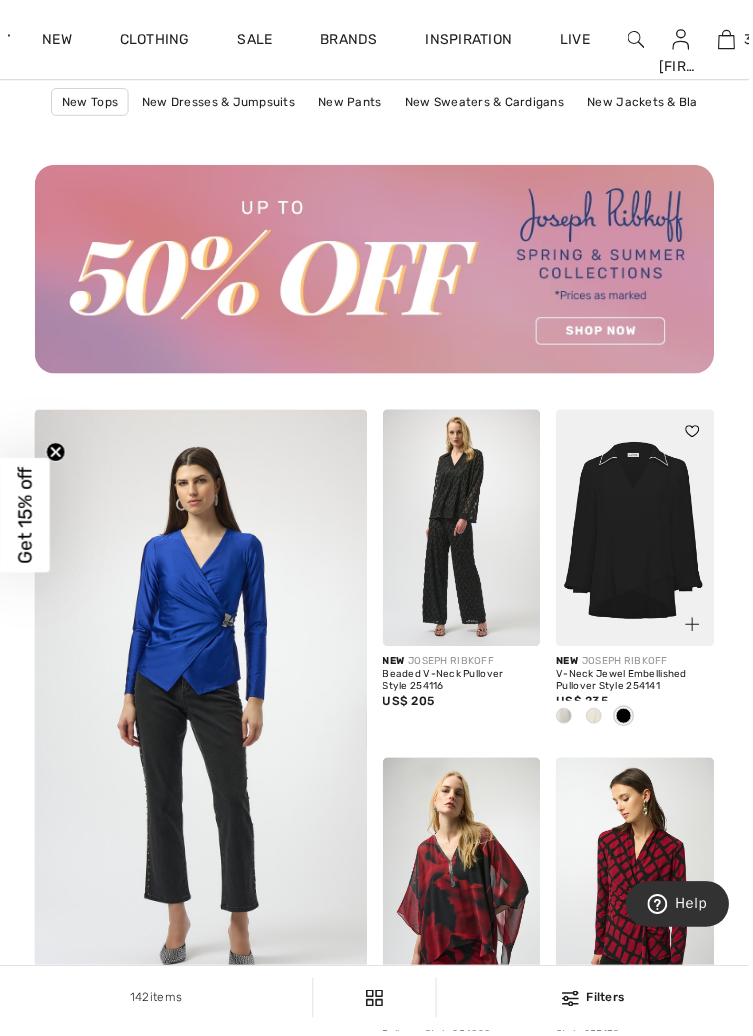 click at bounding box center [567, 720] 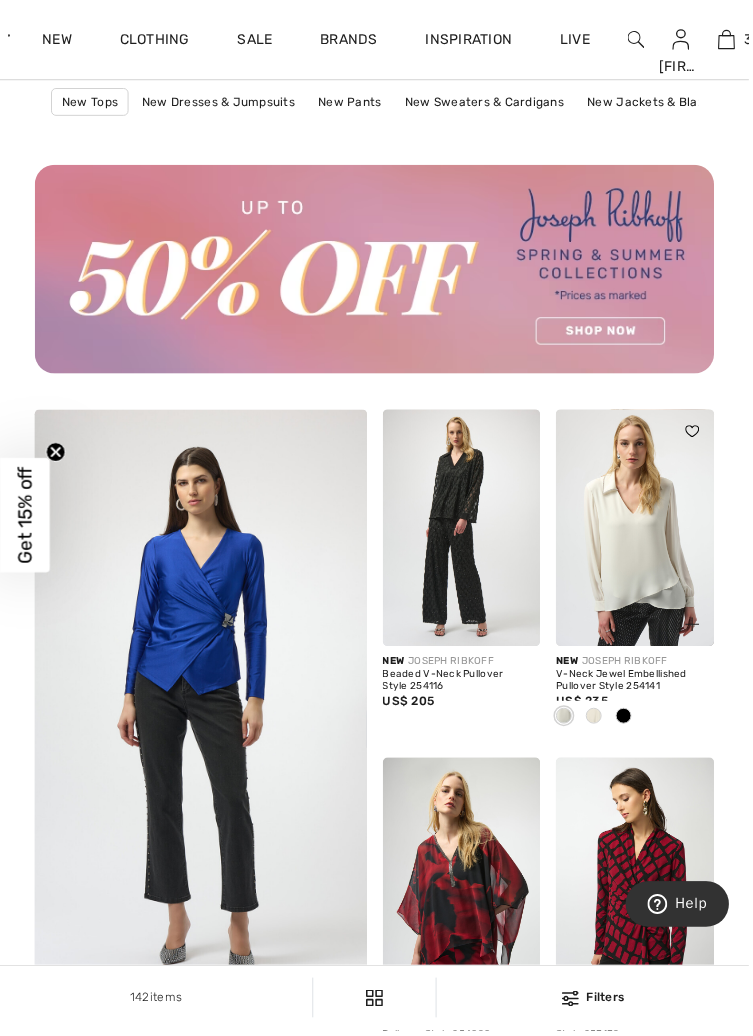 click at bounding box center (597, 720) 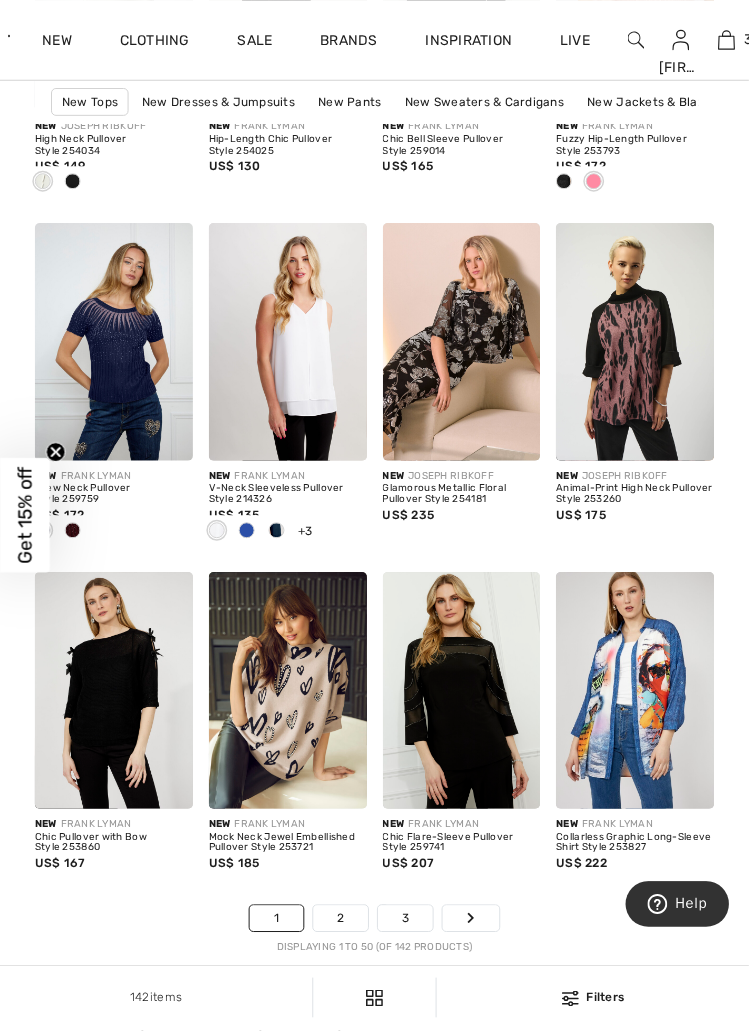 scroll, scrollTop: 4863, scrollLeft: 0, axis: vertical 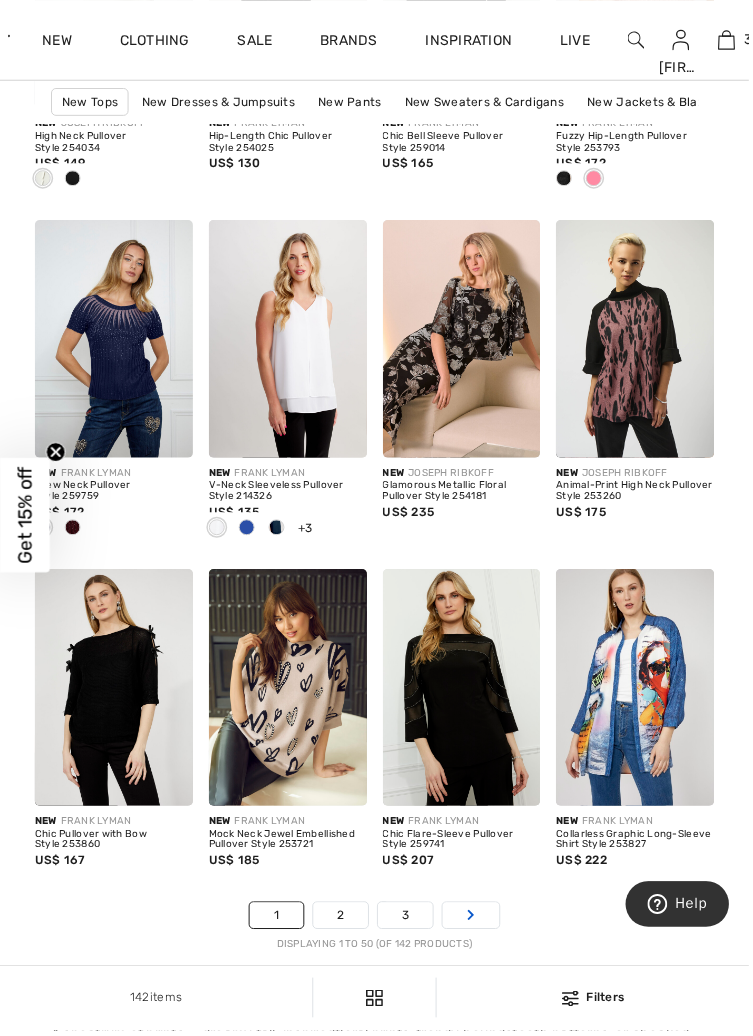 click at bounding box center [473, 920] 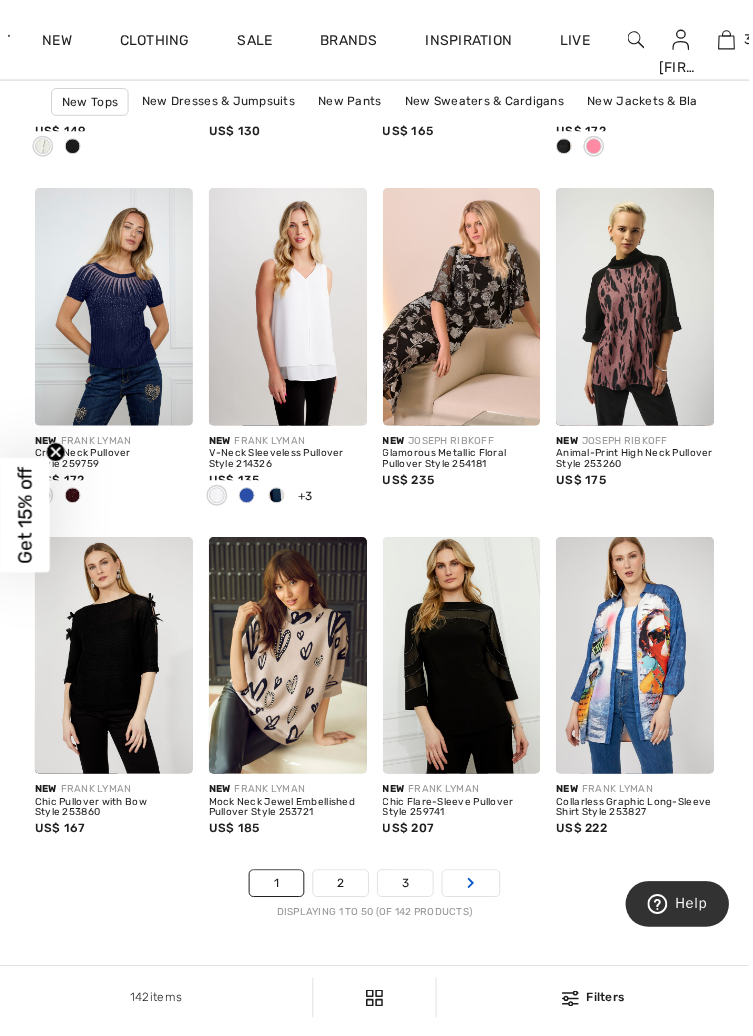 scroll, scrollTop: 4959, scrollLeft: 0, axis: vertical 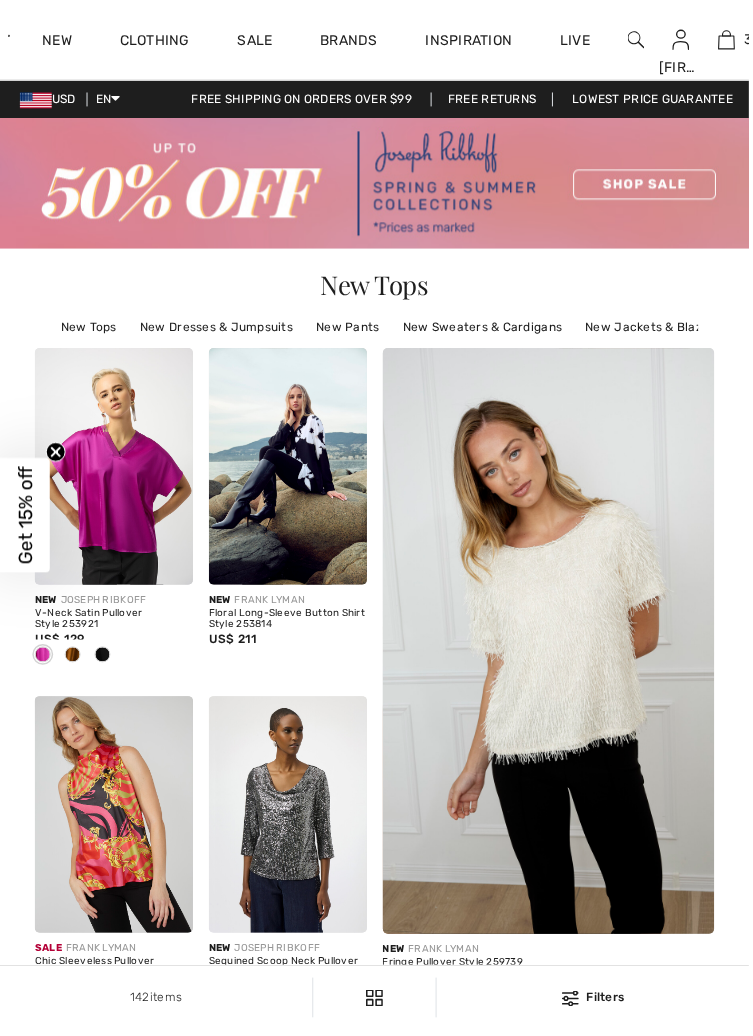 checkbox on "true" 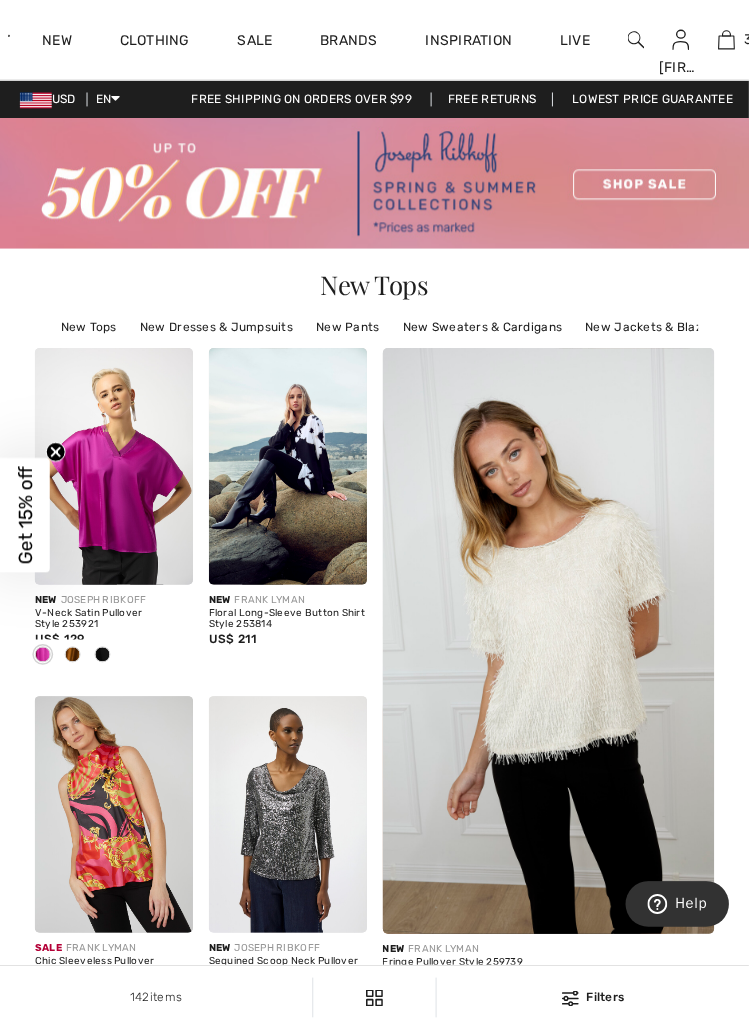 scroll, scrollTop: 0, scrollLeft: 0, axis: both 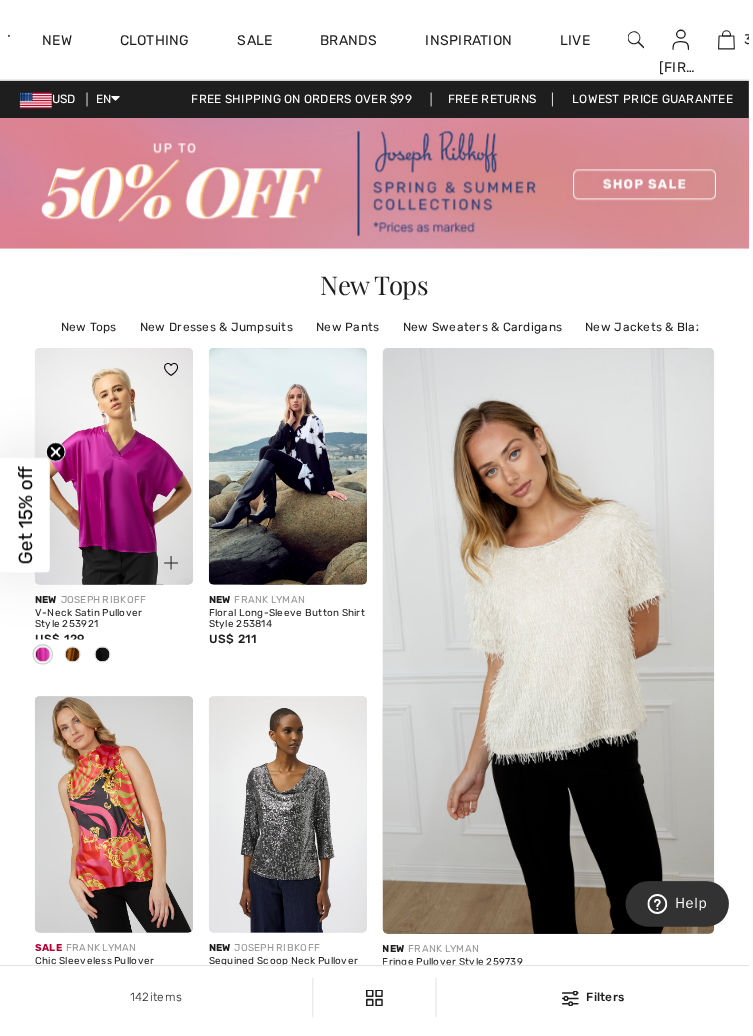 click at bounding box center [73, 658] 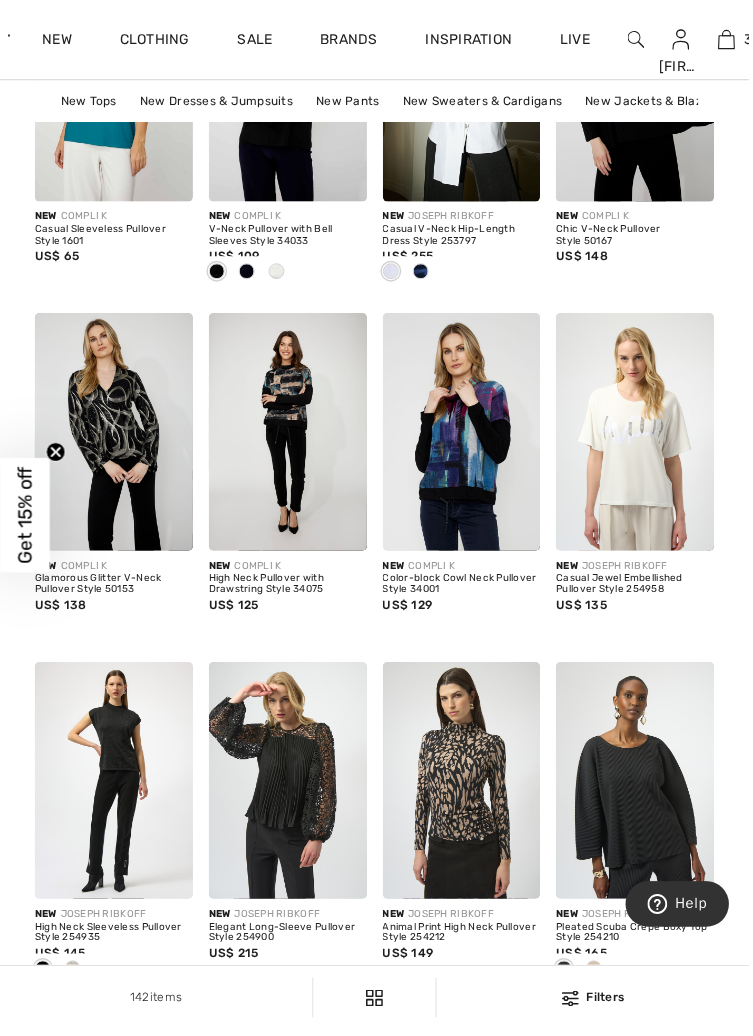 scroll, scrollTop: 4783, scrollLeft: 0, axis: vertical 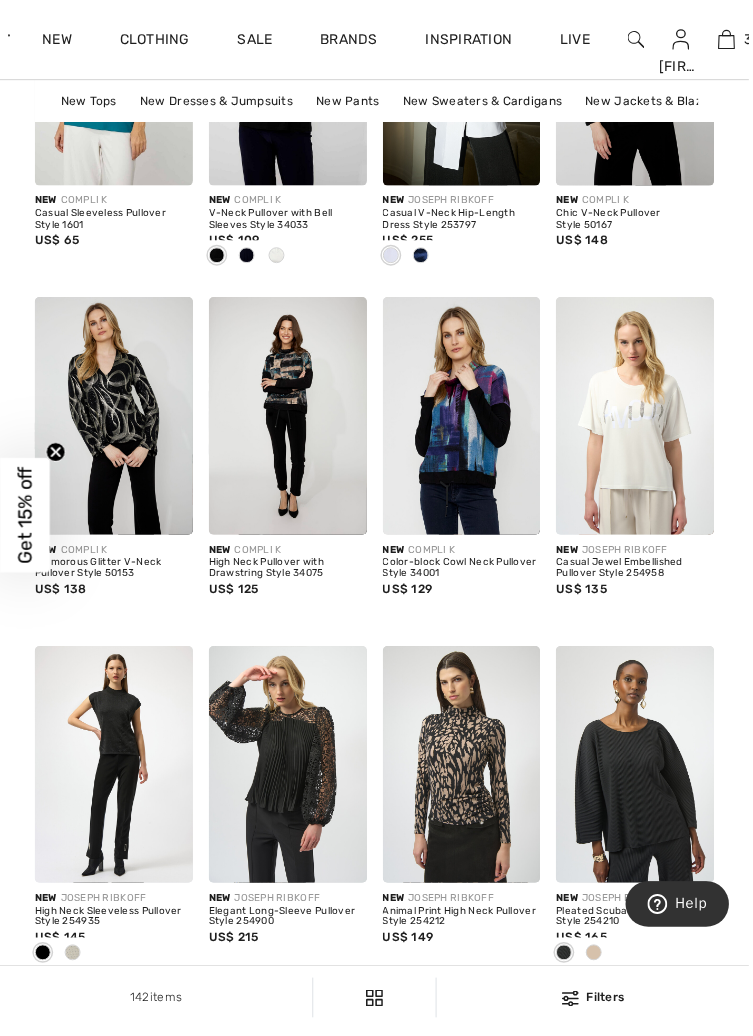 click on "Next" at bounding box center (506, 998) 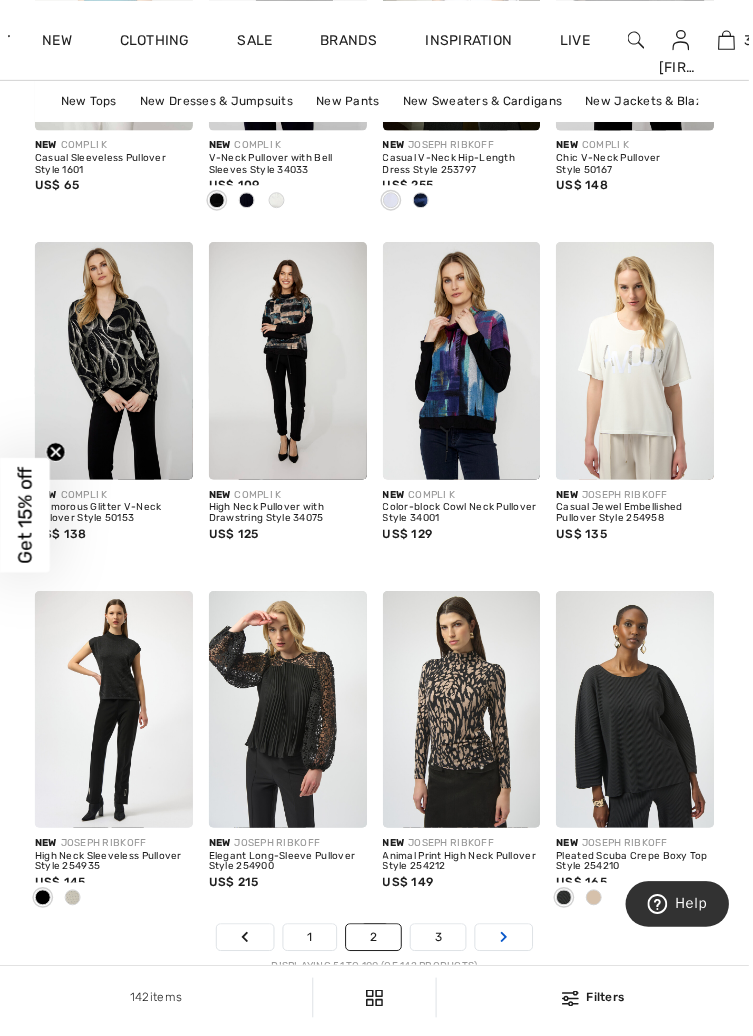 scroll, scrollTop: 4879, scrollLeft: 0, axis: vertical 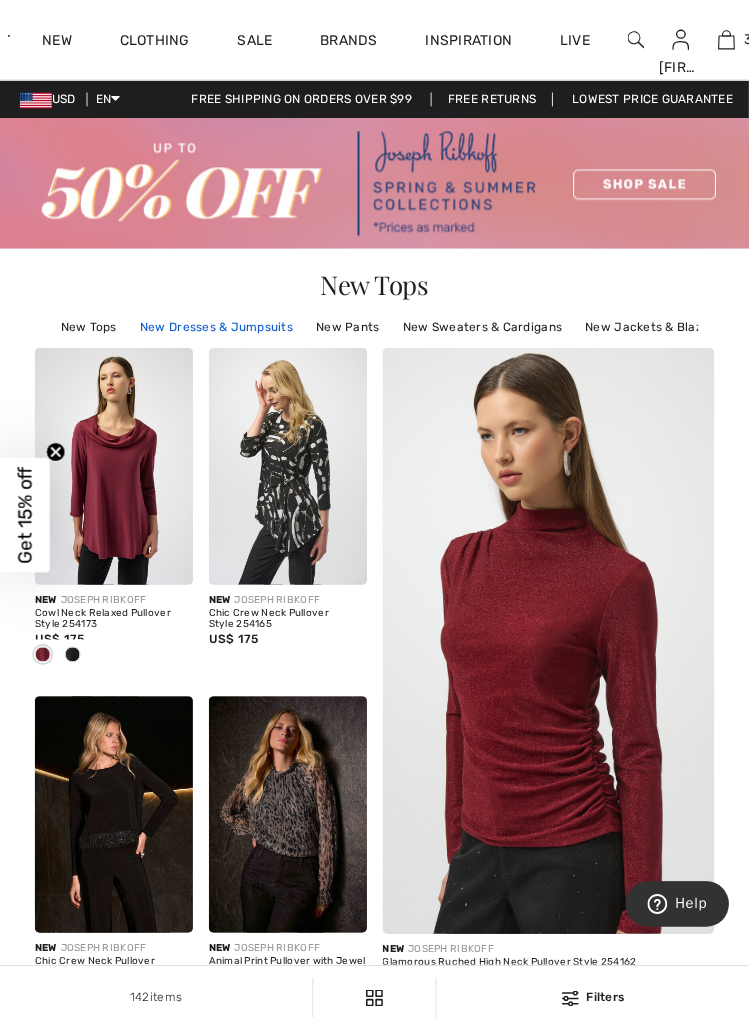 click on "New Dresses & Jumpsuits" at bounding box center (218, 329) 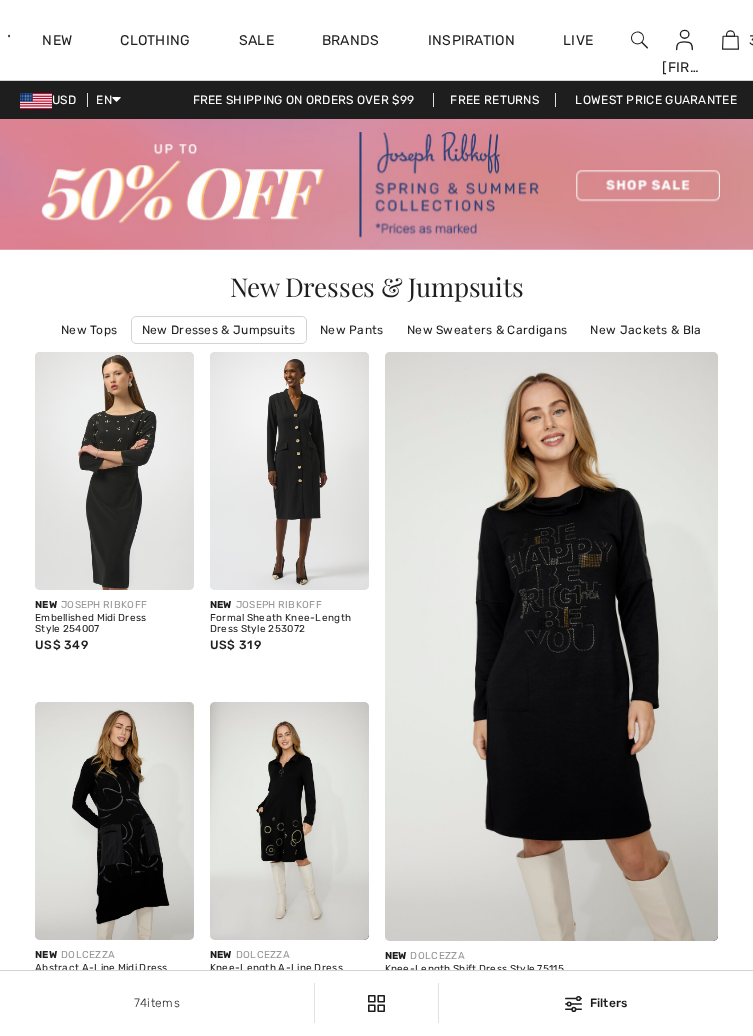 scroll, scrollTop: 0, scrollLeft: 0, axis: both 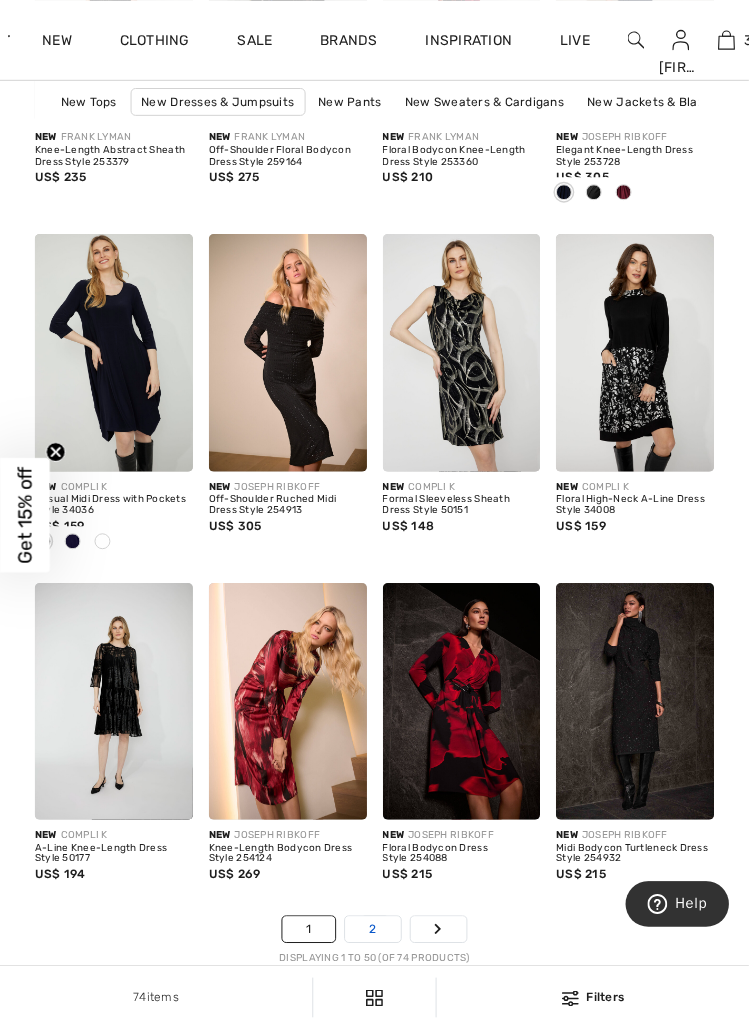 click on "2" at bounding box center [374, 934] 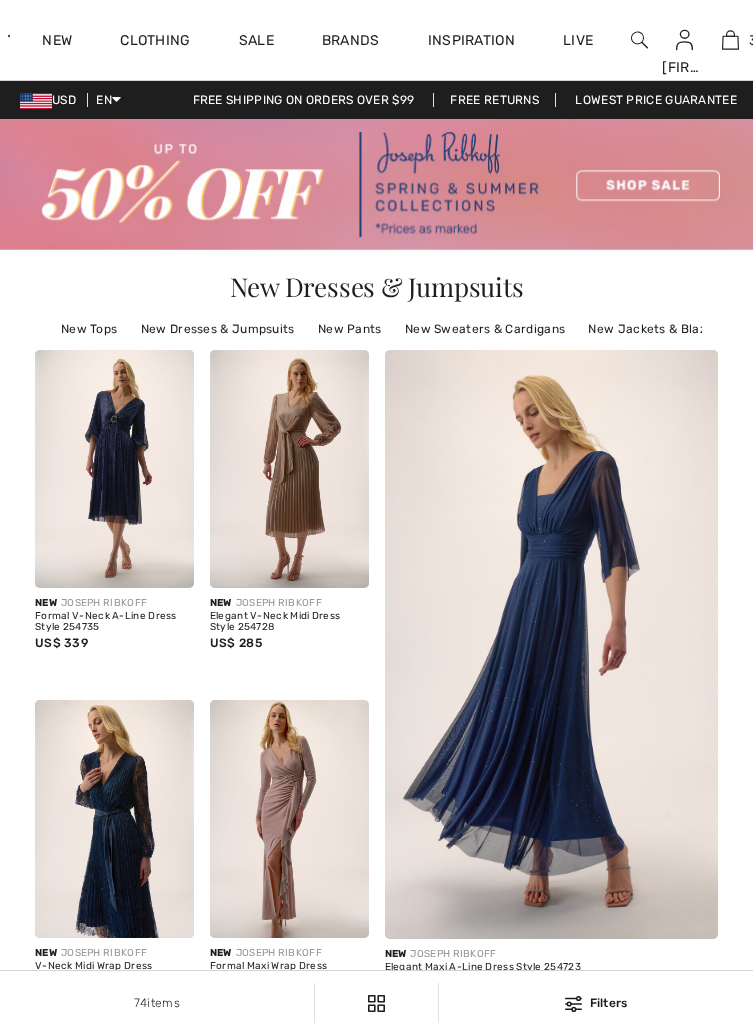 scroll, scrollTop: 0, scrollLeft: 0, axis: both 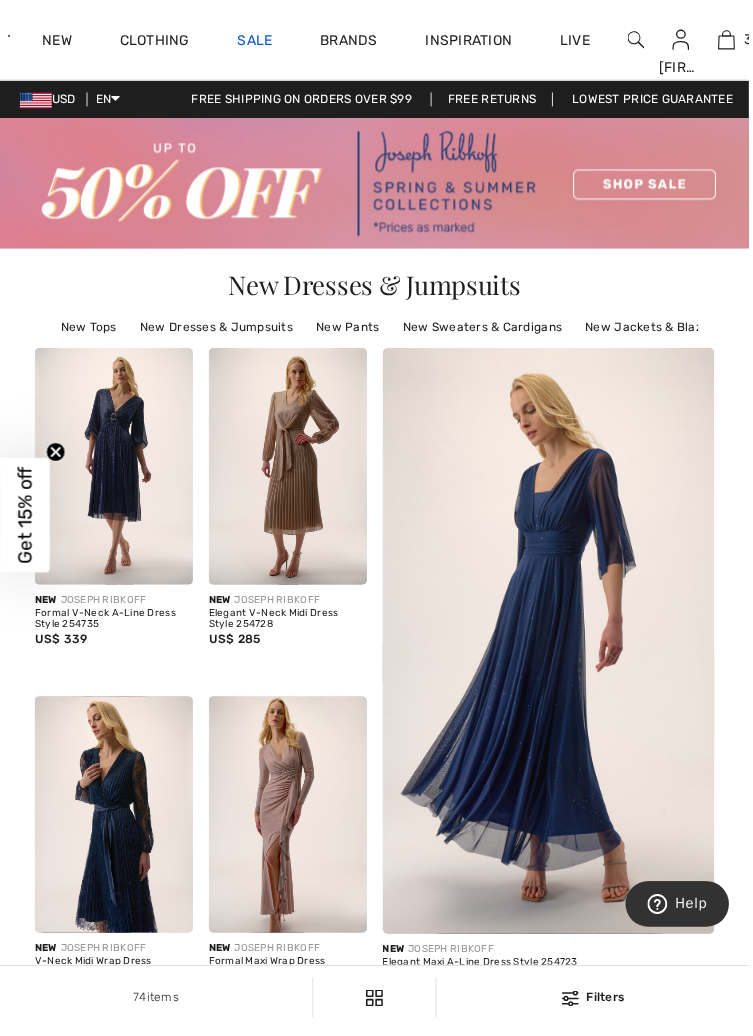 click on "Sale" at bounding box center (256, 42) 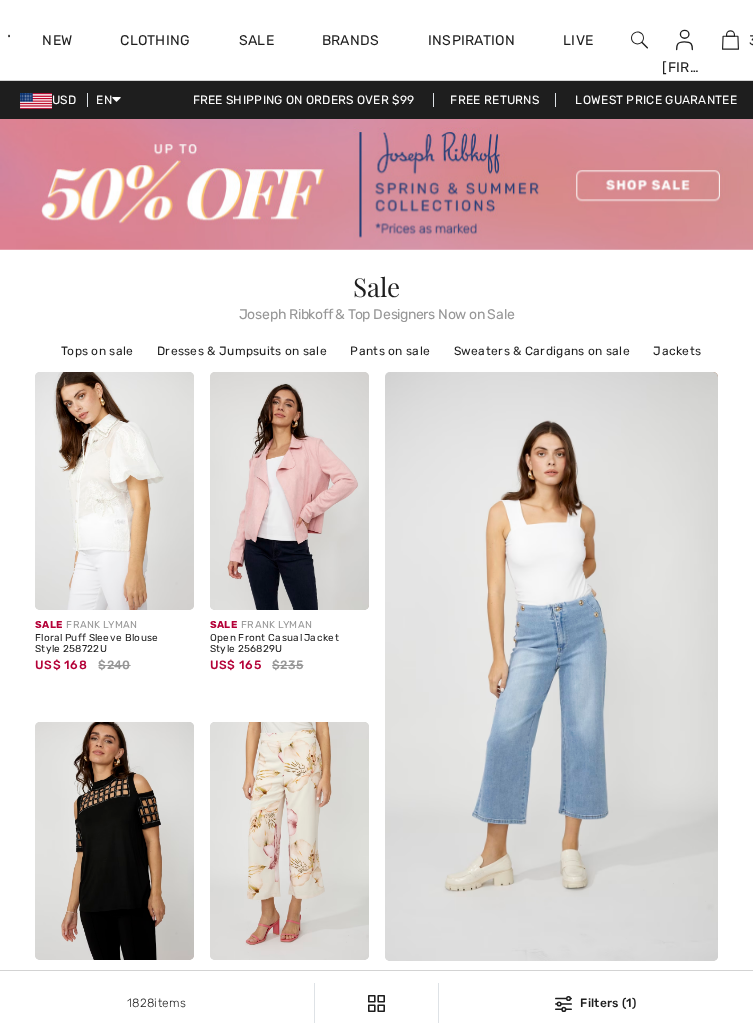 scroll, scrollTop: 0, scrollLeft: 0, axis: both 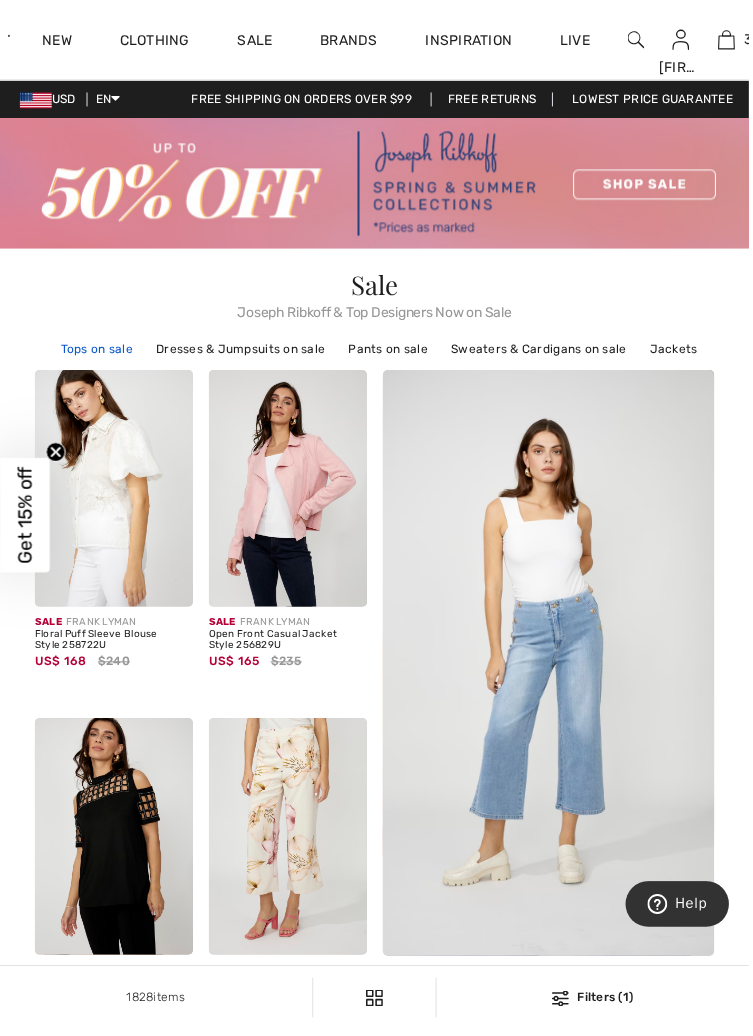 click on "Tops on sale" at bounding box center (97, 351) 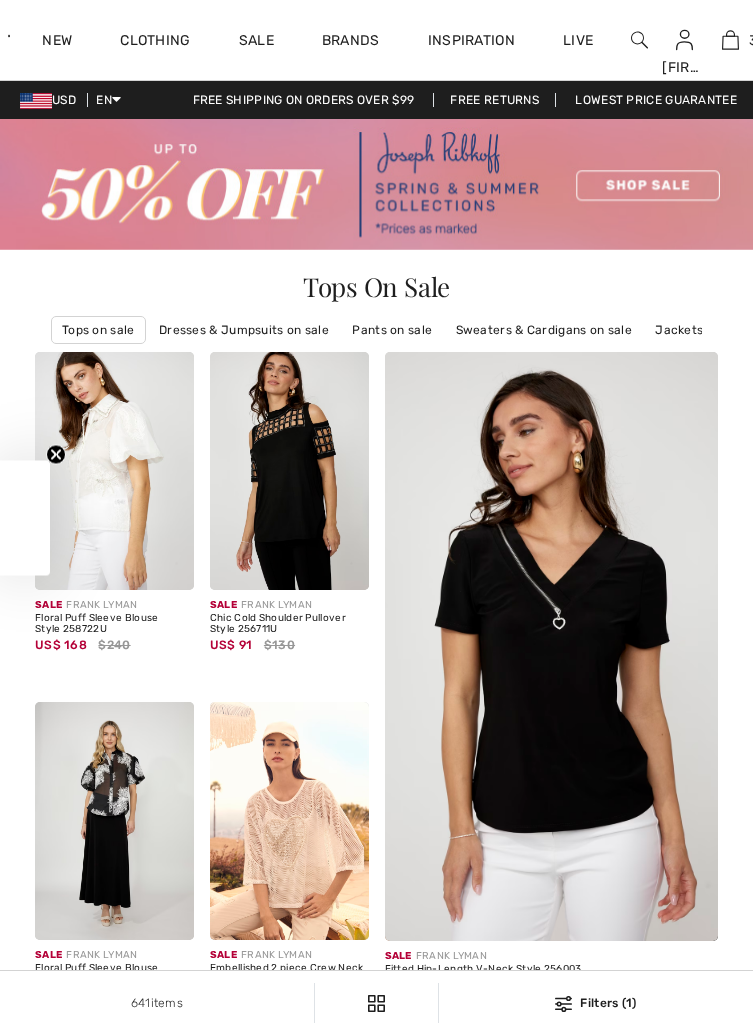 scroll, scrollTop: 0, scrollLeft: 0, axis: both 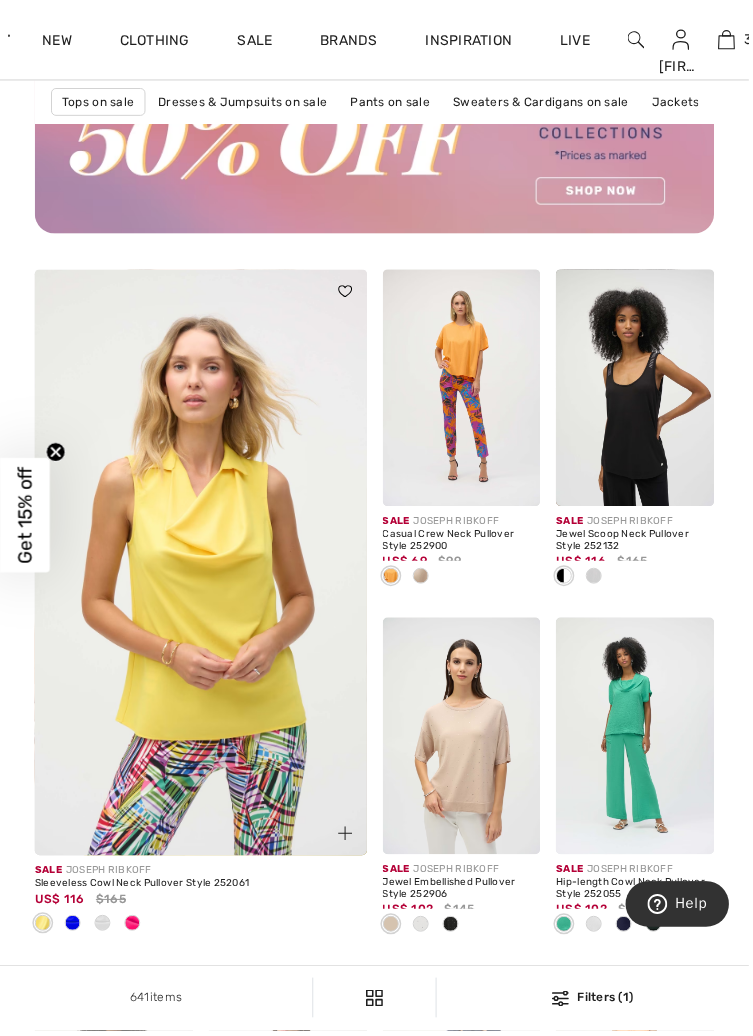 click at bounding box center (73, 929) 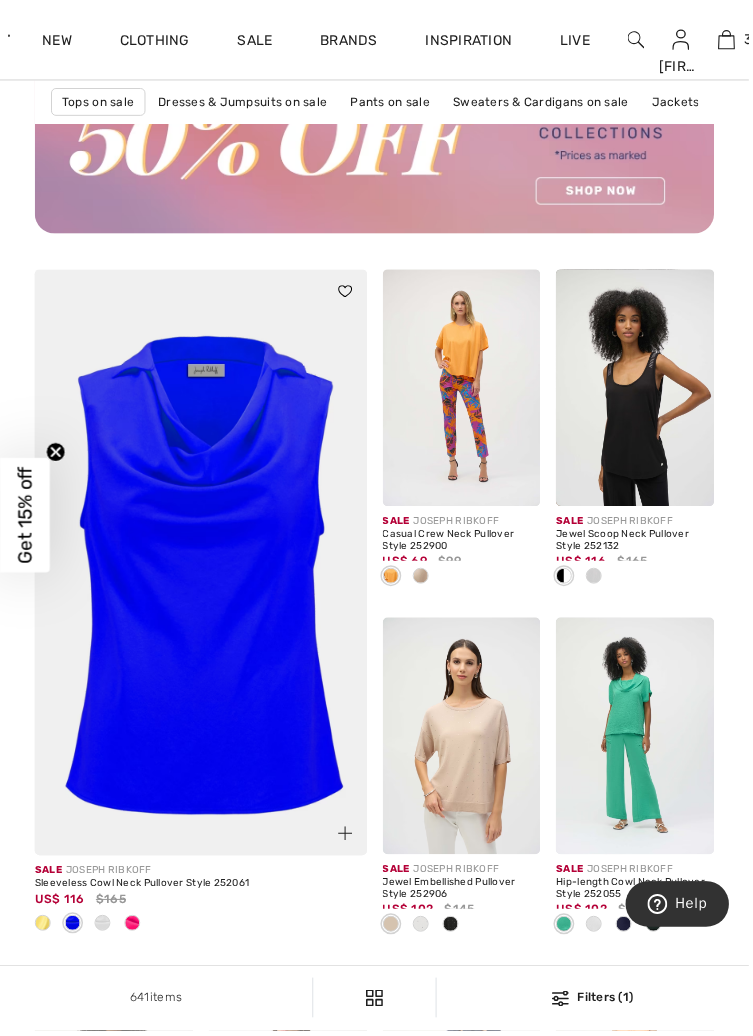 click at bounding box center (103, 928) 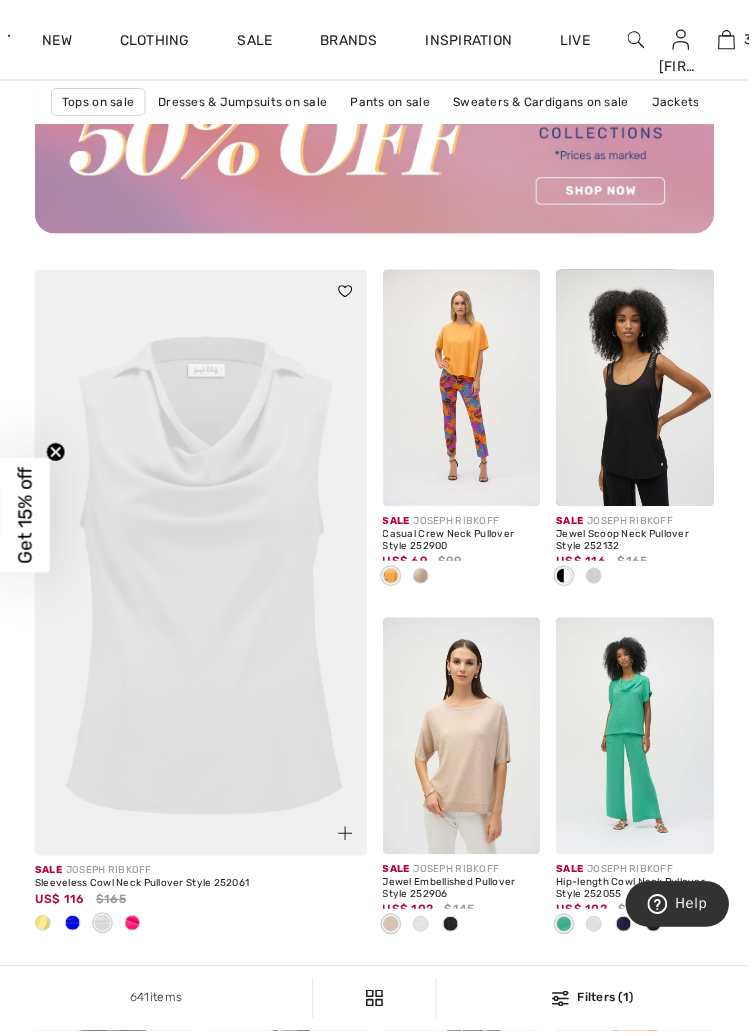click at bounding box center [133, 928] 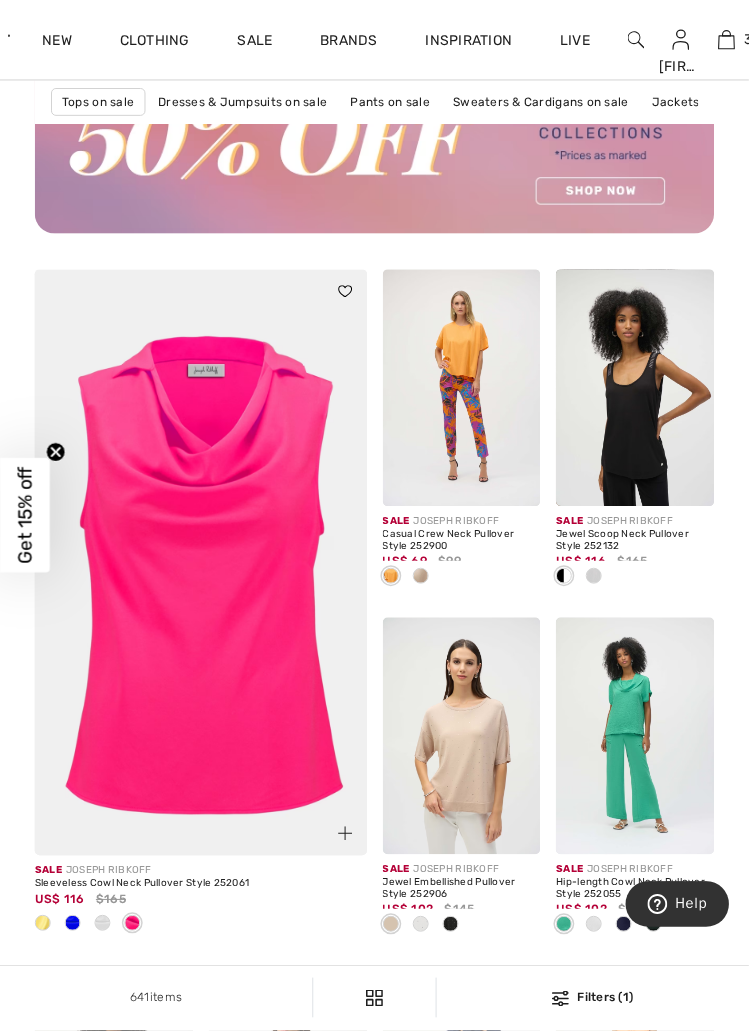 click at bounding box center (103, 928) 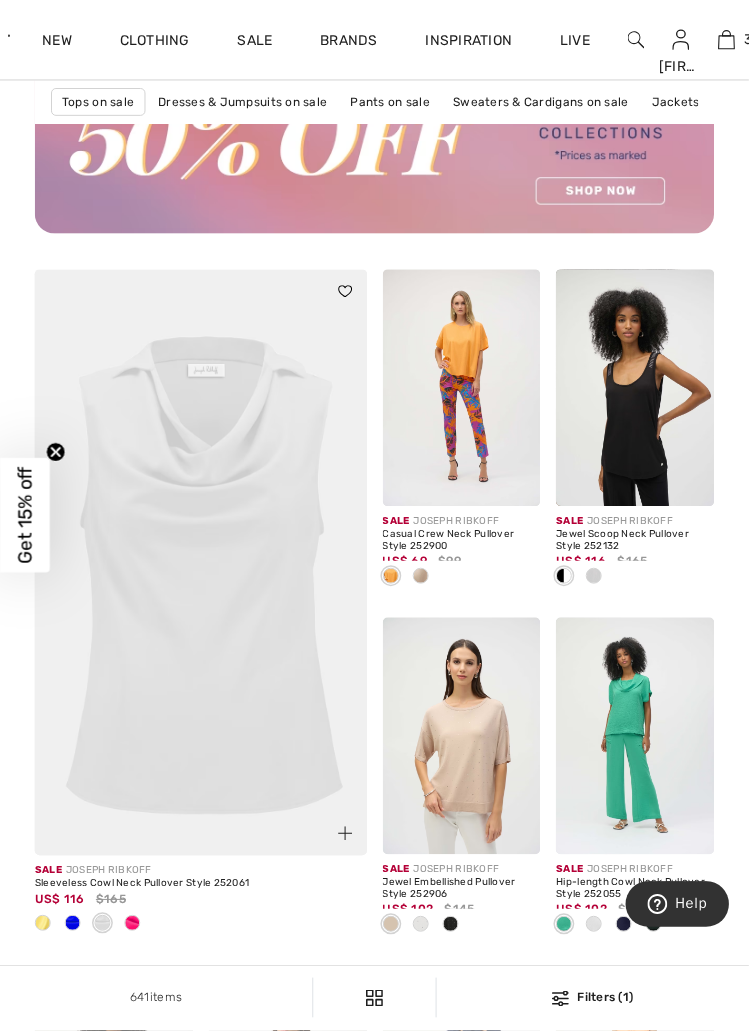 click at bounding box center (133, 928) 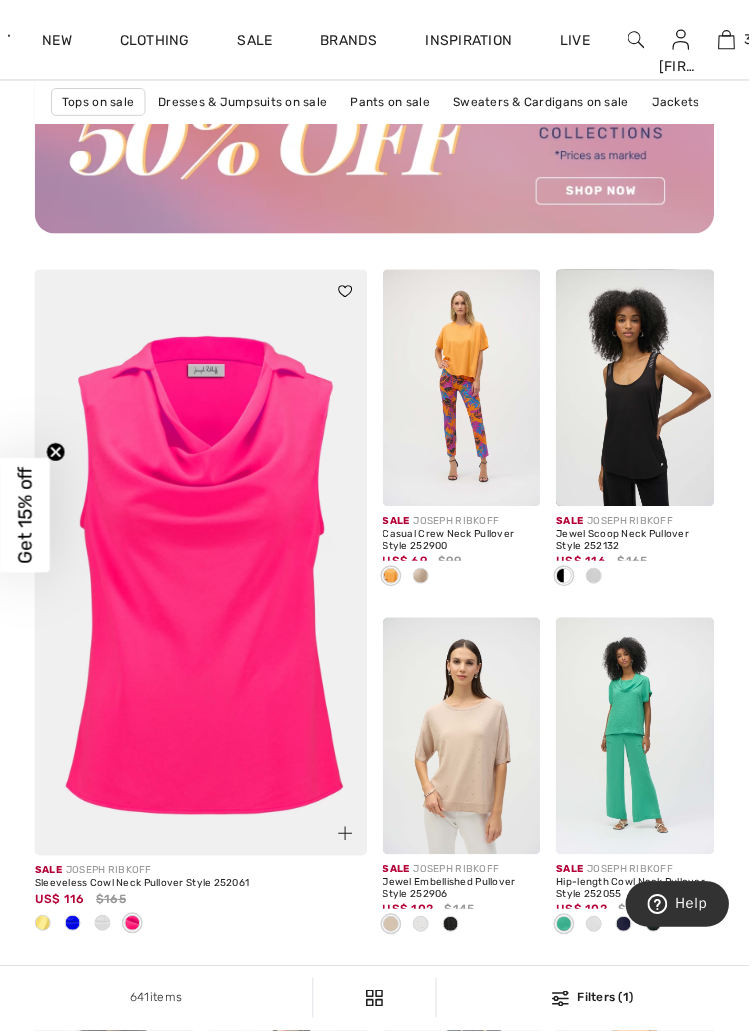 click at bounding box center [347, 838] 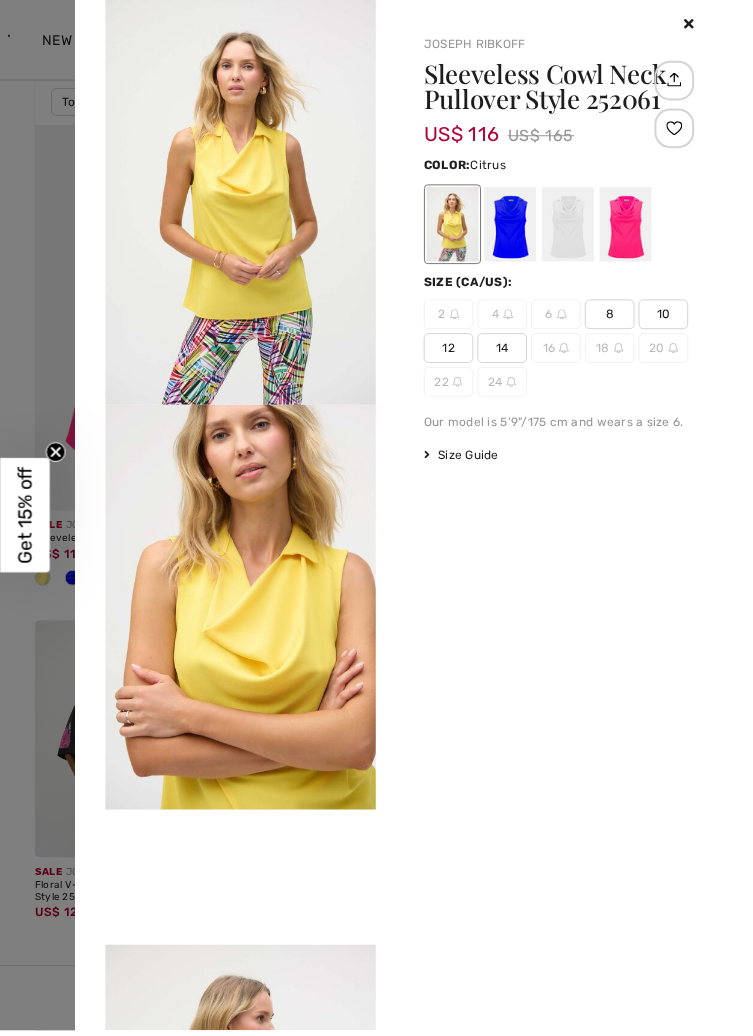 scroll, scrollTop: 3281, scrollLeft: 0, axis: vertical 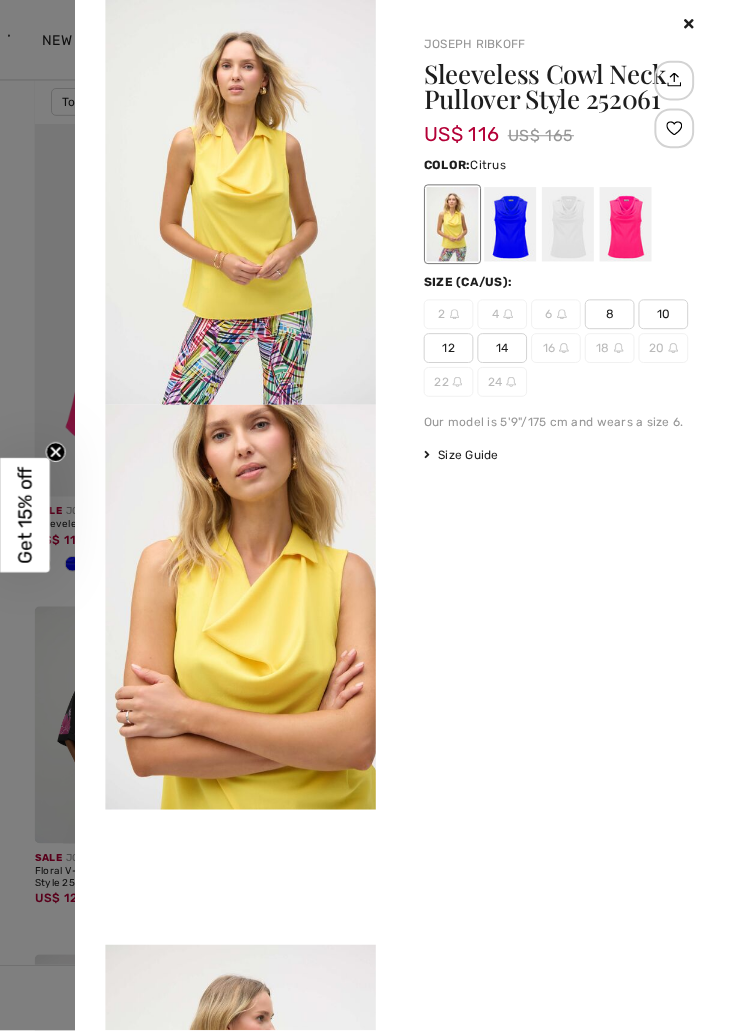 click at bounding box center [513, 225] 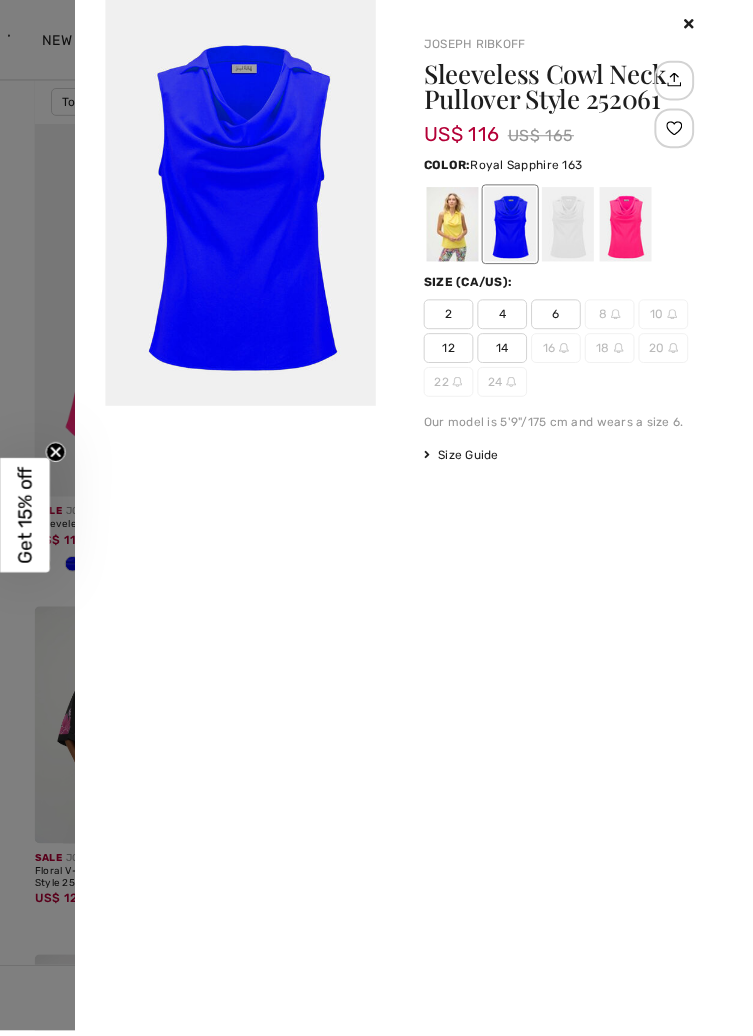 click at bounding box center (571, 225) 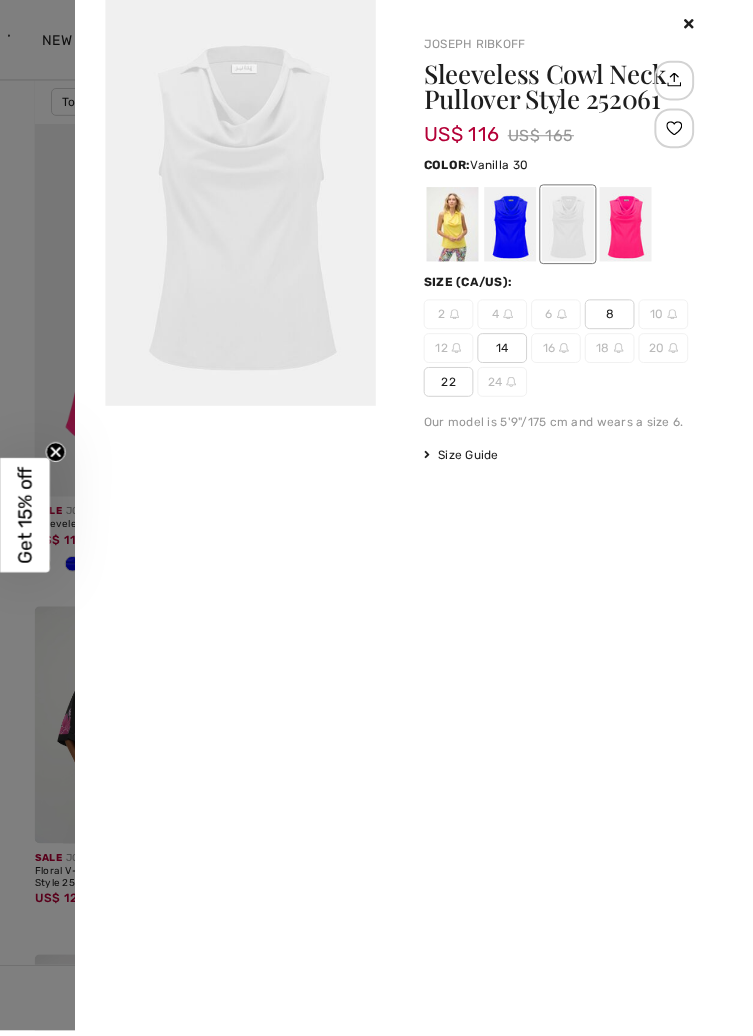 click at bounding box center (629, 225) 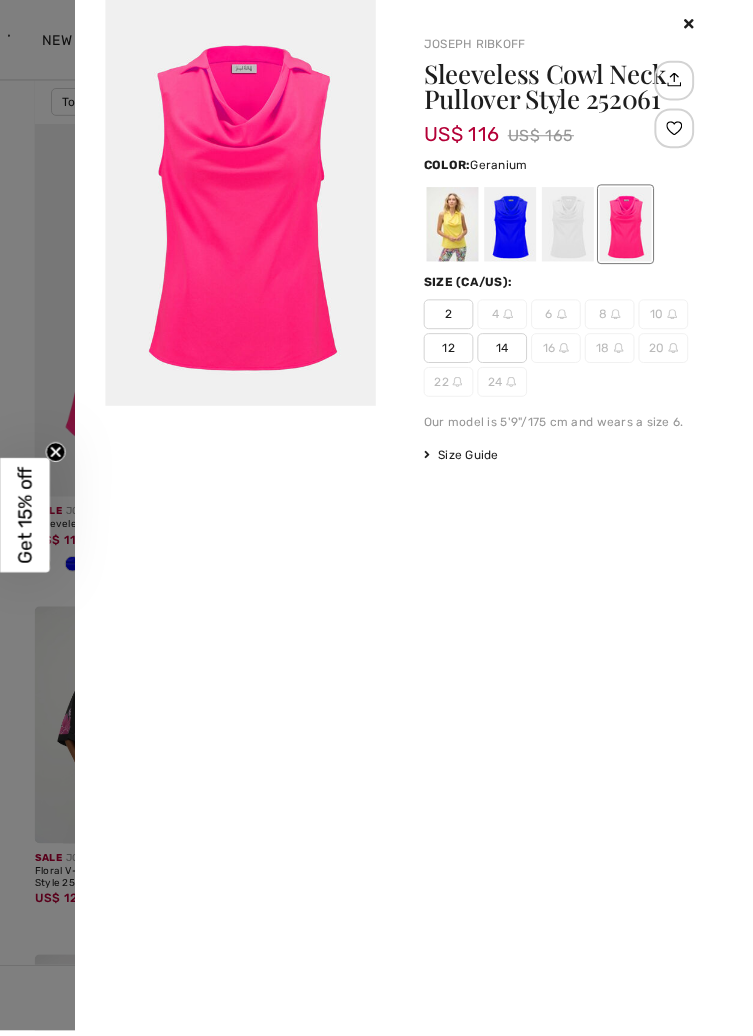 click at bounding box center (571, 225) 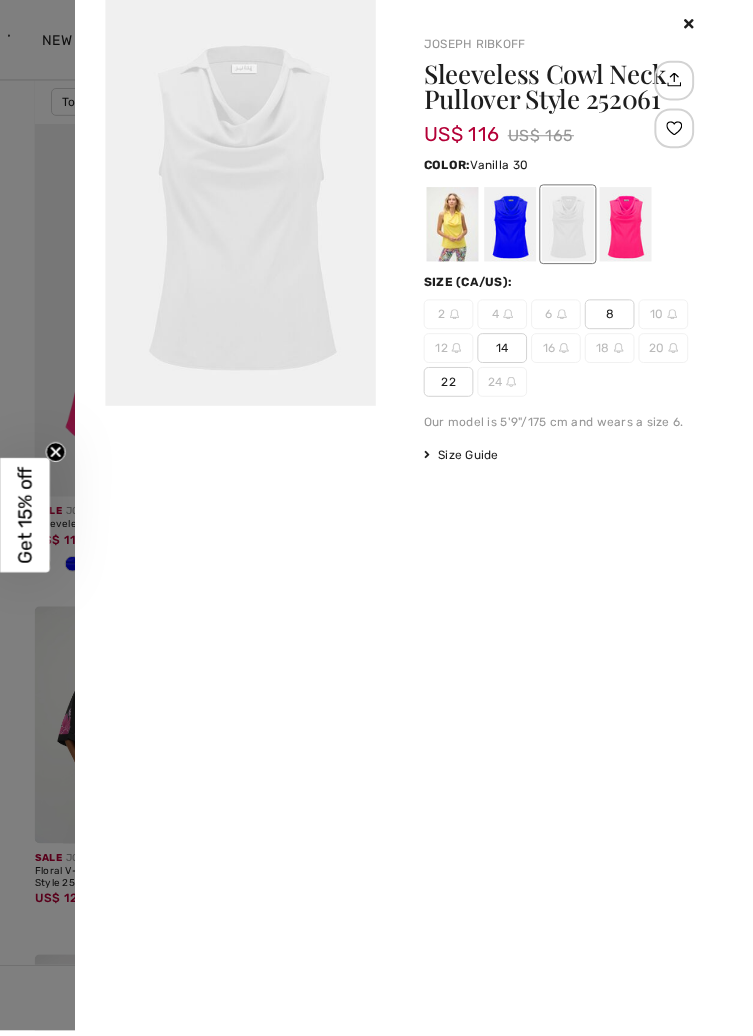 click on "14" at bounding box center (505, 350) 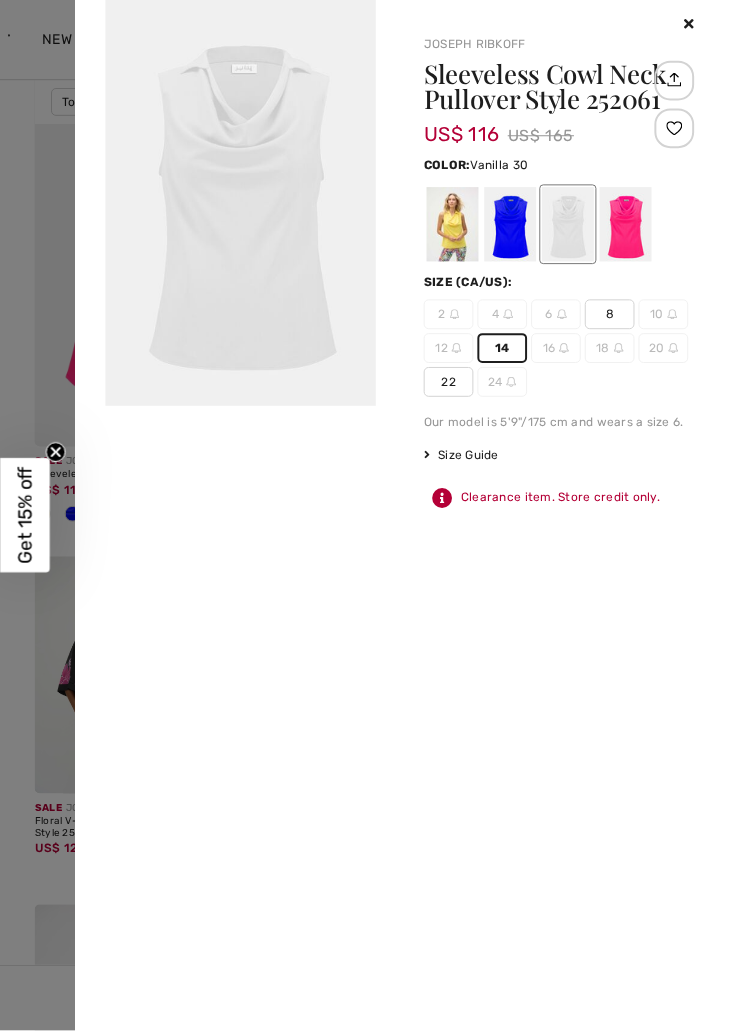 scroll, scrollTop: 3330, scrollLeft: 0, axis: vertical 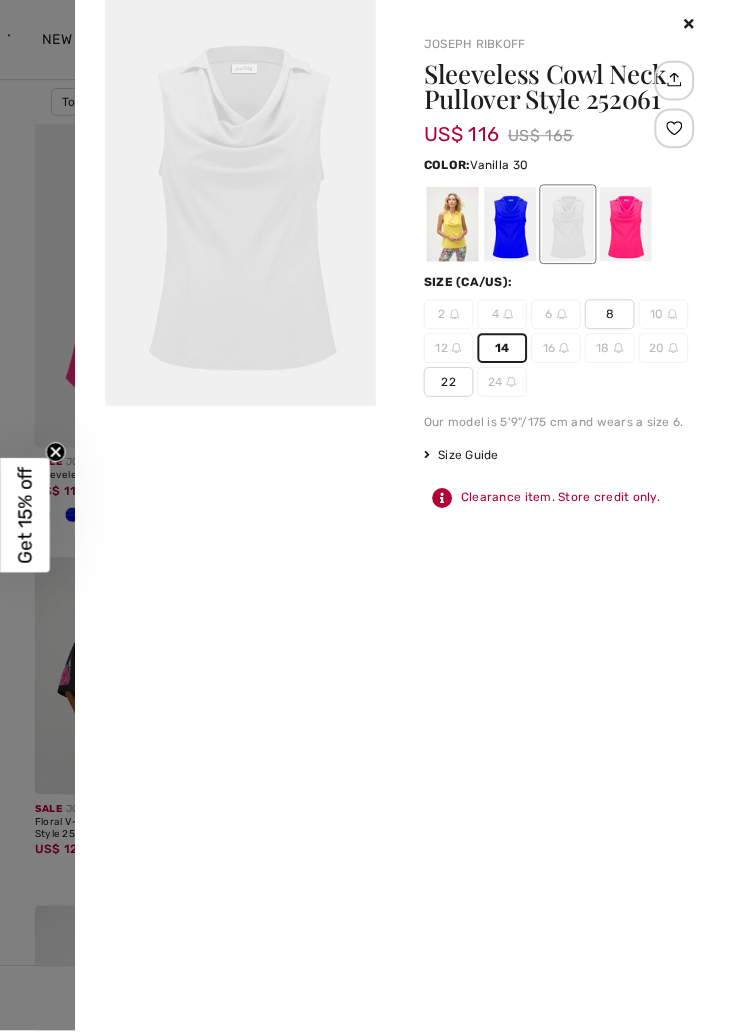 click at bounding box center (629, 225) 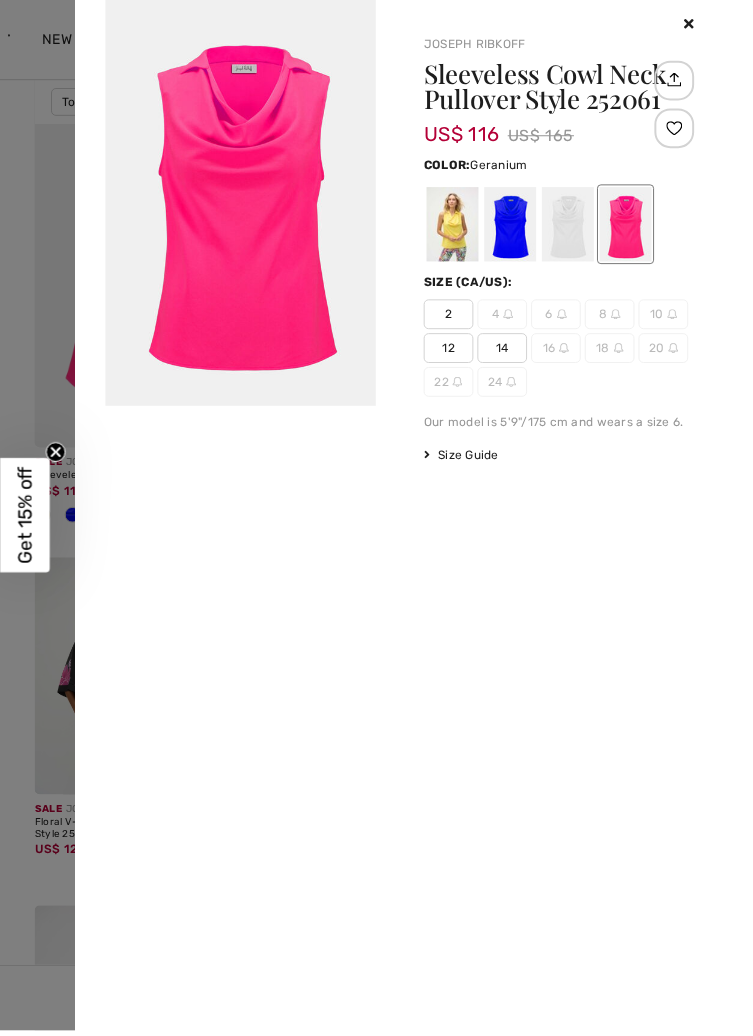 click at bounding box center [455, 225] 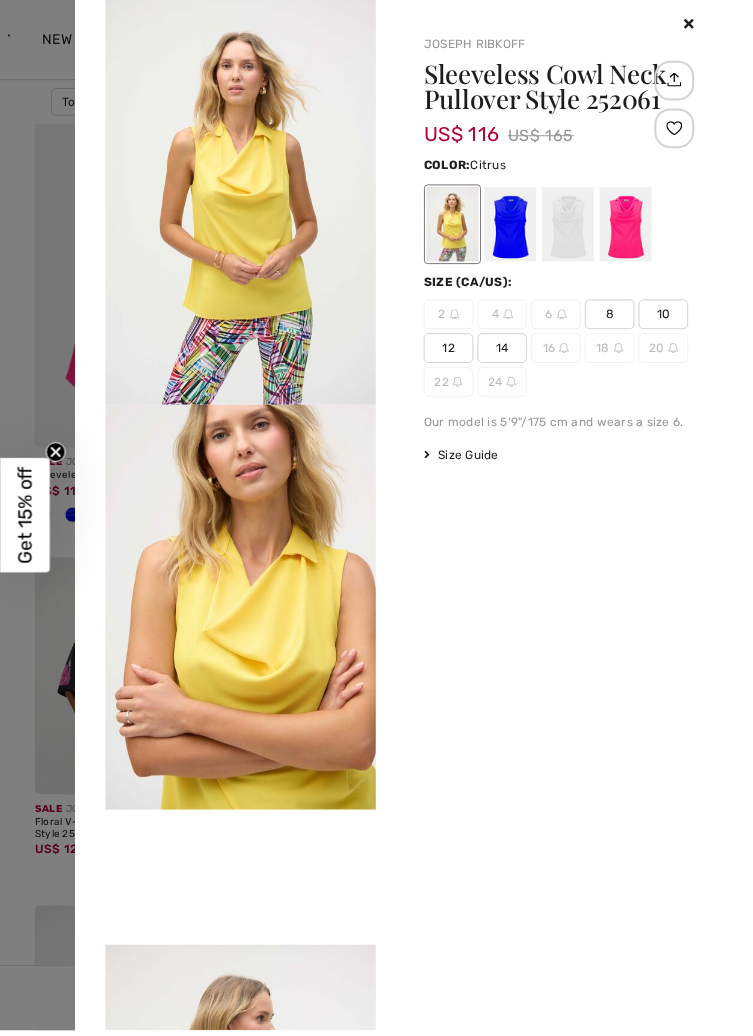 click on "14" at bounding box center [505, 350] 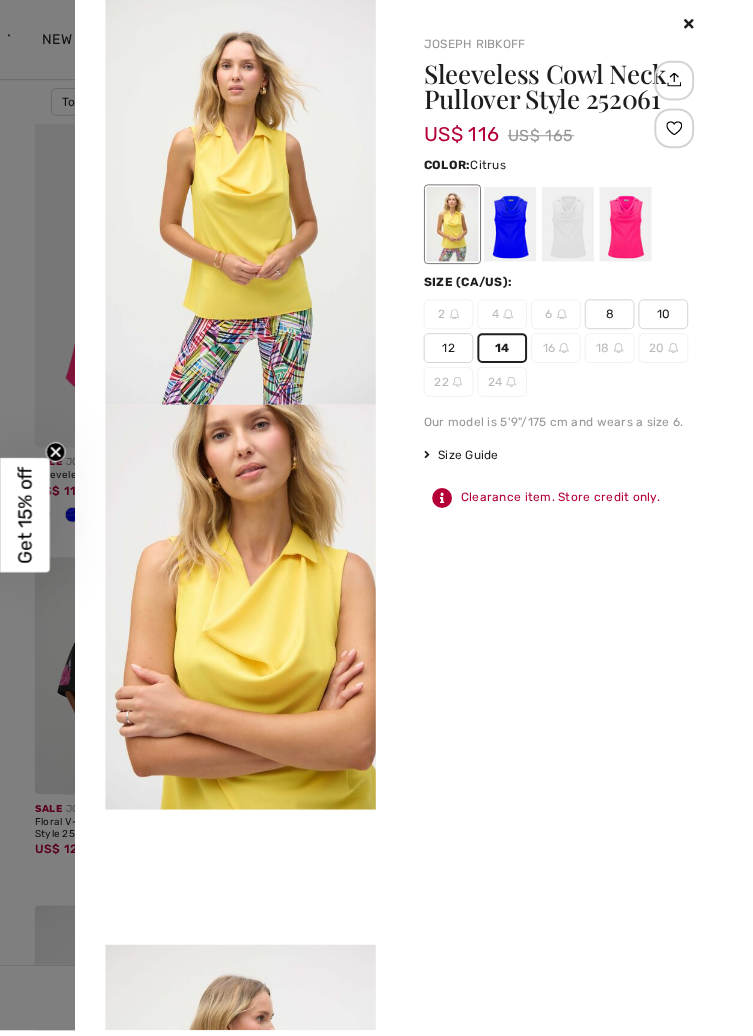click at bounding box center (629, 225) 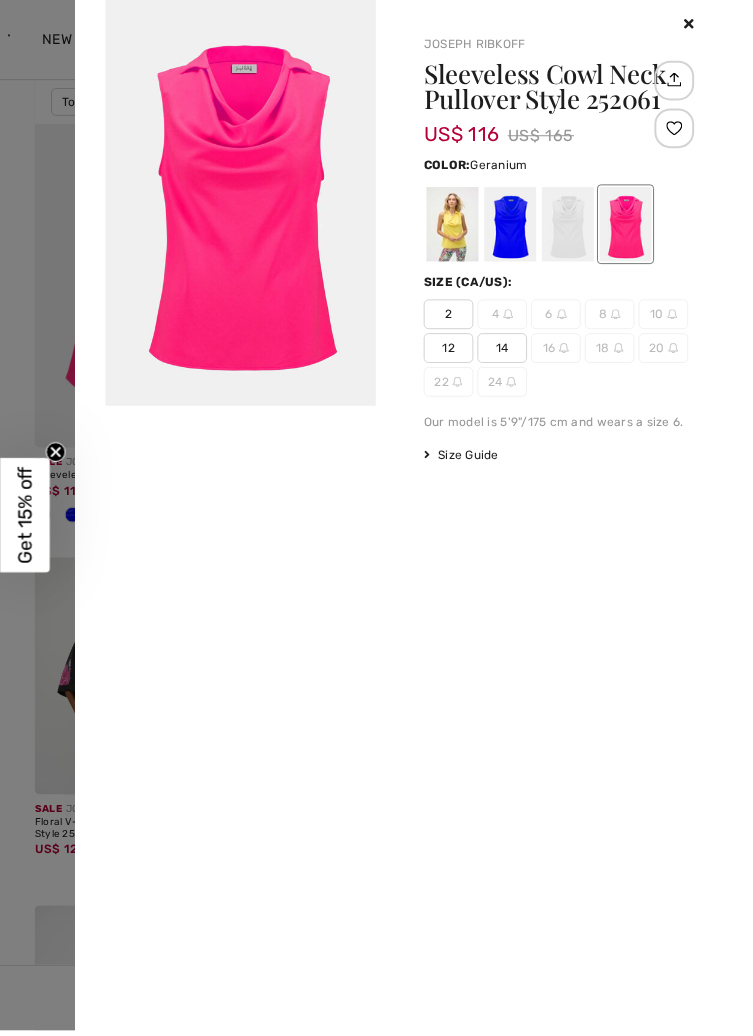 click at bounding box center [571, 225] 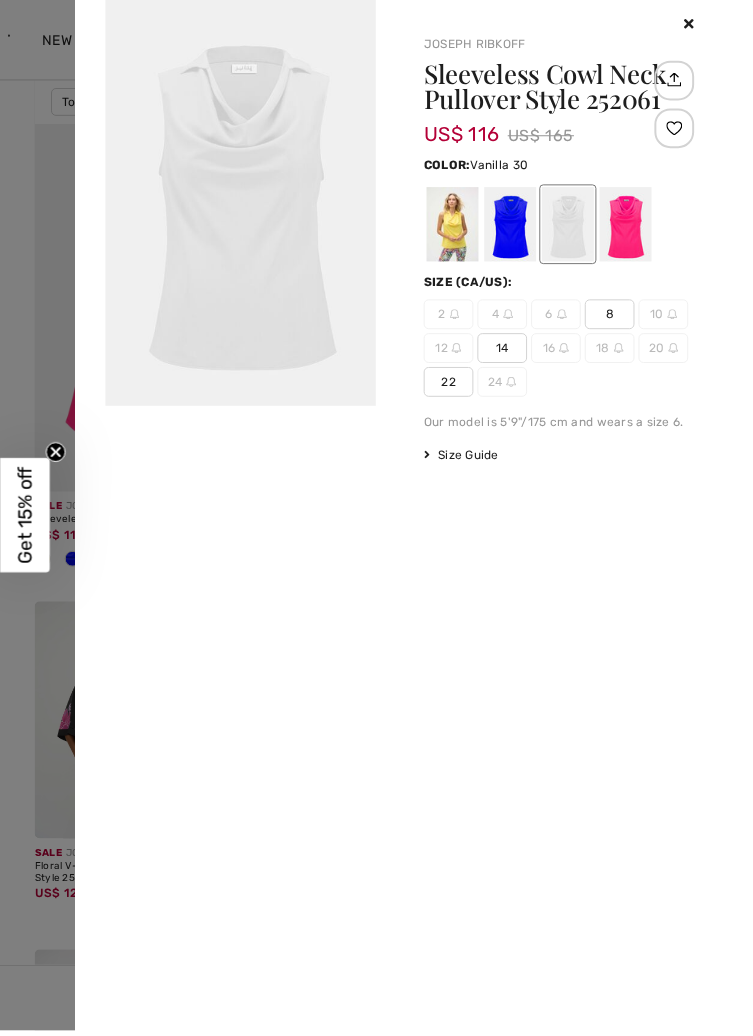 scroll, scrollTop: 3283, scrollLeft: 0, axis: vertical 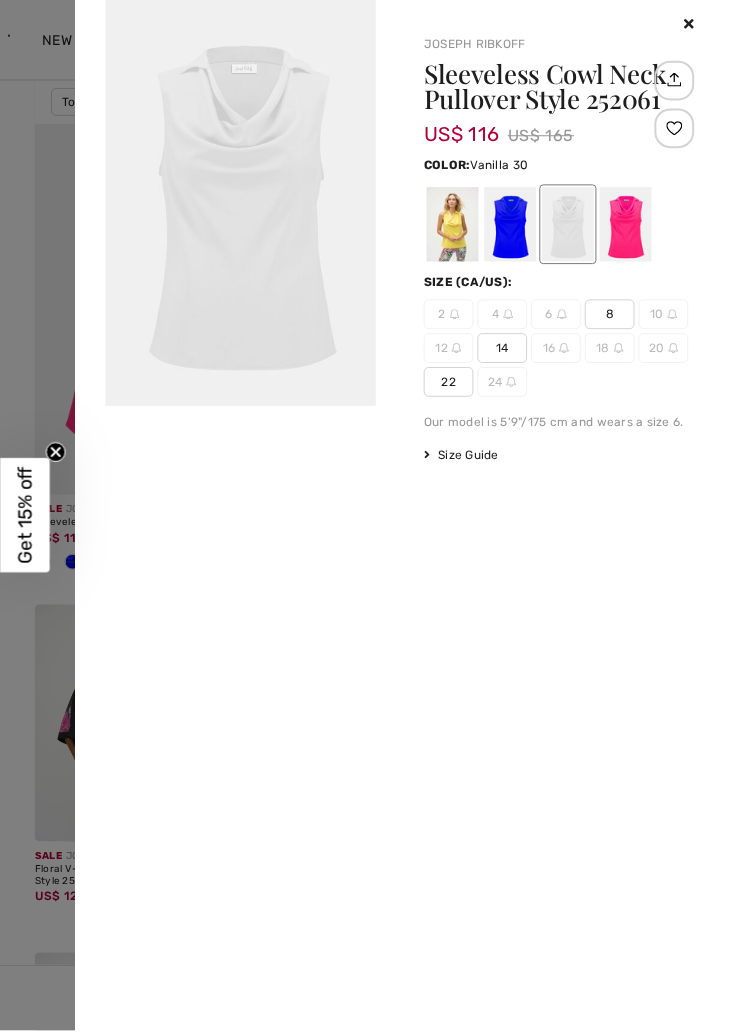click on "14" at bounding box center (505, 350) 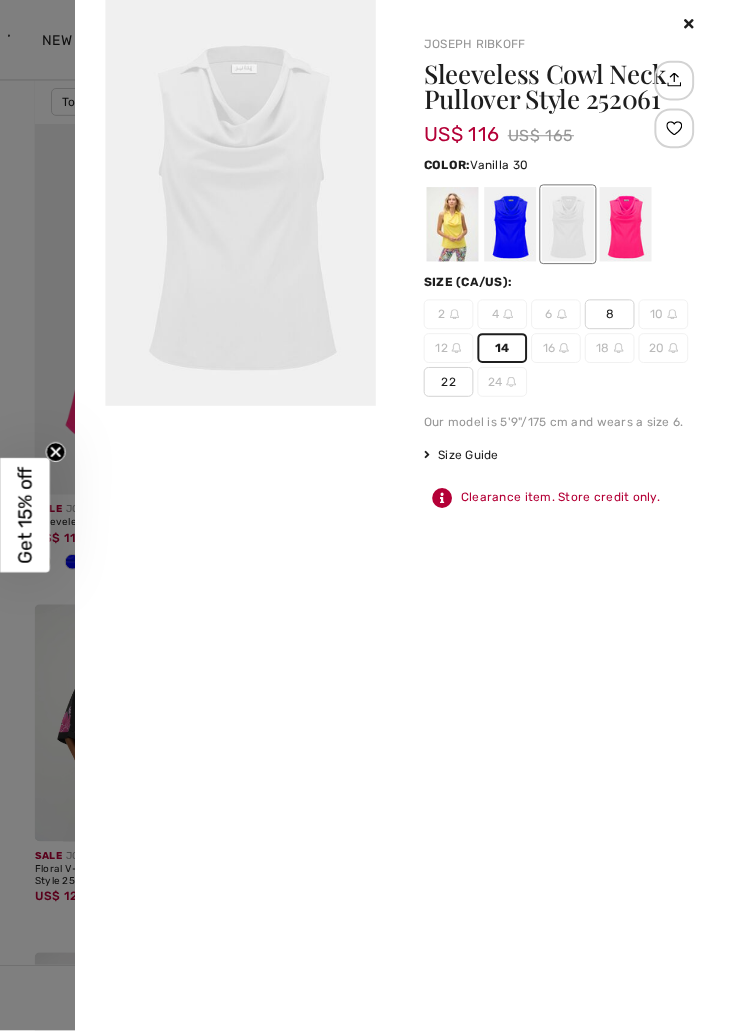 click at bounding box center (693, 24) 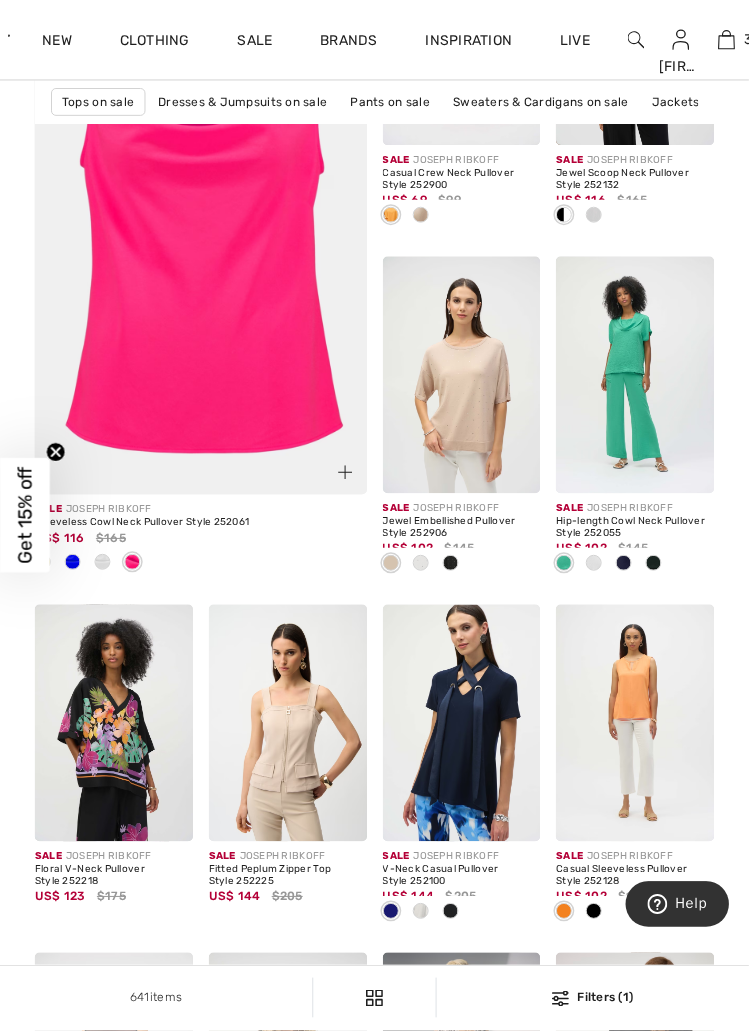 click at bounding box center [202, 208] 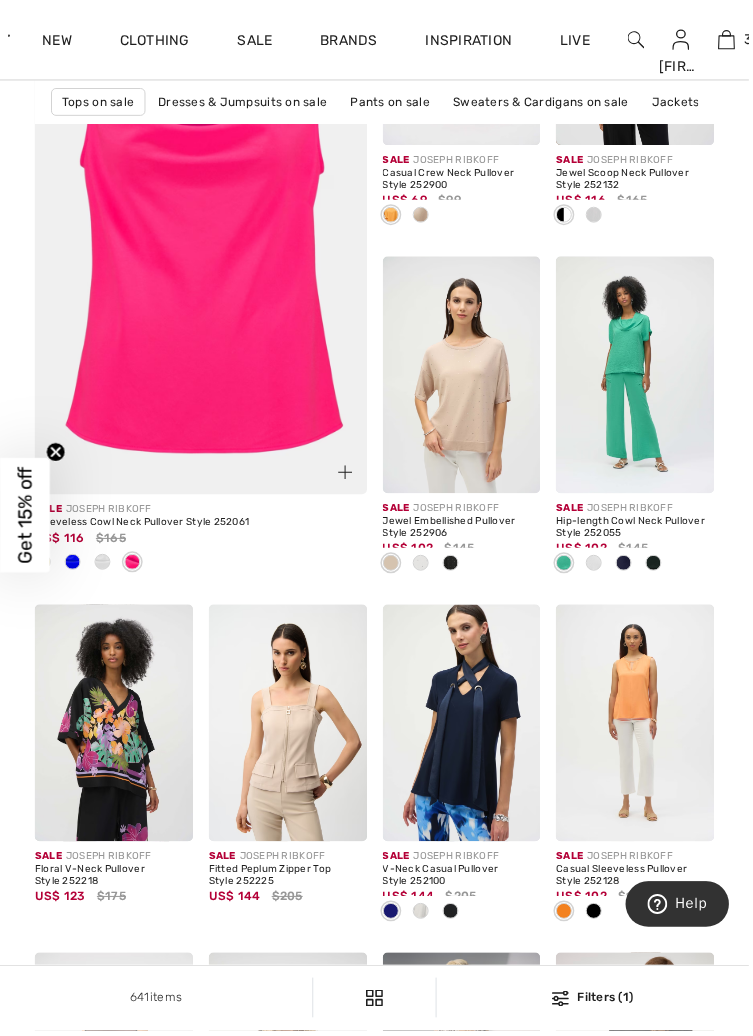 click at bounding box center [202, 208] 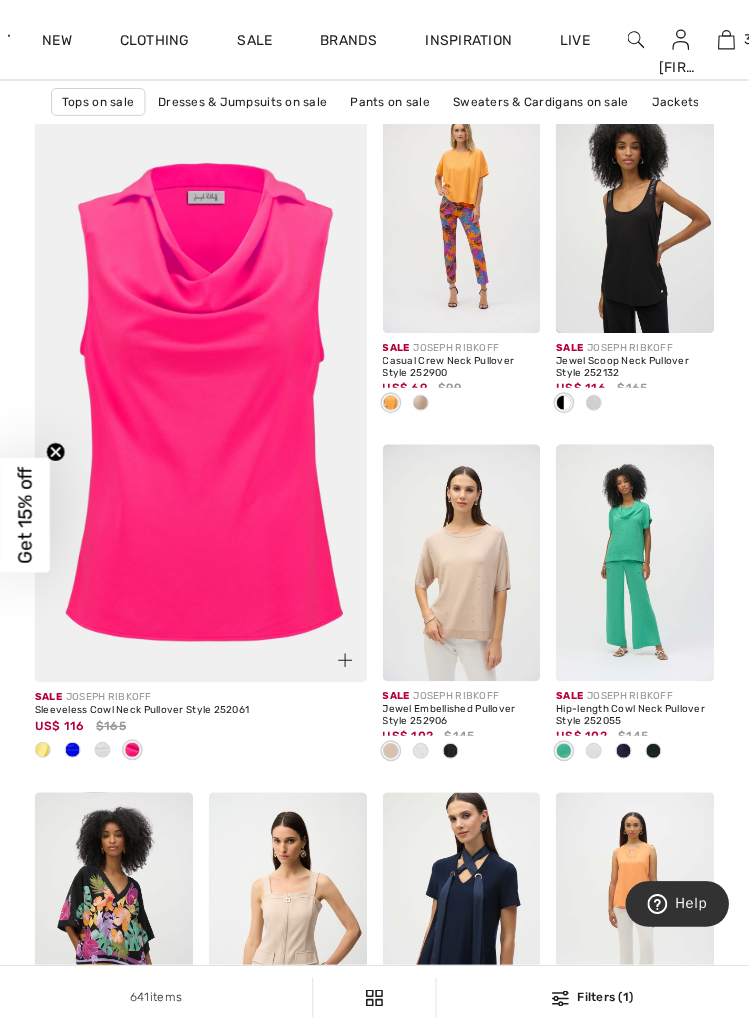 scroll, scrollTop: 3089, scrollLeft: 0, axis: vertical 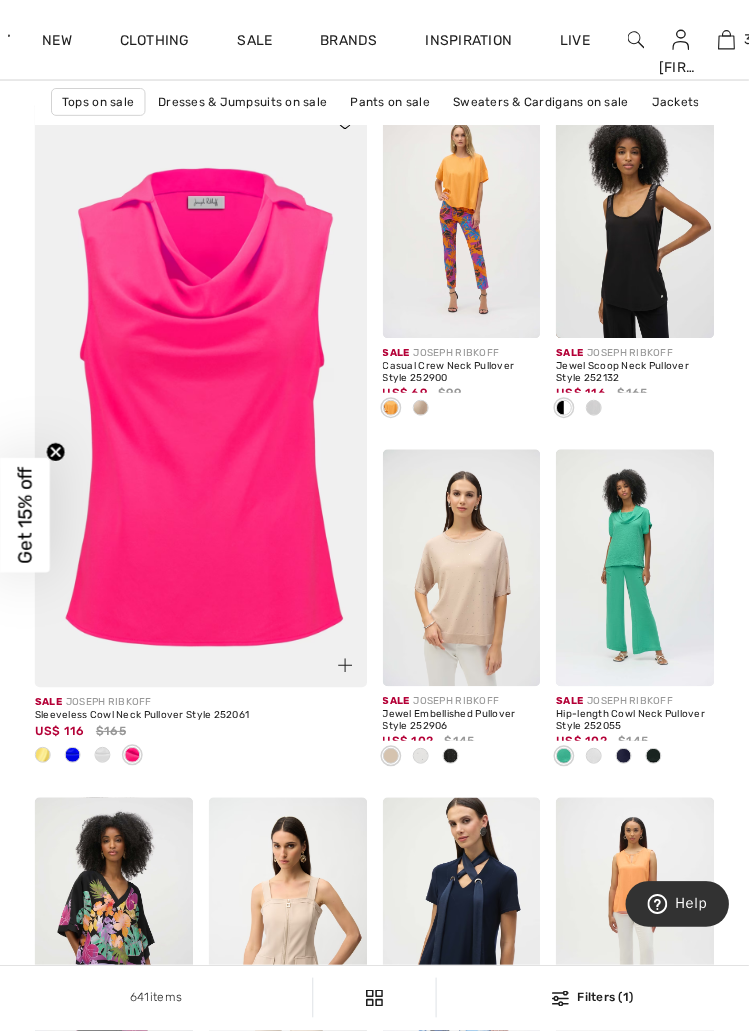 click at bounding box center [202, 402] 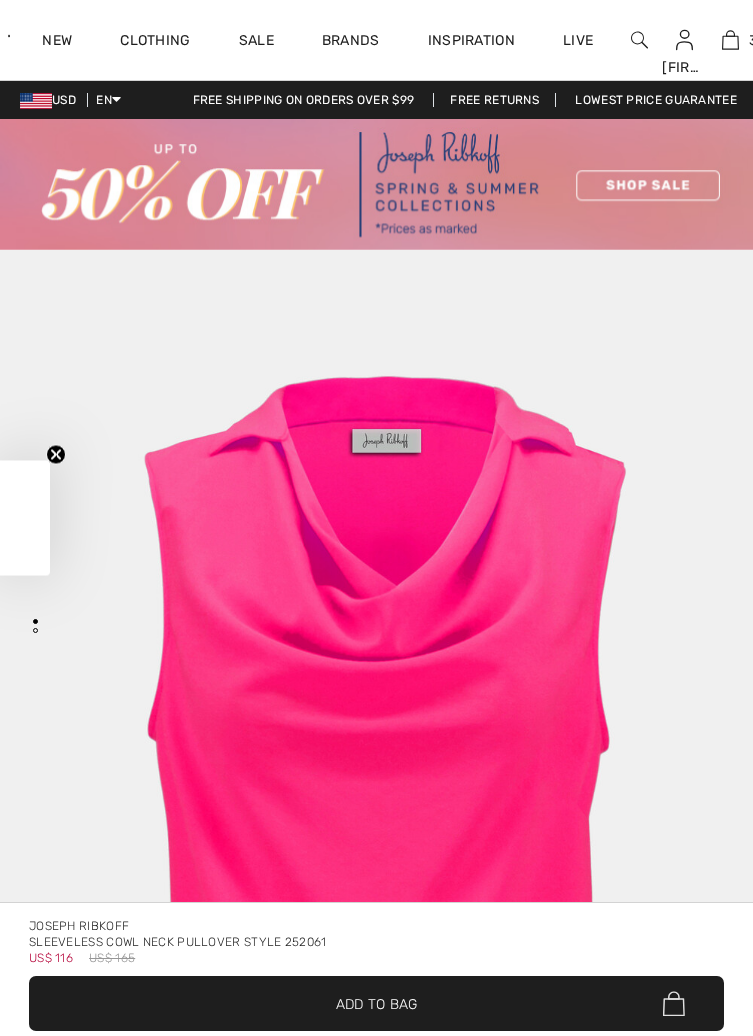 scroll, scrollTop: 0, scrollLeft: 0, axis: both 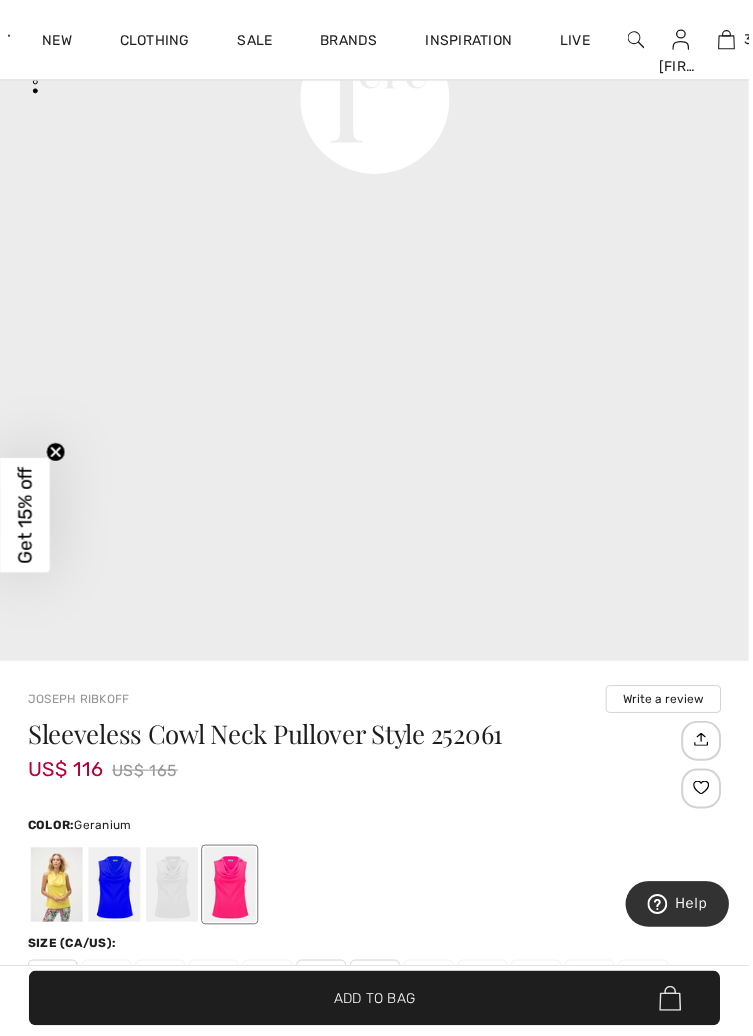 click at bounding box center [173, 889] 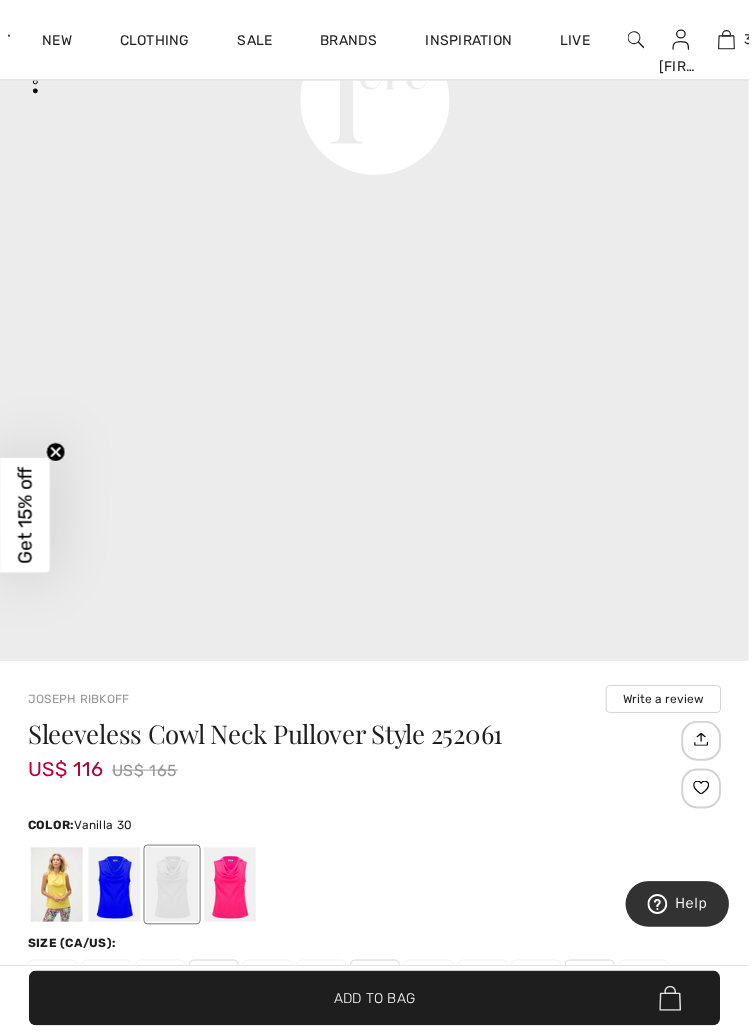 scroll, scrollTop: 0, scrollLeft: 0, axis: both 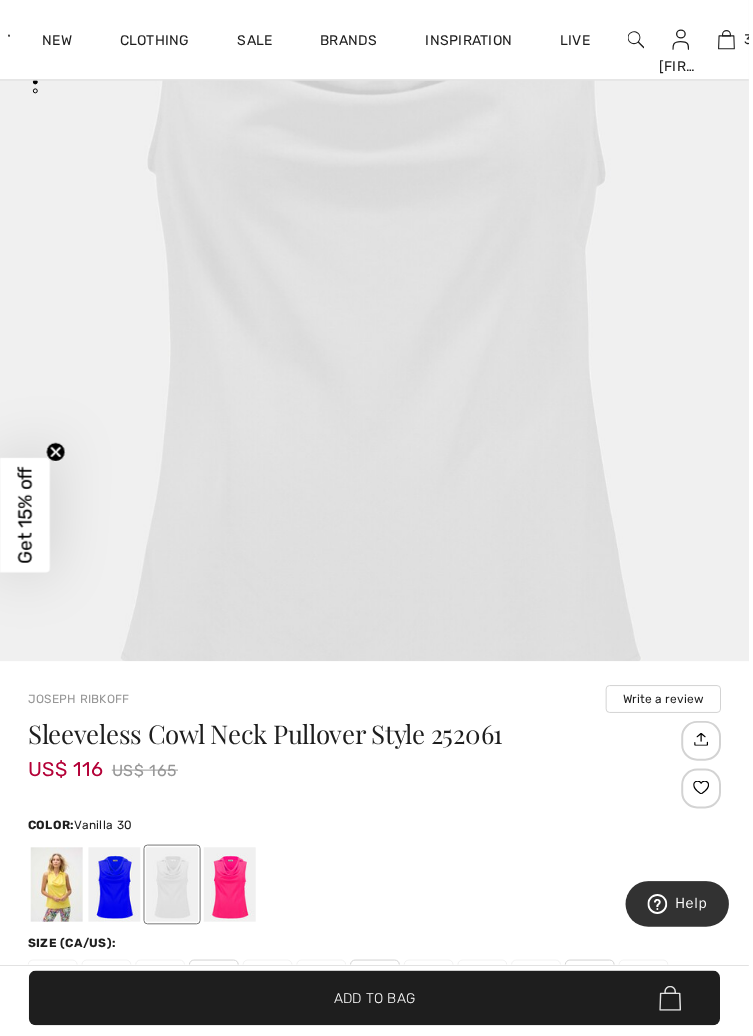 click on "14" at bounding box center (377, 980) 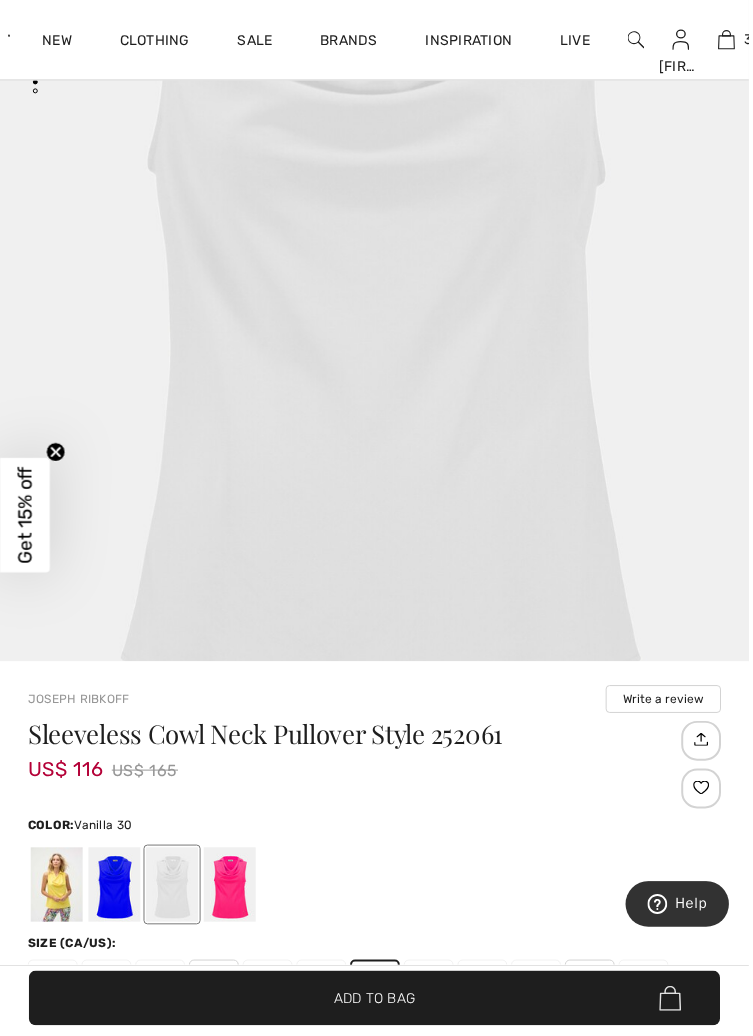 click on "Add to Bag" at bounding box center (377, 1003) 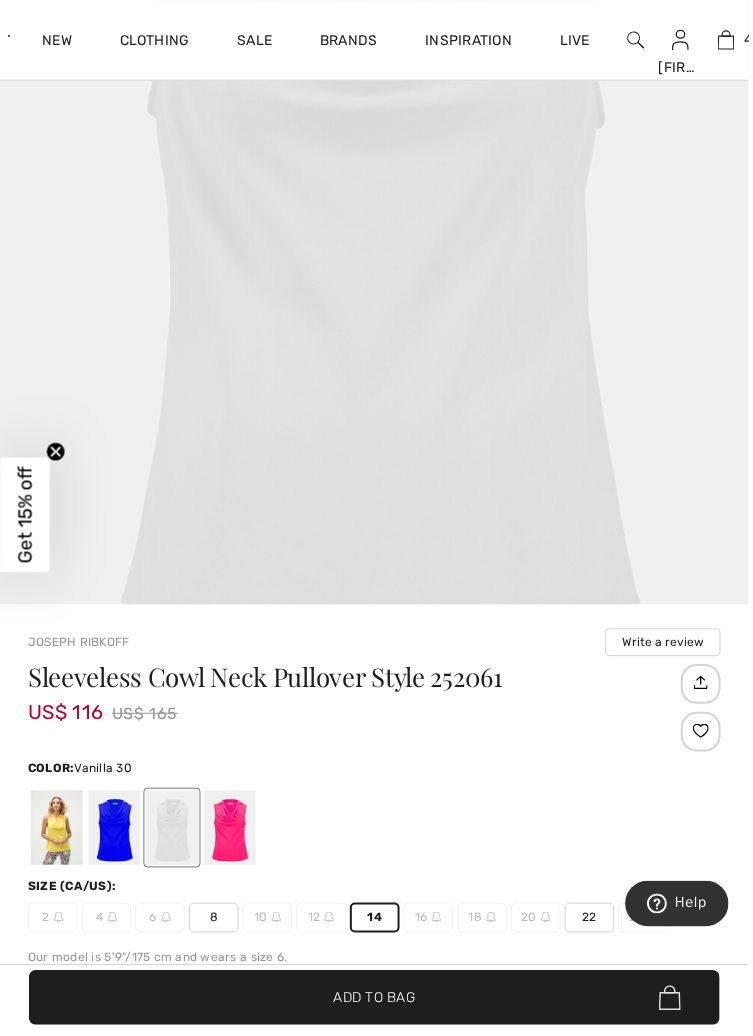 scroll, scrollTop: 663, scrollLeft: 0, axis: vertical 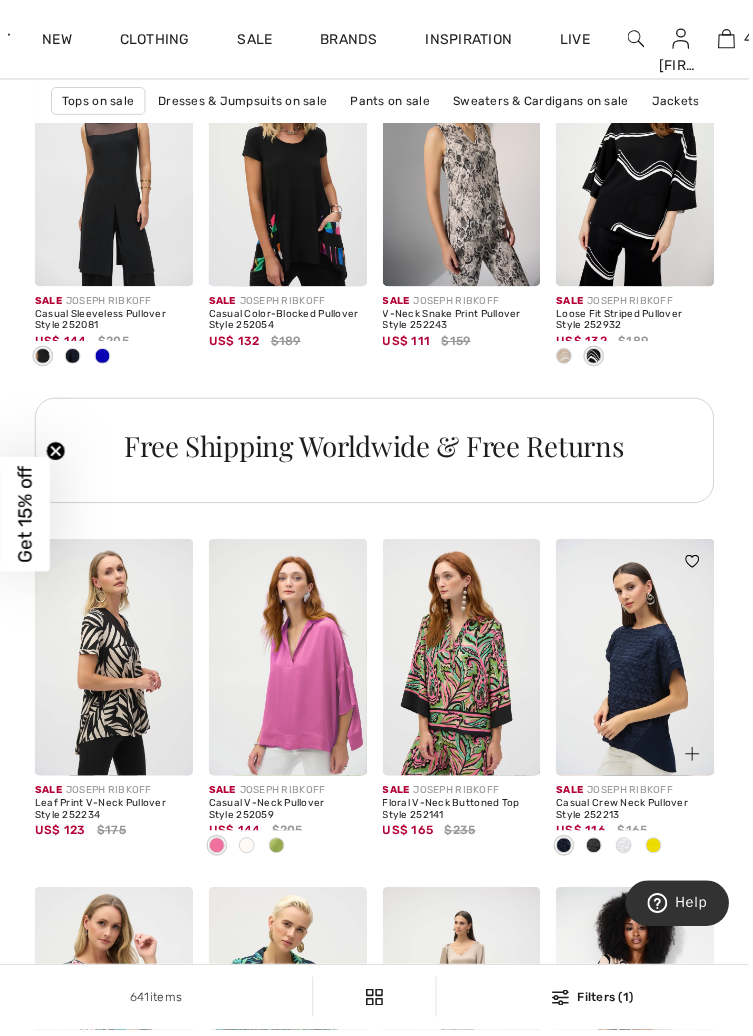 click at bounding box center (657, 851) 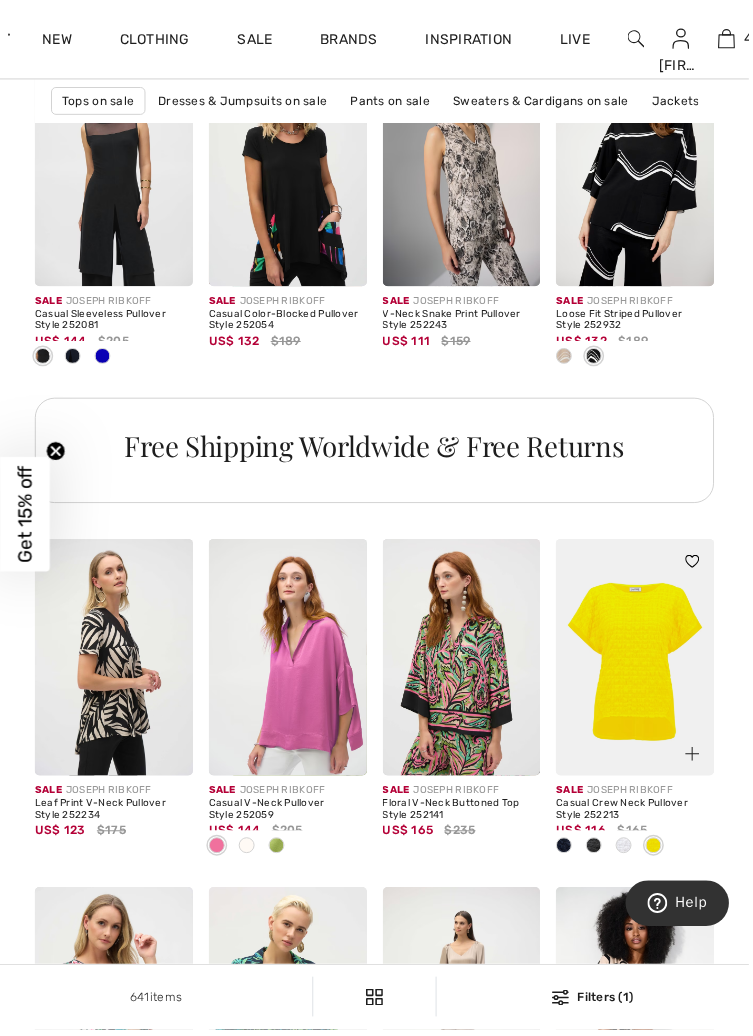 click at bounding box center (696, 759) 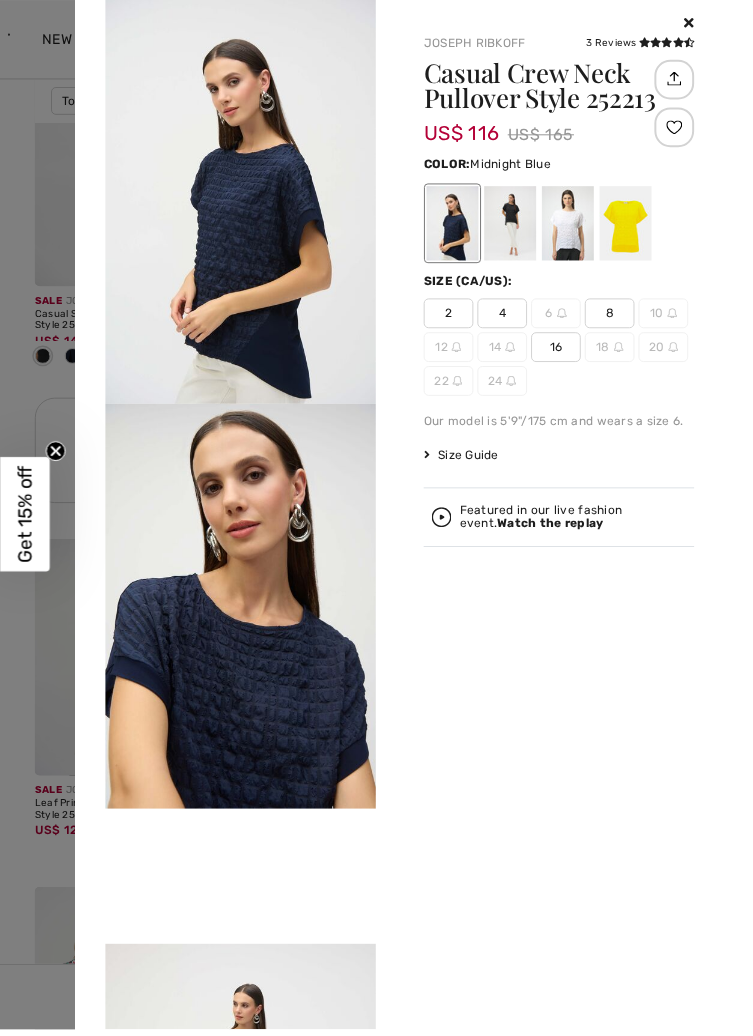 click at bounding box center [693, 24] 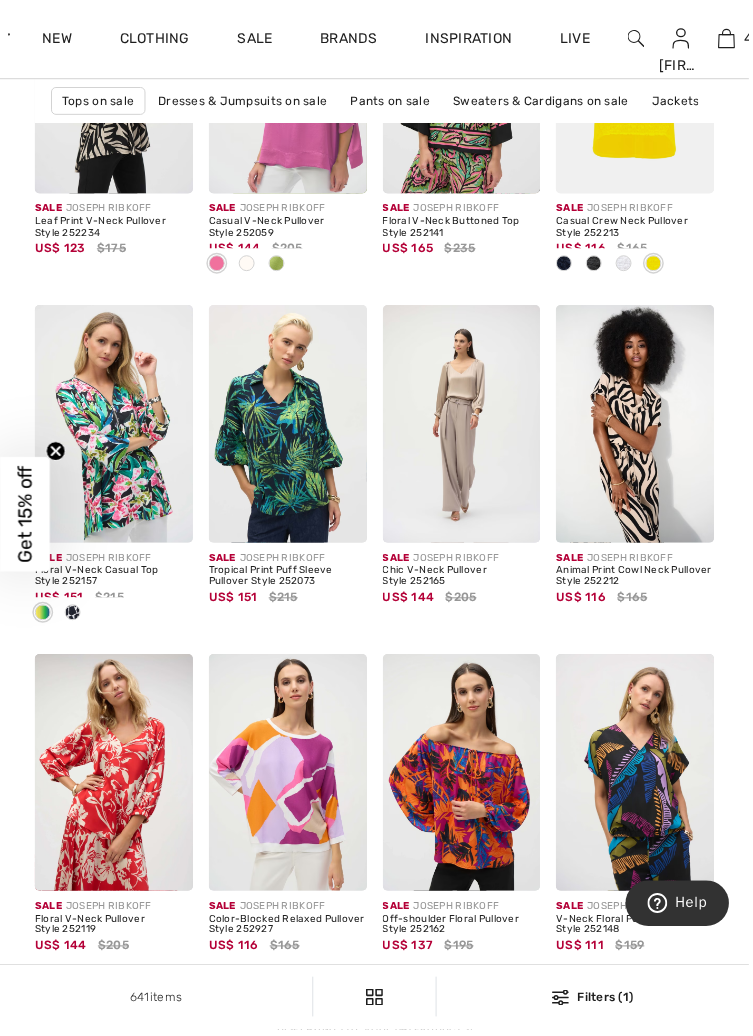 scroll, scrollTop: 4787, scrollLeft: 0, axis: vertical 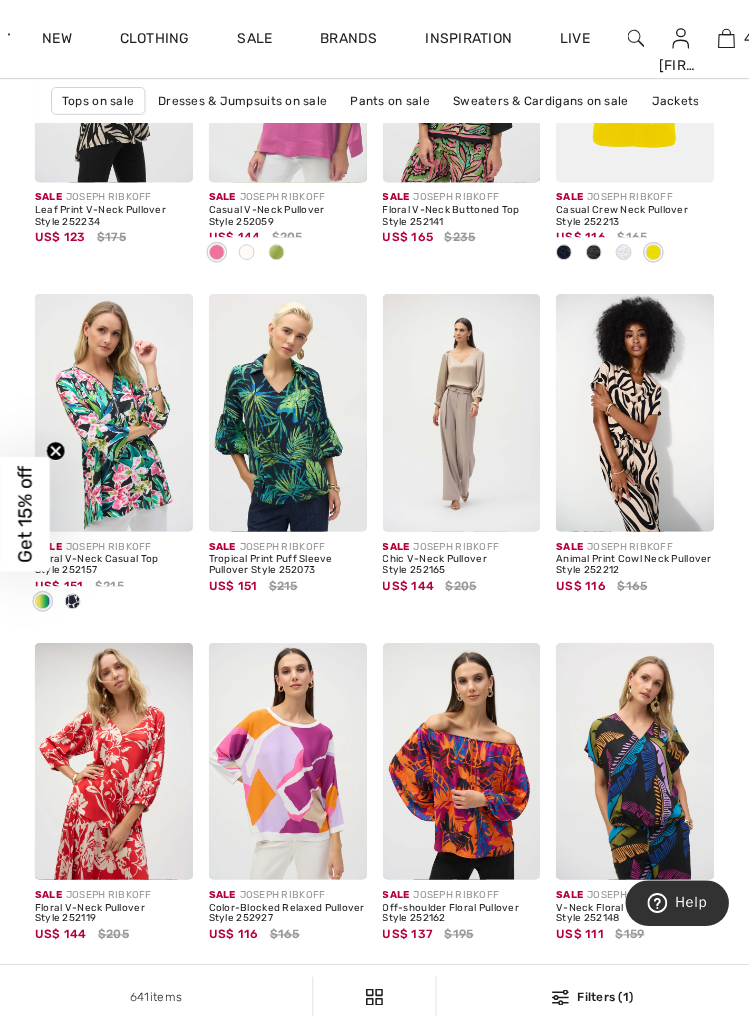 click on "Next" at bounding box center (473, 996) 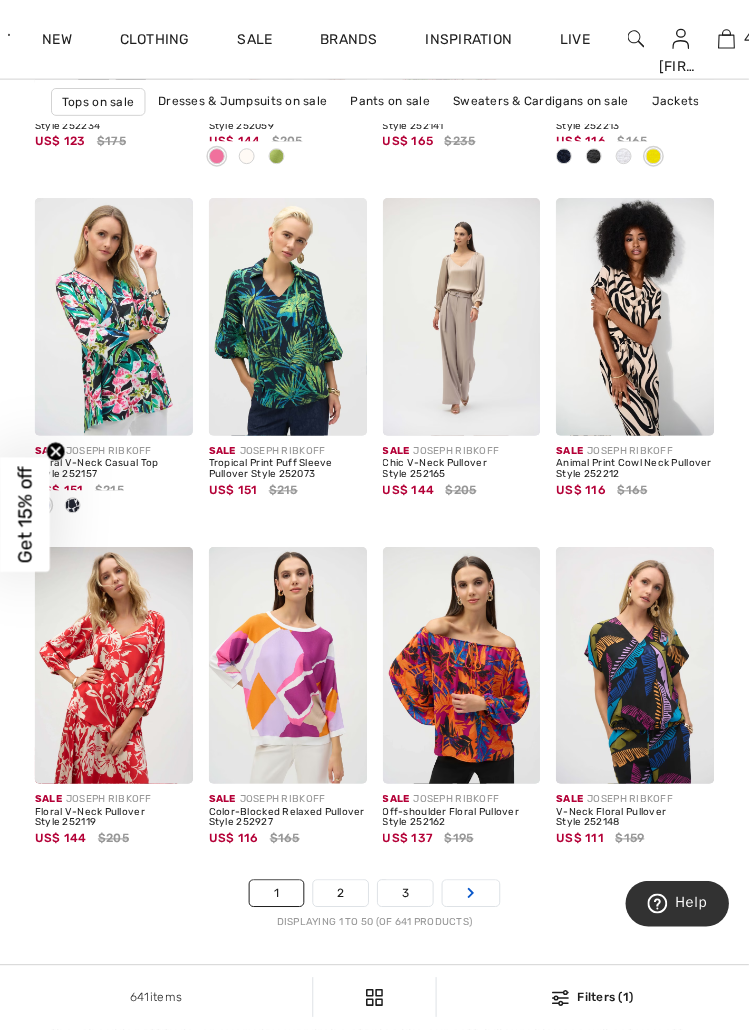 scroll, scrollTop: 4884, scrollLeft: 0, axis: vertical 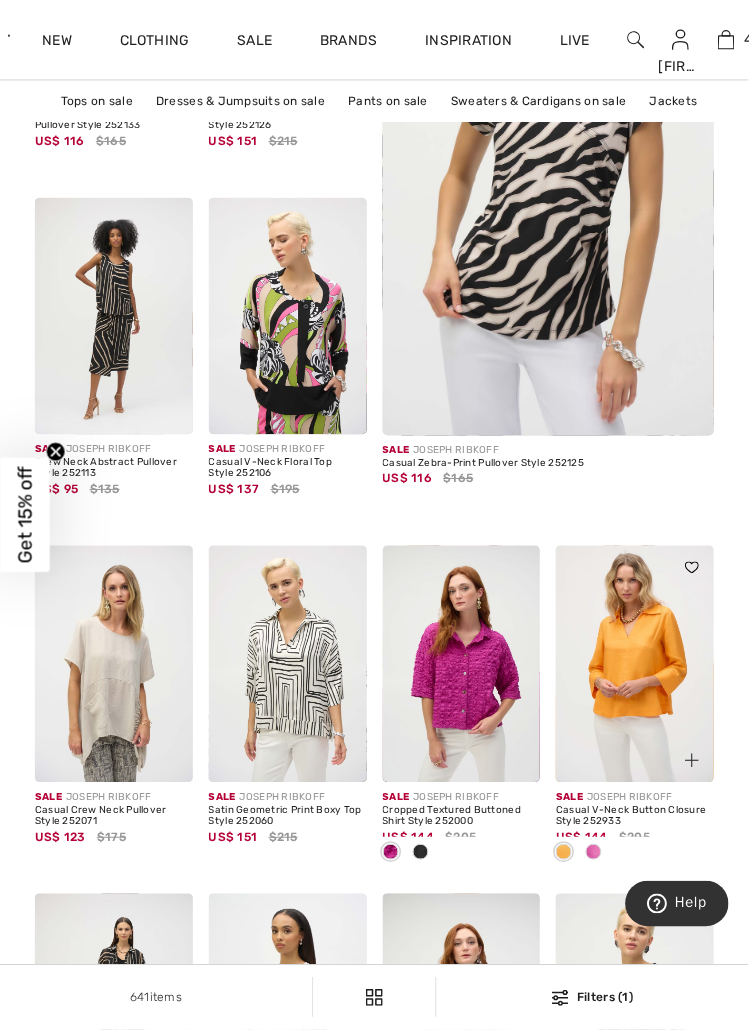 click at bounding box center [597, 858] 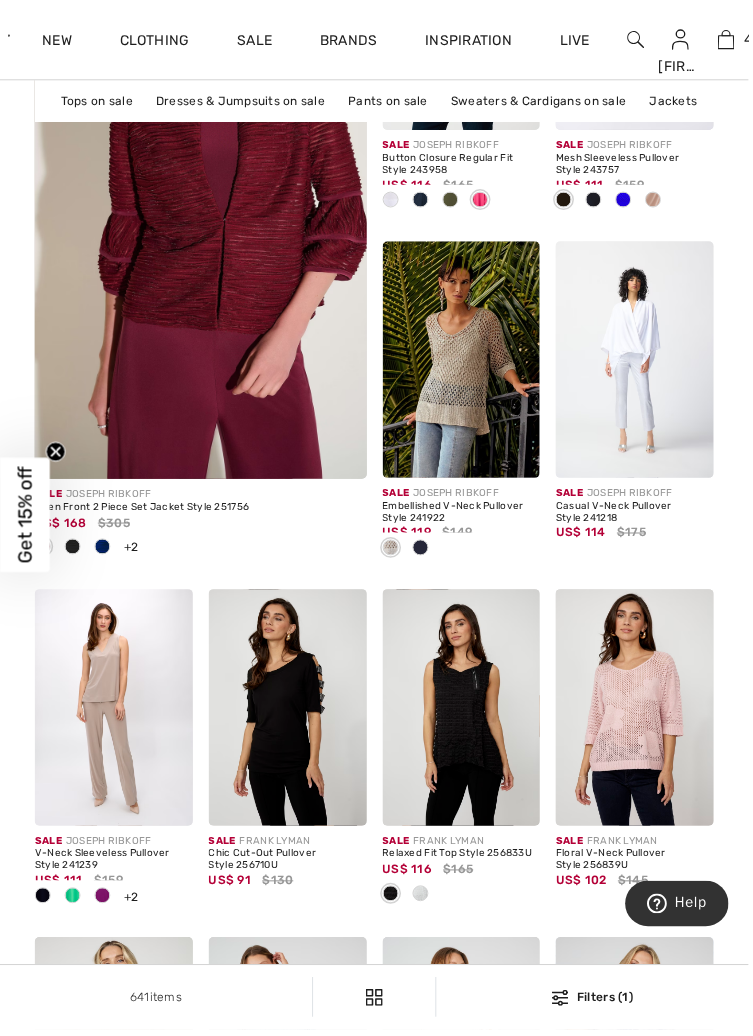 scroll, scrollTop: 3309, scrollLeft: 0, axis: vertical 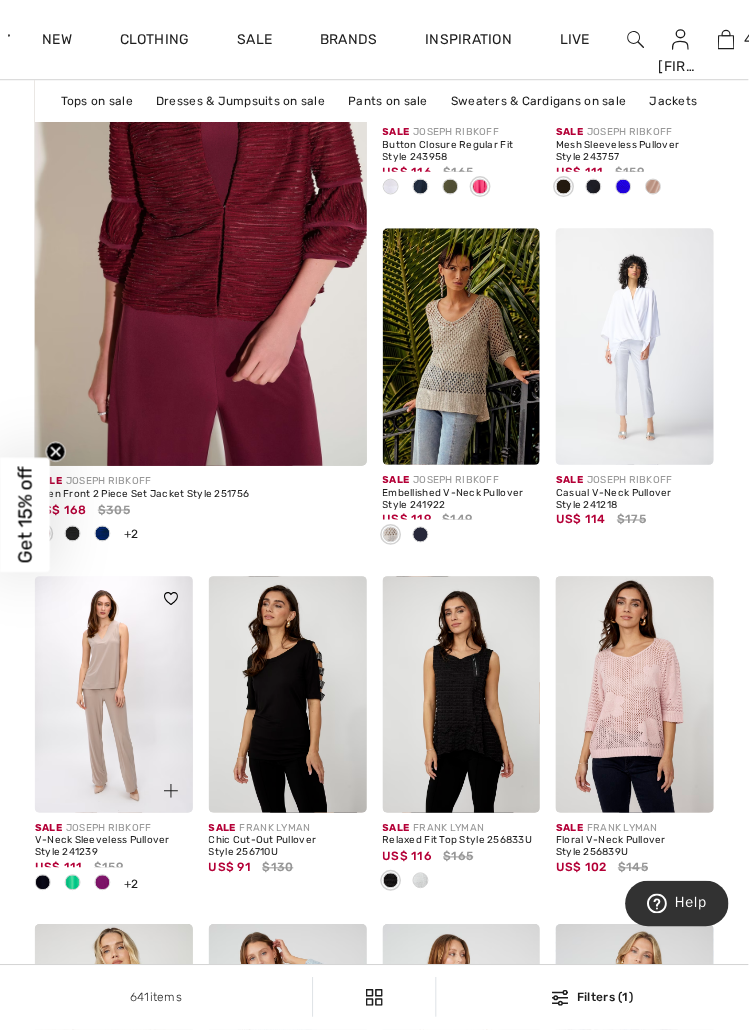 click at bounding box center (103, 889) 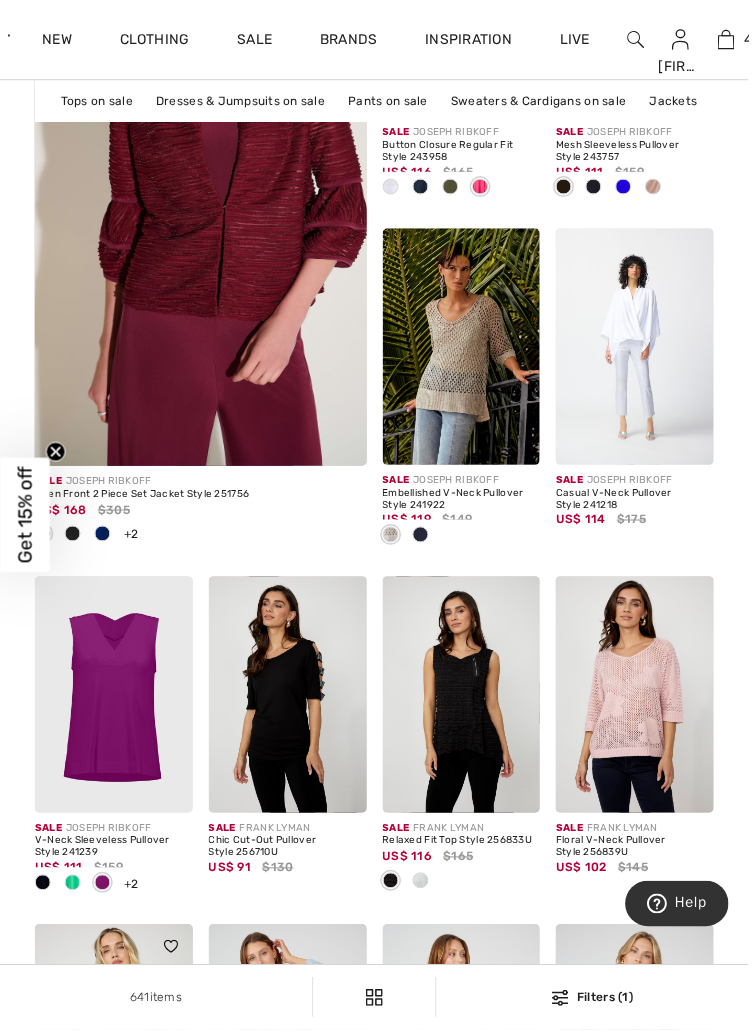 click at bounding box center (114, 1049) 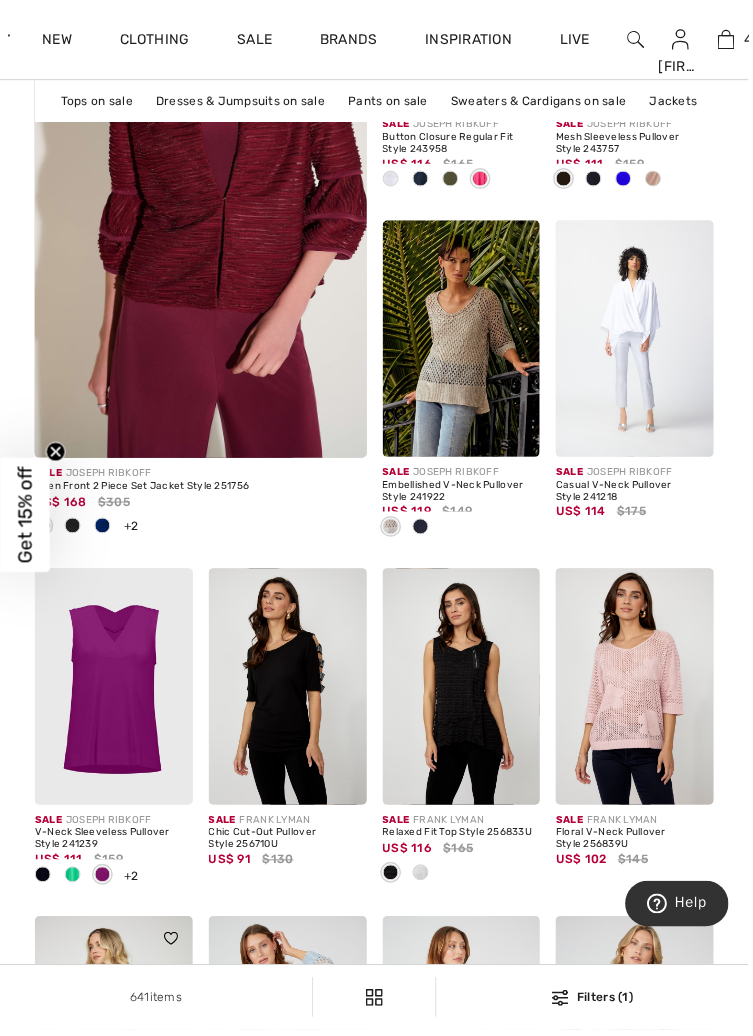 scroll, scrollTop: 3406, scrollLeft: 0, axis: vertical 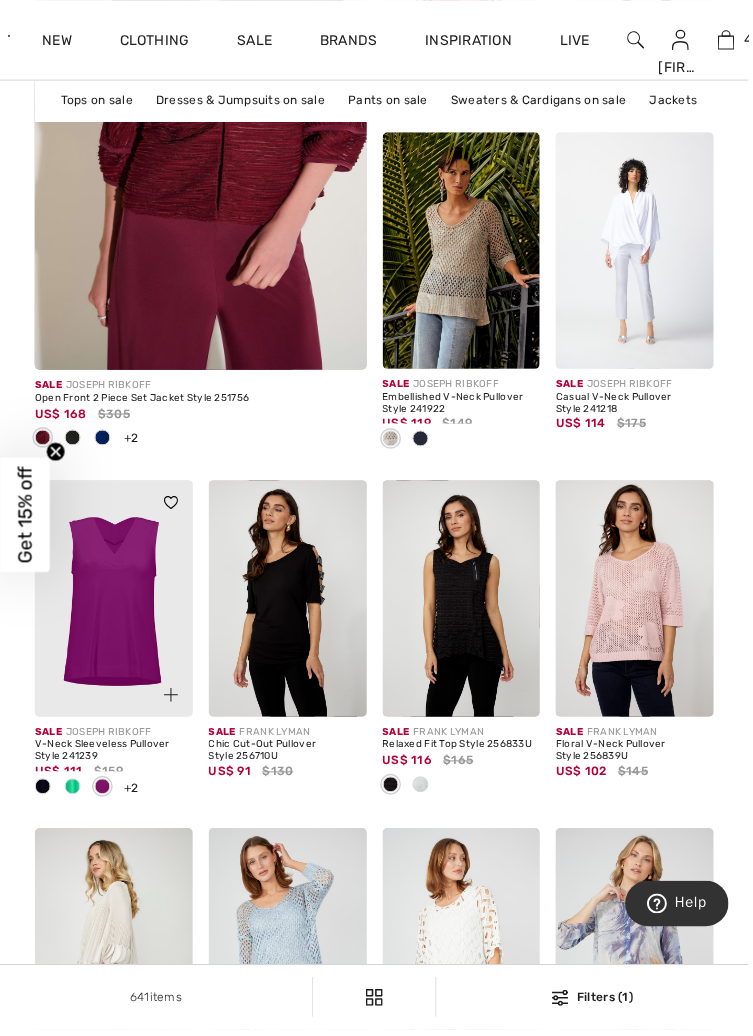 click at bounding box center (160, 687) 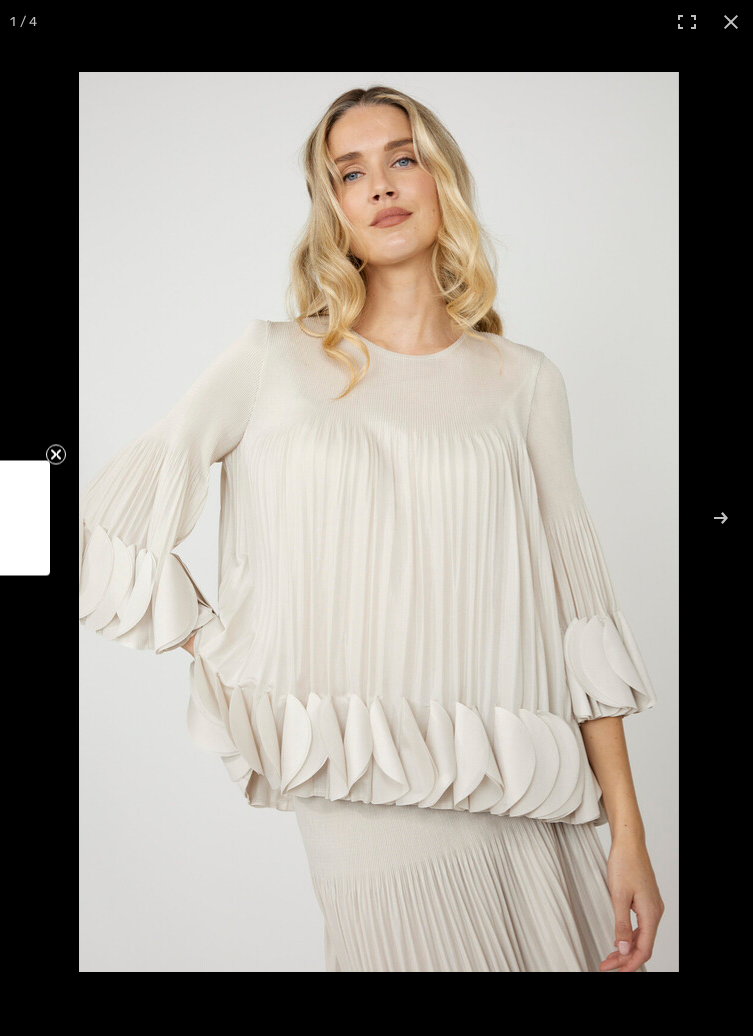 scroll, scrollTop: 0, scrollLeft: 0, axis: both 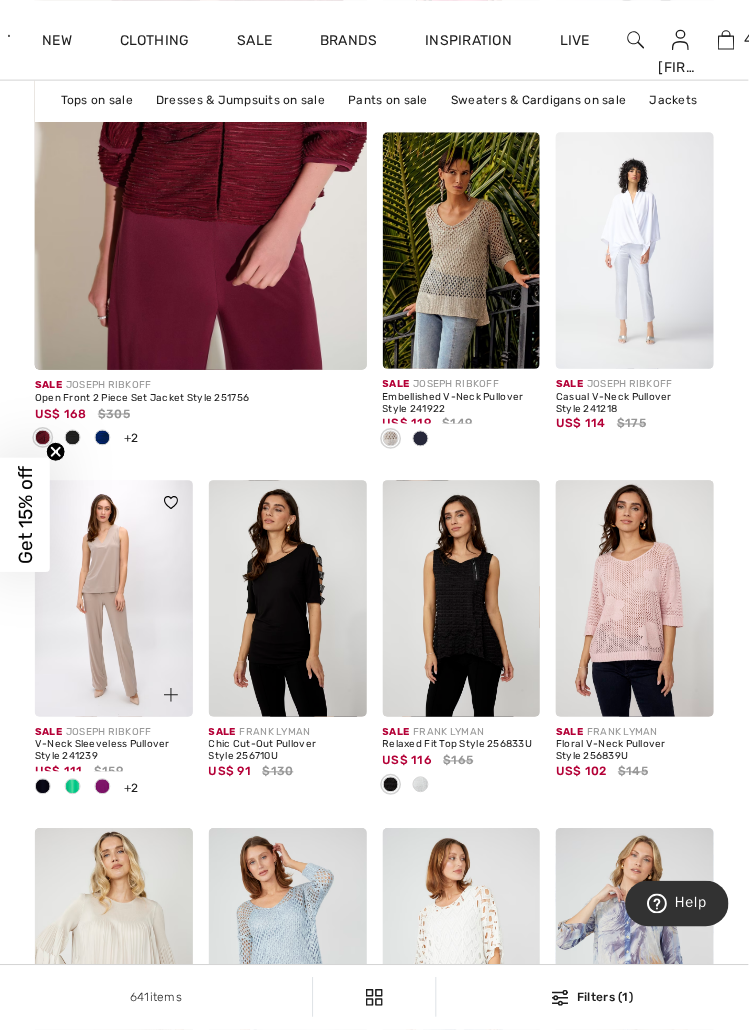 click at bounding box center [160, 687] 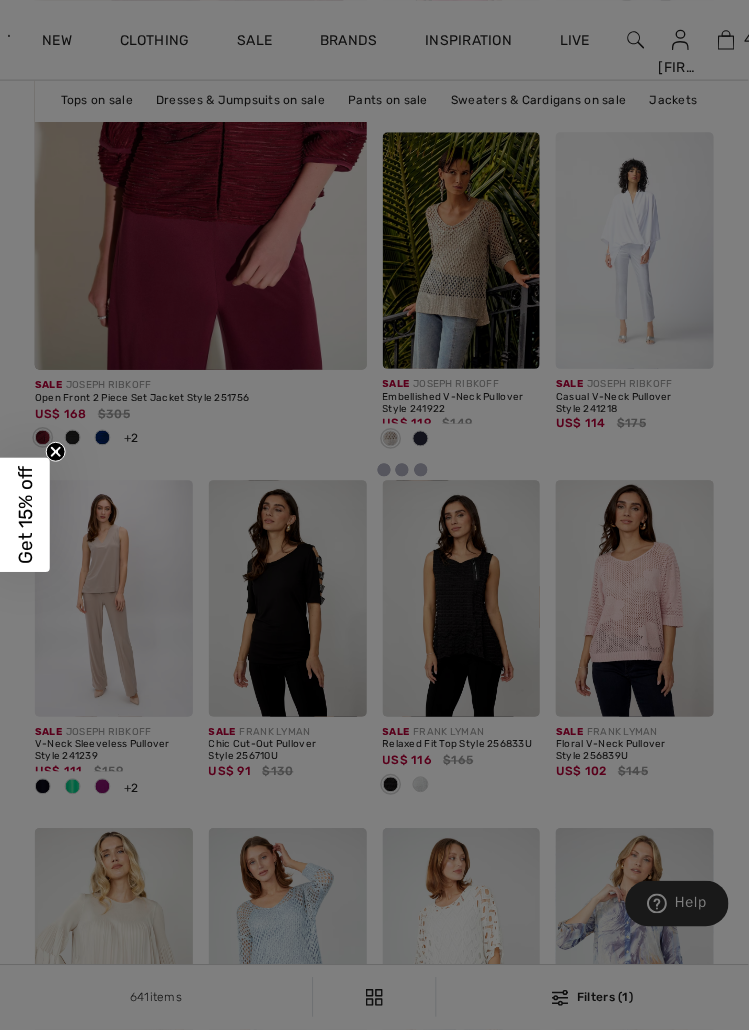 click at bounding box center [376, 518] 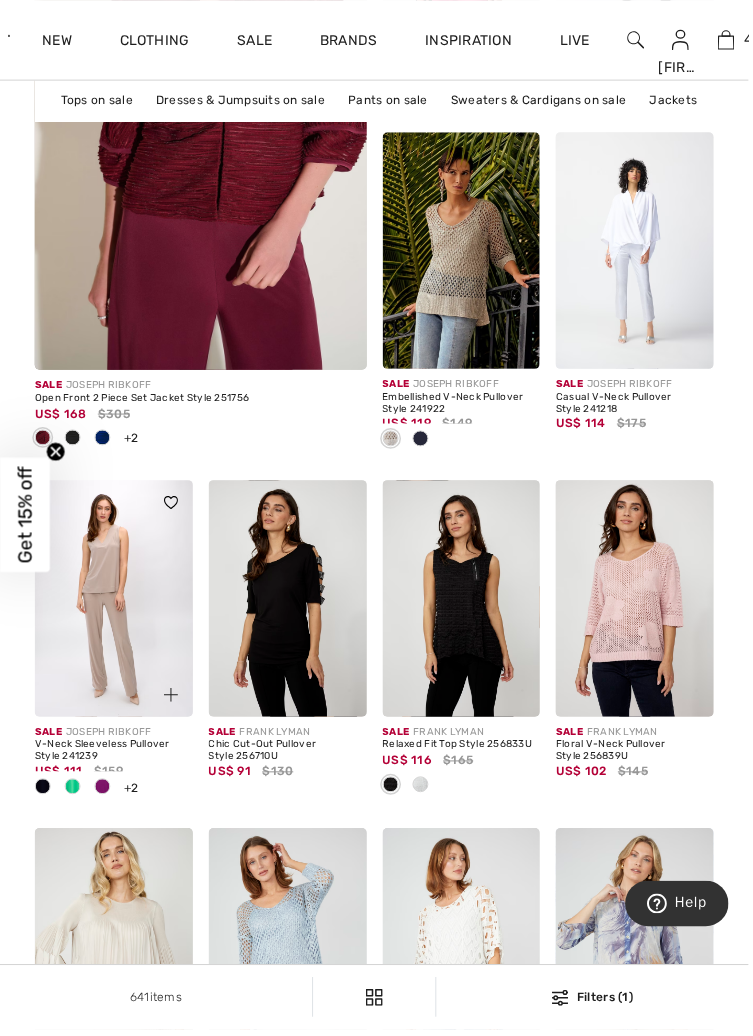 click at bounding box center [172, 699] 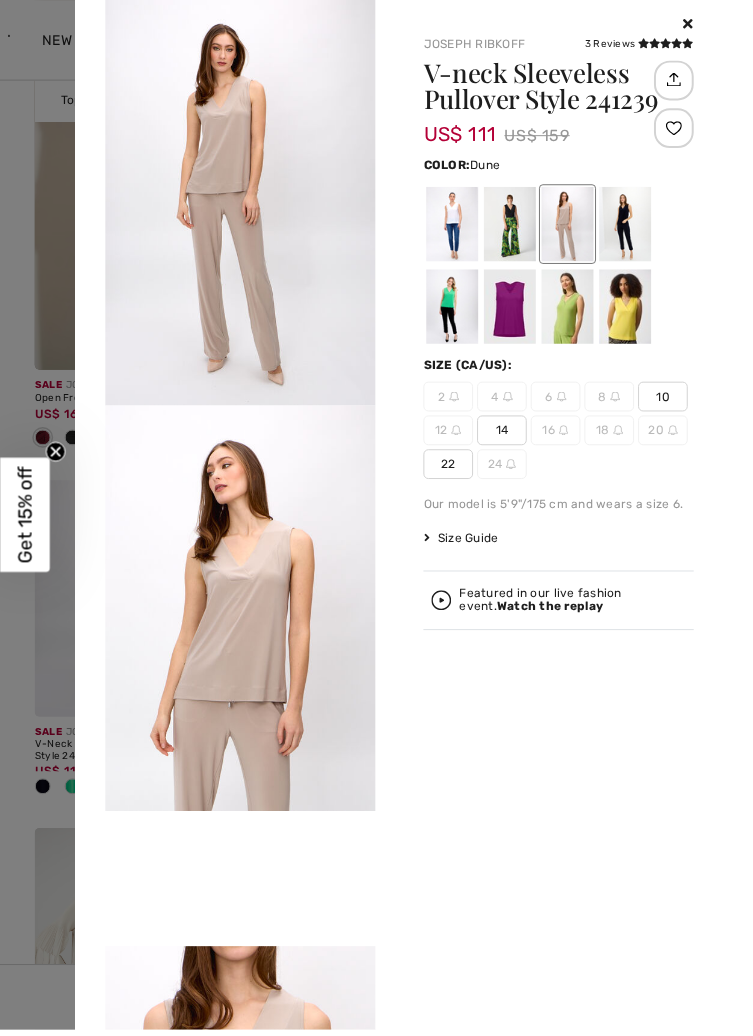 click at bounding box center (513, 308) 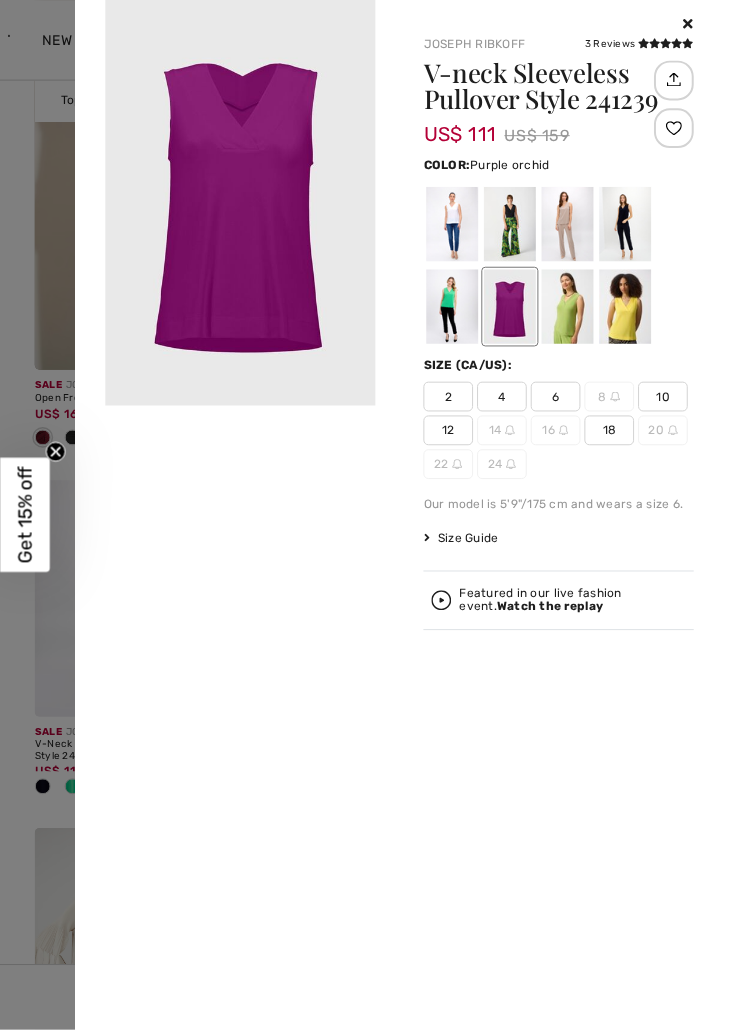 click at bounding box center (571, 308) 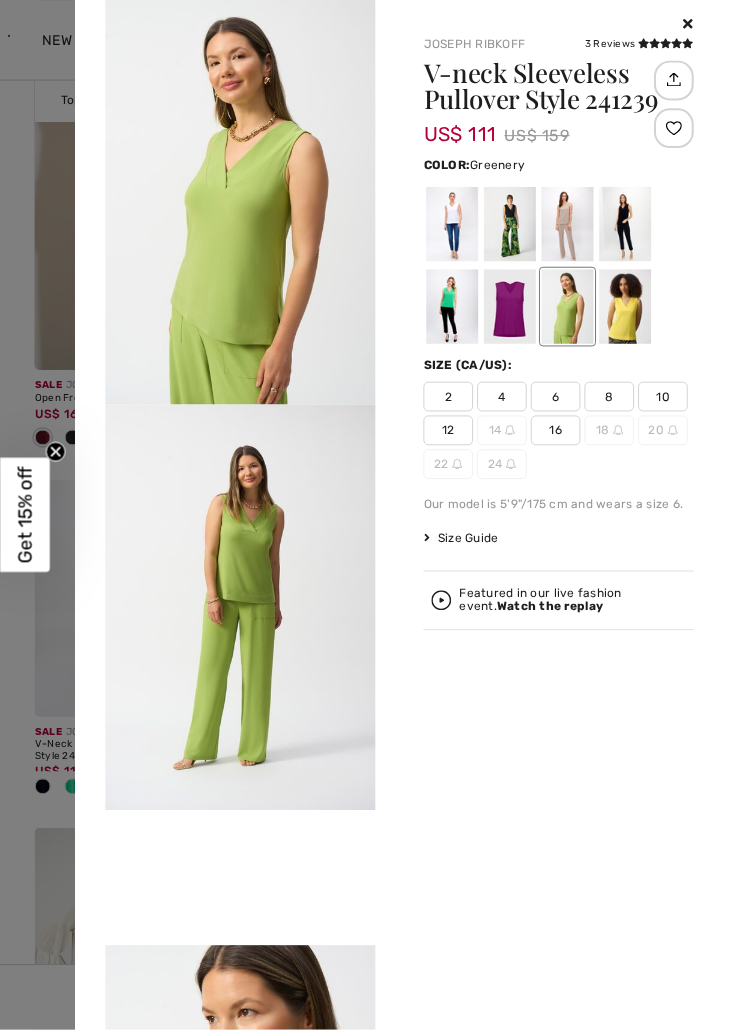 click at bounding box center (513, 308) 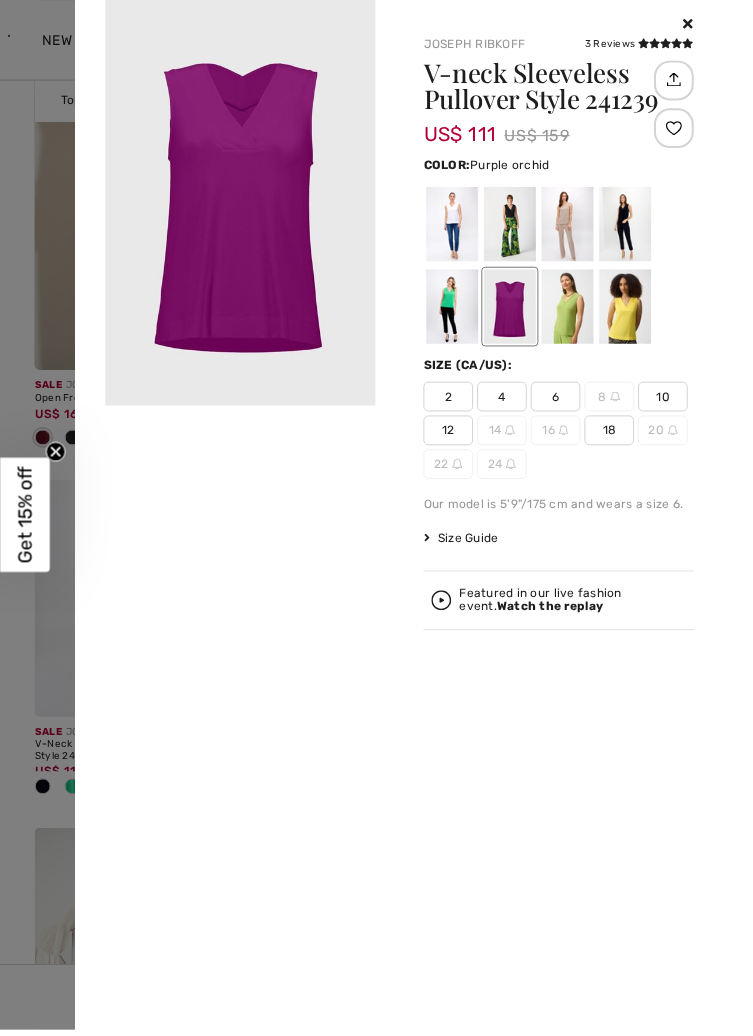 click at bounding box center (693, 24) 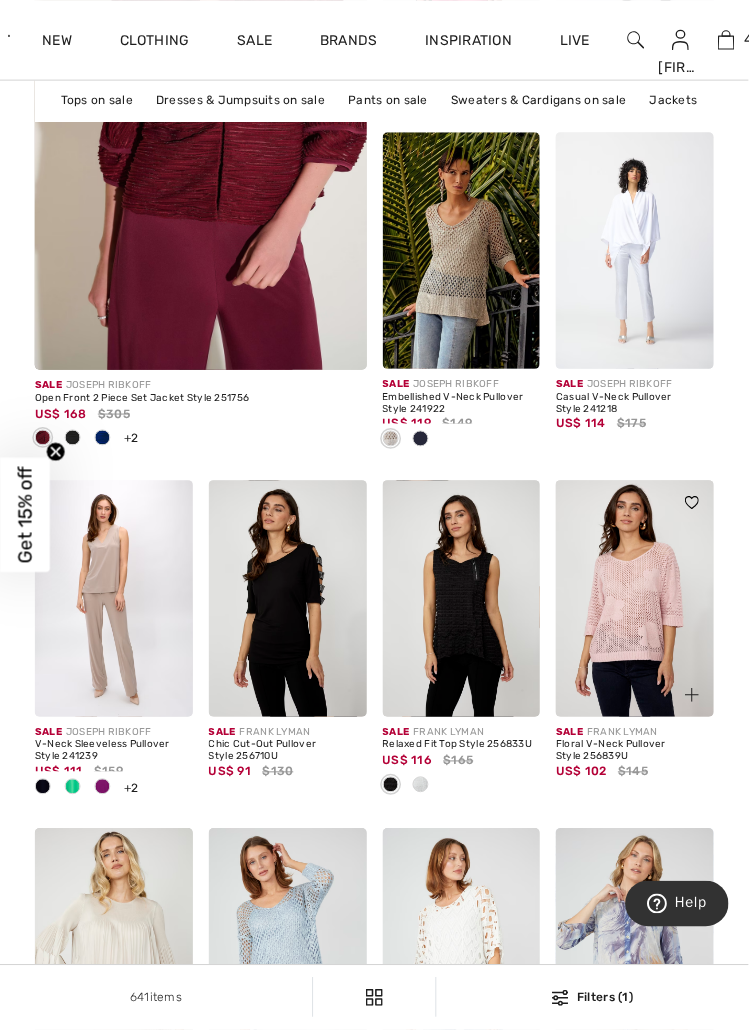 click at bounding box center (638, 602) 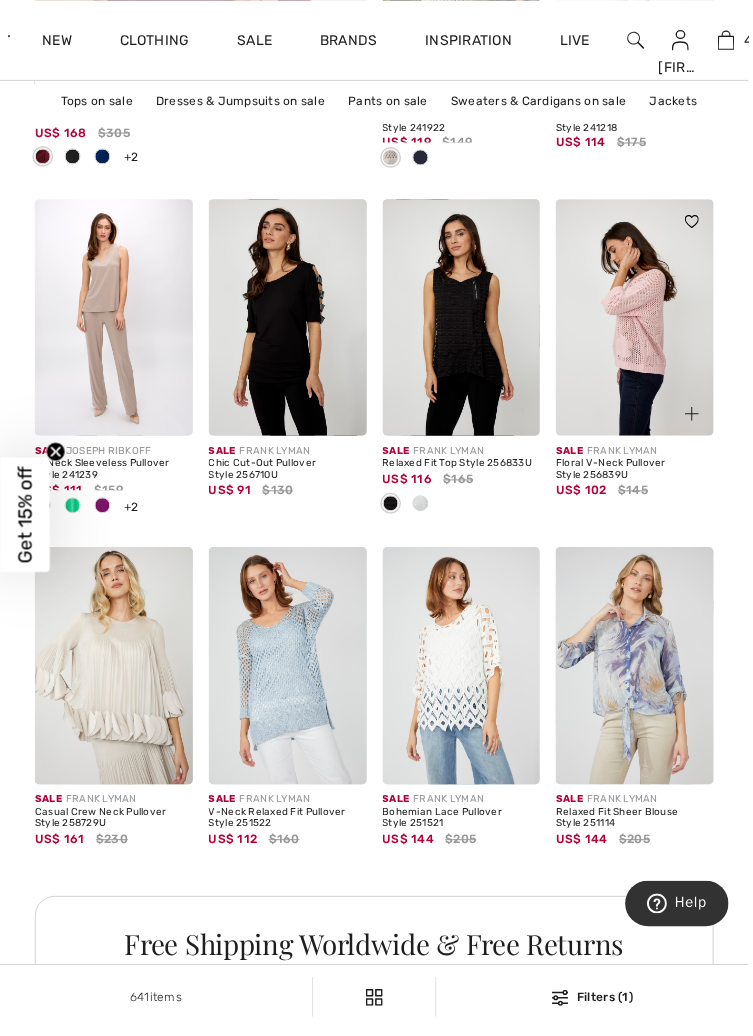 scroll, scrollTop: 3695, scrollLeft: 0, axis: vertical 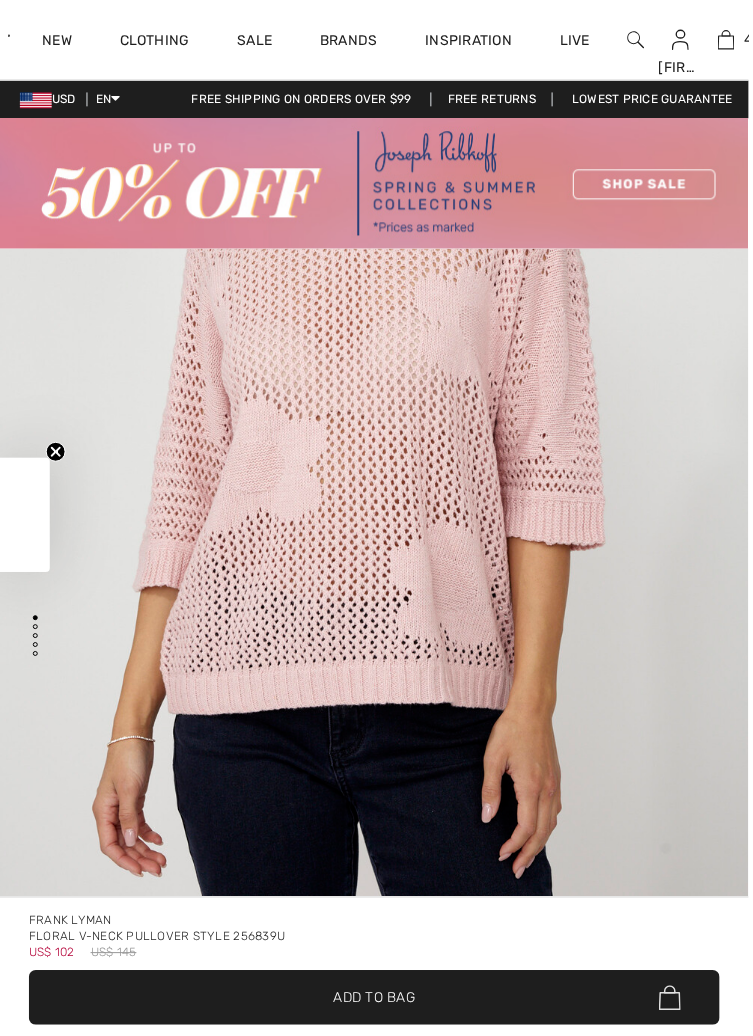 checkbox on "true" 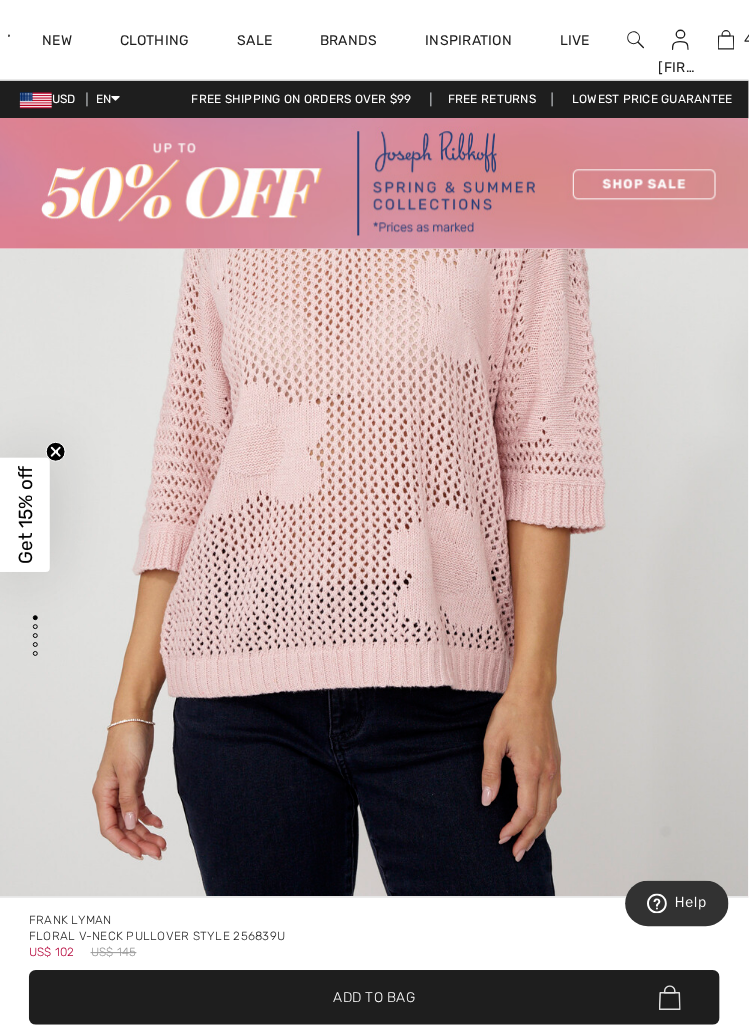 scroll, scrollTop: 0, scrollLeft: 0, axis: both 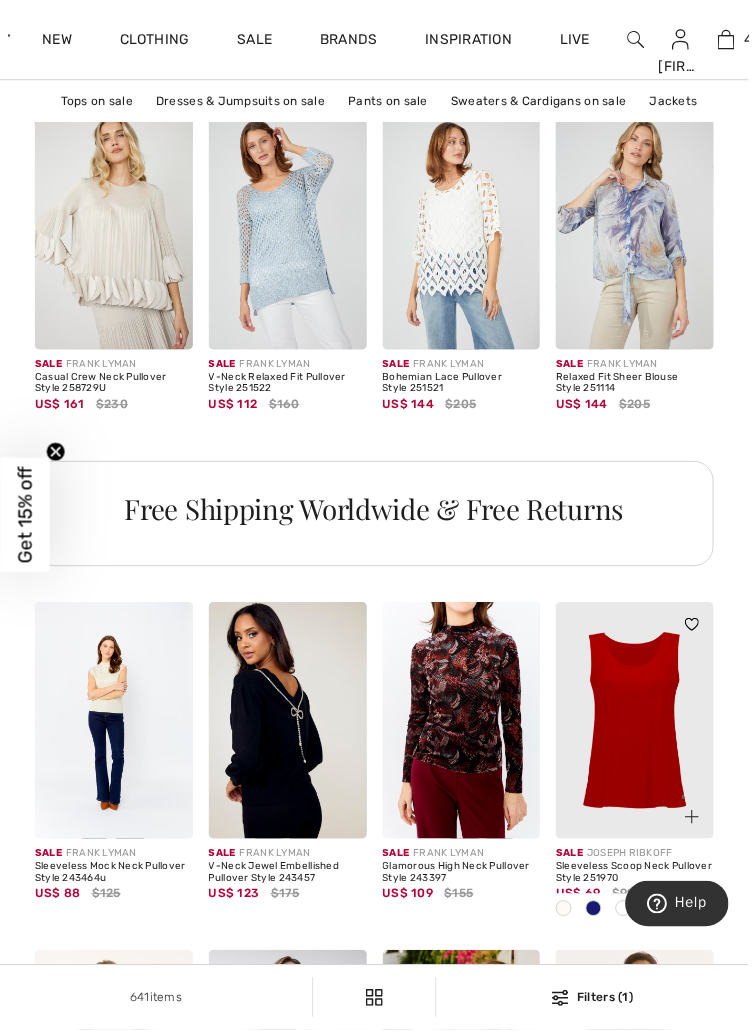 click at bounding box center (627, 915) 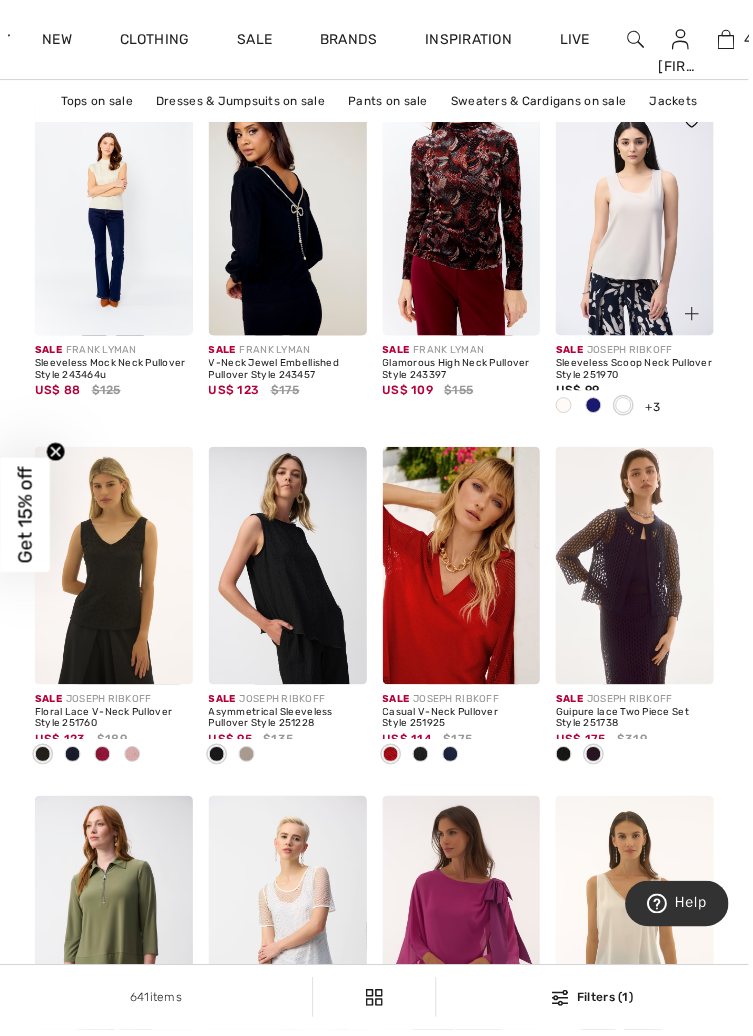 scroll, scrollTop: 4639, scrollLeft: 0, axis: vertical 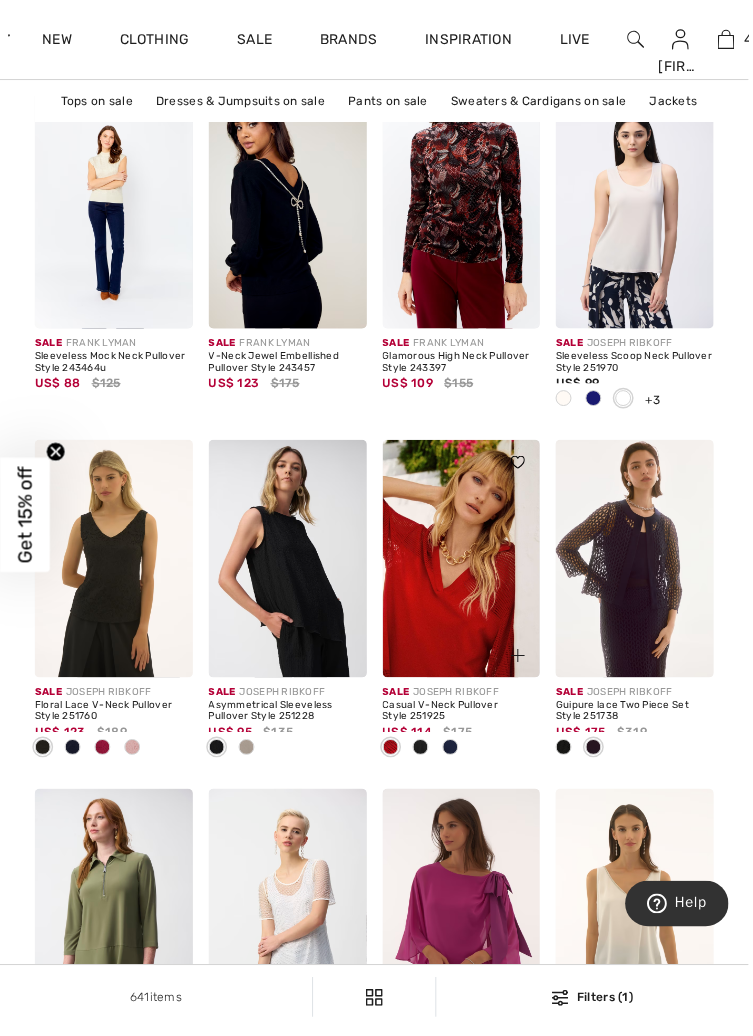 click at bounding box center [423, 753] 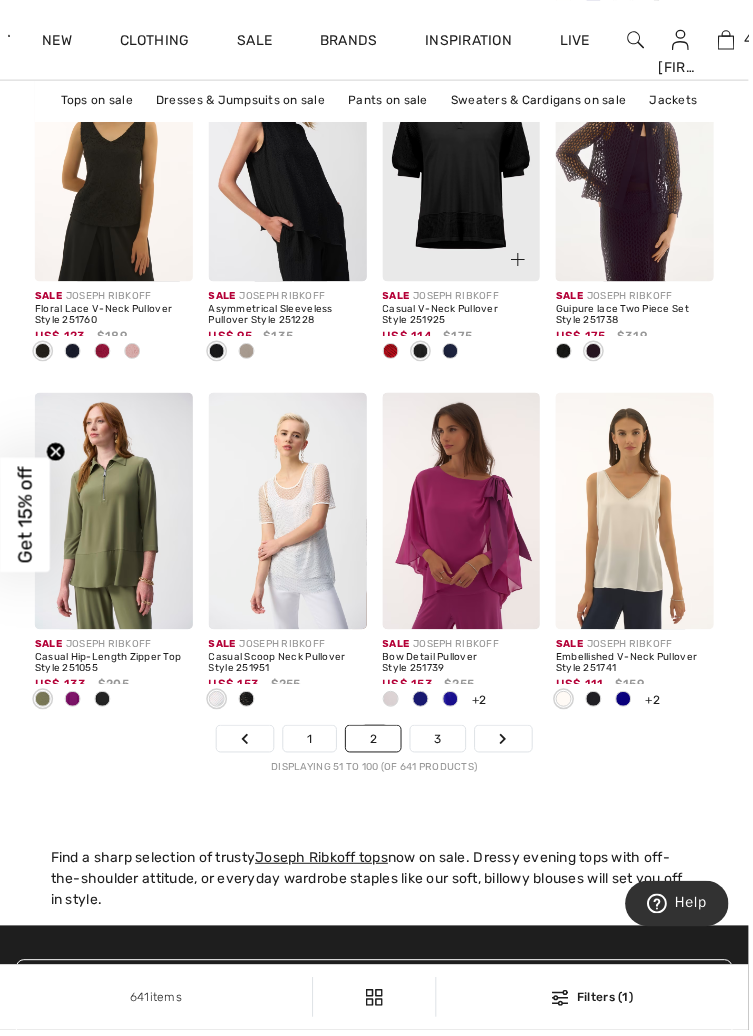 scroll, scrollTop: 5049, scrollLeft: 0, axis: vertical 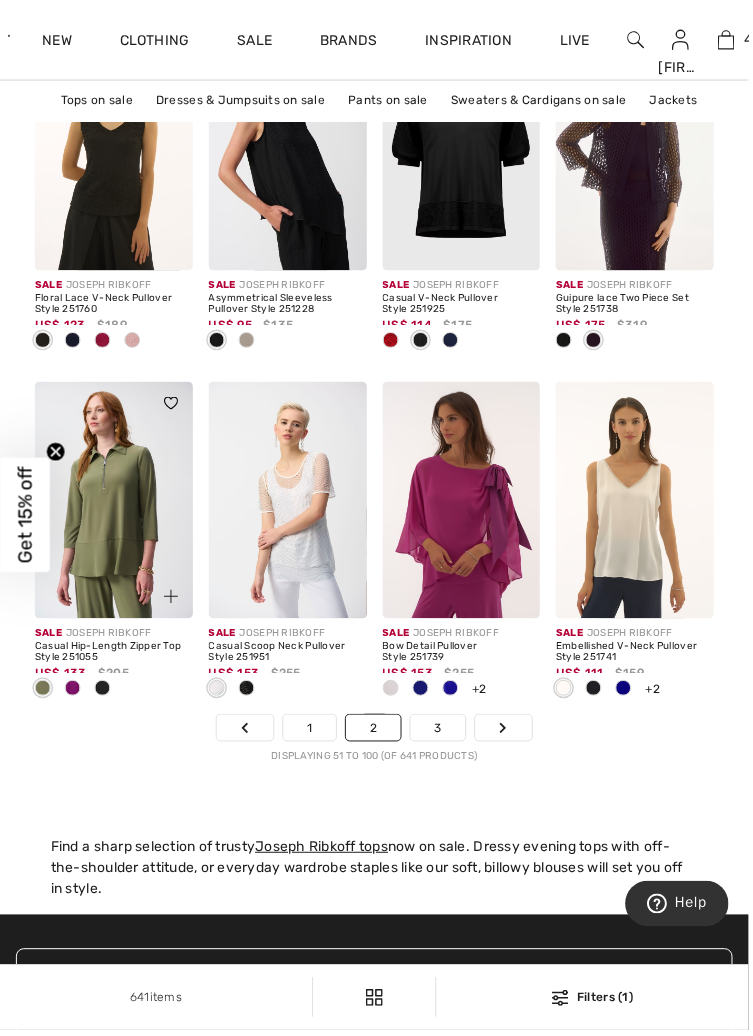 click at bounding box center [73, 693] 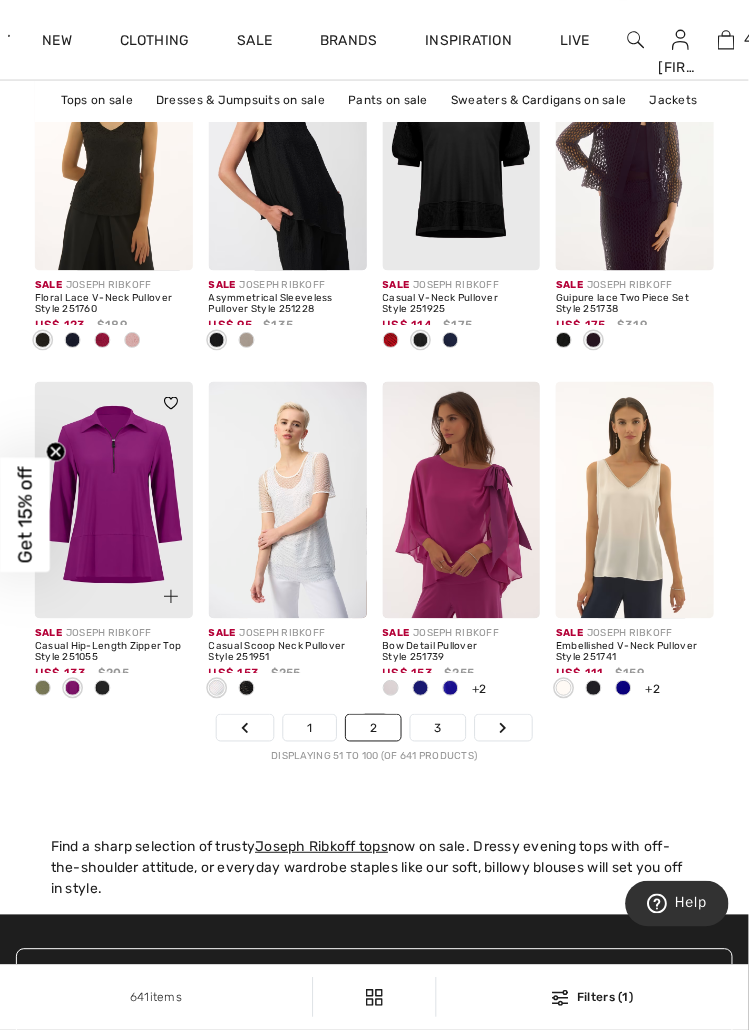 click at bounding box center (172, 600) 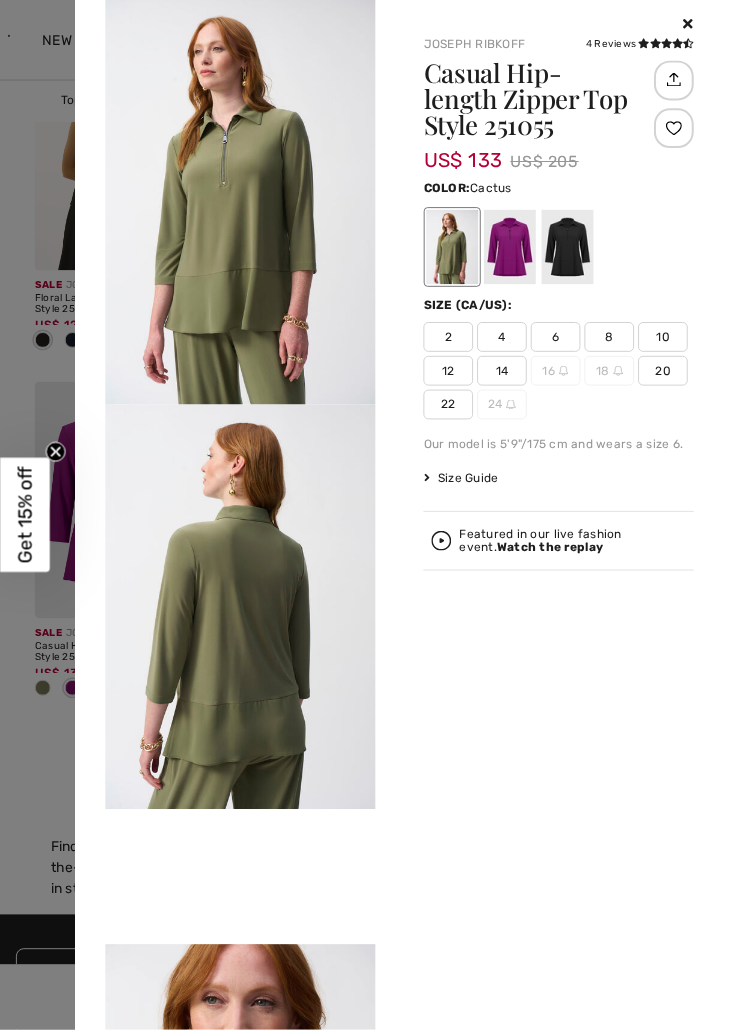 click at bounding box center [513, 248] 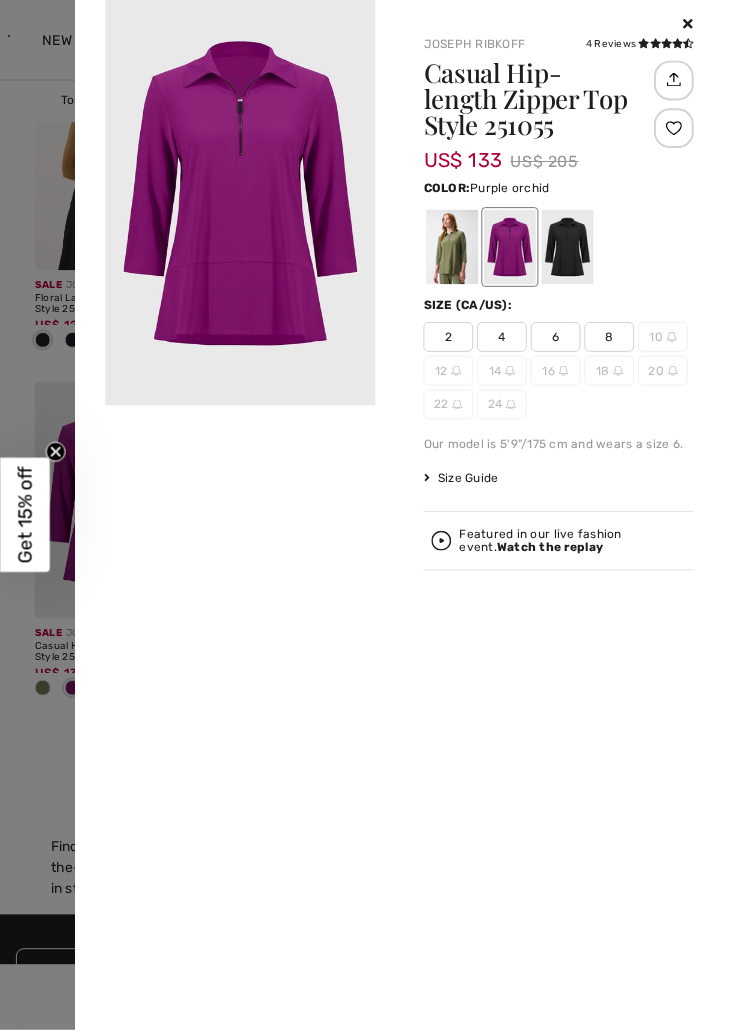click at bounding box center (571, 248) 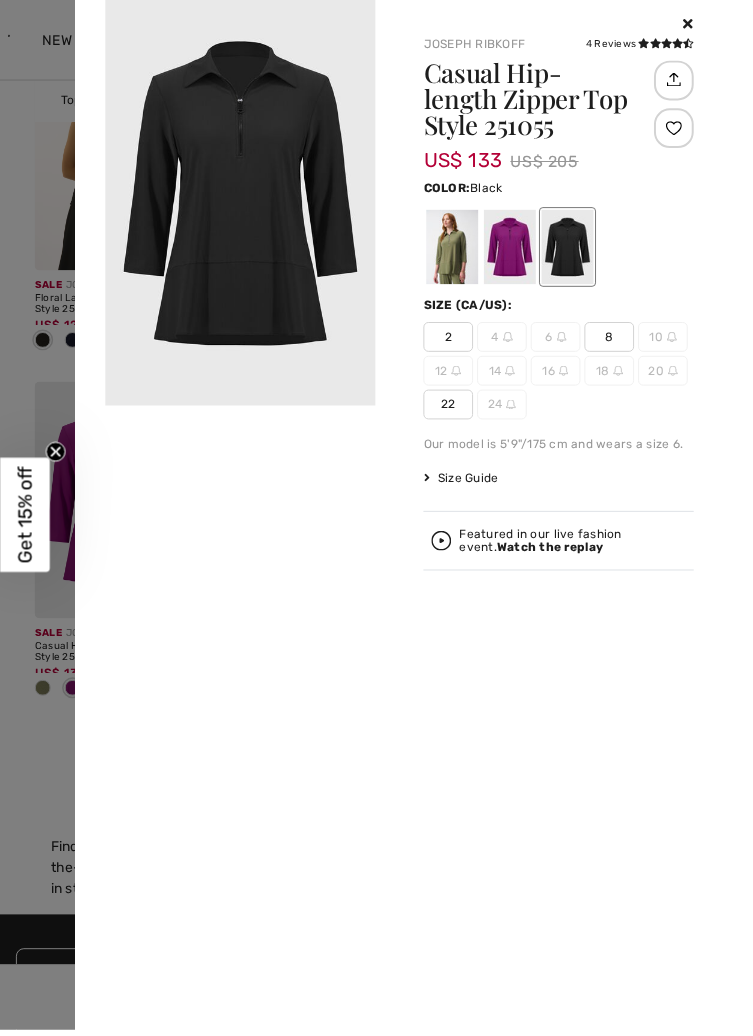 click at bounding box center [455, 248] 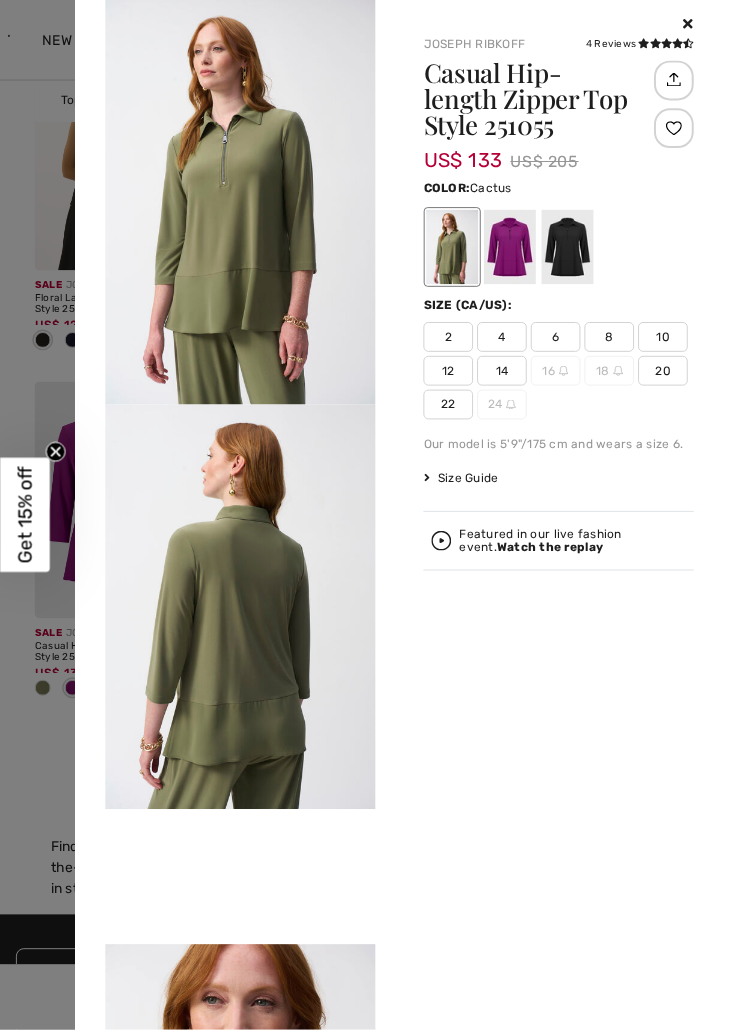 click at bounding box center (693, 24) 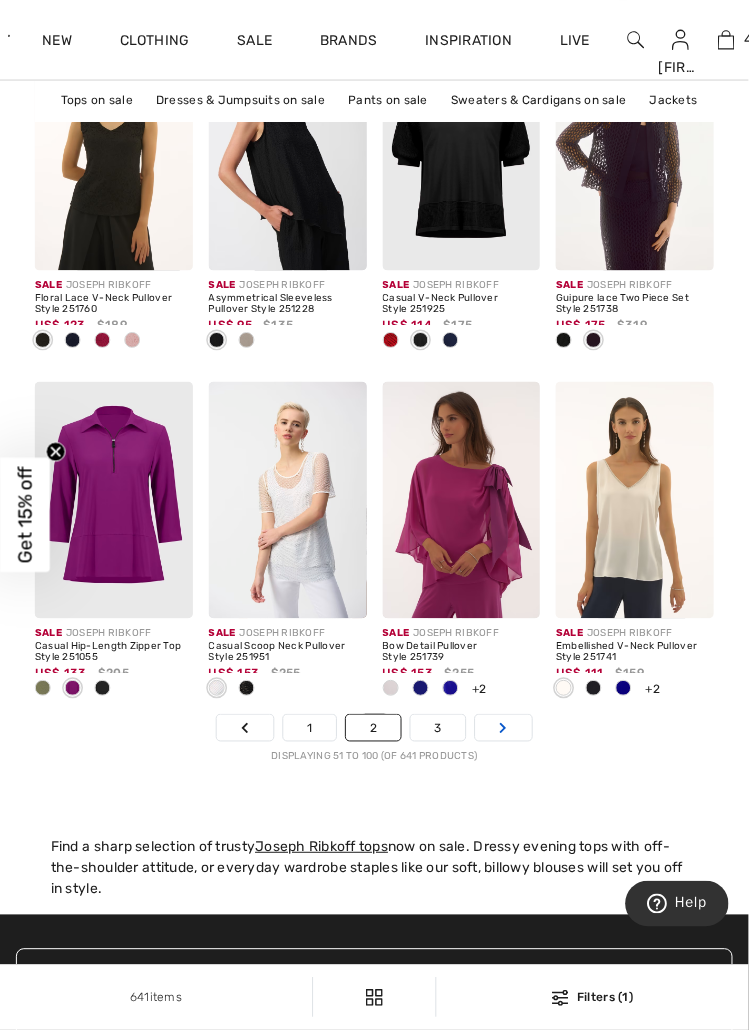 click on "Next" at bounding box center (506, 732) 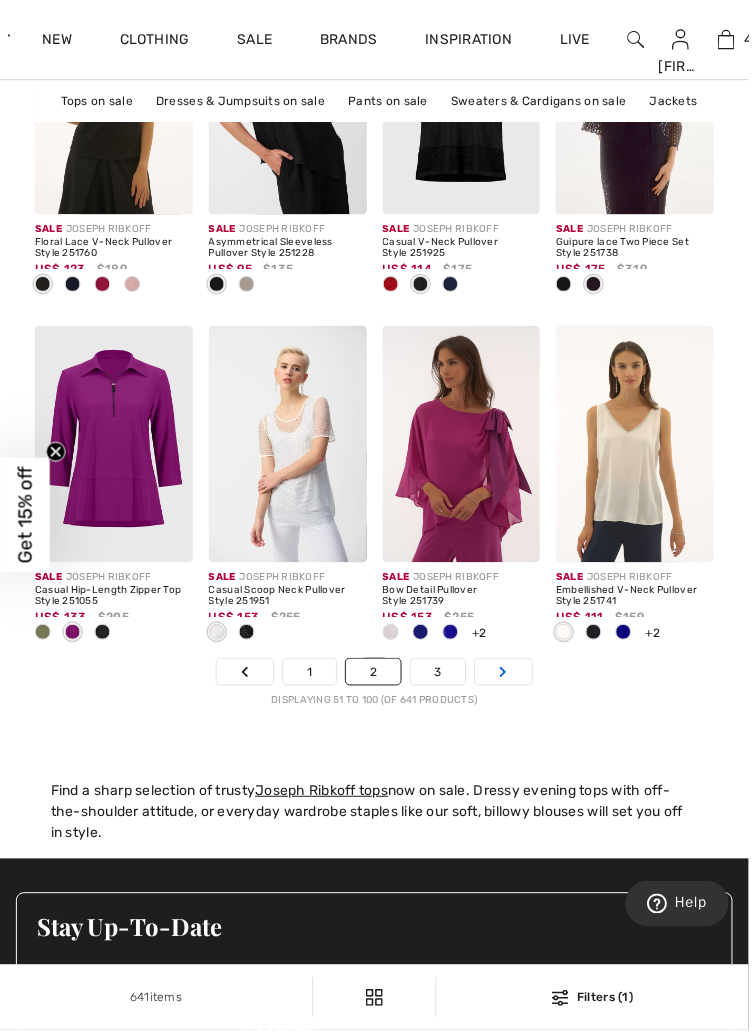 scroll, scrollTop: 5146, scrollLeft: 0, axis: vertical 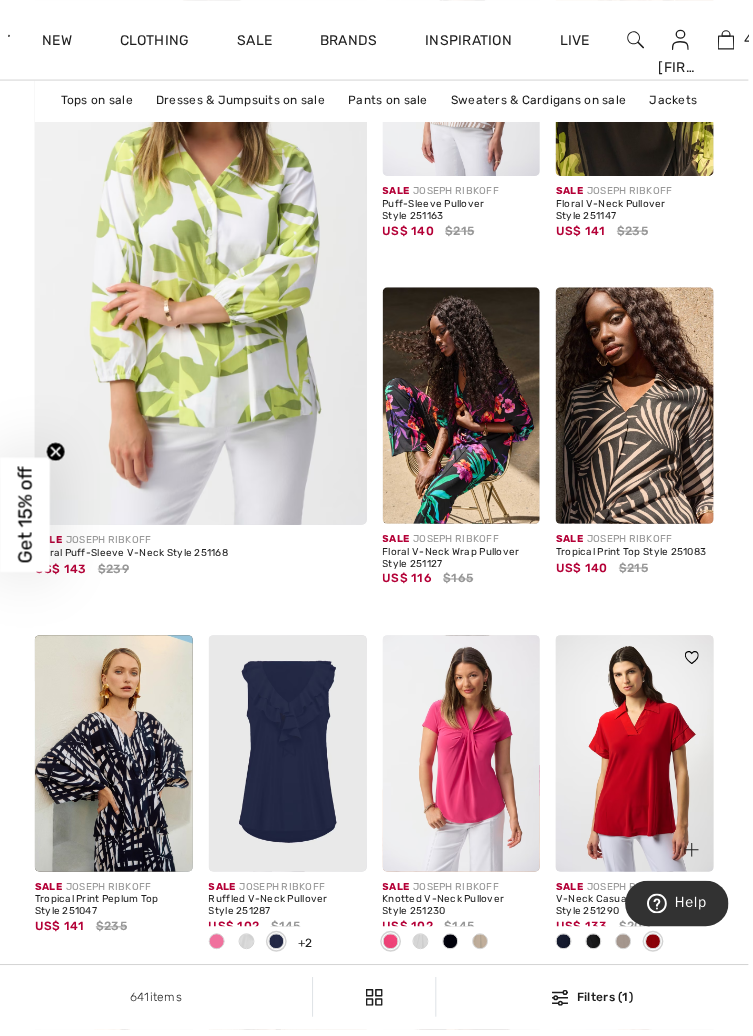 click at bounding box center [627, 947] 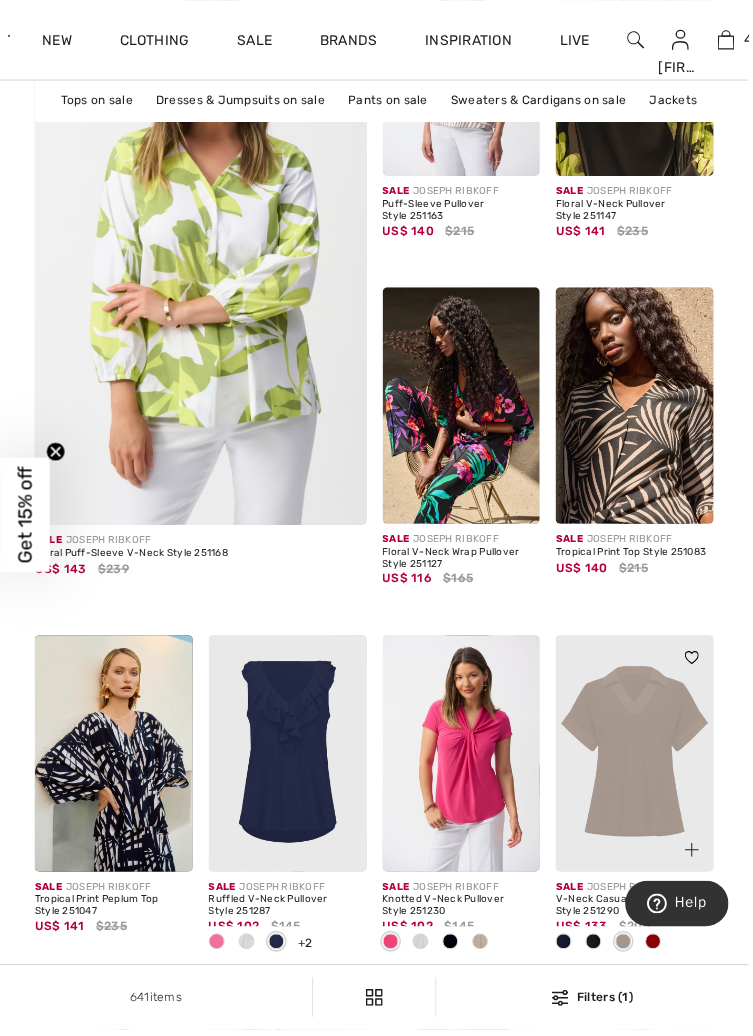 click at bounding box center (657, 948) 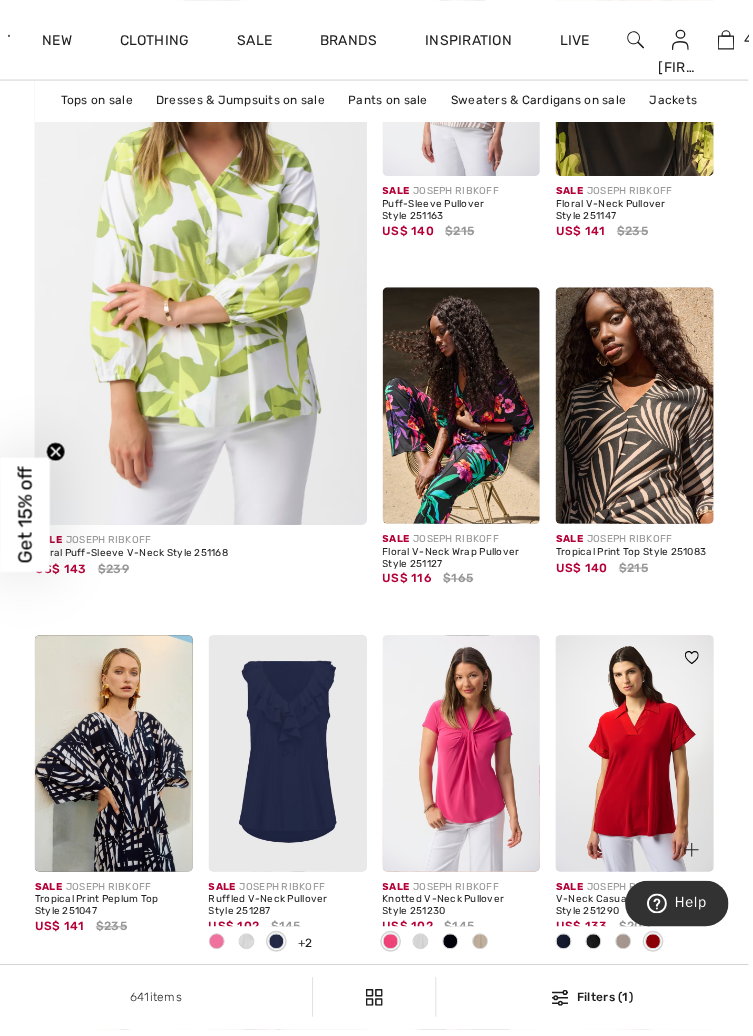 scroll, scrollTop: 3533, scrollLeft: 0, axis: vertical 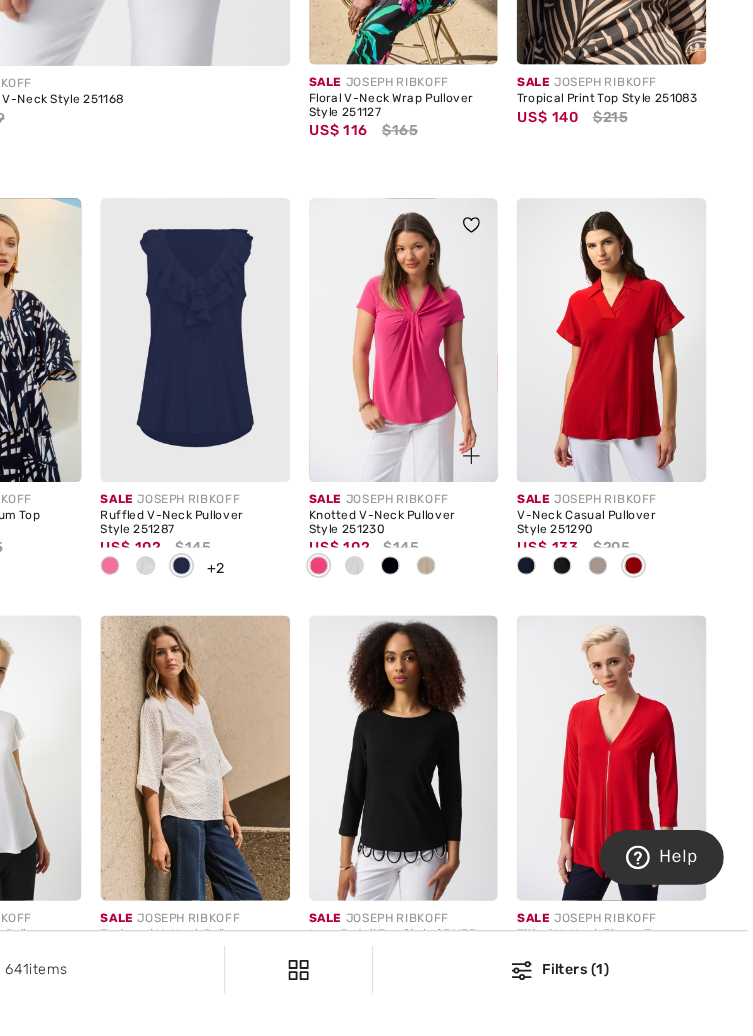 click at bounding box center [483, 665] 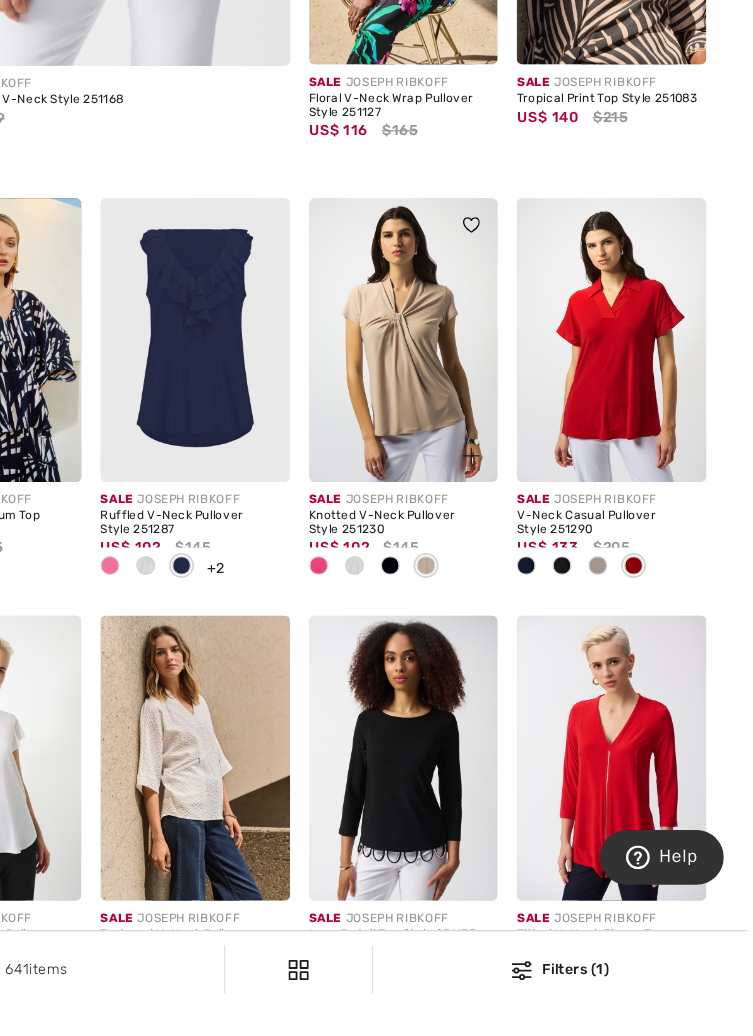 click at bounding box center (393, 664) 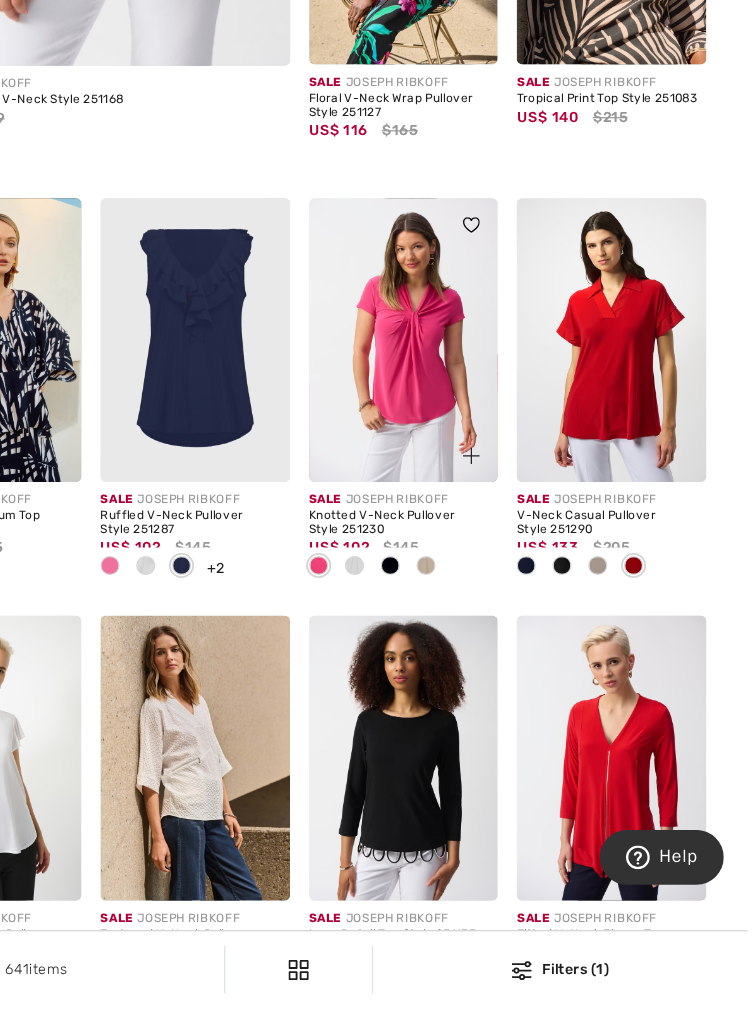 click at bounding box center (423, 664) 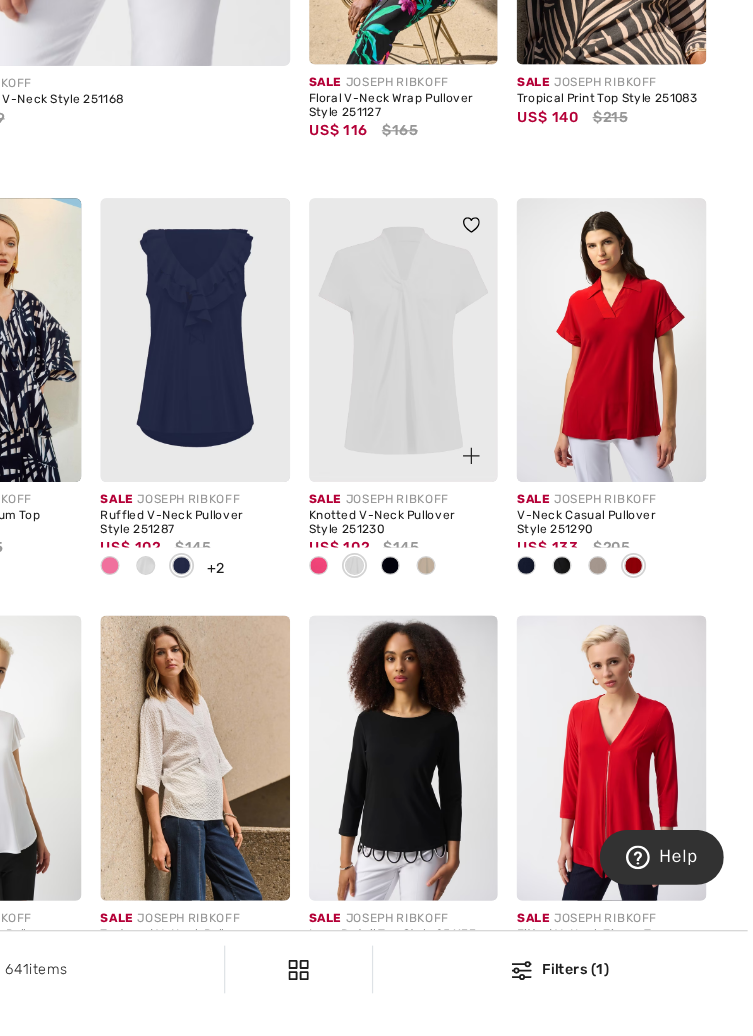 click at bounding box center [453, 664] 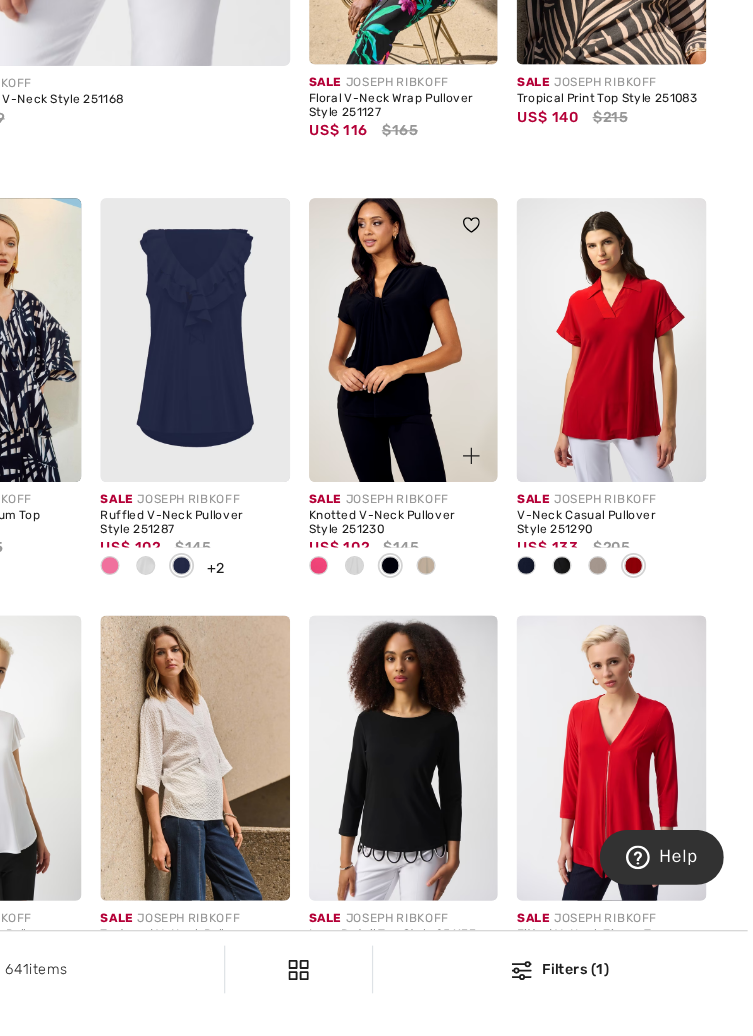 click at bounding box center [483, 665] 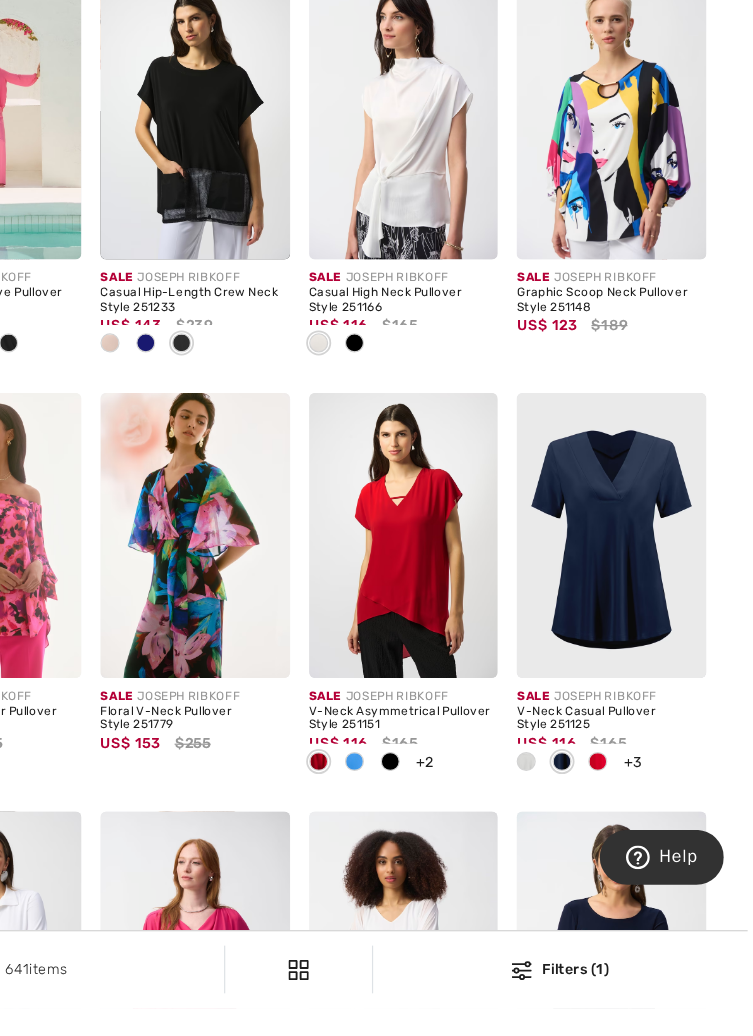 scroll, scrollTop: 4563, scrollLeft: 0, axis: vertical 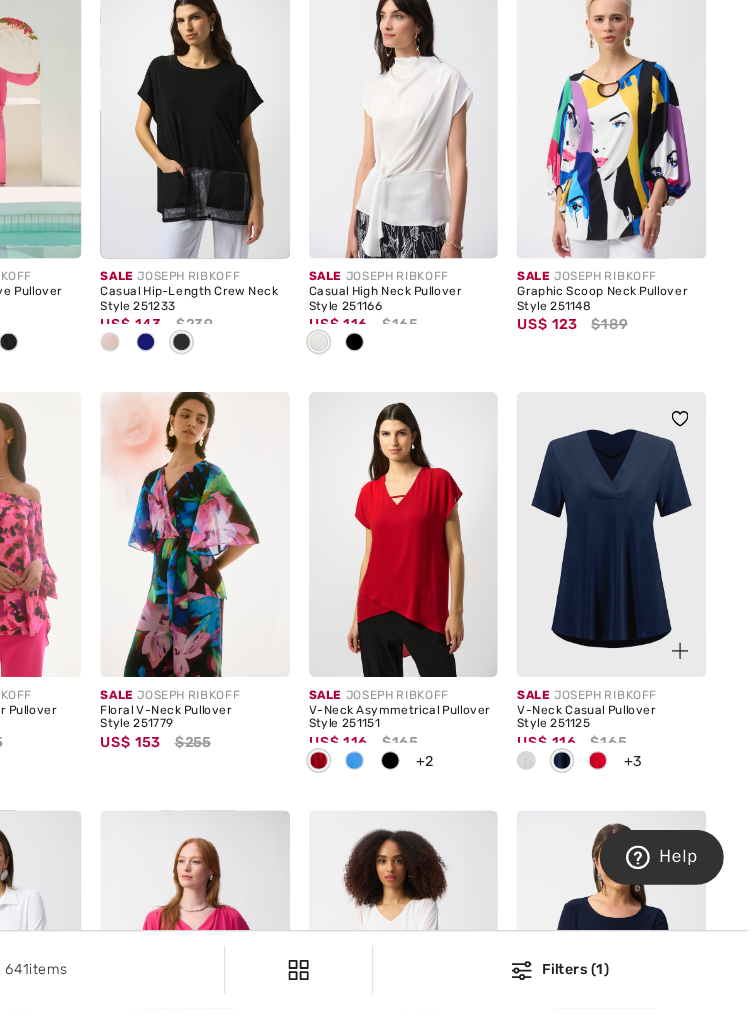 click at bounding box center (567, 828) 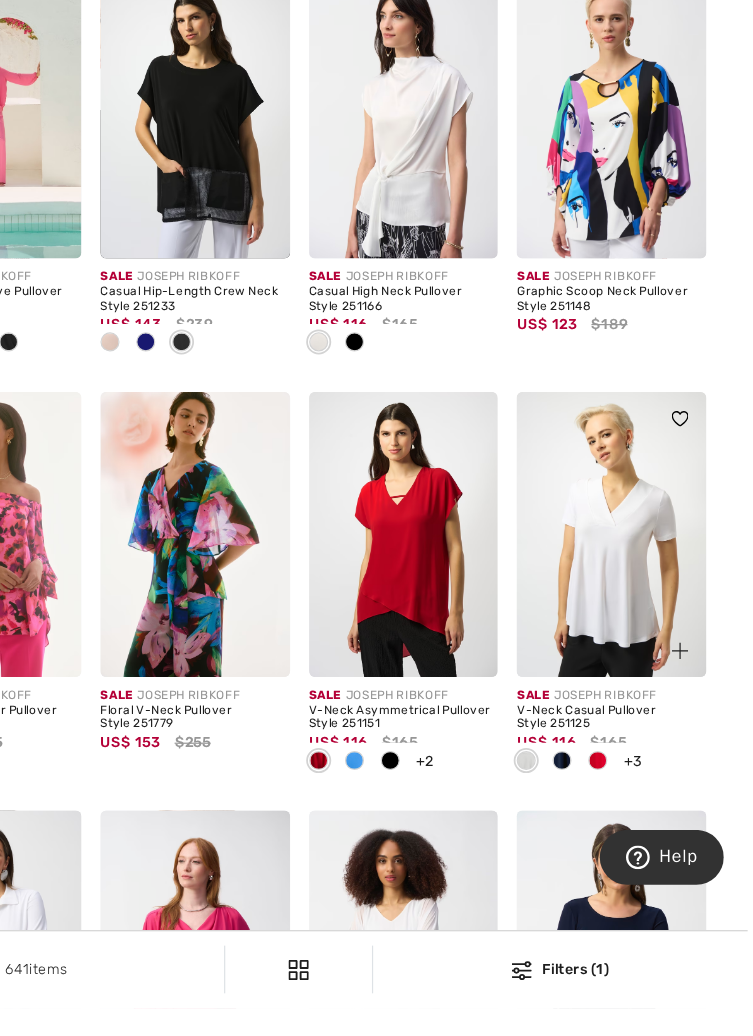 click at bounding box center (597, 829) 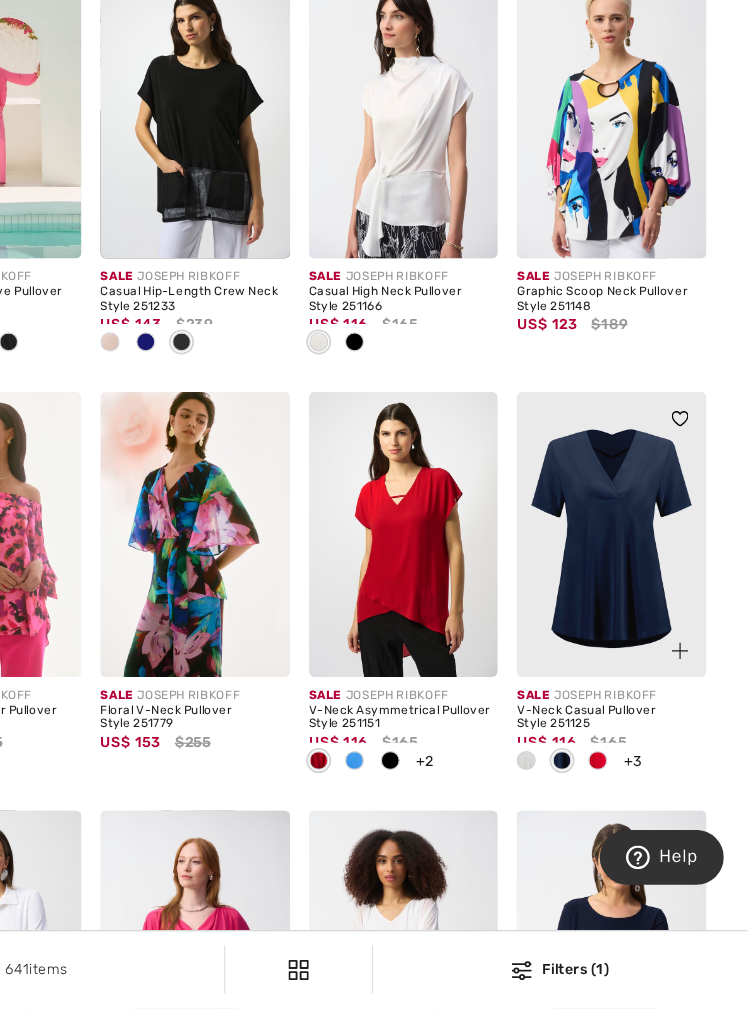 click at bounding box center [627, 829] 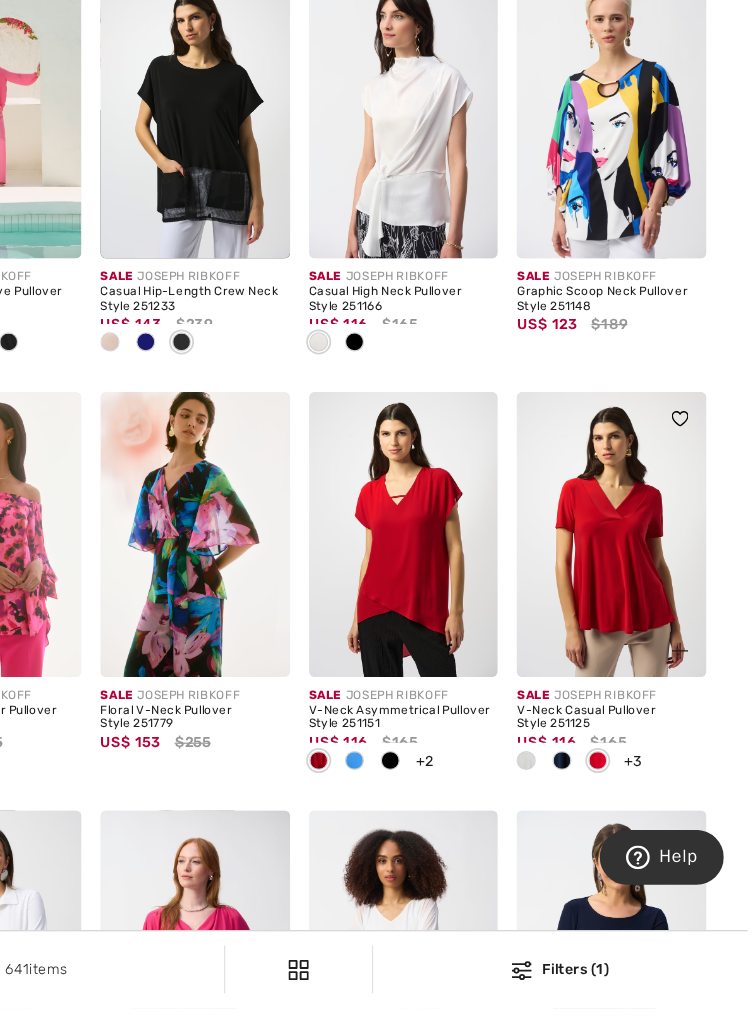 click at bounding box center [627, 828] 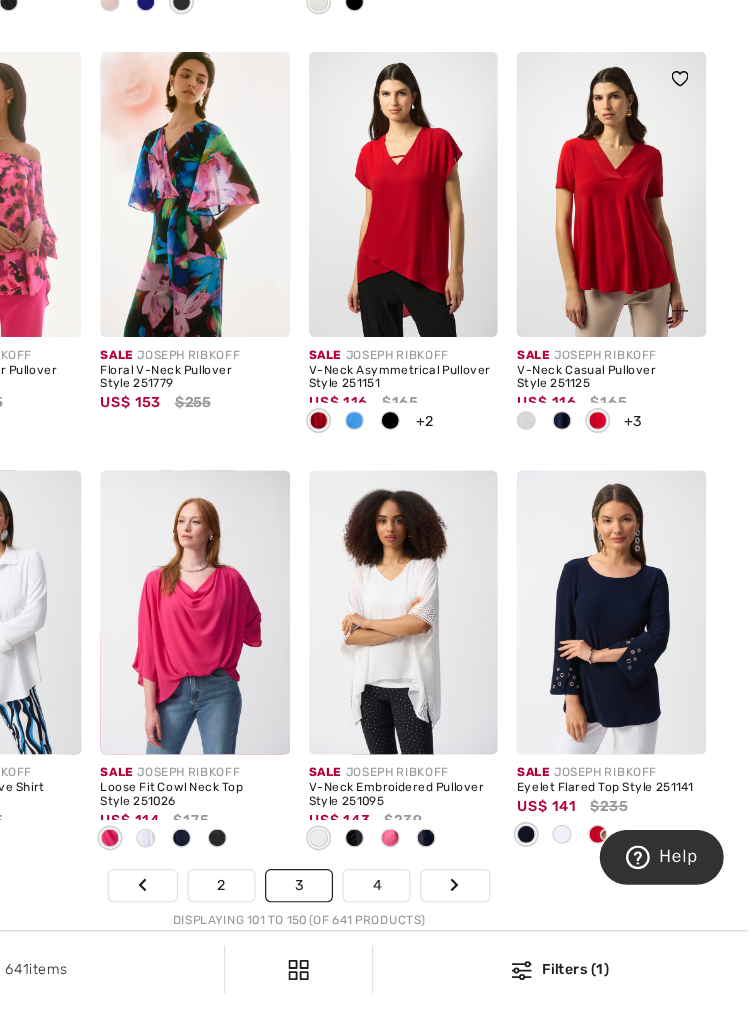 scroll, scrollTop: 4850, scrollLeft: 0, axis: vertical 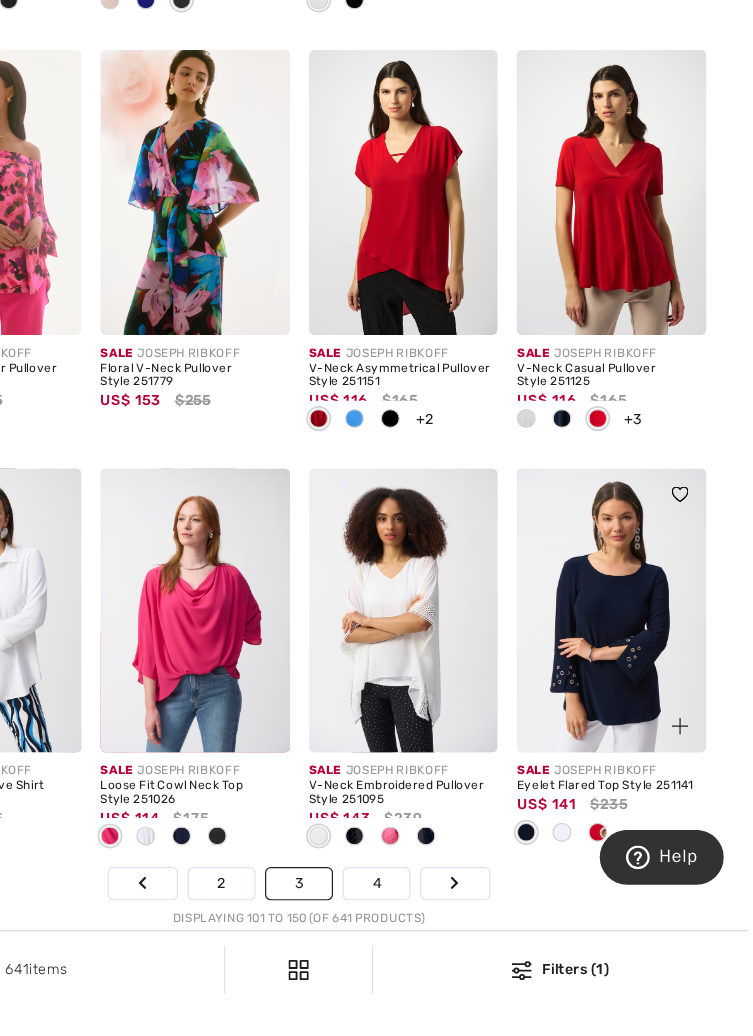 click at bounding box center (627, 889) 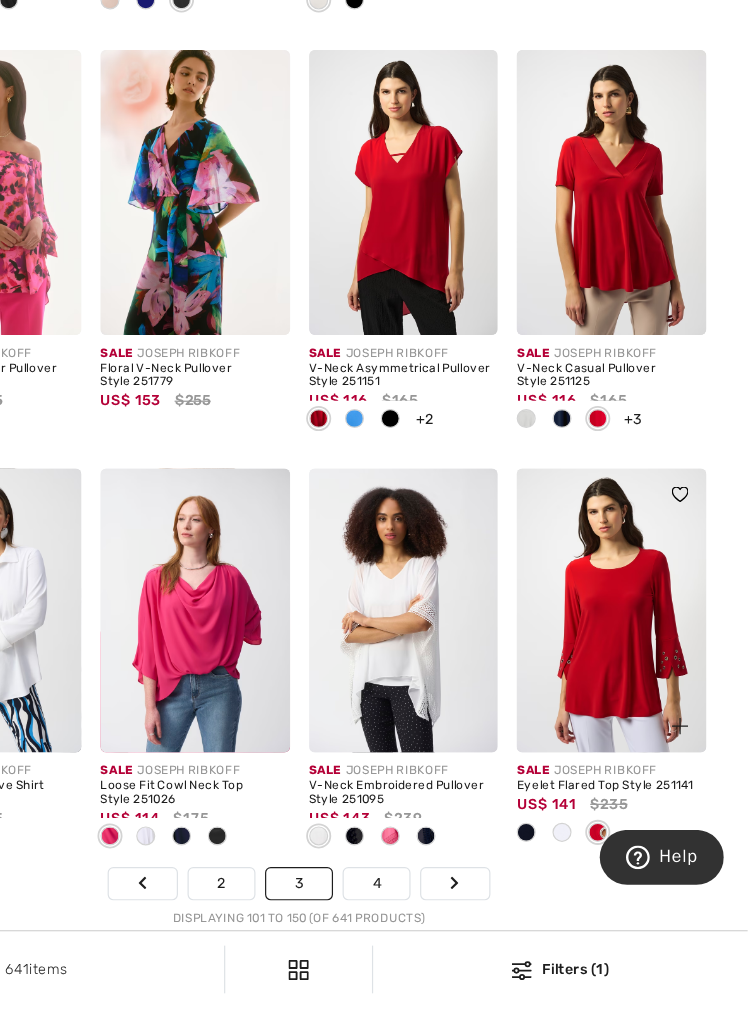 click at bounding box center [597, 888] 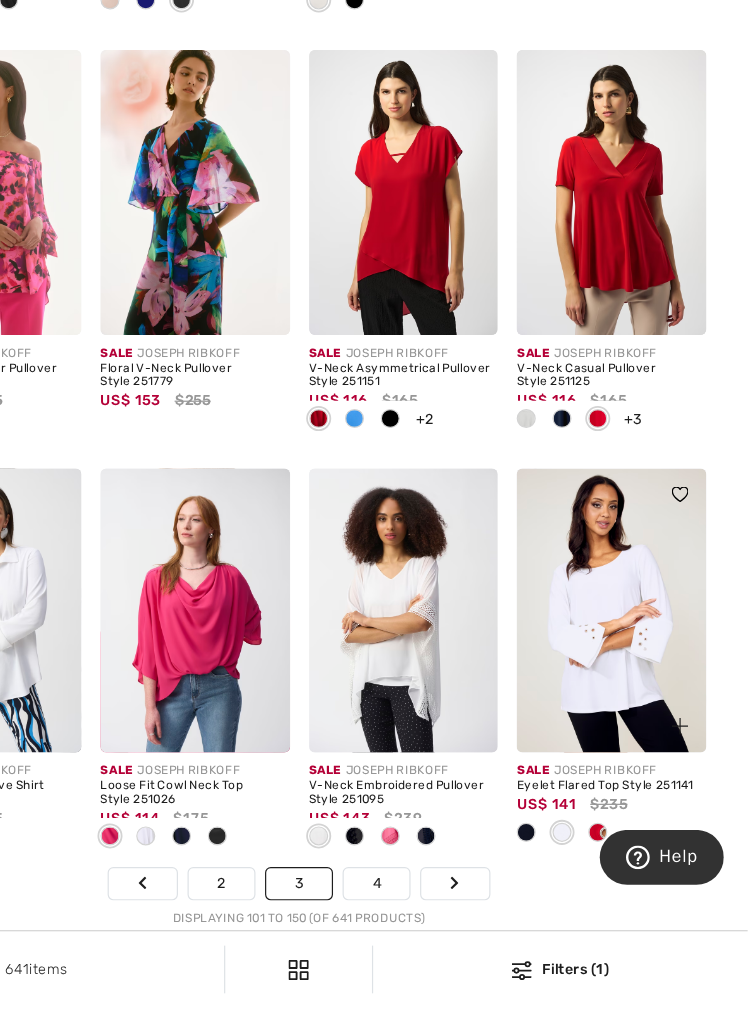 click at bounding box center (627, 888) 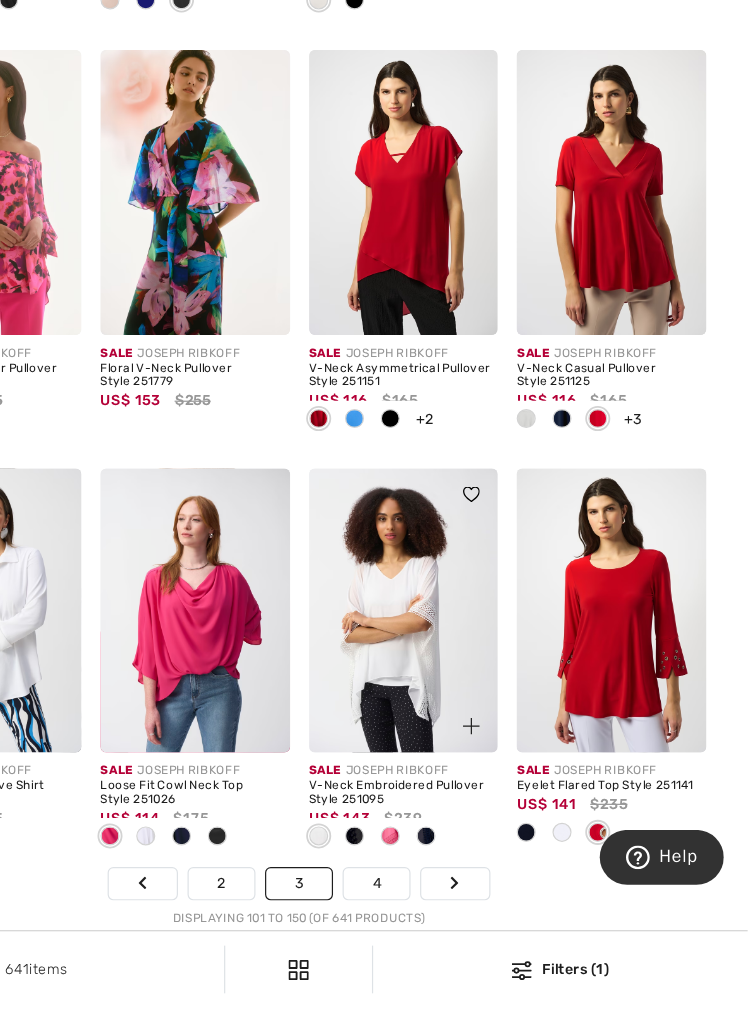 click at bounding box center (453, 891) 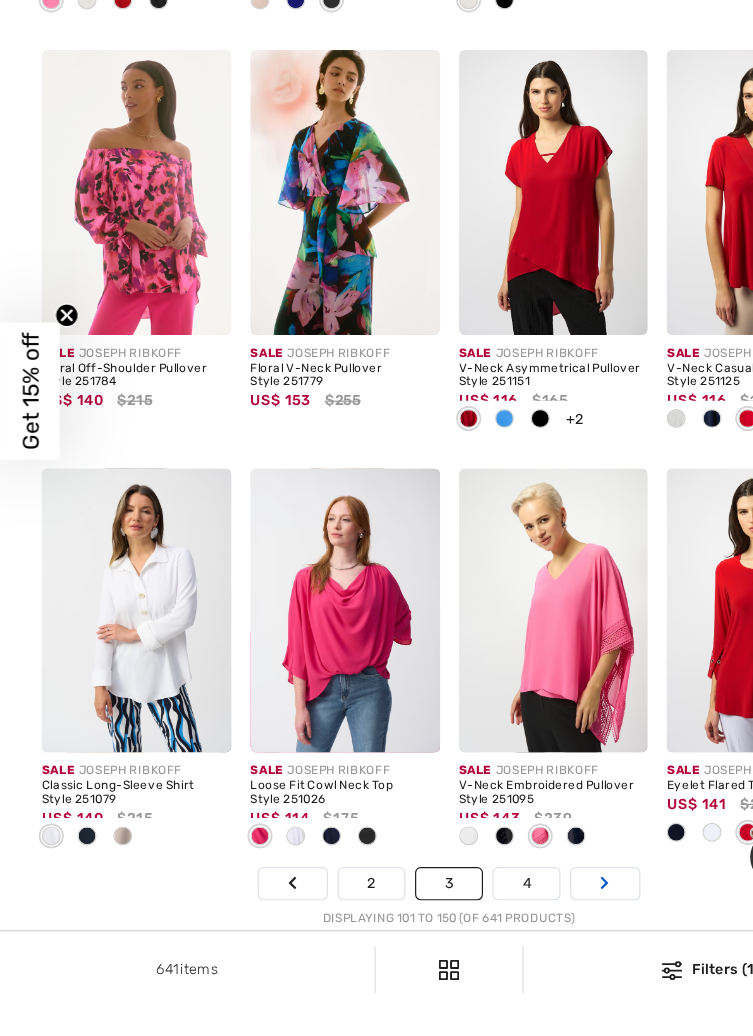 click on "Next" at bounding box center (507, 931) 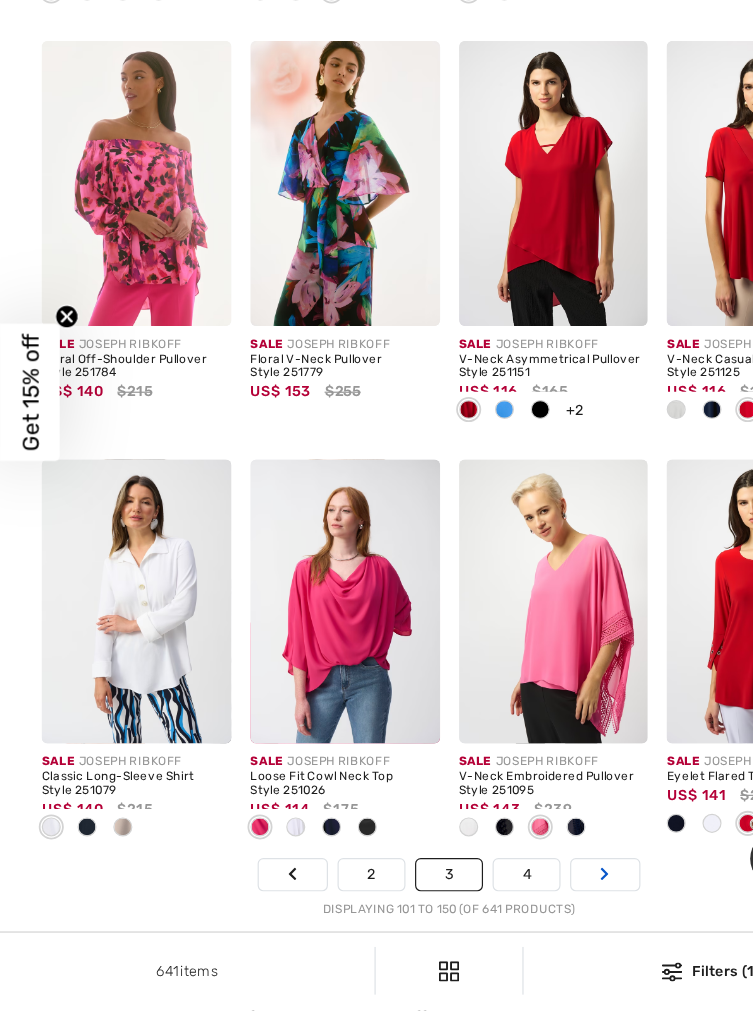 scroll, scrollTop: 4962, scrollLeft: 0, axis: vertical 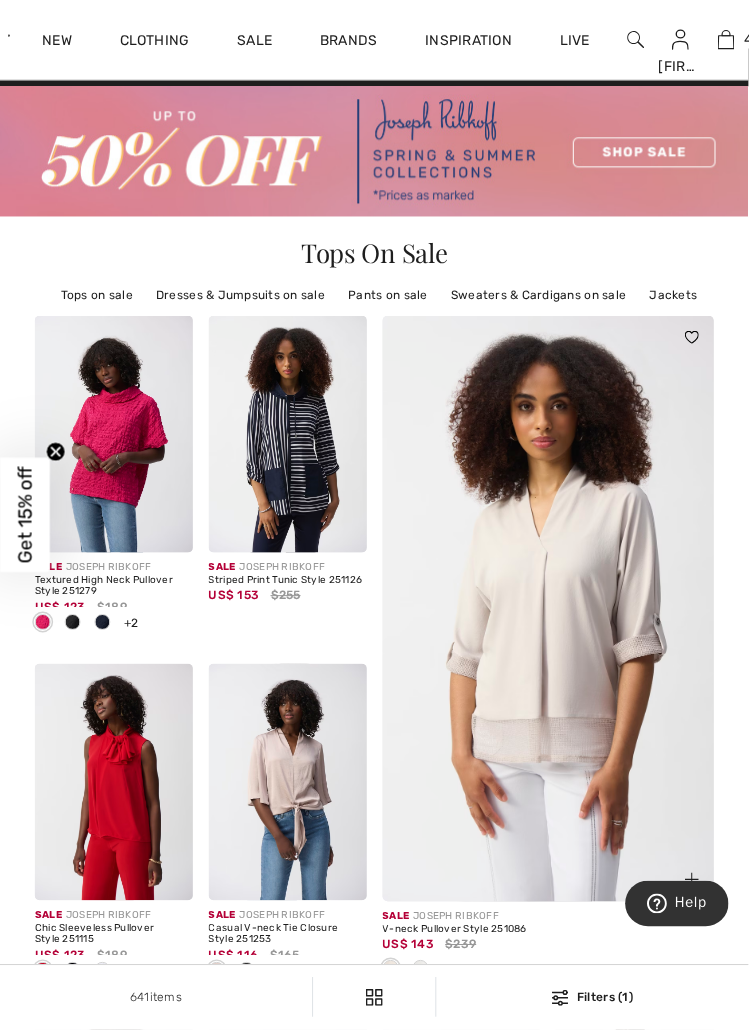 click at bounding box center [551, 618] 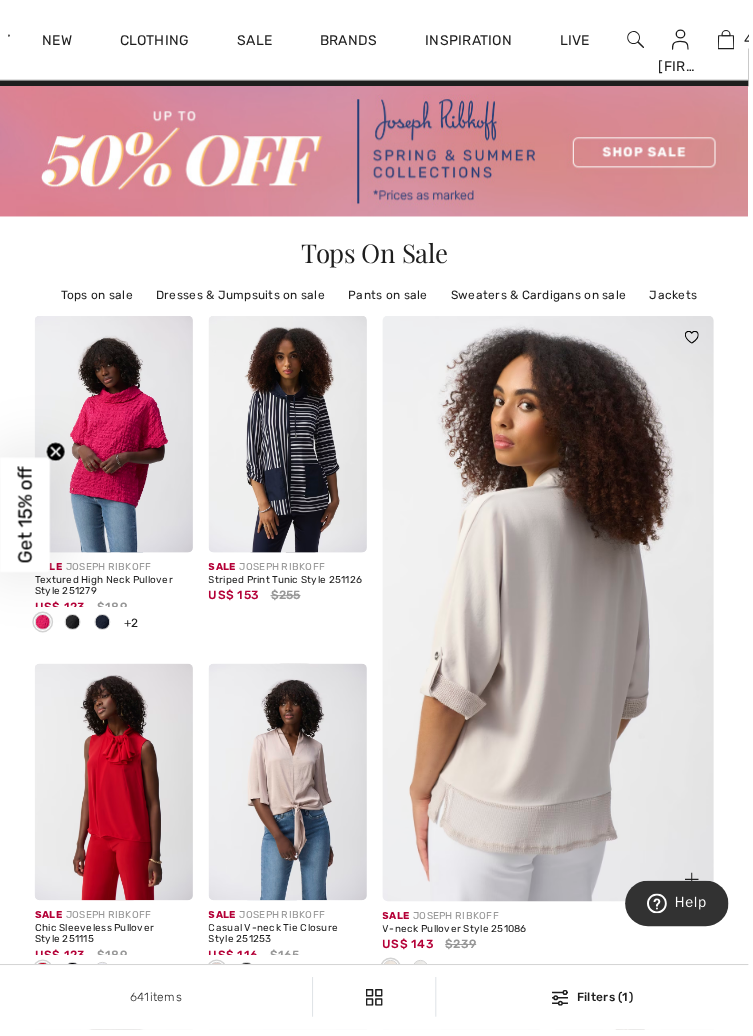 scroll, scrollTop: 128, scrollLeft: 0, axis: vertical 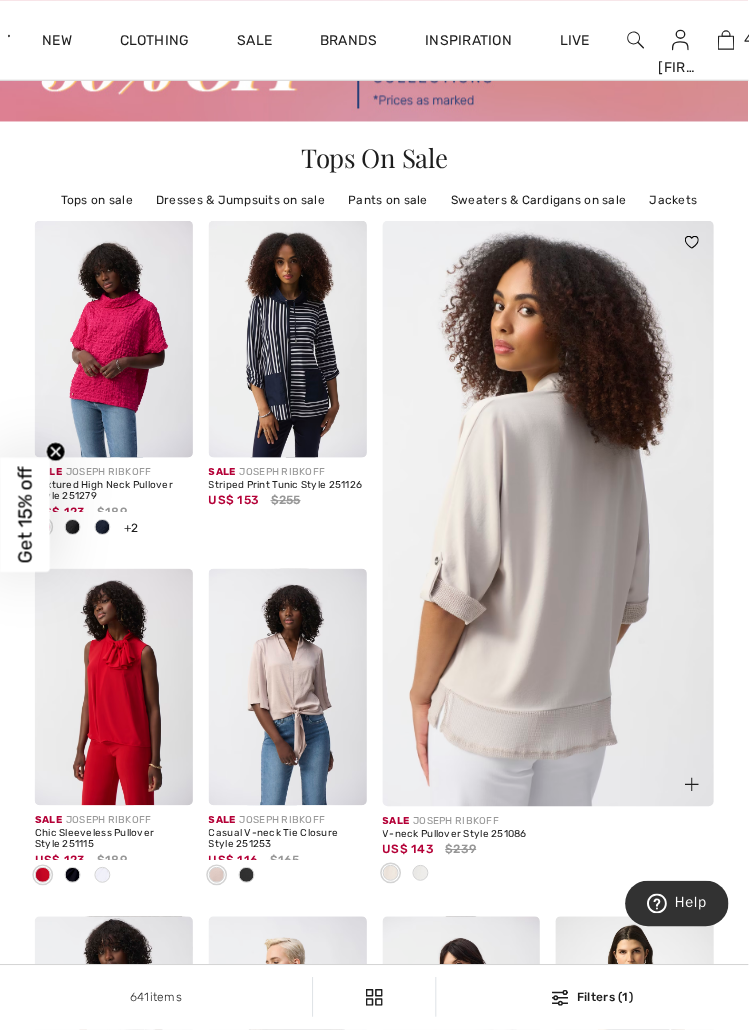 click at bounding box center [696, 789] 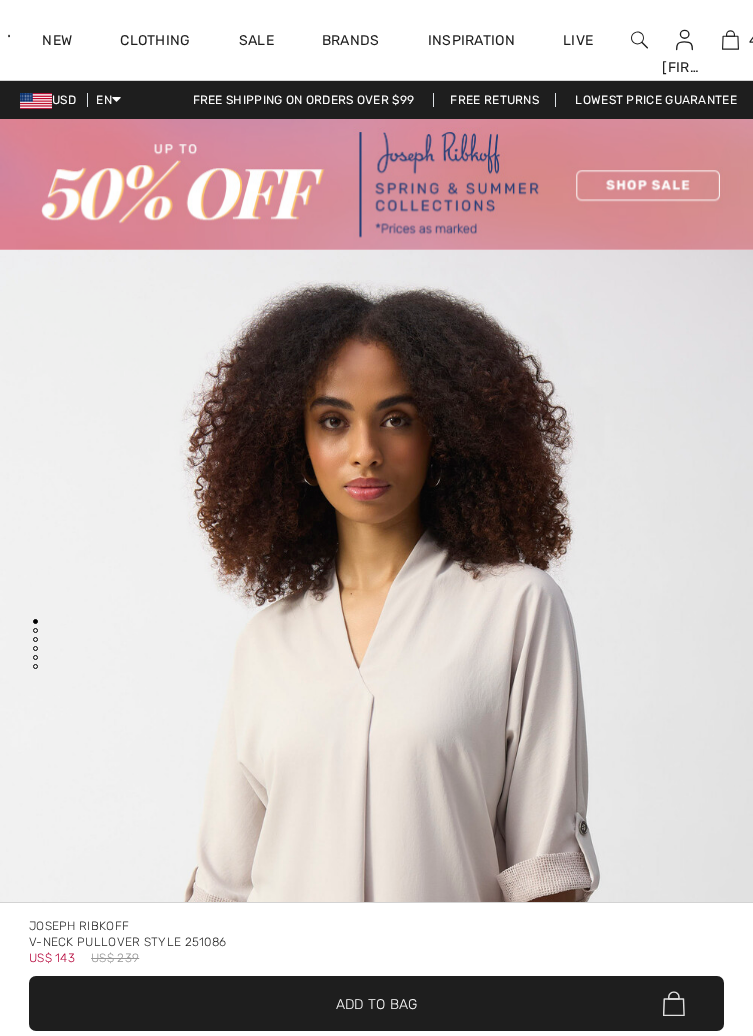 scroll, scrollTop: 0, scrollLeft: 0, axis: both 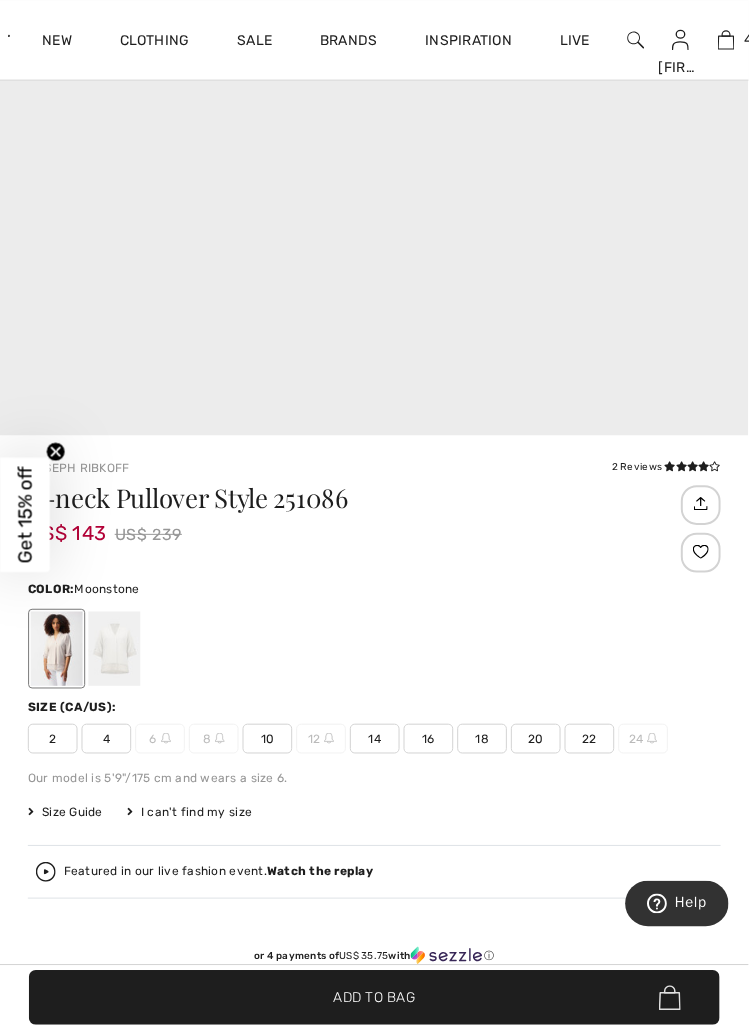 click on "14" at bounding box center (377, 743) 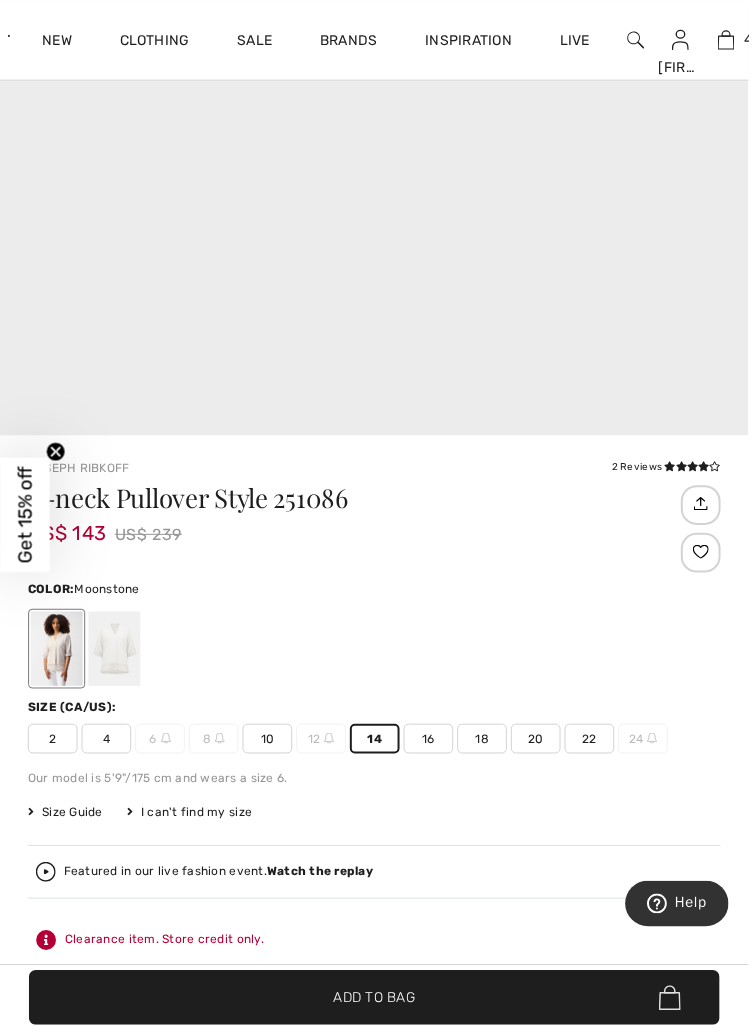 click on "Add to Bag" at bounding box center (377, 1003) 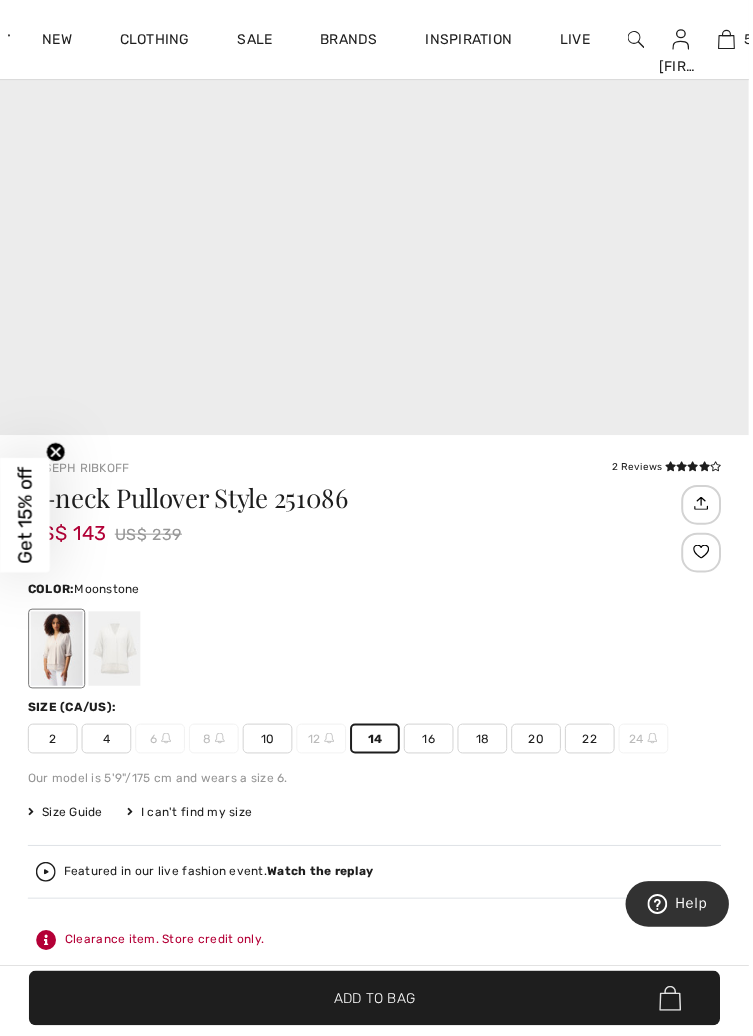 scroll, scrollTop: 889, scrollLeft: 0, axis: vertical 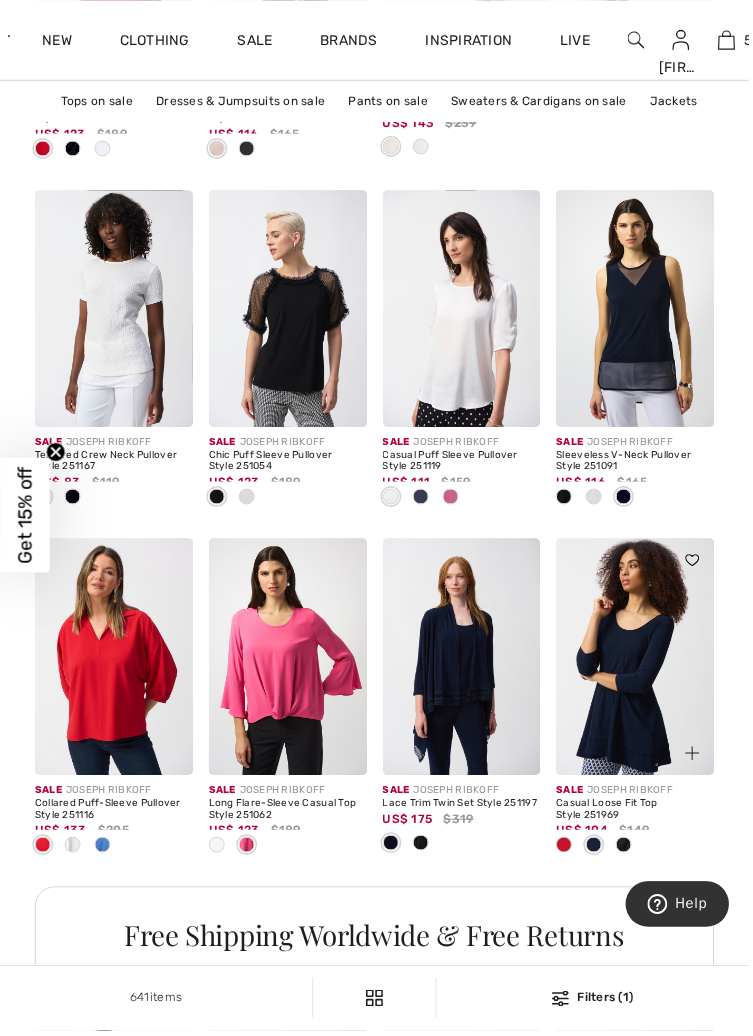 click at bounding box center (567, 849) 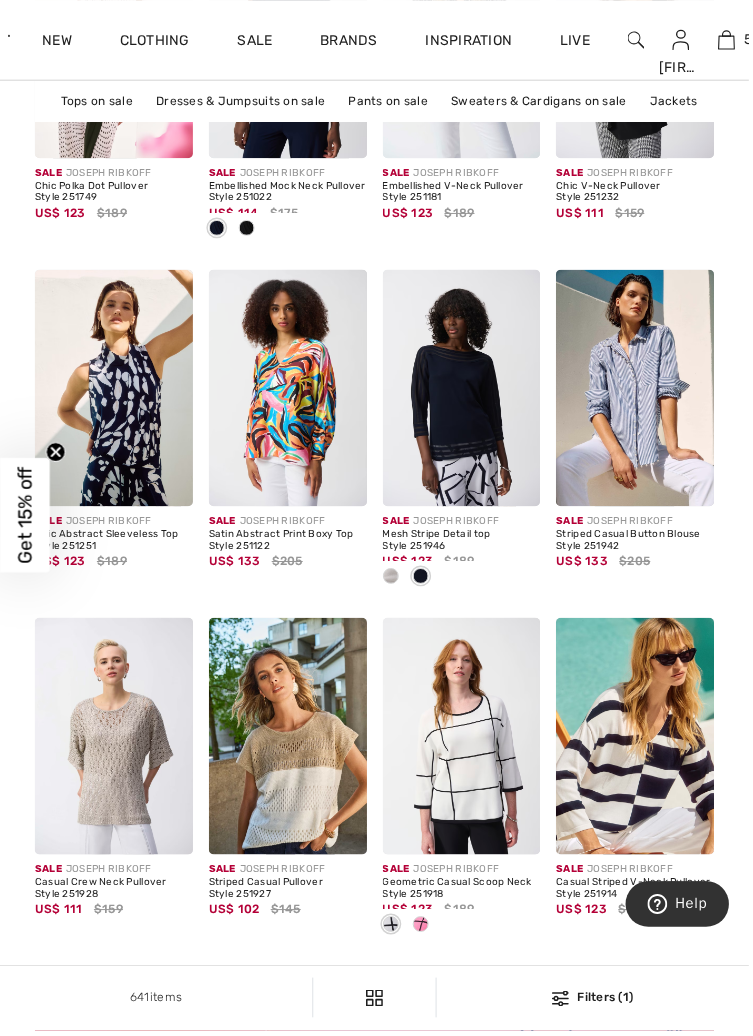 scroll, scrollTop: 1988, scrollLeft: 0, axis: vertical 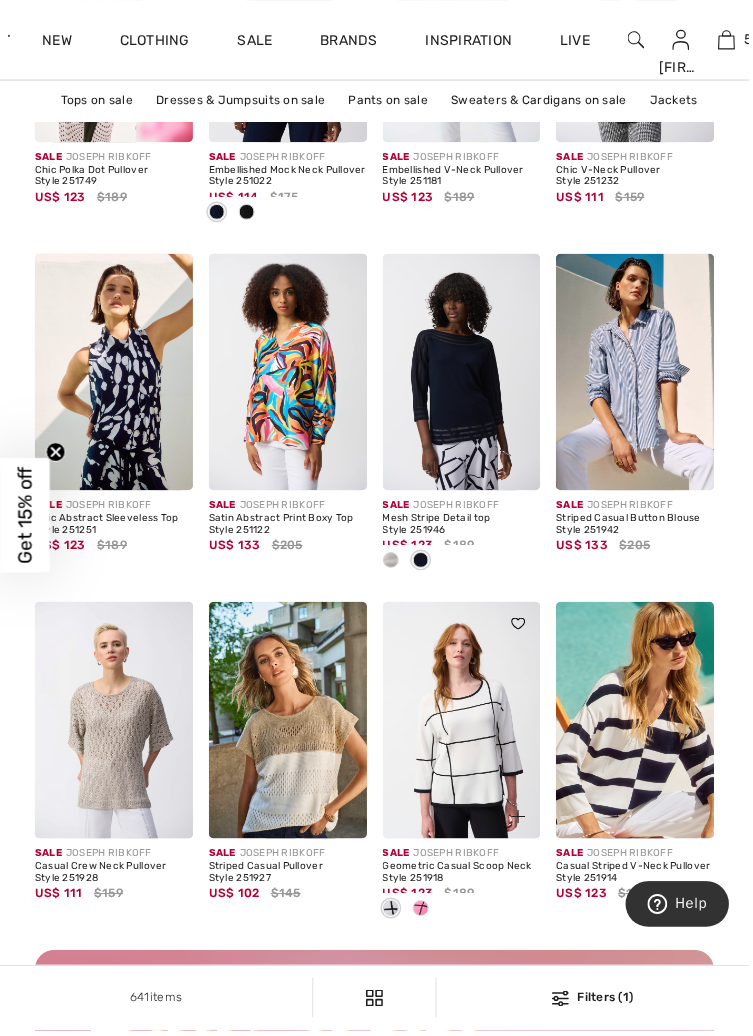 click at bounding box center [423, 914] 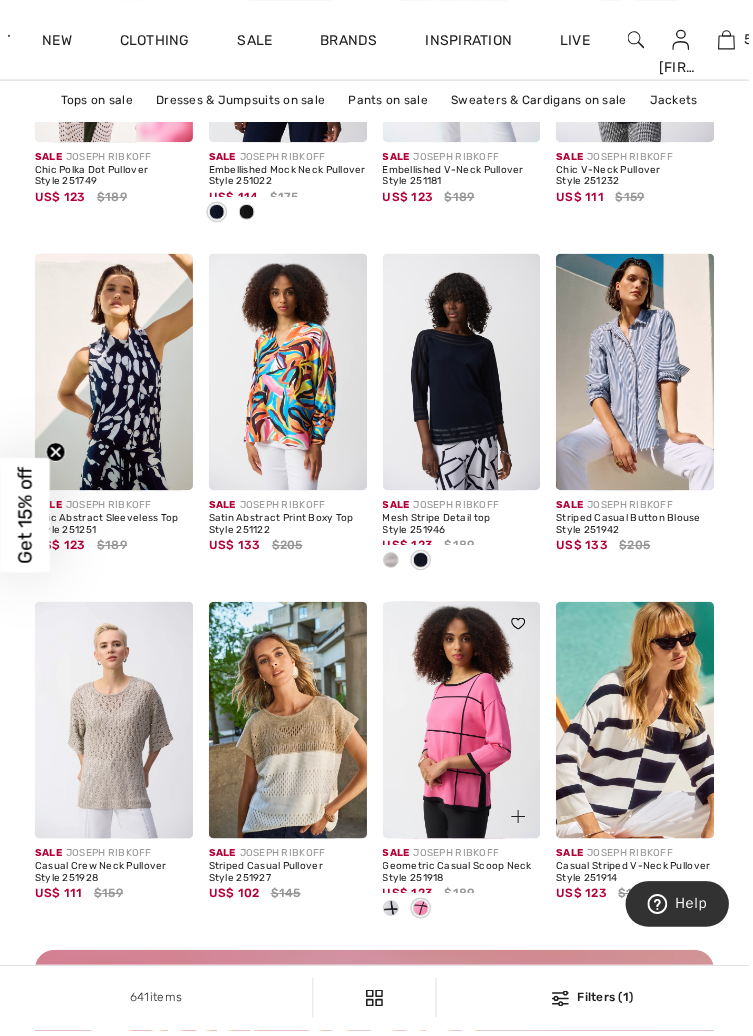 click at bounding box center (521, 821) 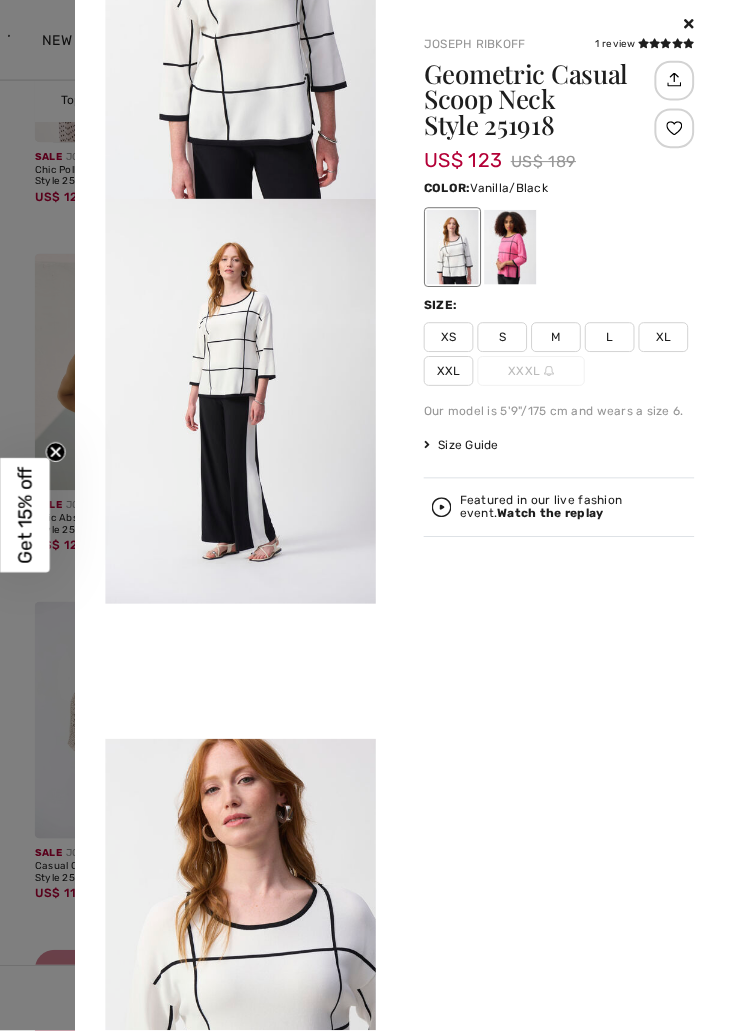 scroll, scrollTop: 209, scrollLeft: 0, axis: vertical 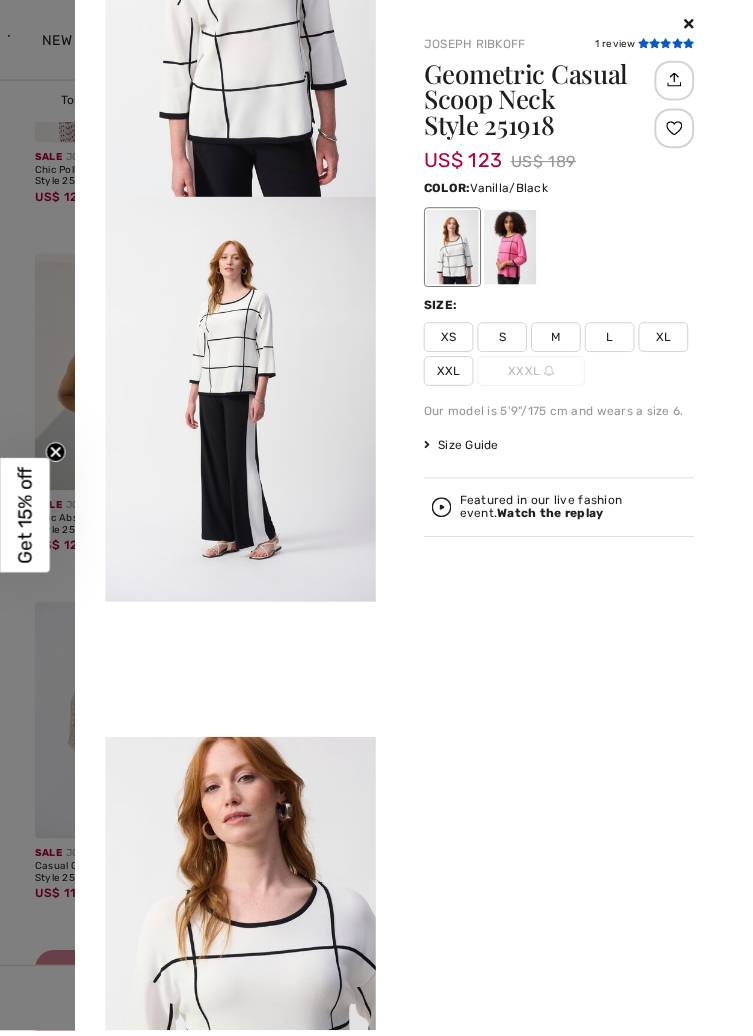 click at bounding box center [692, 43] 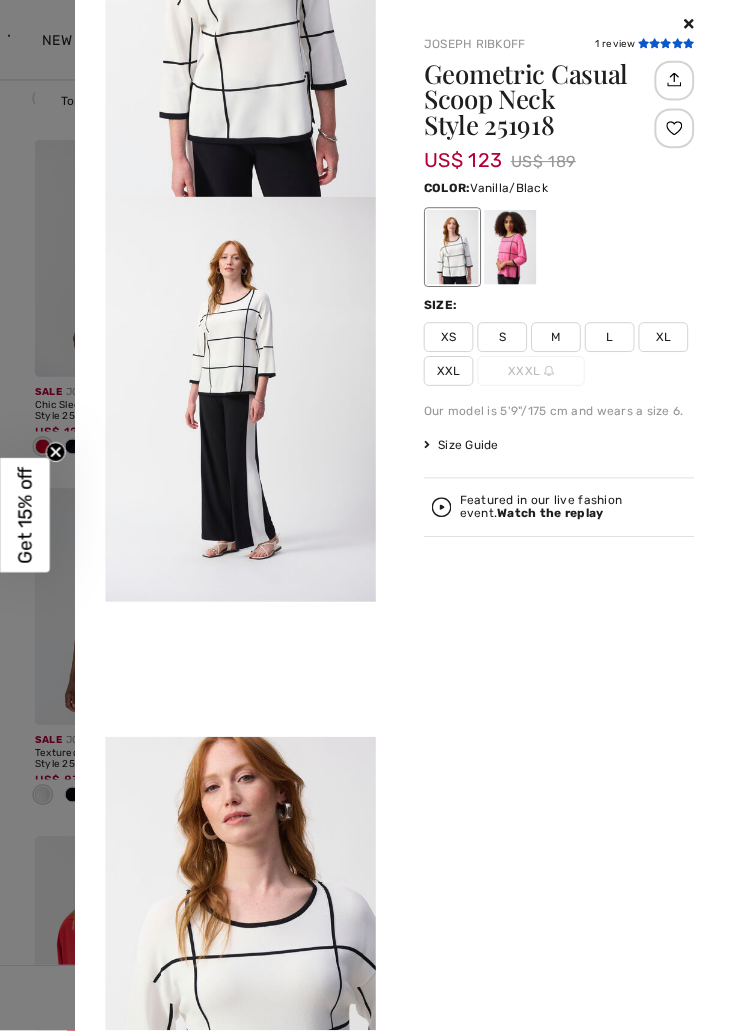 scroll, scrollTop: 128, scrollLeft: 0, axis: vertical 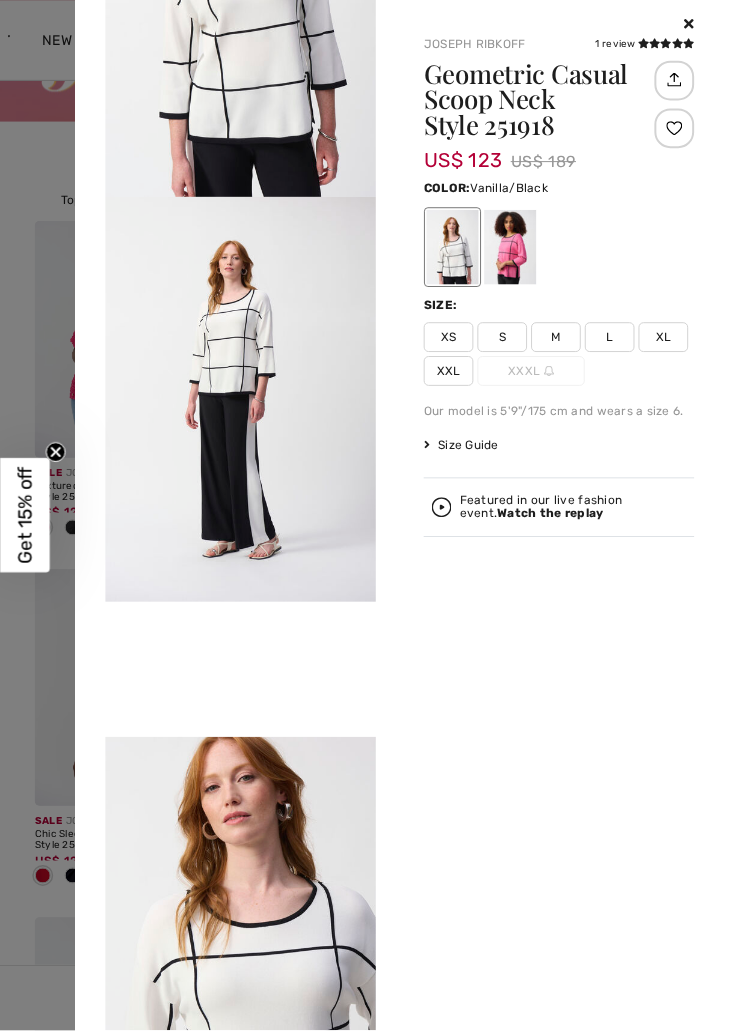 click at bounding box center [562, 24] 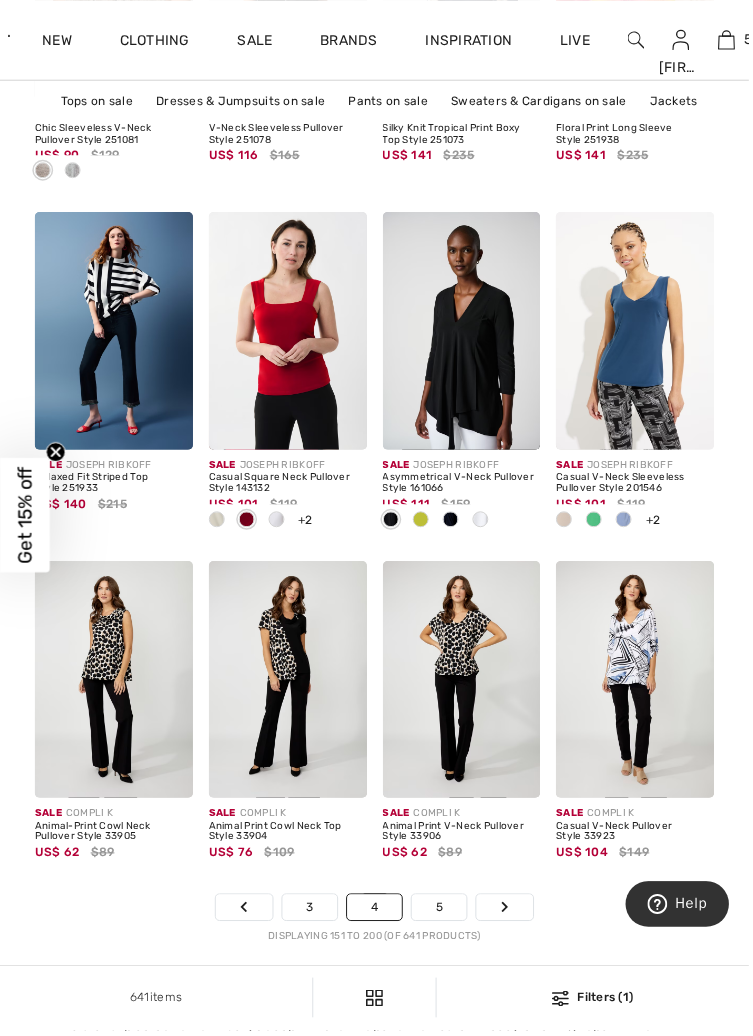 scroll, scrollTop: 4870, scrollLeft: 0, axis: vertical 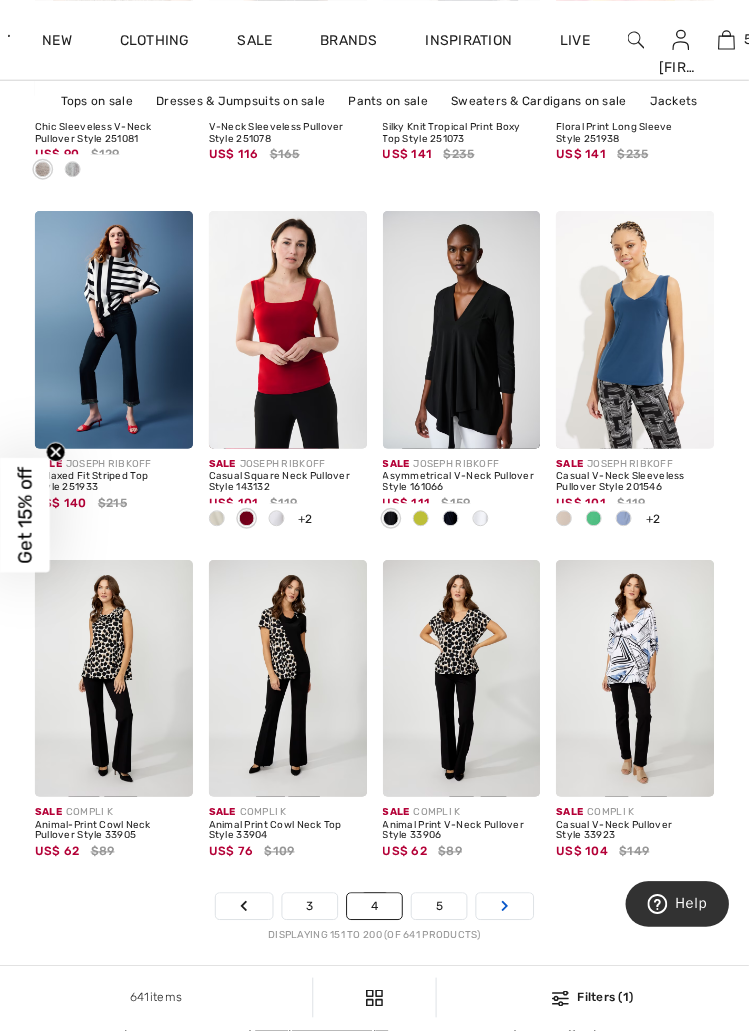 click at bounding box center [507, 911] 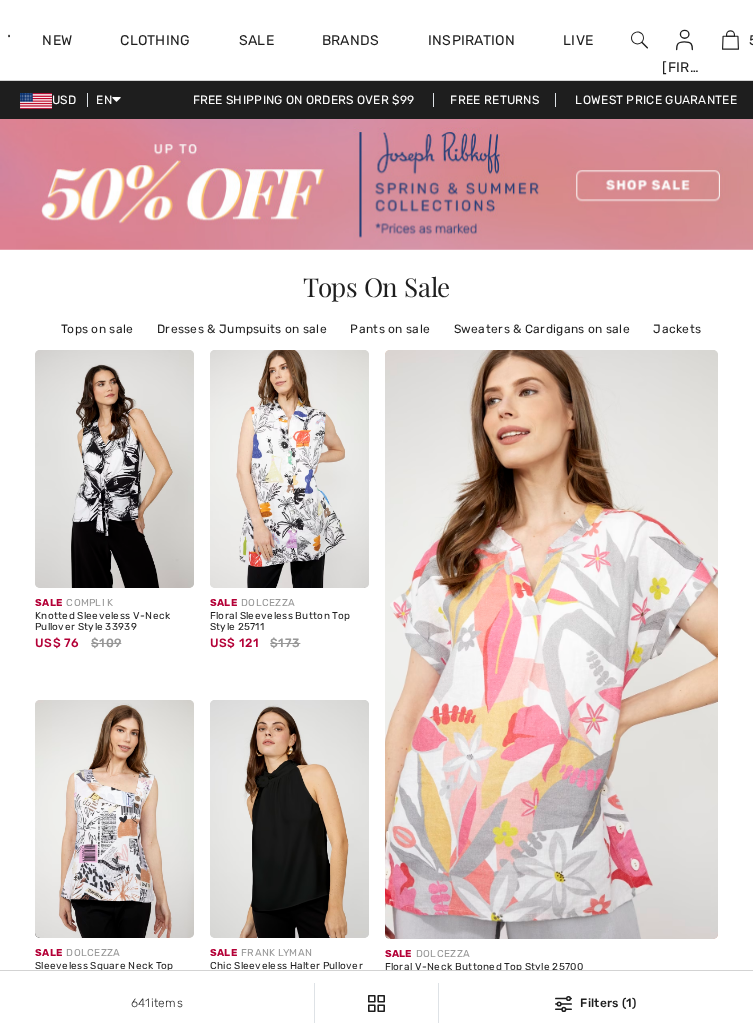 scroll, scrollTop: 0, scrollLeft: 0, axis: both 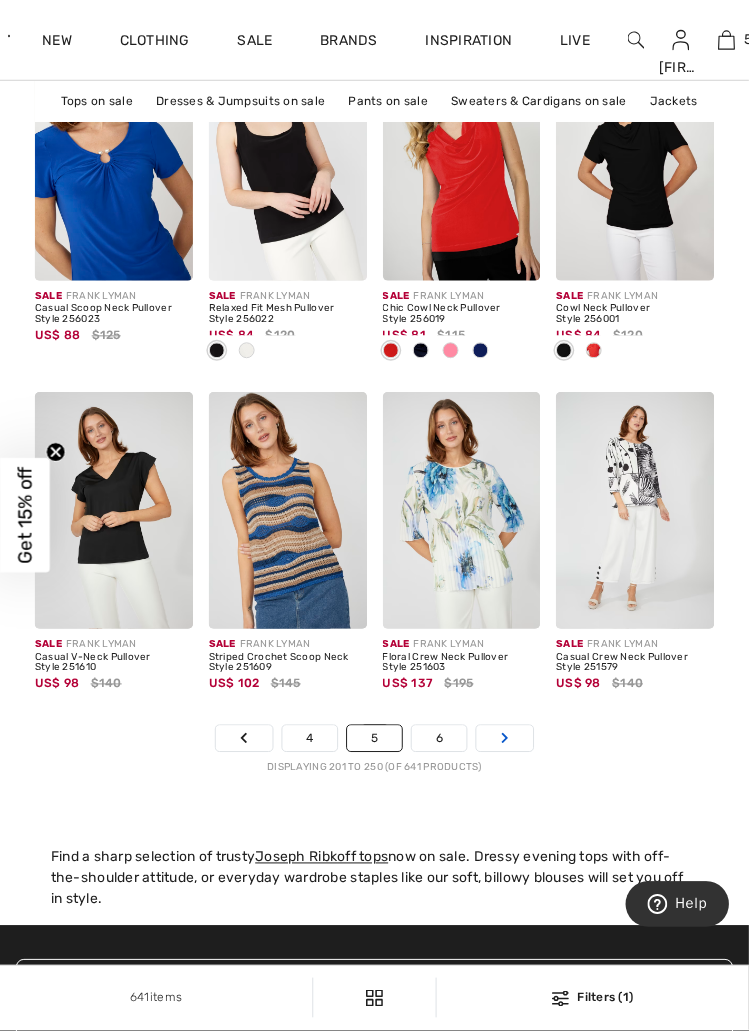 click on "Next" at bounding box center (507, 742) 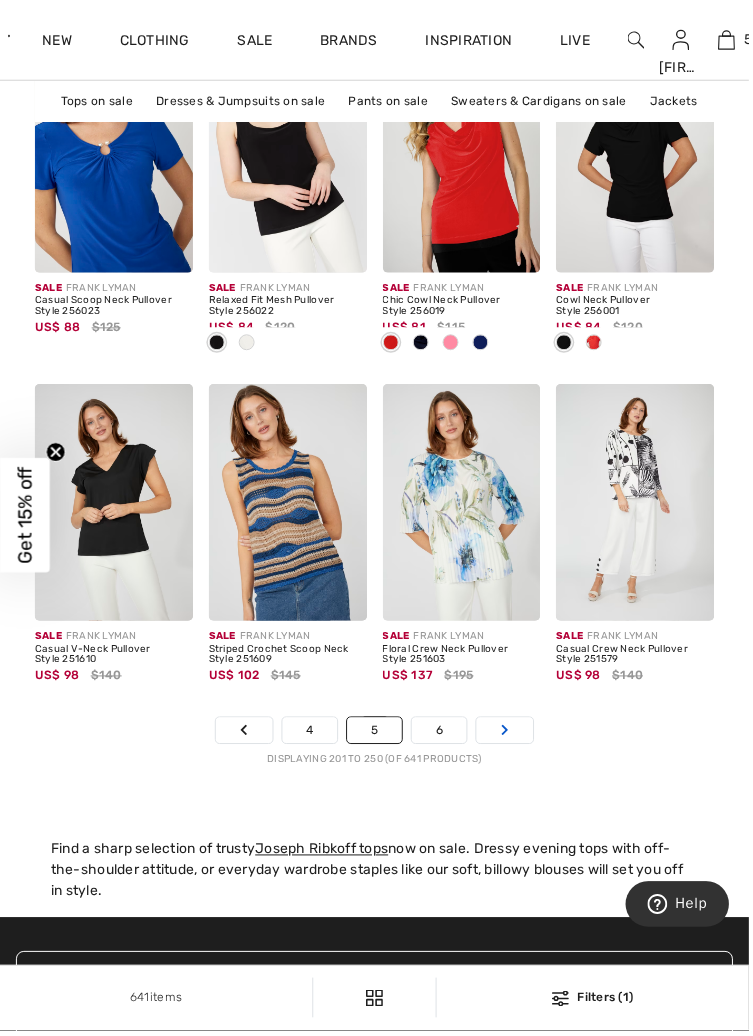 scroll, scrollTop: 5135, scrollLeft: 0, axis: vertical 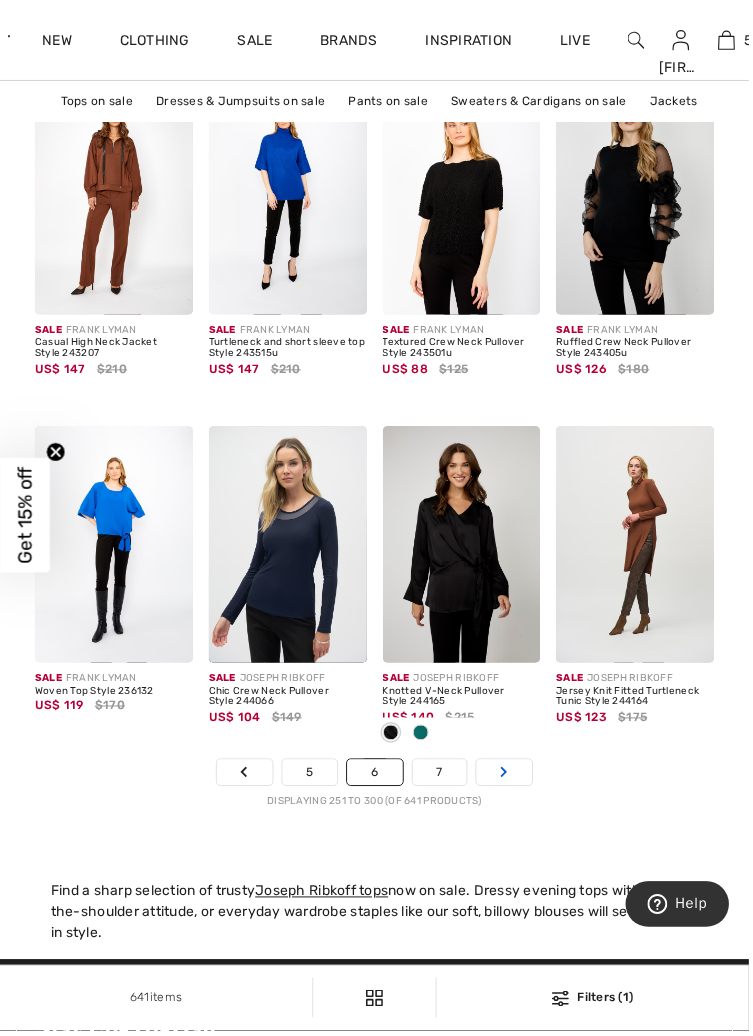 click on "Next" at bounding box center [507, 776] 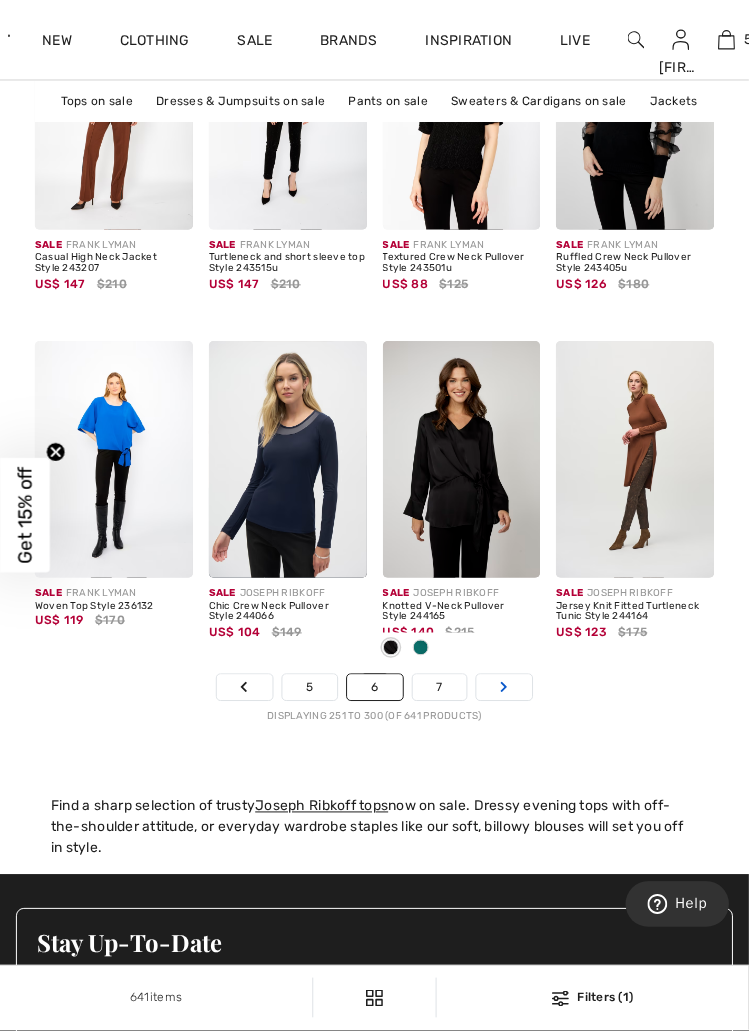 scroll, scrollTop: 5073, scrollLeft: 0, axis: vertical 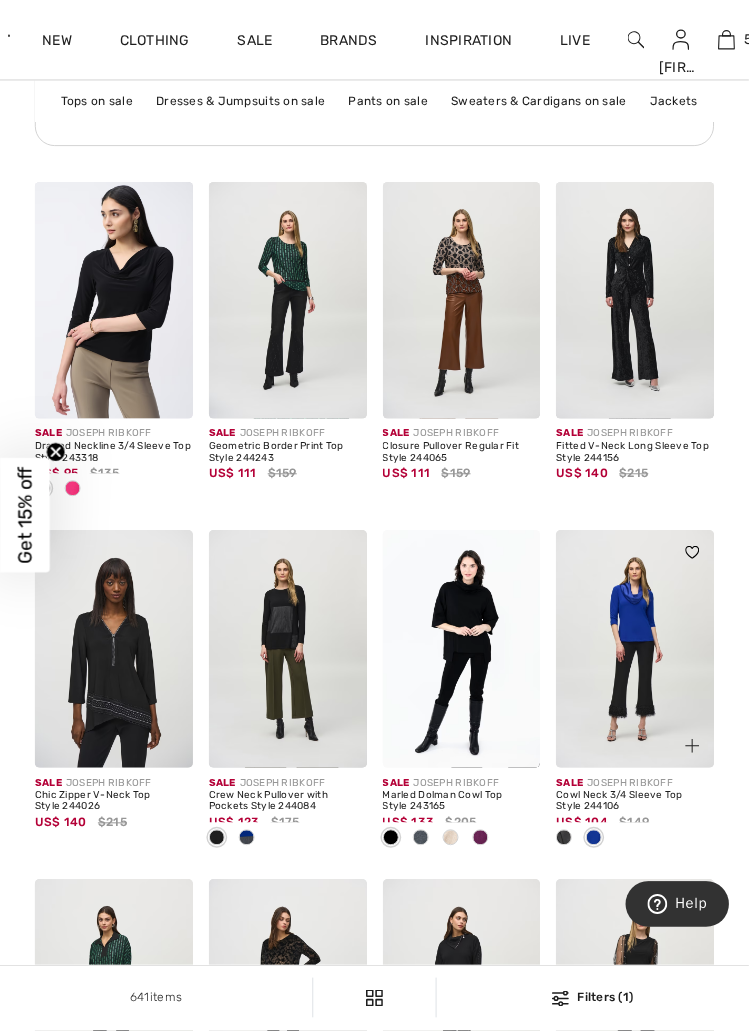 click at bounding box center [567, 843] 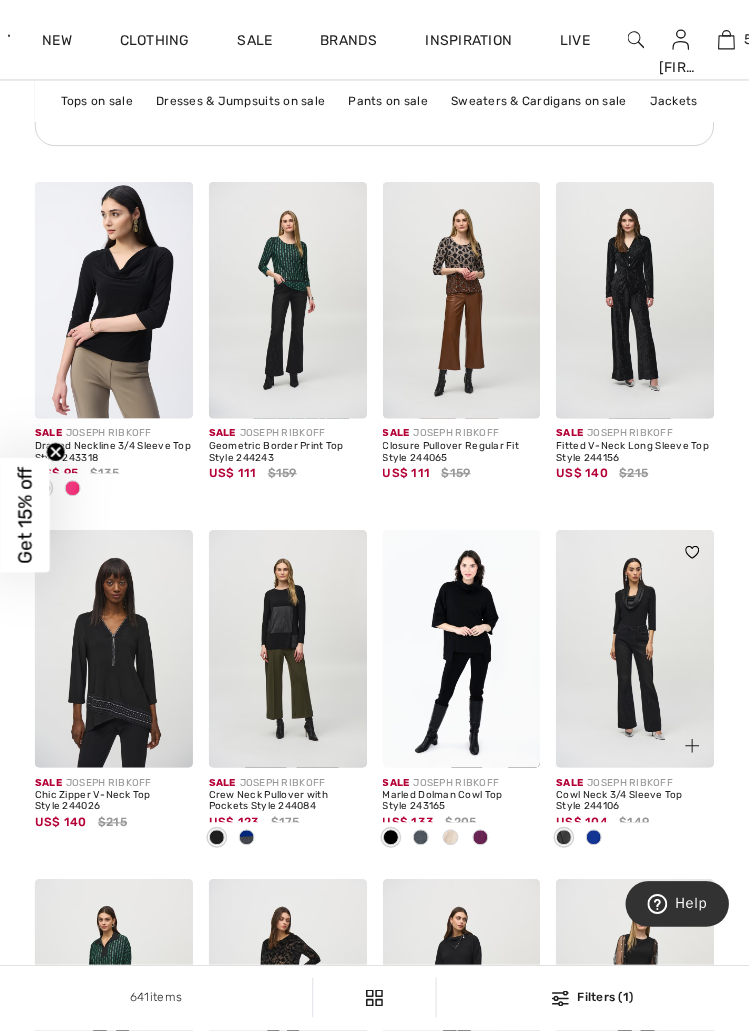 click at bounding box center (597, 843) 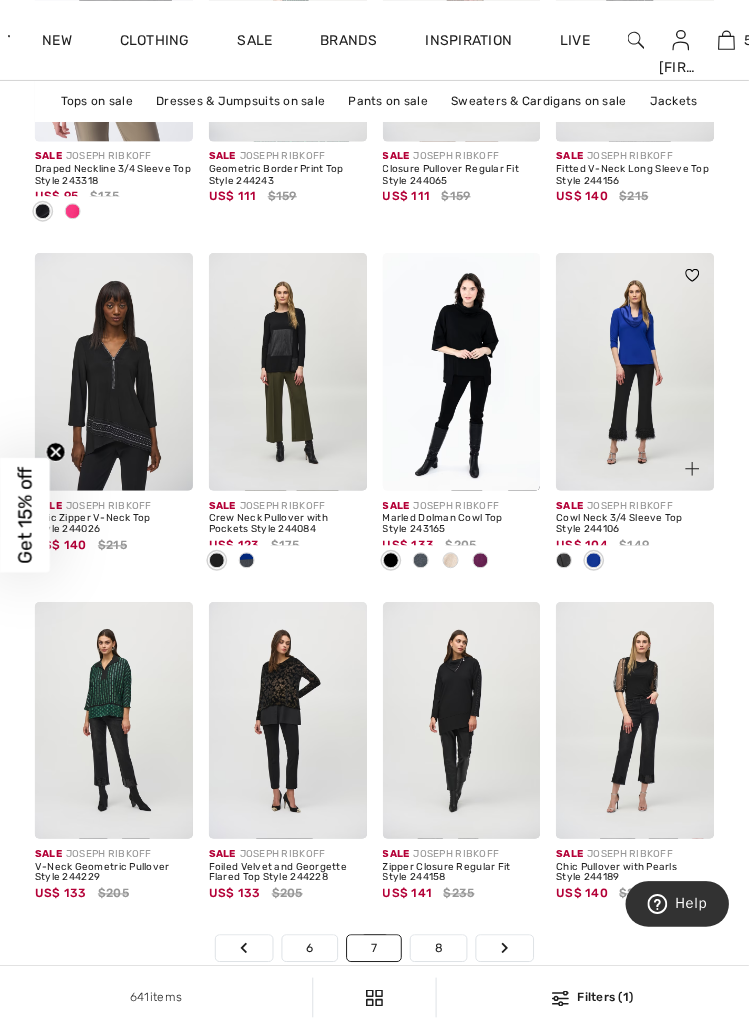 scroll, scrollTop: 4834, scrollLeft: 0, axis: vertical 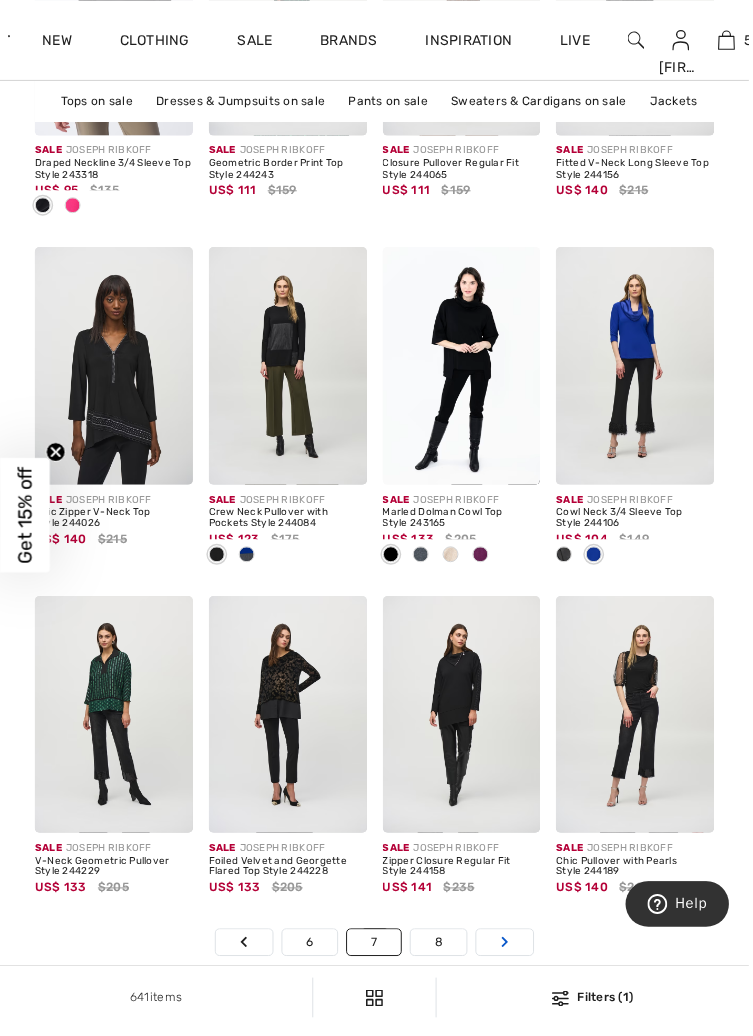 click on "Next" at bounding box center [507, 947] 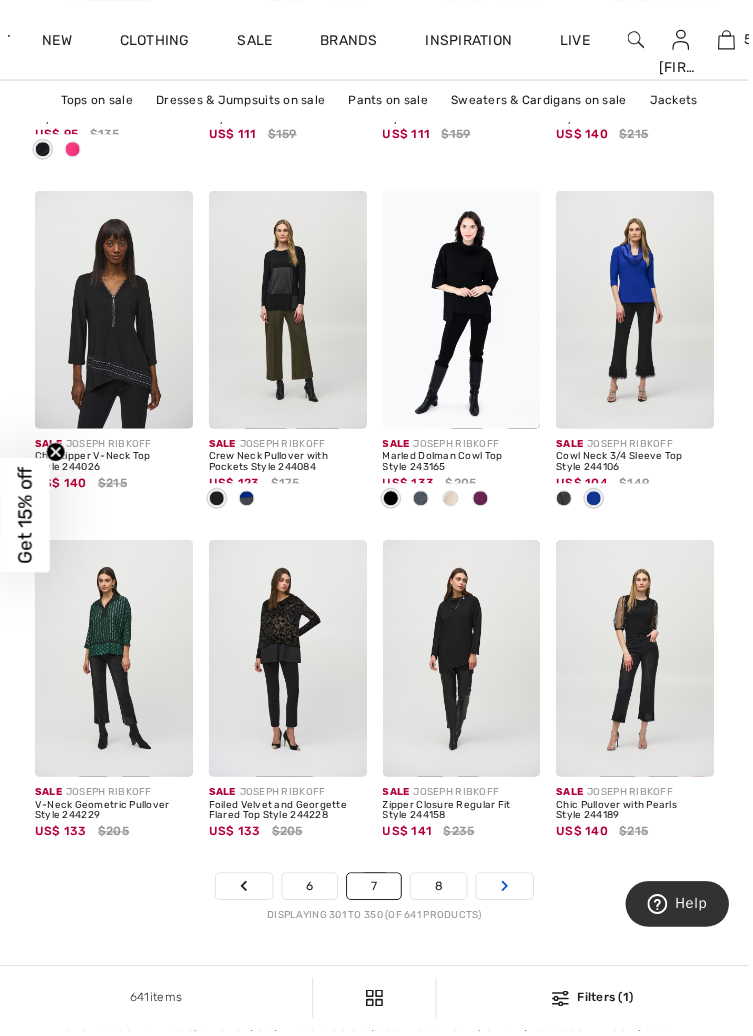 scroll, scrollTop: 4931, scrollLeft: 0, axis: vertical 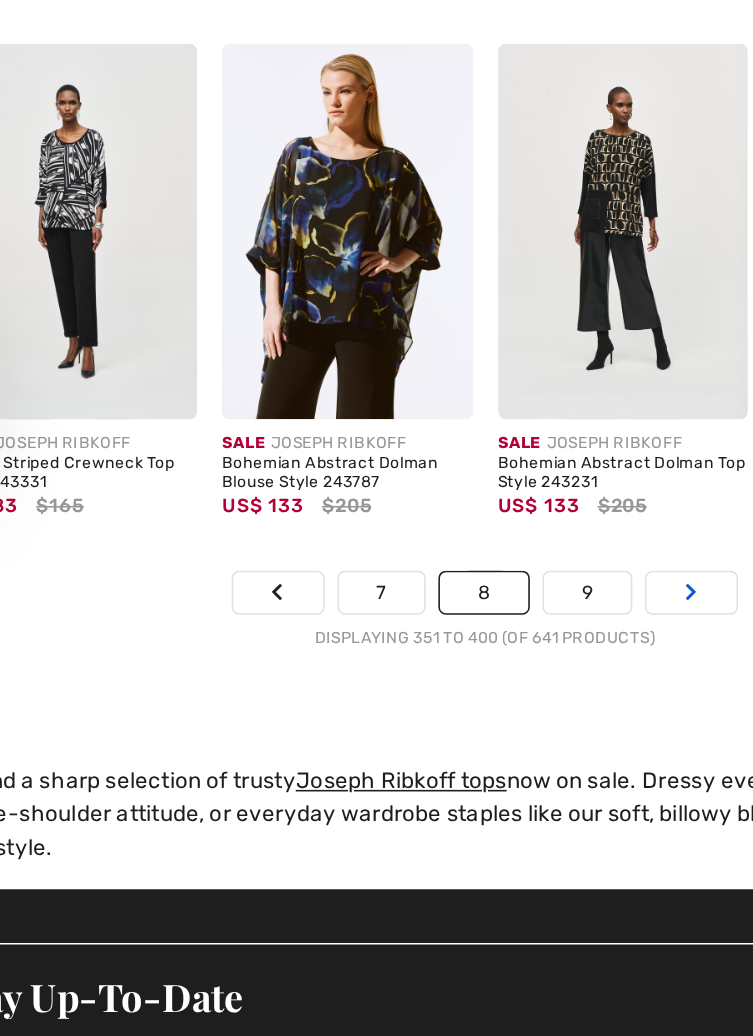 click on "Next" at bounding box center (507, 635) 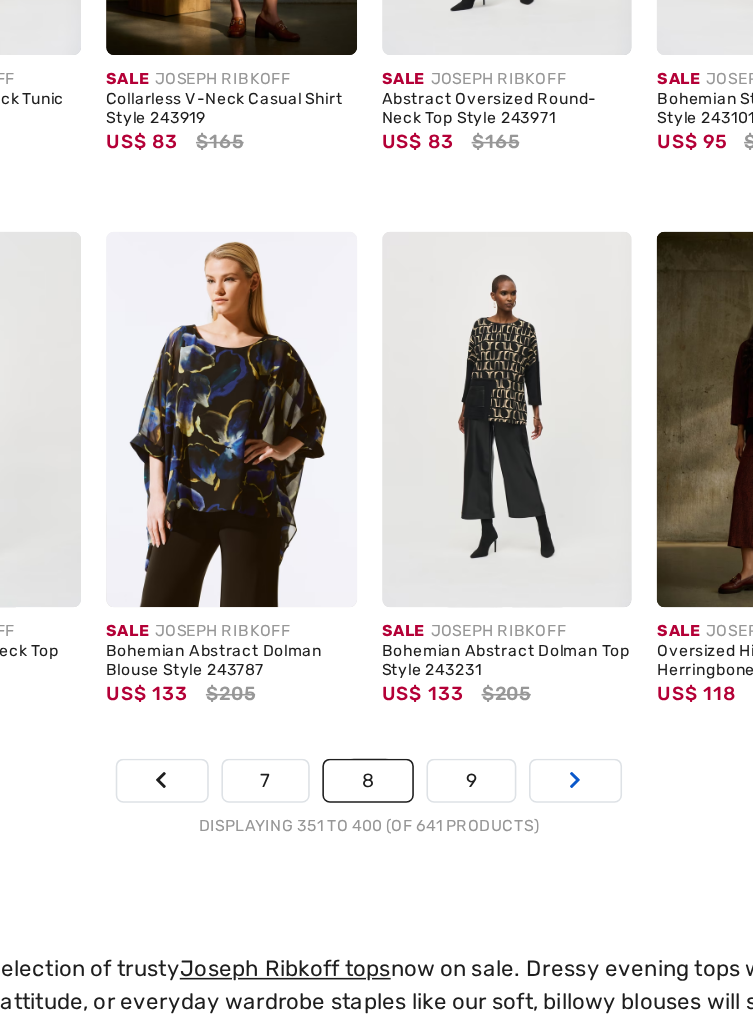 scroll, scrollTop: 5208, scrollLeft: 0, axis: vertical 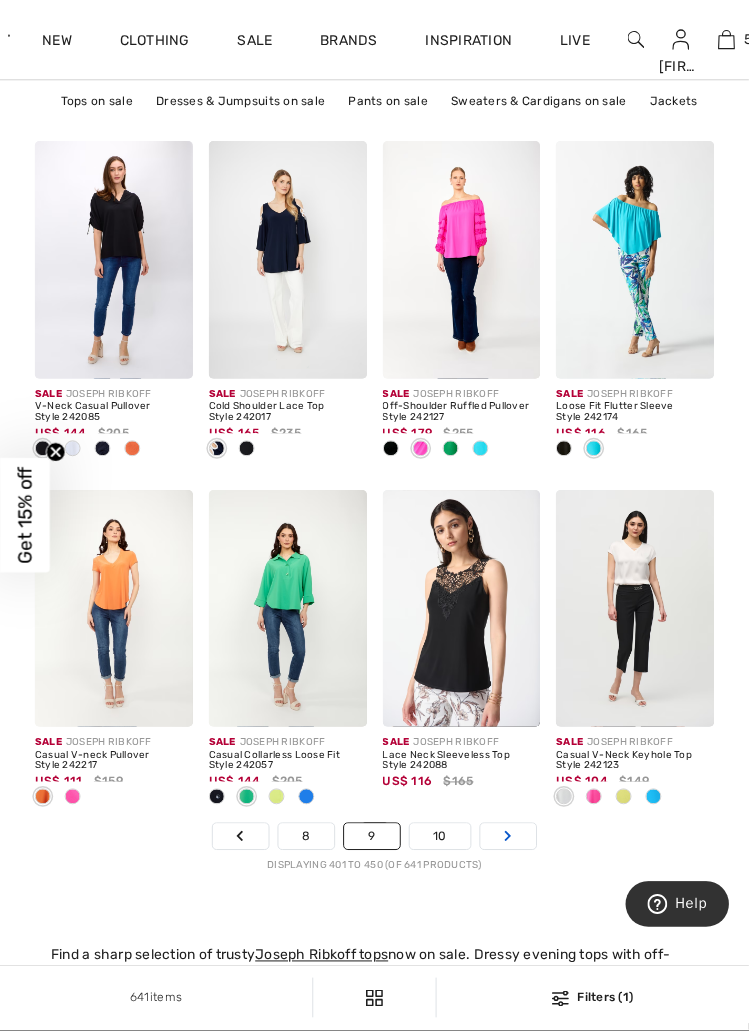 click on "Next" at bounding box center [511, 841] 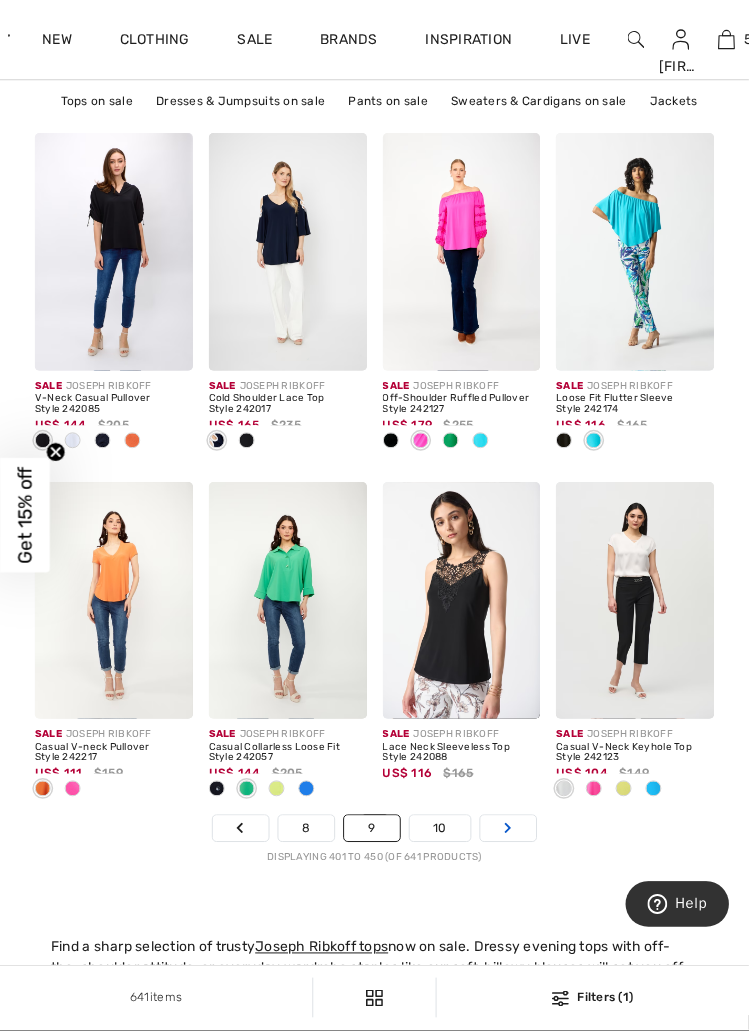 scroll, scrollTop: 5036, scrollLeft: 0, axis: vertical 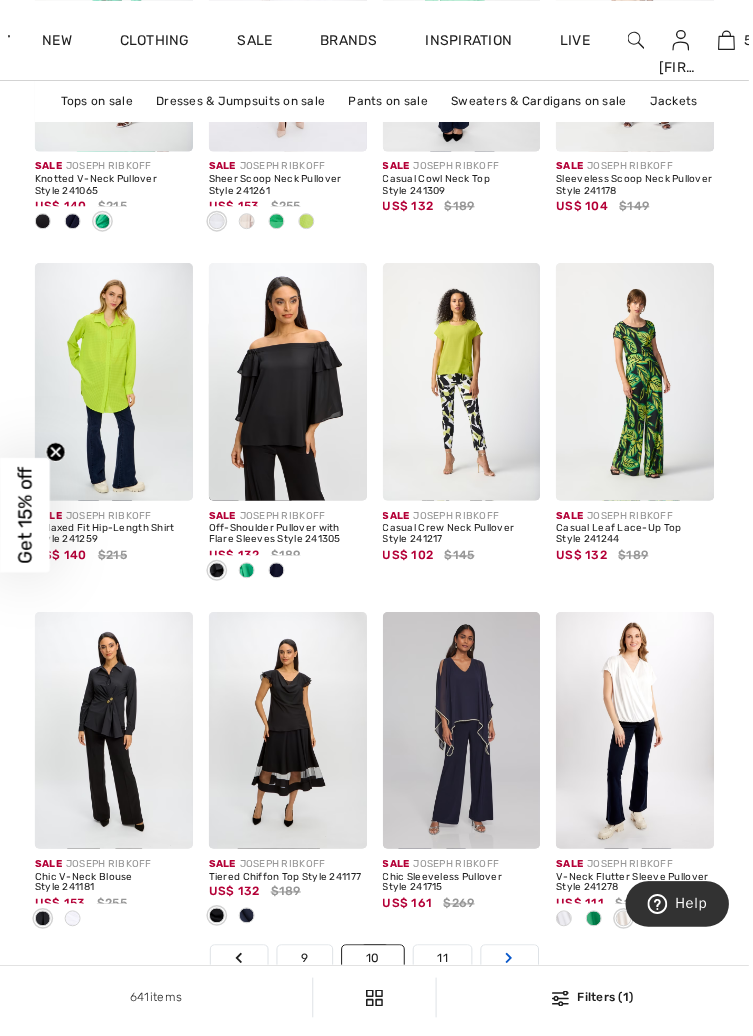 click on "Next" at bounding box center (512, 963) 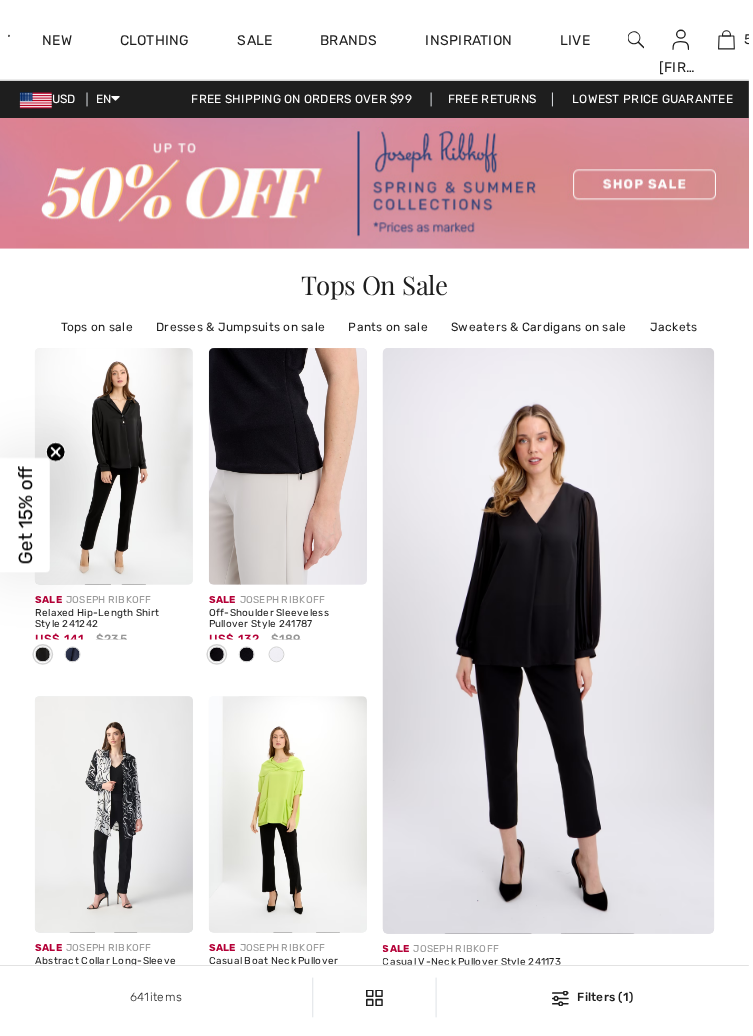 scroll, scrollTop: 132, scrollLeft: 0, axis: vertical 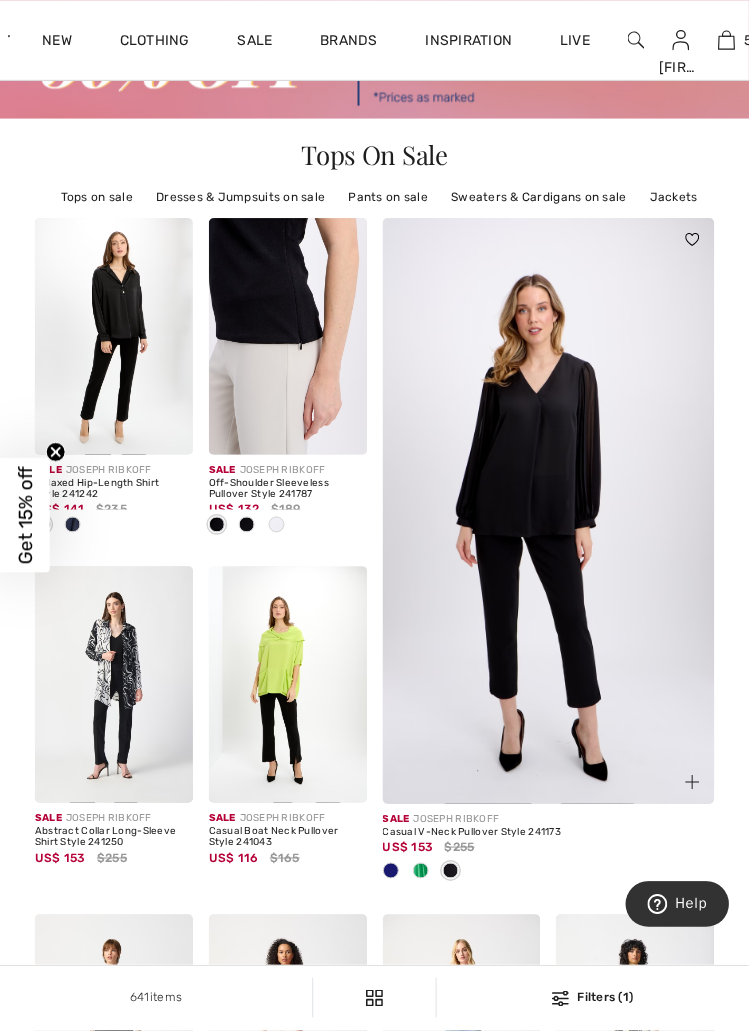 click at bounding box center (453, 876) 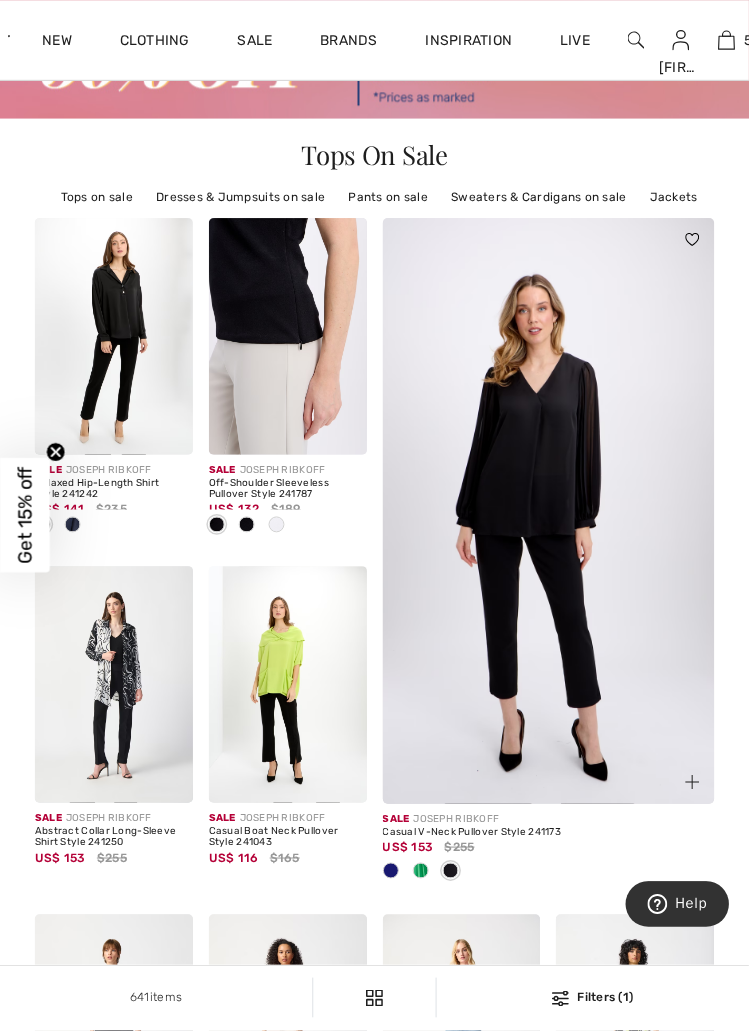 click at bounding box center (423, 875) 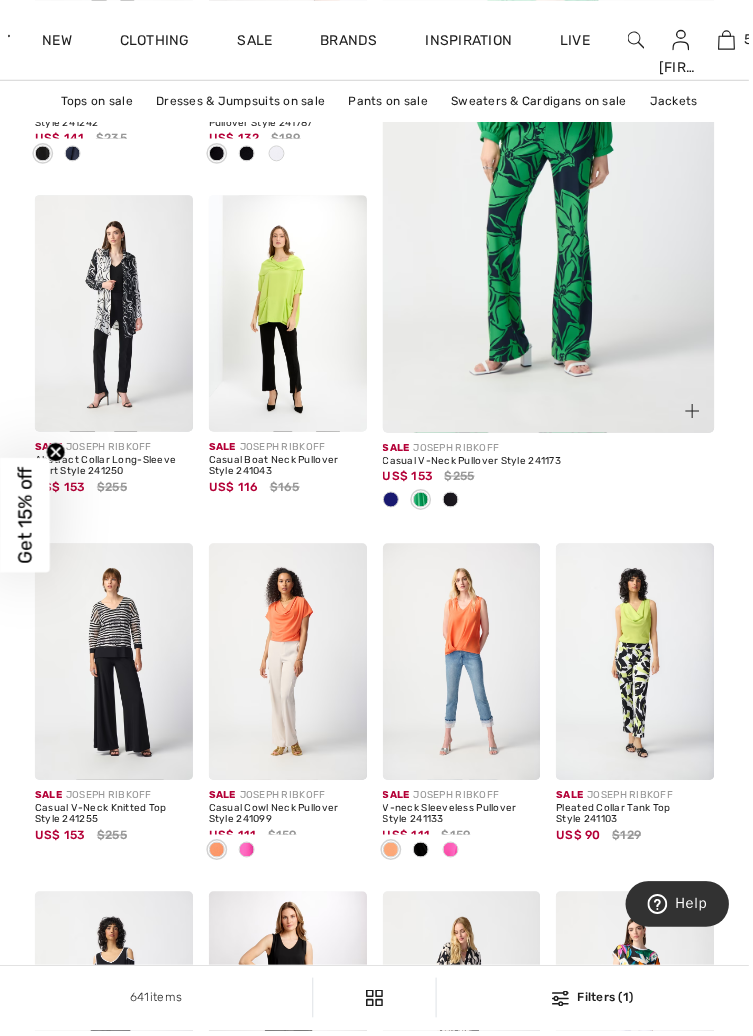 scroll, scrollTop: 510, scrollLeft: 0, axis: vertical 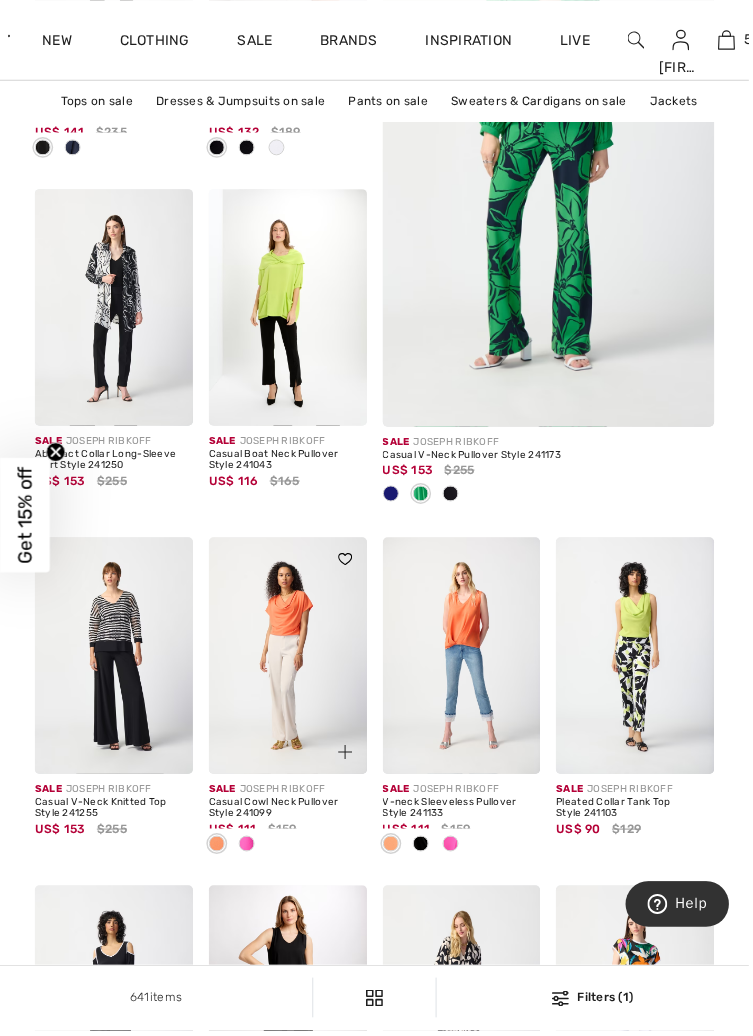 click at bounding box center [289, 849] 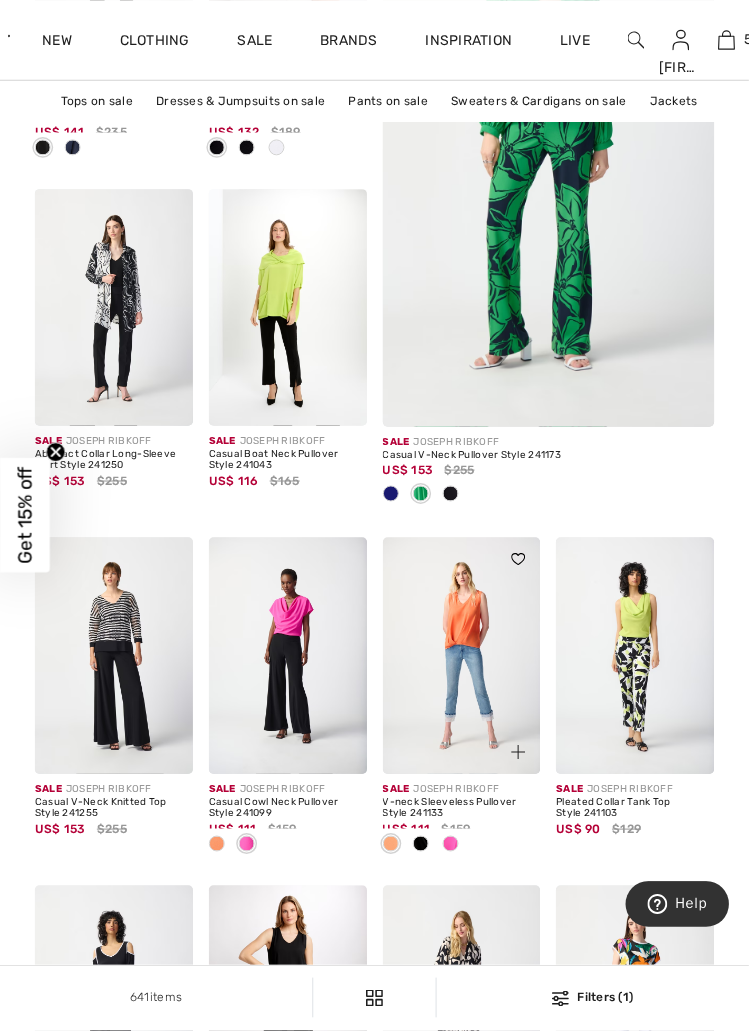 click at bounding box center (453, 848) 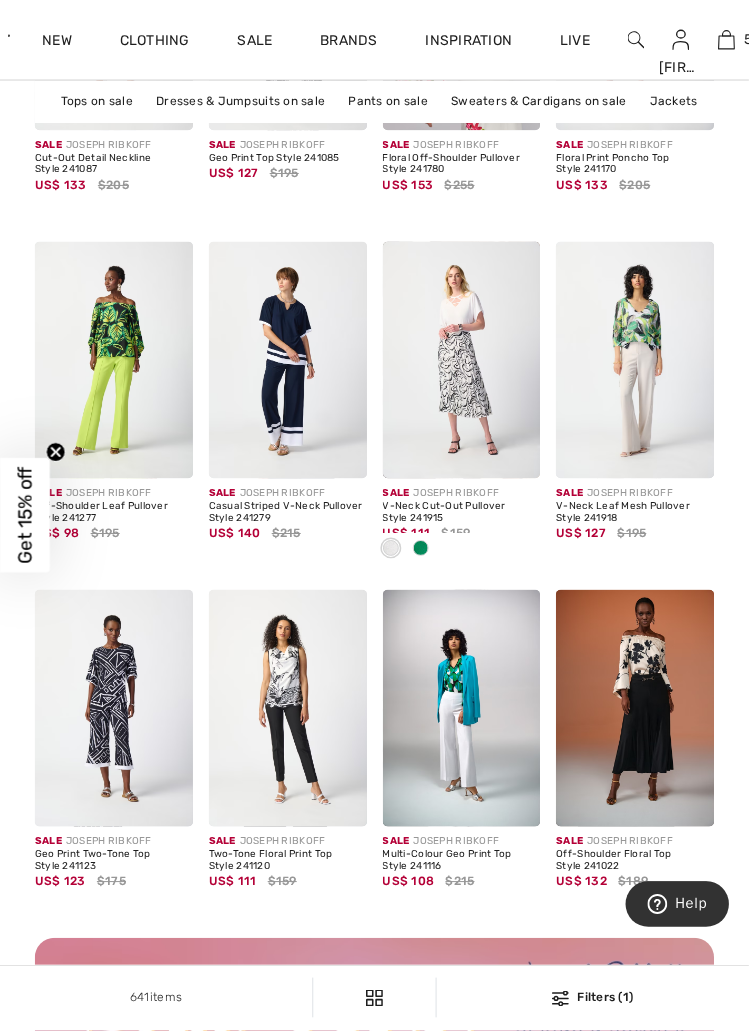 scroll, scrollTop: 2005, scrollLeft: 0, axis: vertical 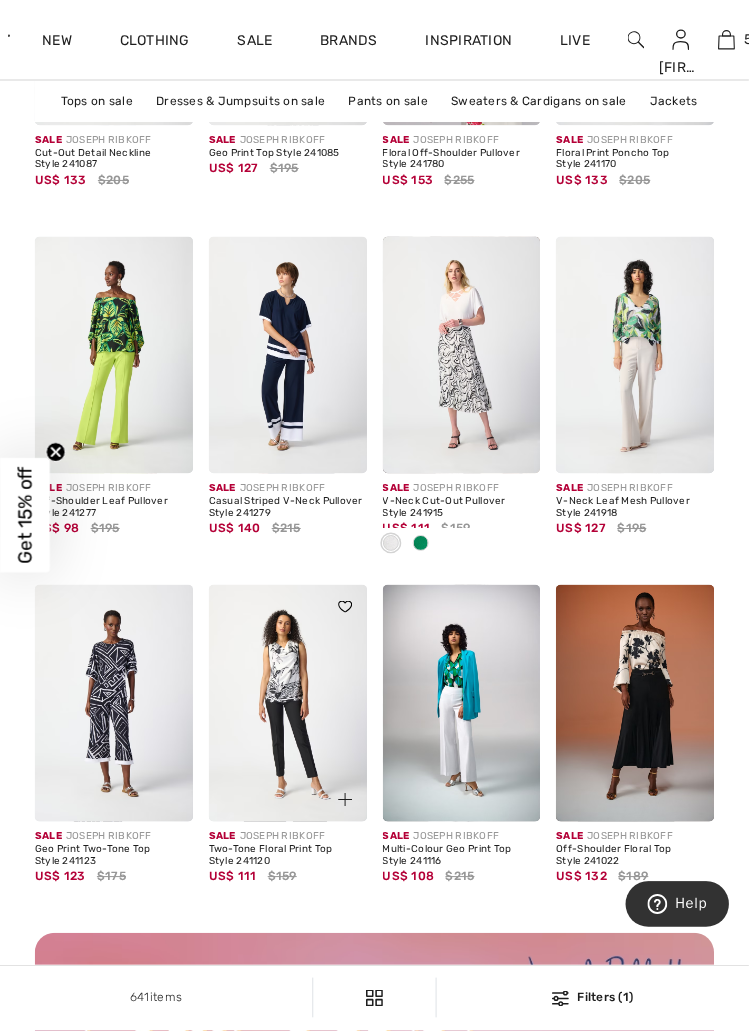 click at bounding box center [335, 792] 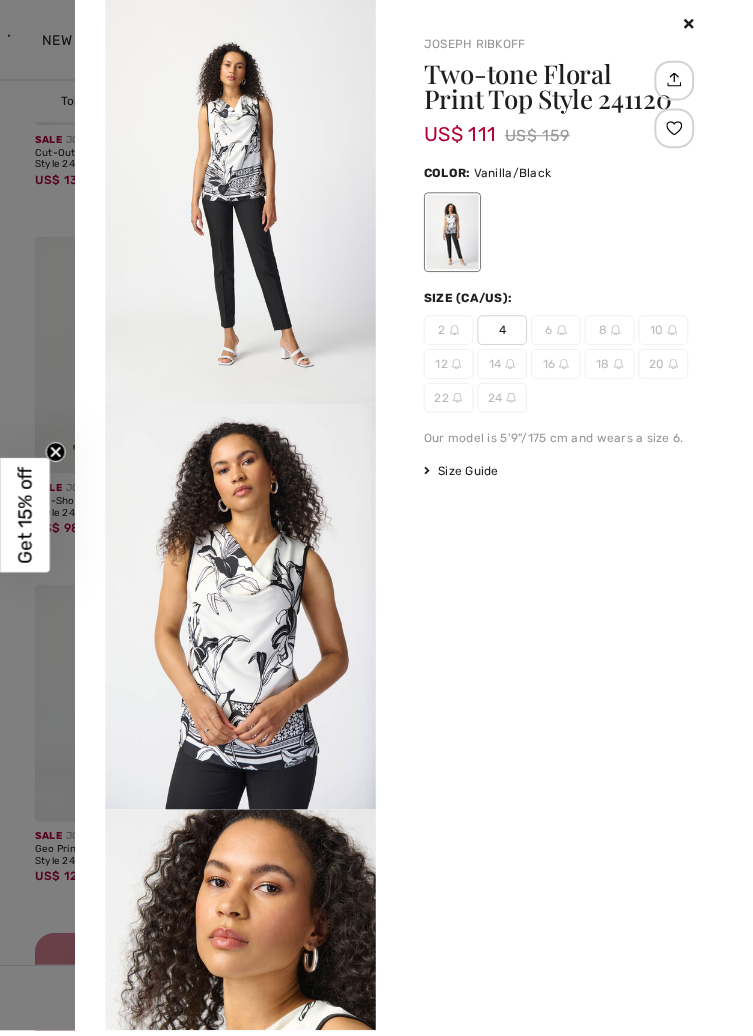 click at bounding box center (562, 24) 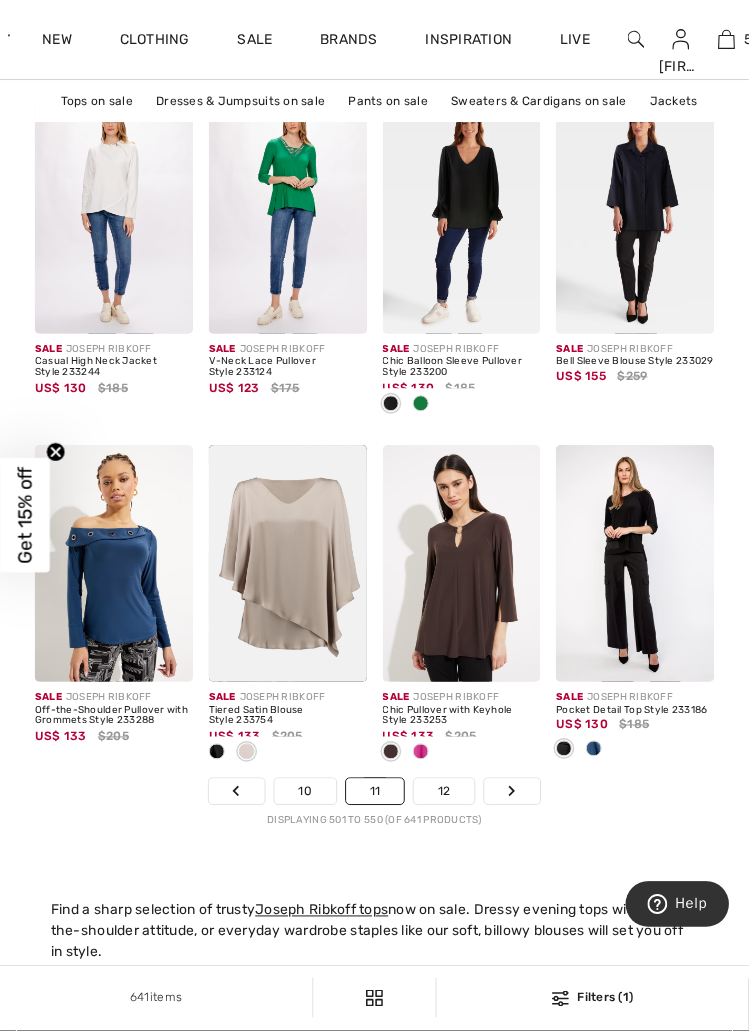 scroll, scrollTop: 4986, scrollLeft: 0, axis: vertical 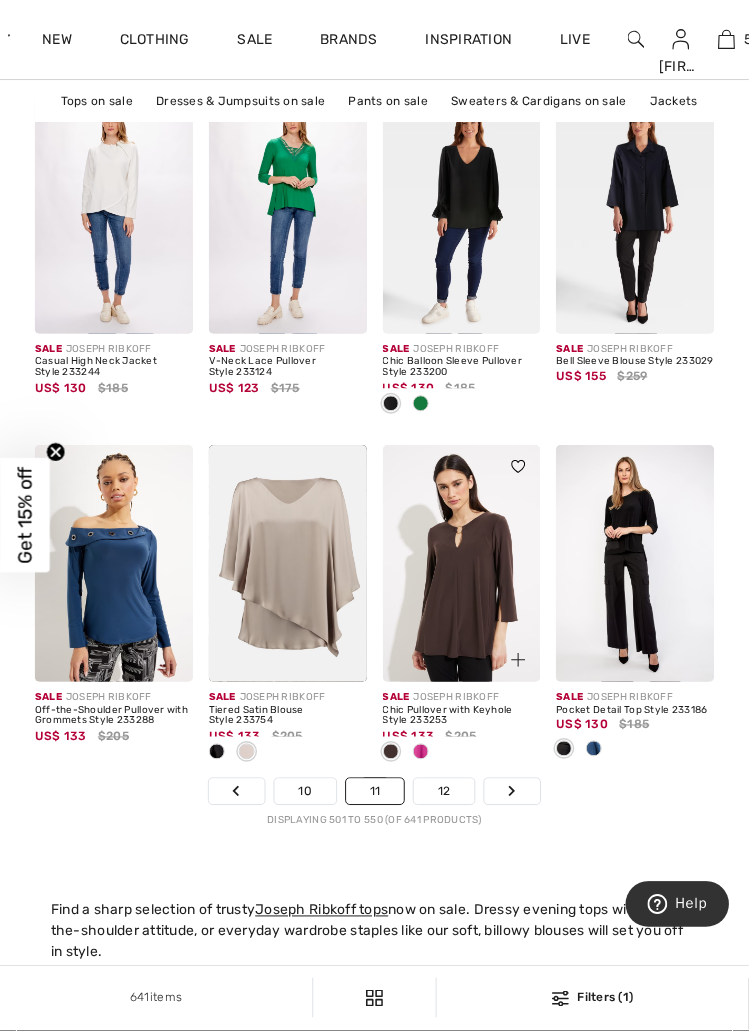 click at bounding box center [423, 756] 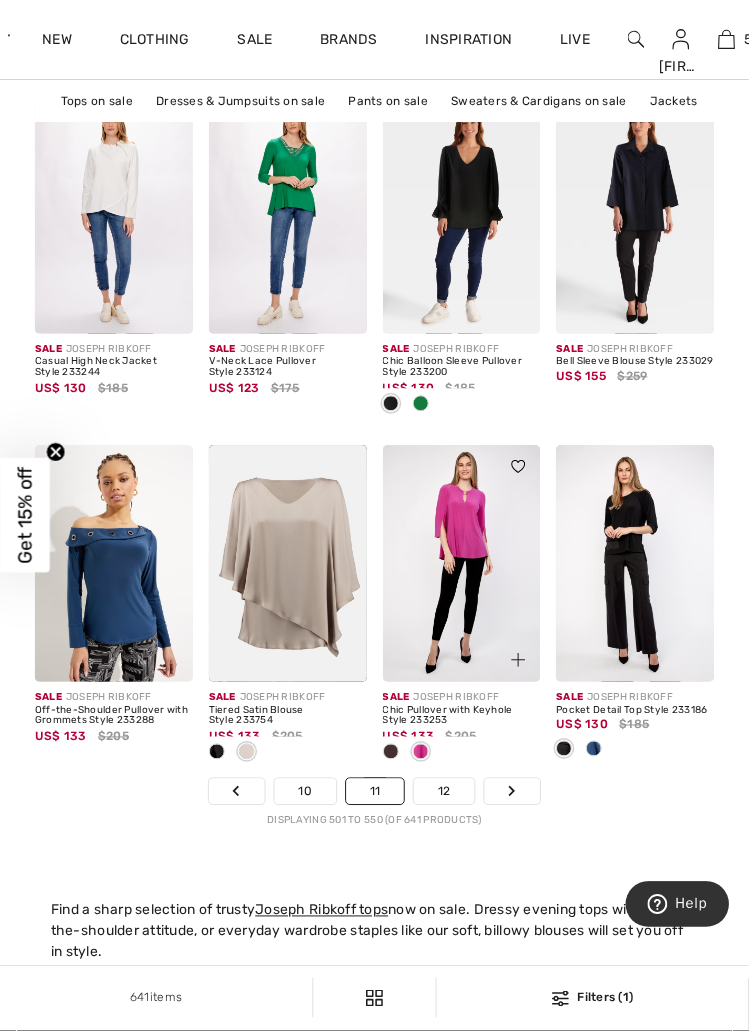 click at bounding box center (521, 663) 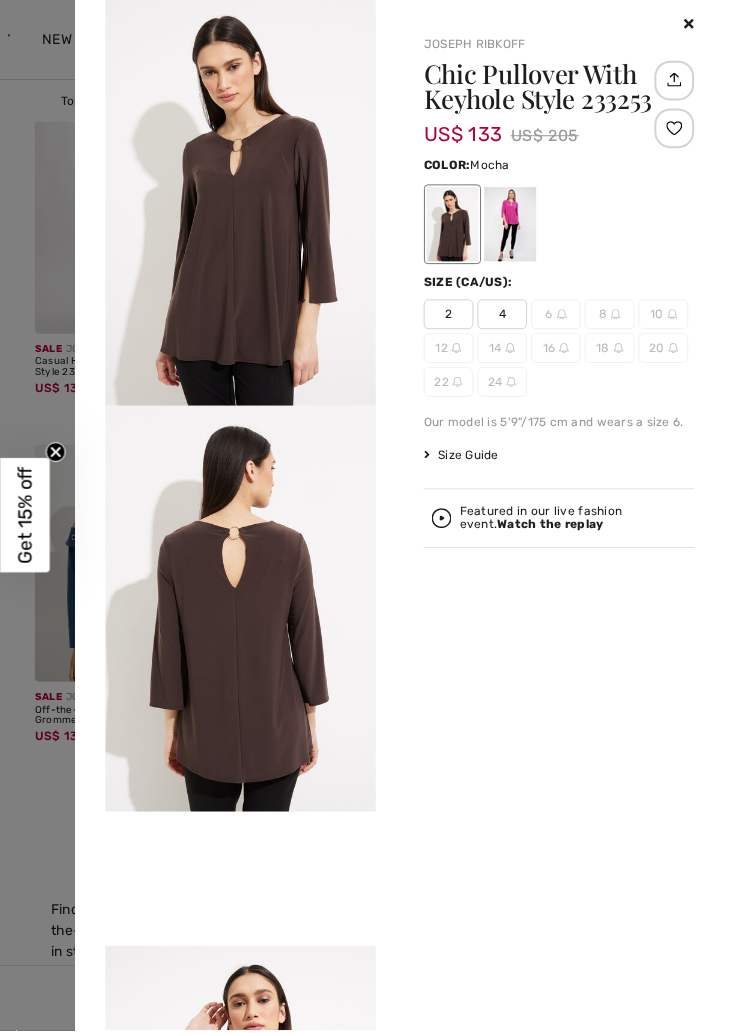click at bounding box center (562, 24) 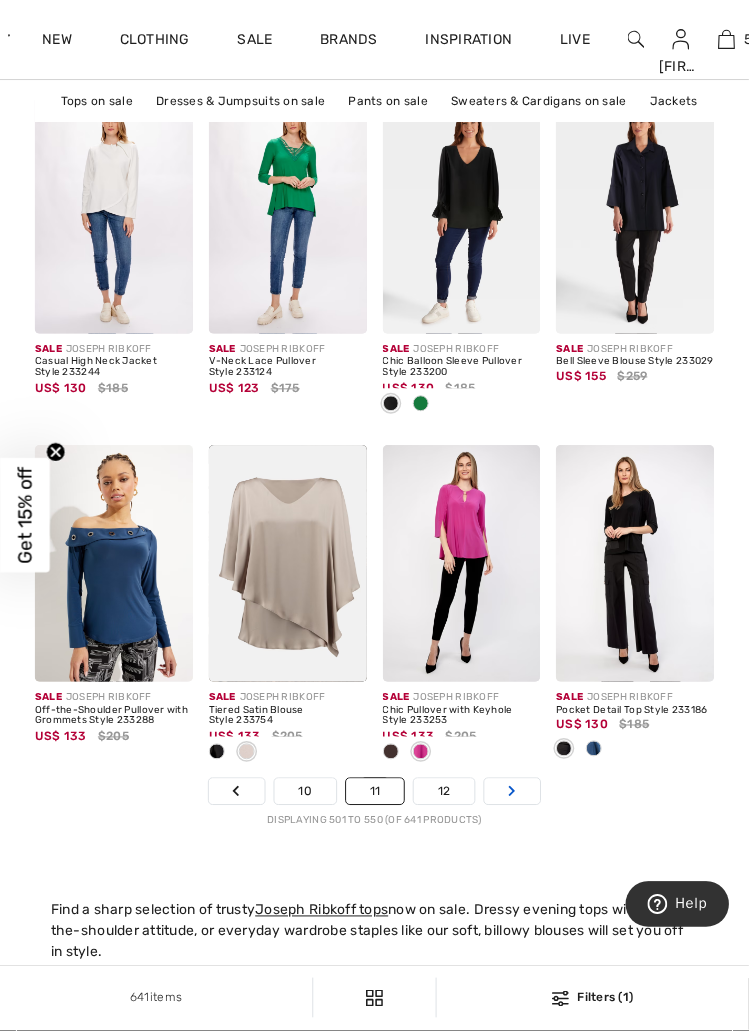 click at bounding box center [515, 795] 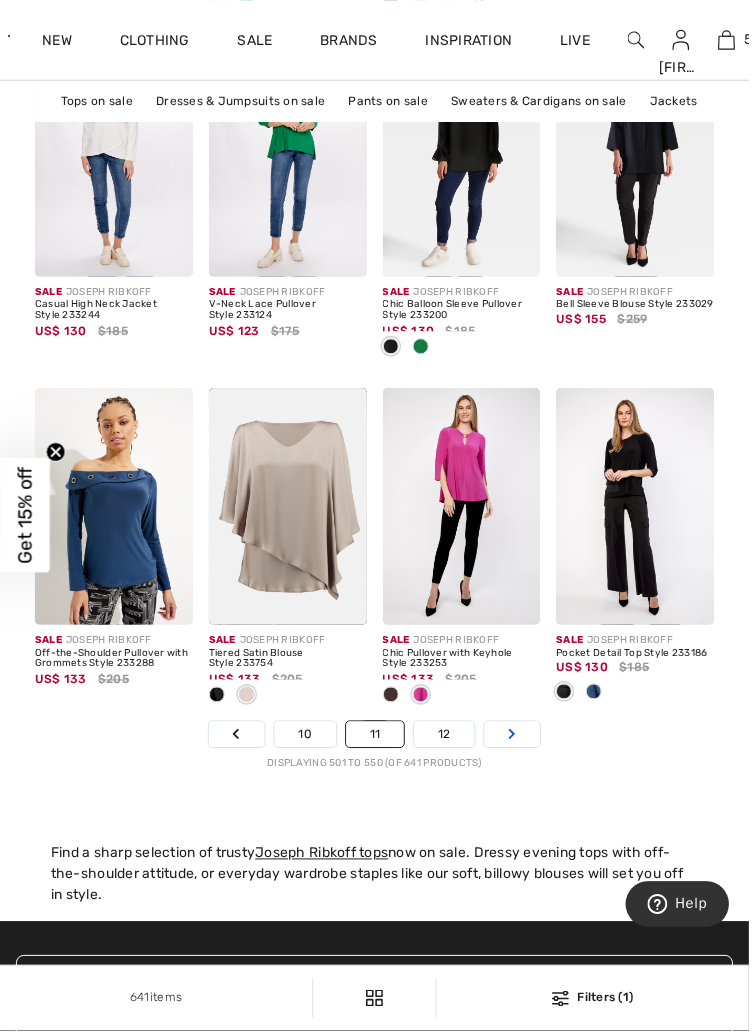scroll, scrollTop: 5083, scrollLeft: 0, axis: vertical 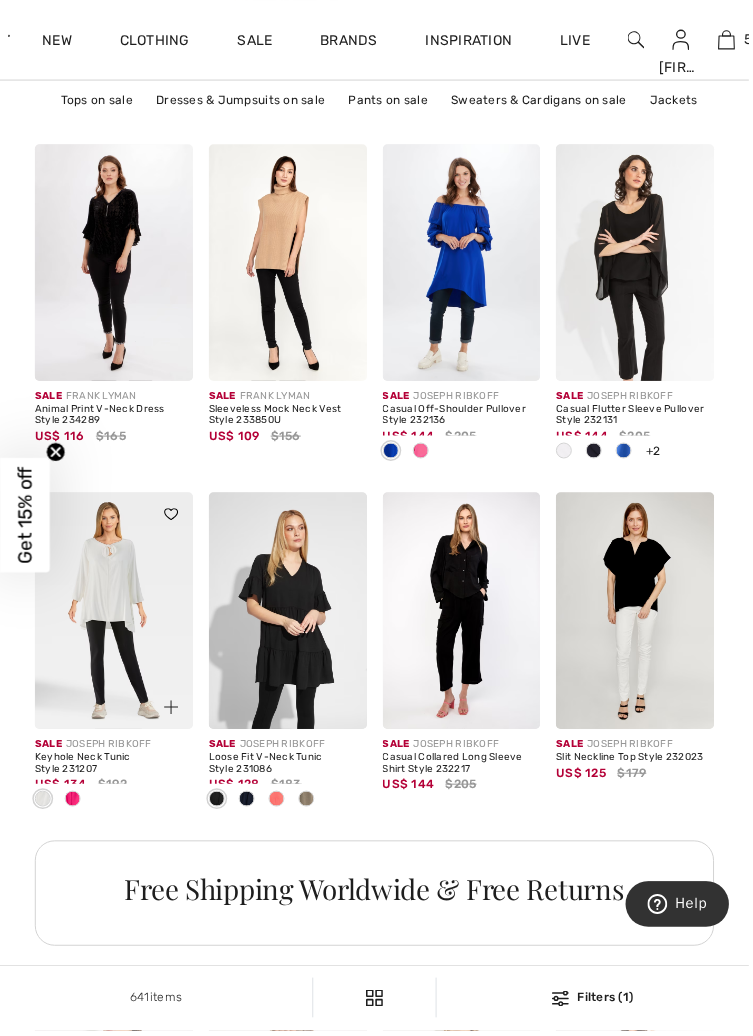 click at bounding box center [114, 804] 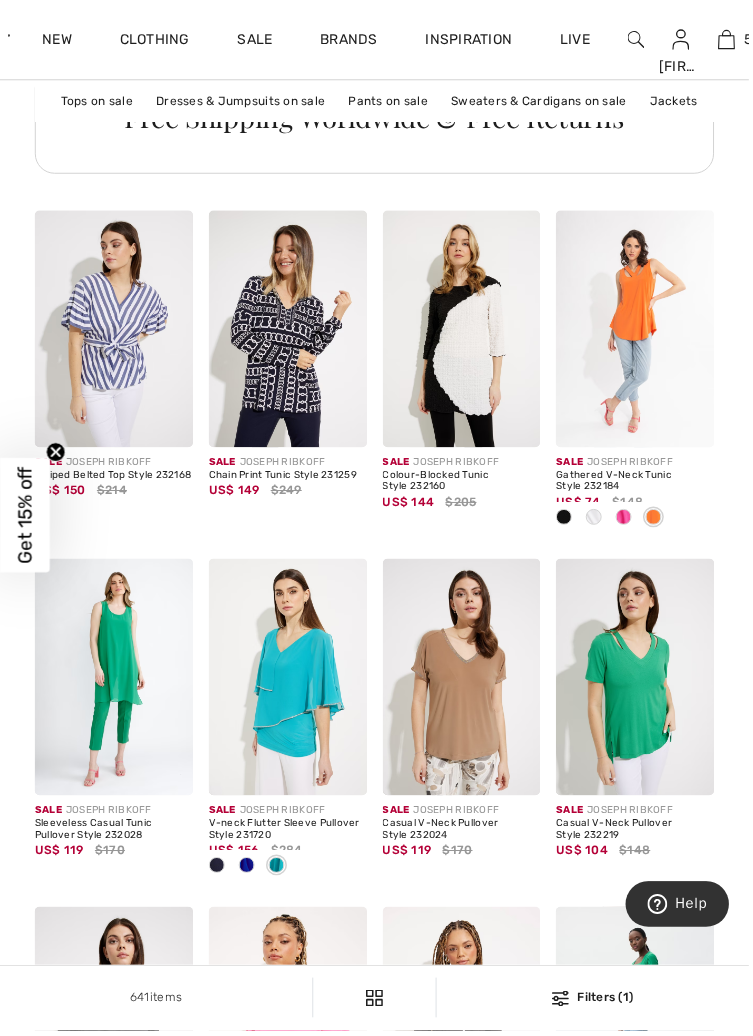 scroll, scrollTop: 1685, scrollLeft: 0, axis: vertical 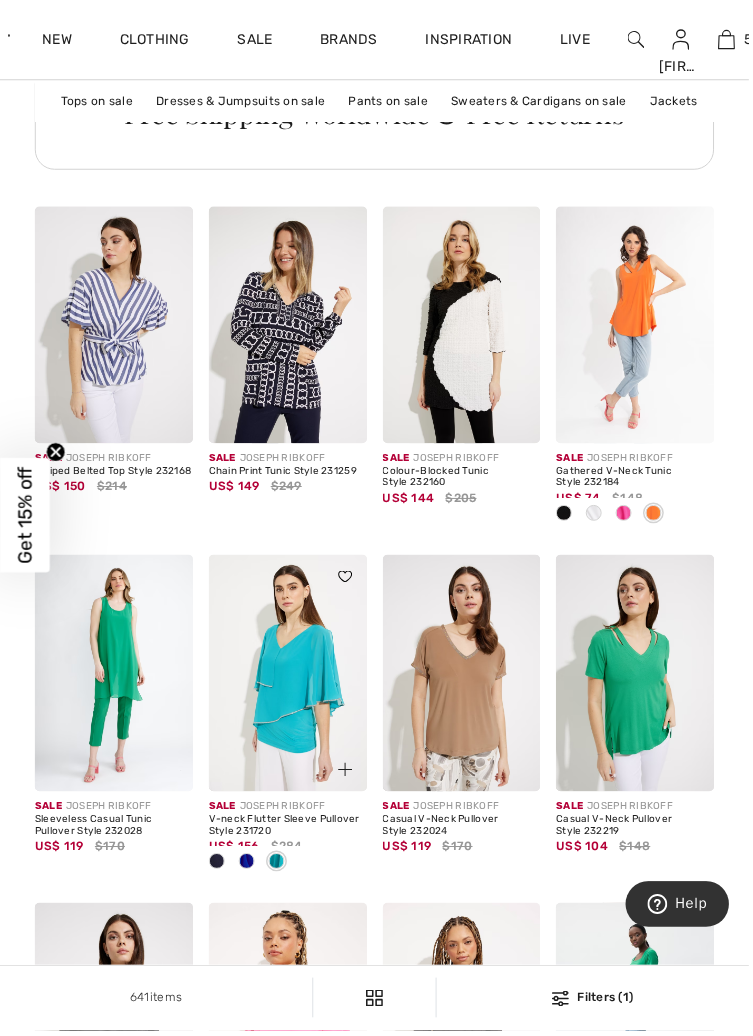 click at bounding box center (278, 866) 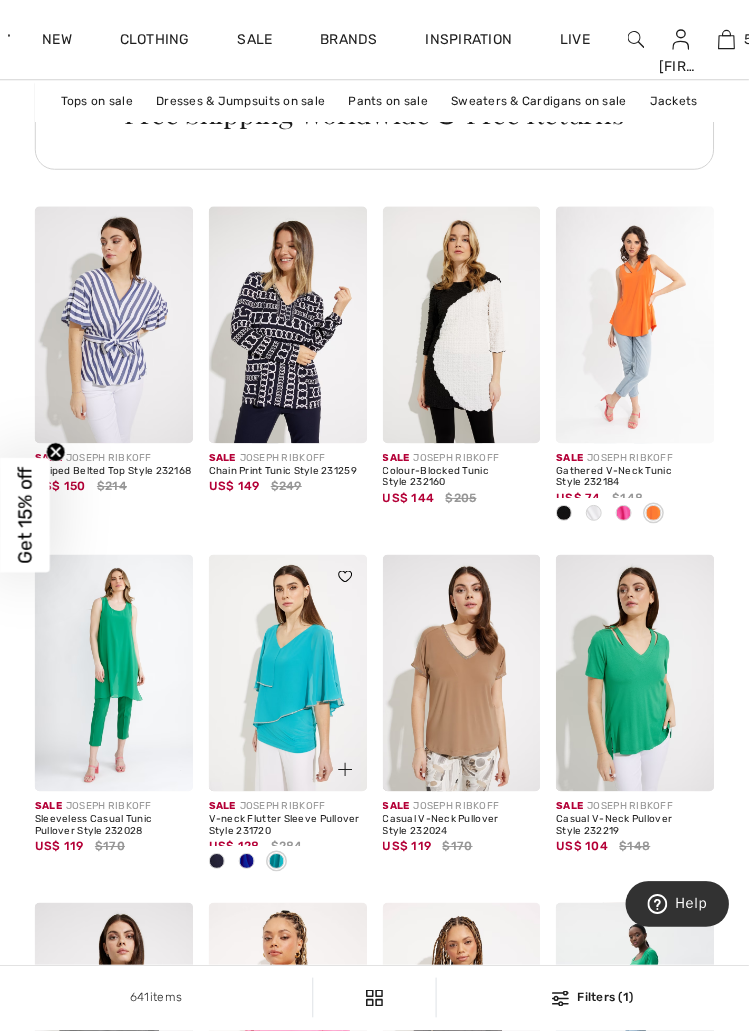 click at bounding box center [248, 866] 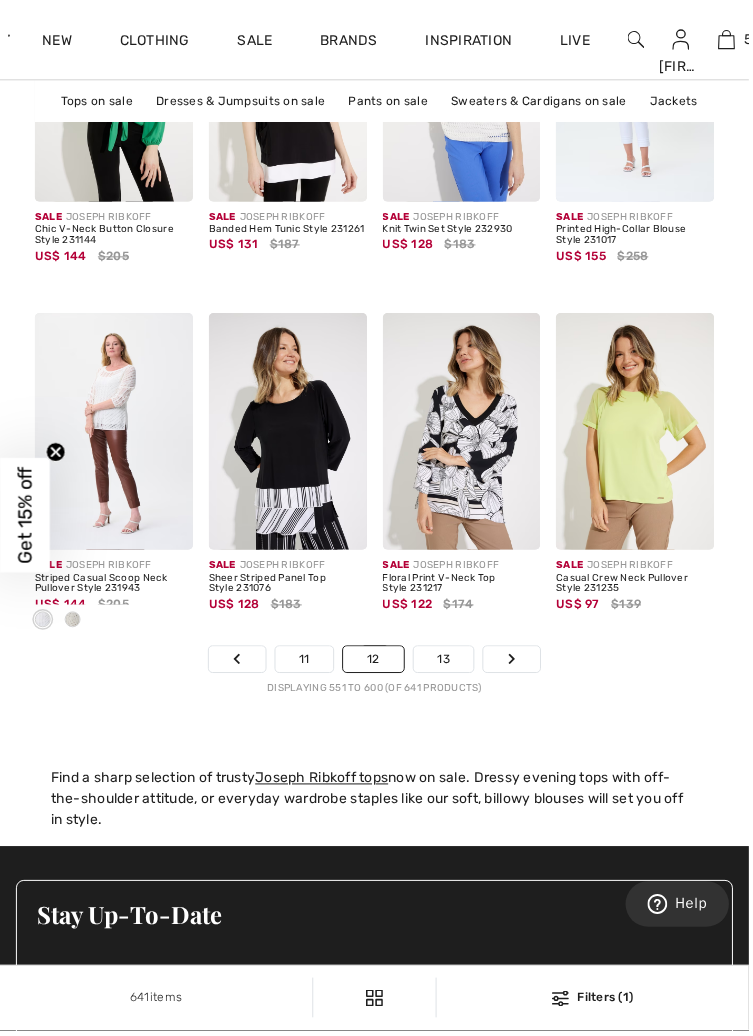 scroll, scrollTop: 5118, scrollLeft: 0, axis: vertical 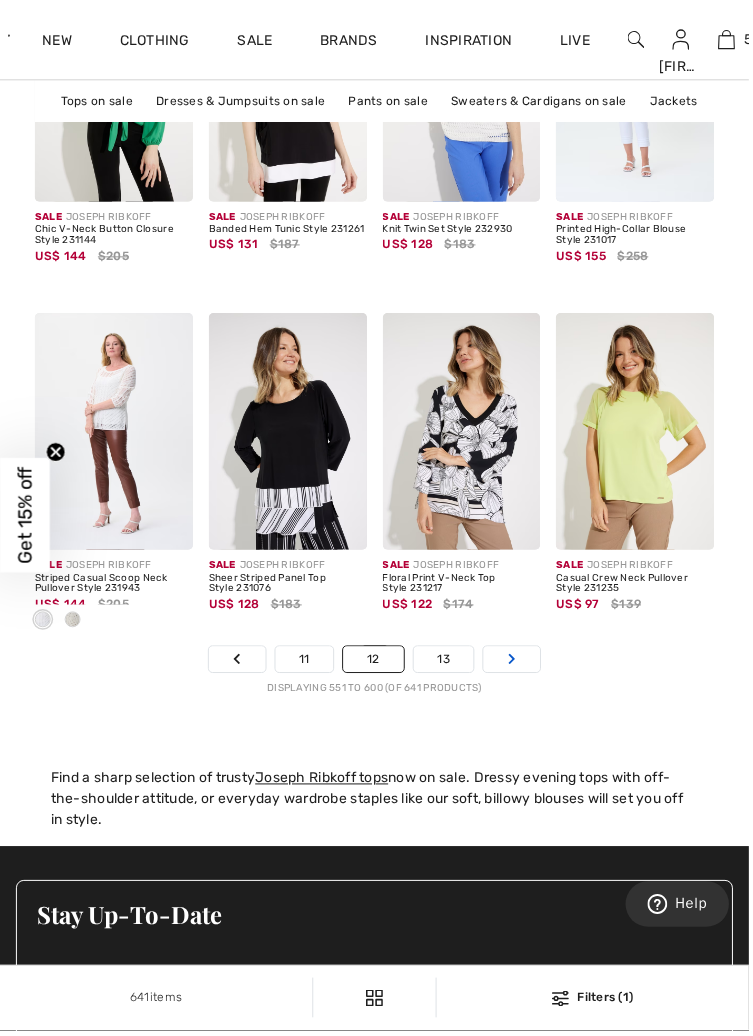 click at bounding box center [514, 663] 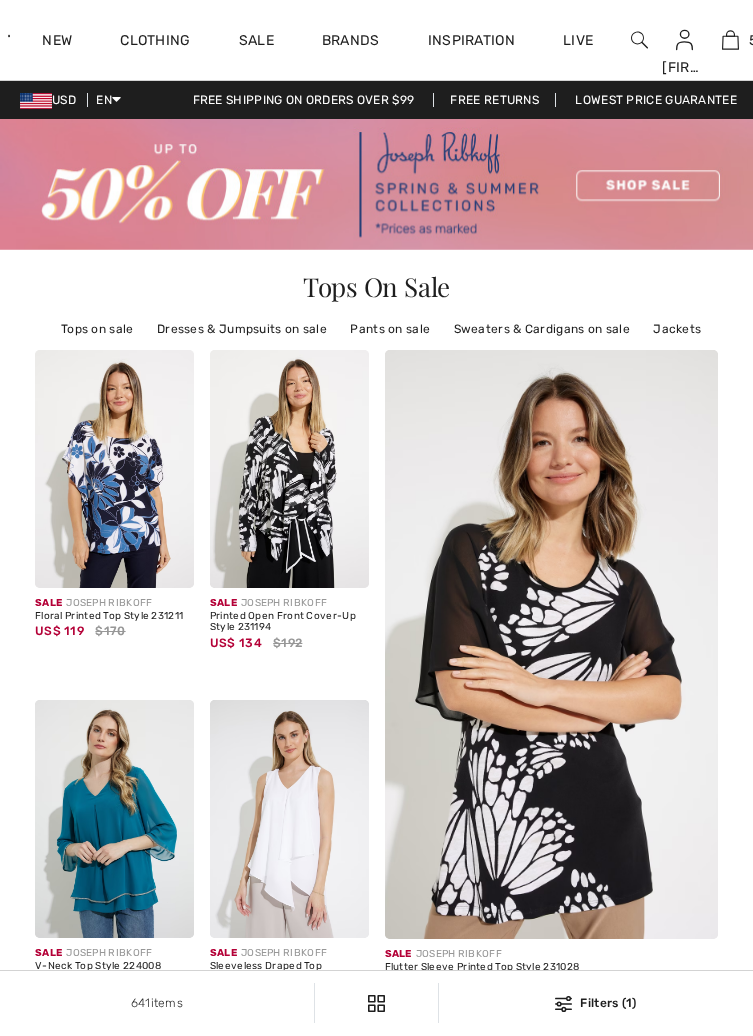 scroll, scrollTop: 0, scrollLeft: 0, axis: both 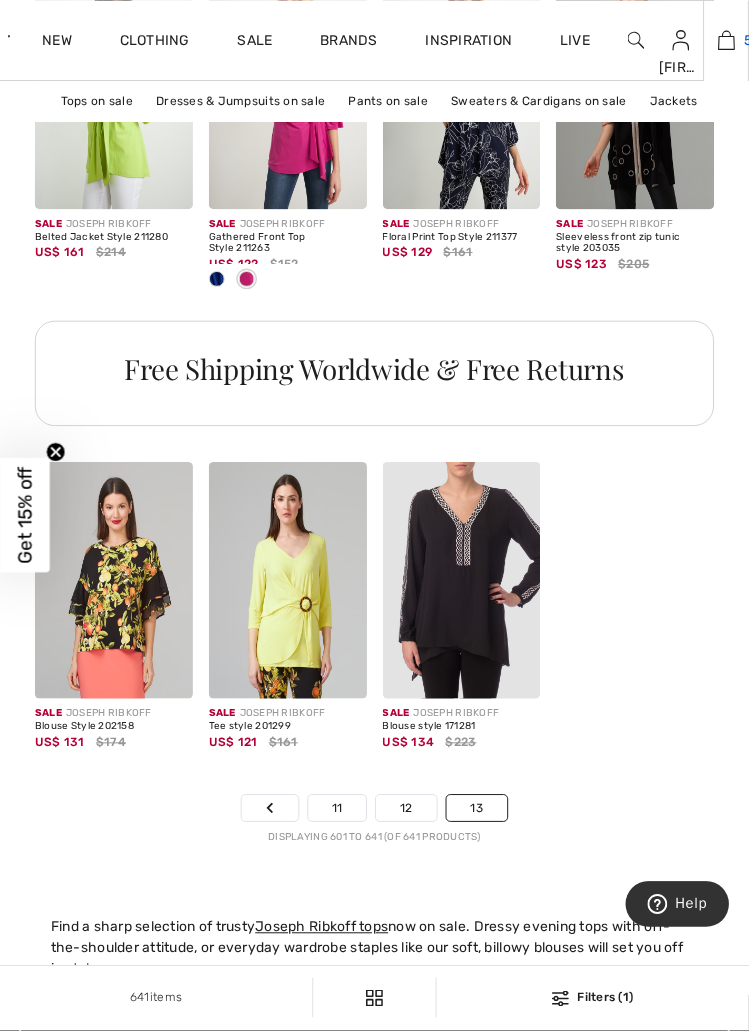 click at bounding box center [730, 40] 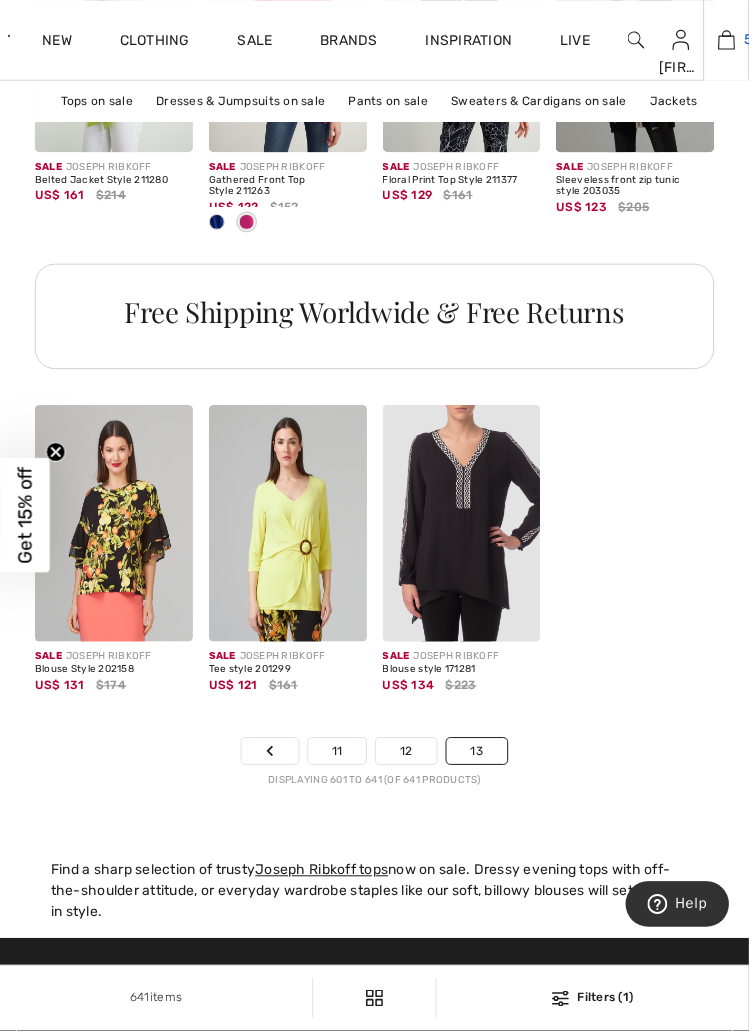 scroll, scrollTop: 4365, scrollLeft: 0, axis: vertical 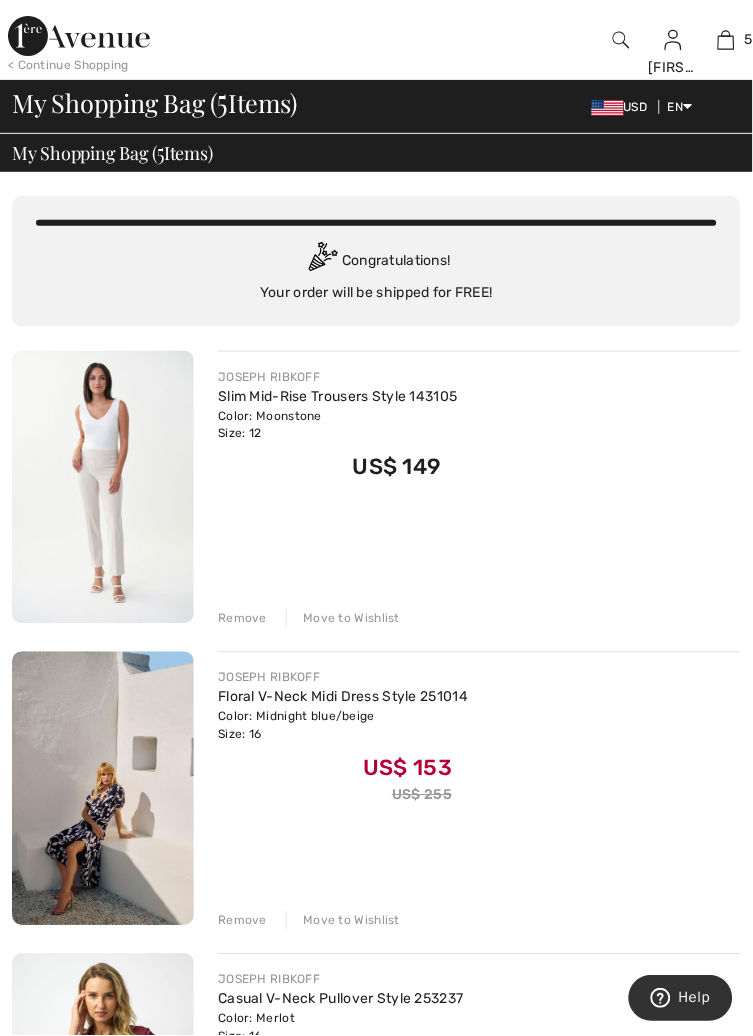 click on "Remove" at bounding box center (242, 619) 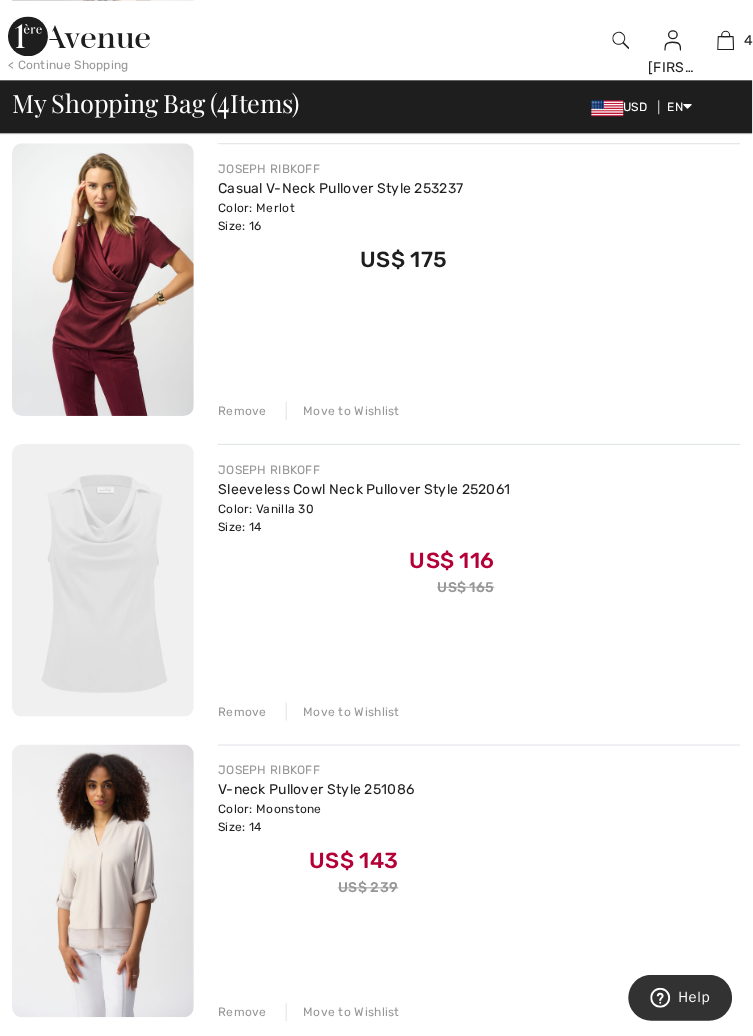 scroll, scrollTop: 514, scrollLeft: 0, axis: vertical 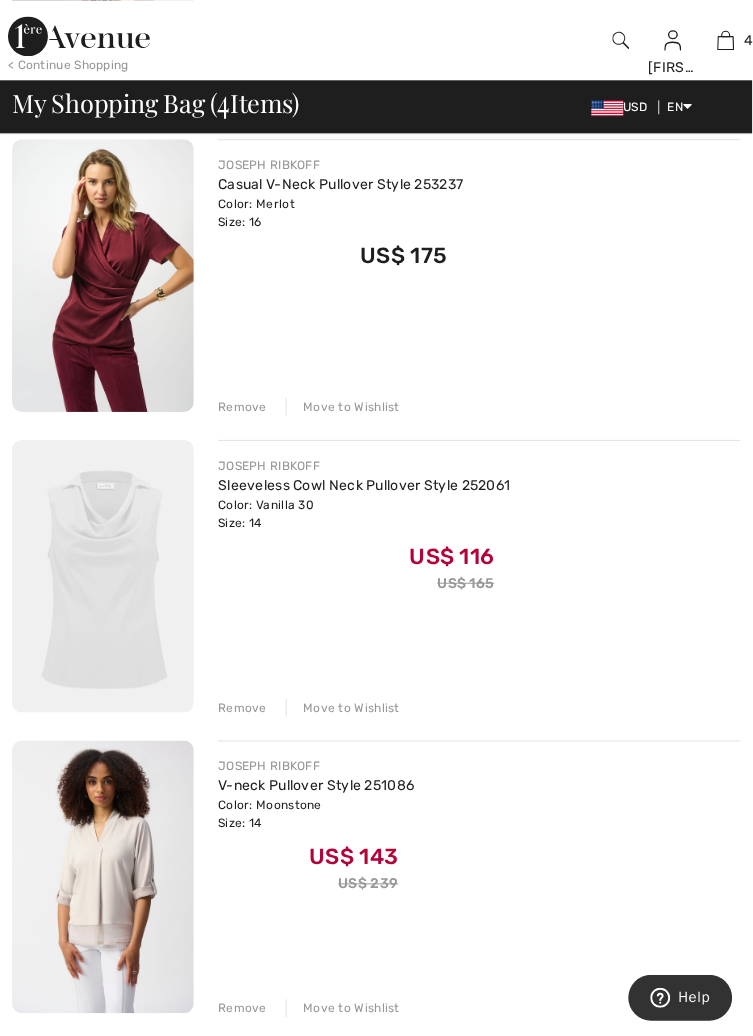 click at bounding box center (103, 576) 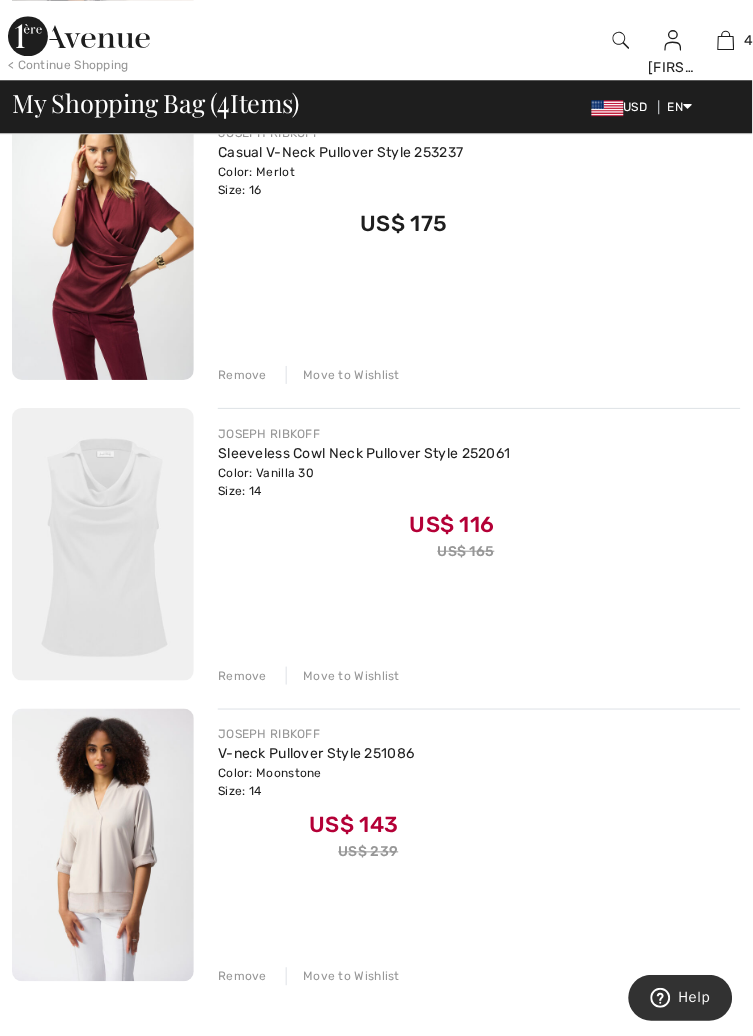 scroll, scrollTop: 610, scrollLeft: 0, axis: vertical 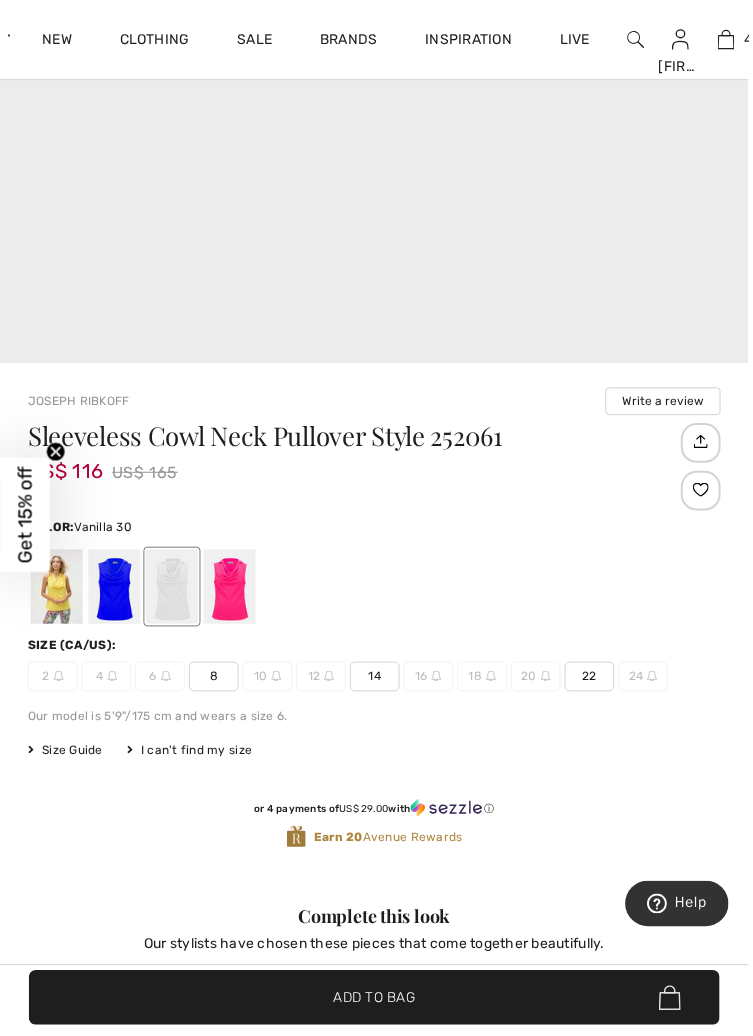 click at bounding box center [231, 590] 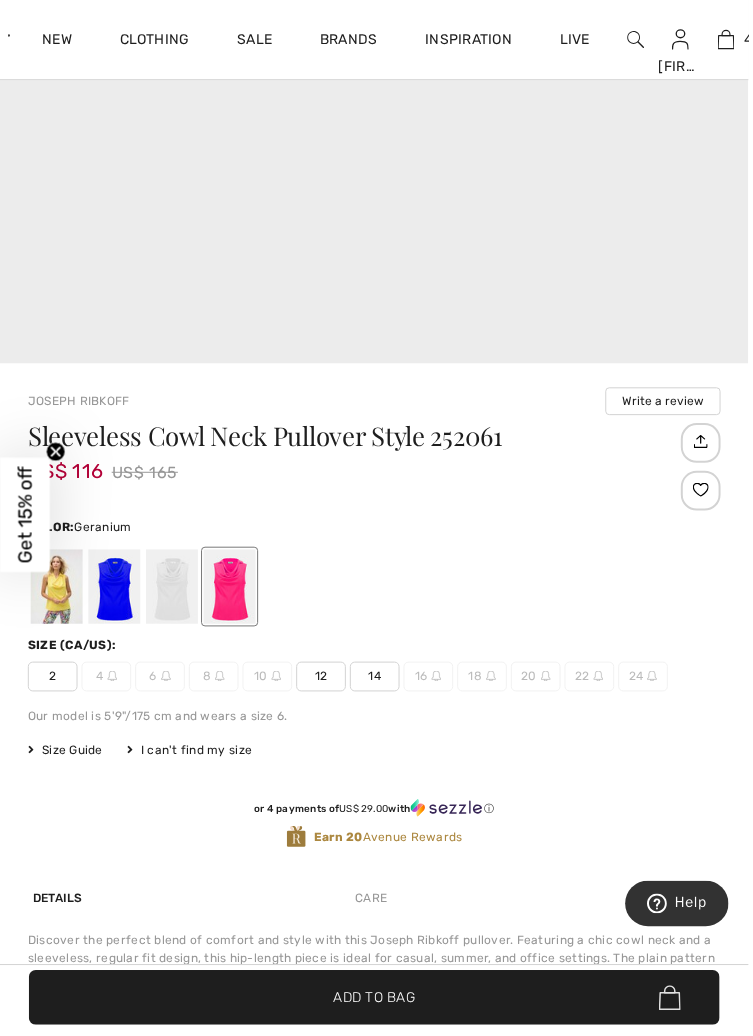 scroll, scrollTop: 0, scrollLeft: 0, axis: both 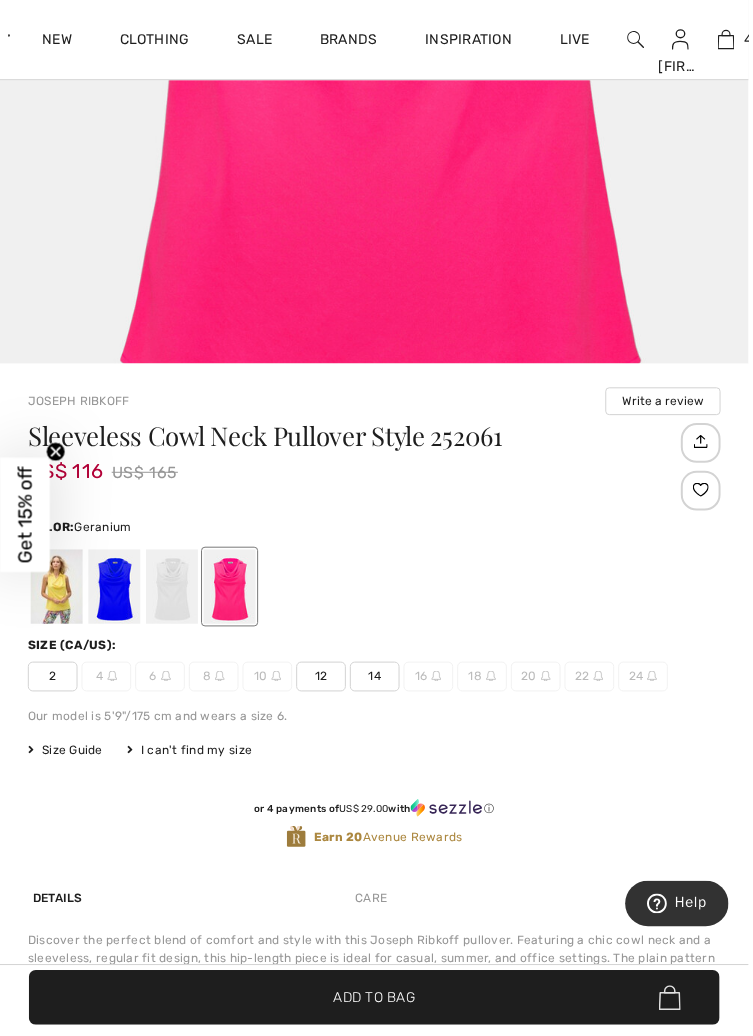 click on "14" at bounding box center (377, 681) 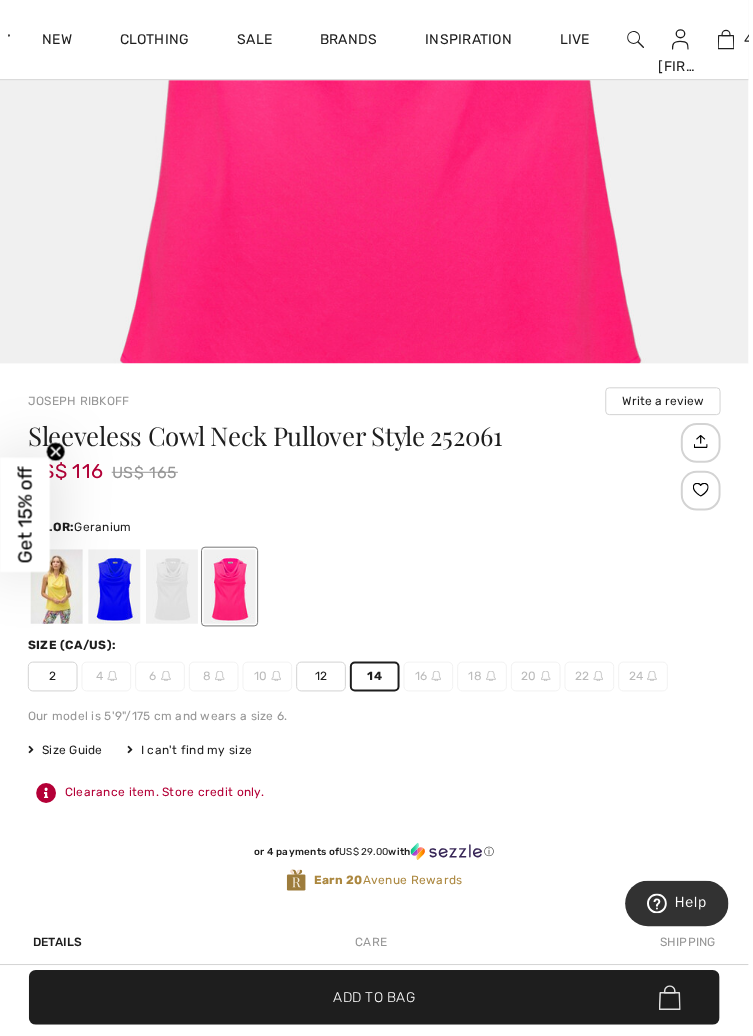 click at bounding box center [57, 590] 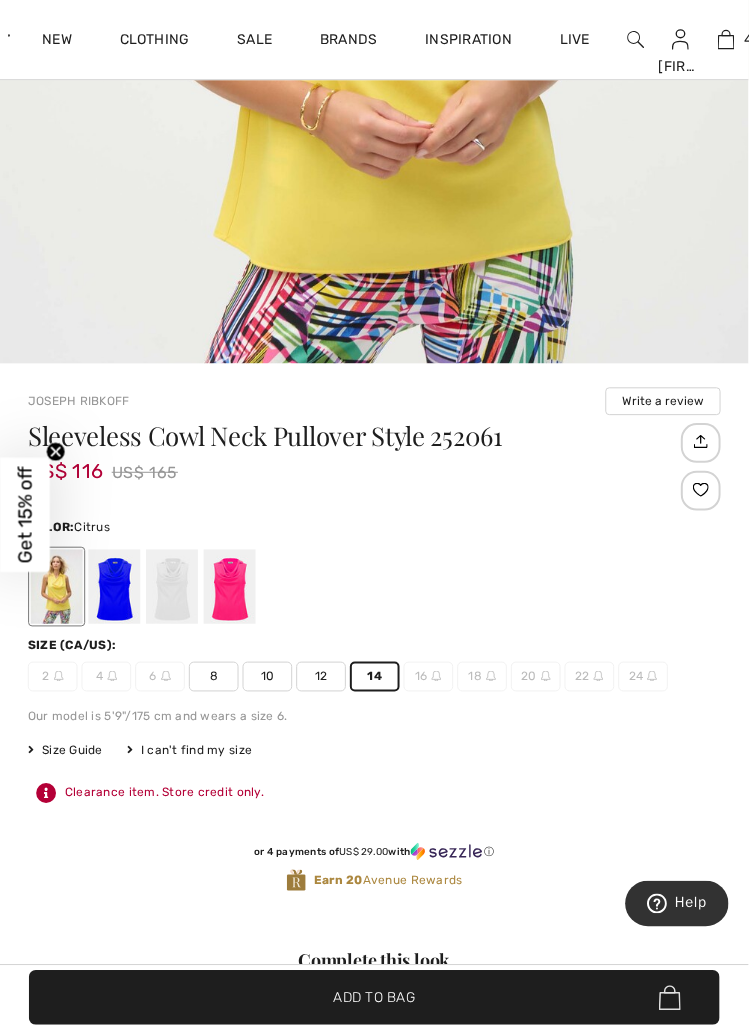 click on "✔ Added to Bag" at bounding box center [346, 1003] 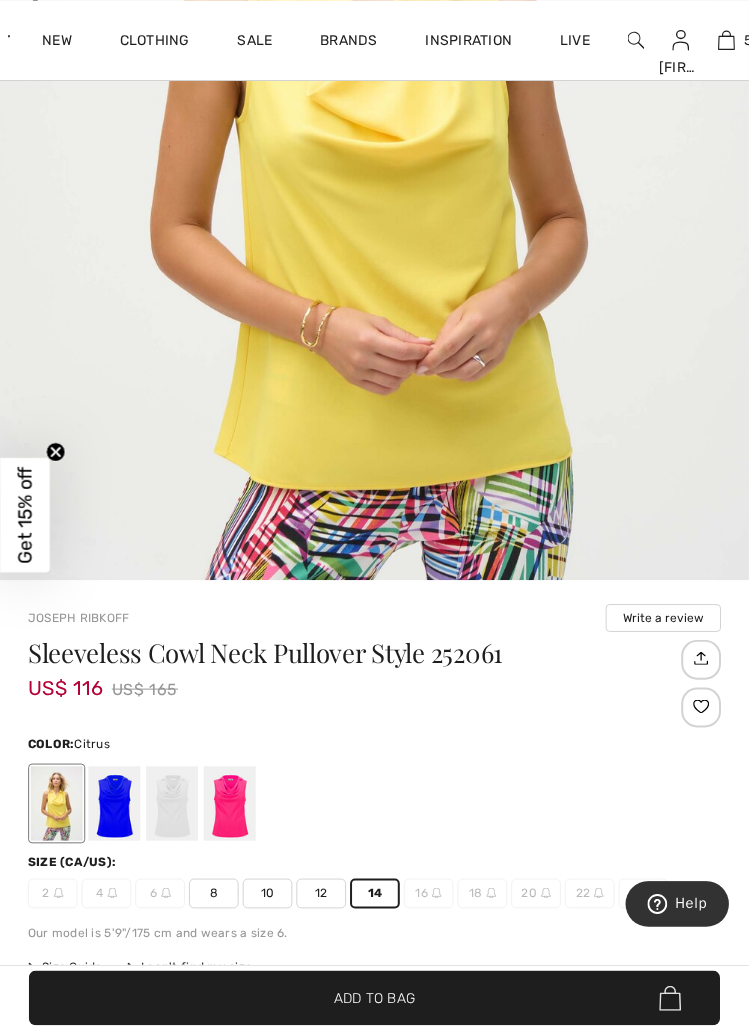 scroll, scrollTop: 637, scrollLeft: 0, axis: vertical 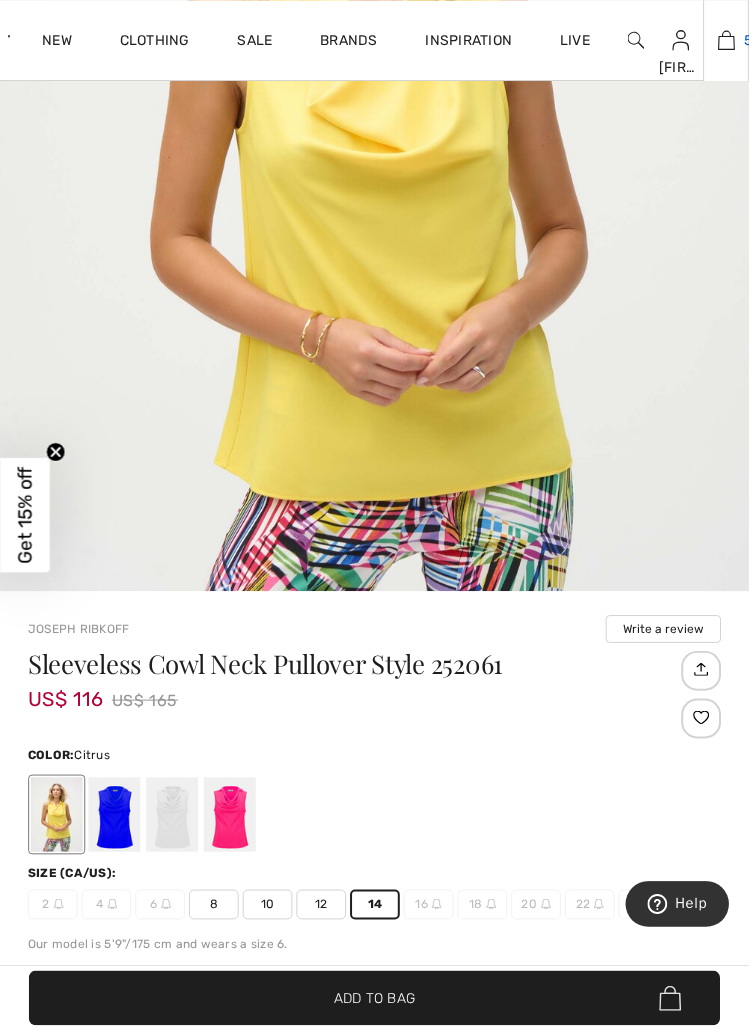 click at bounding box center (730, 40) 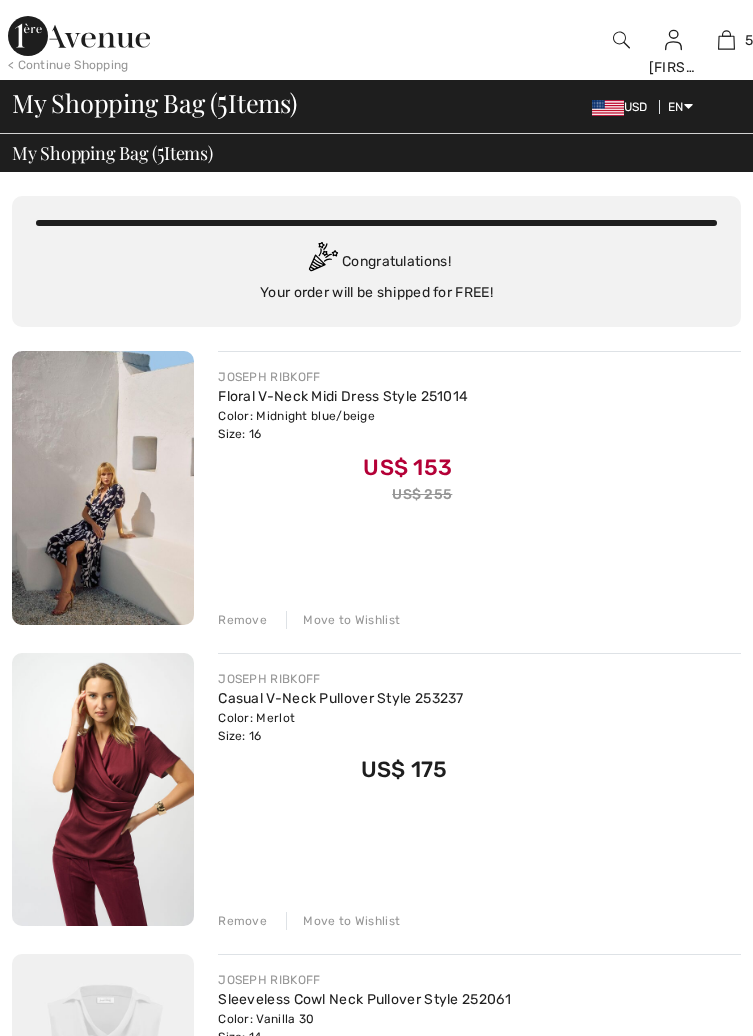 scroll, scrollTop: 0, scrollLeft: 0, axis: both 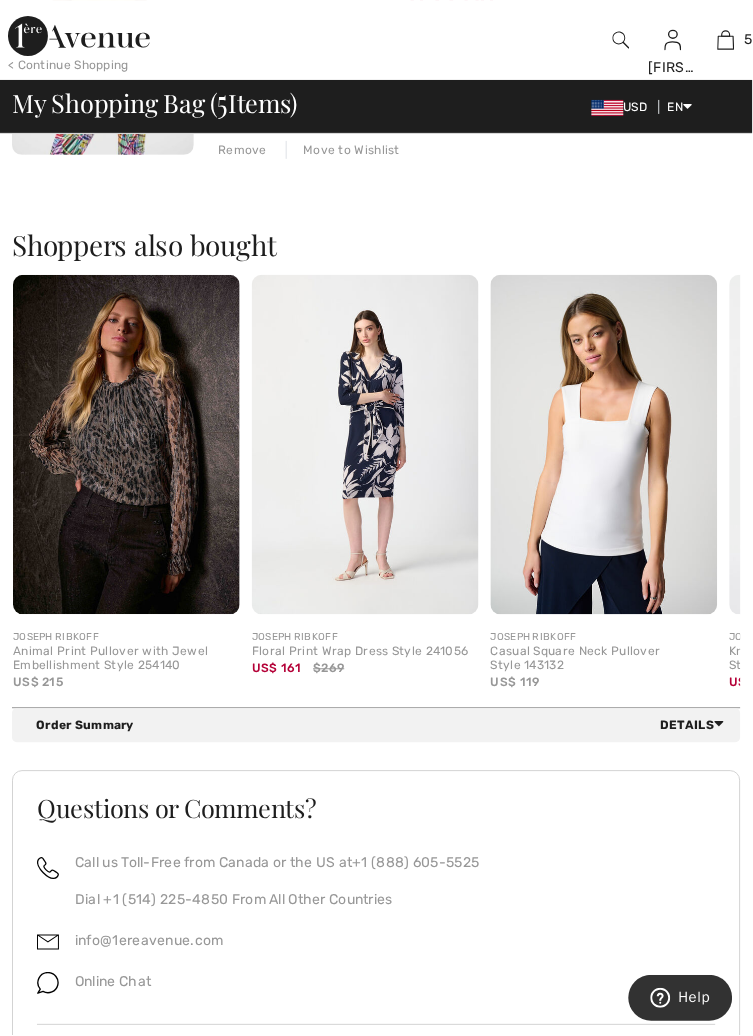 click on "Details" at bounding box center [697, 726] 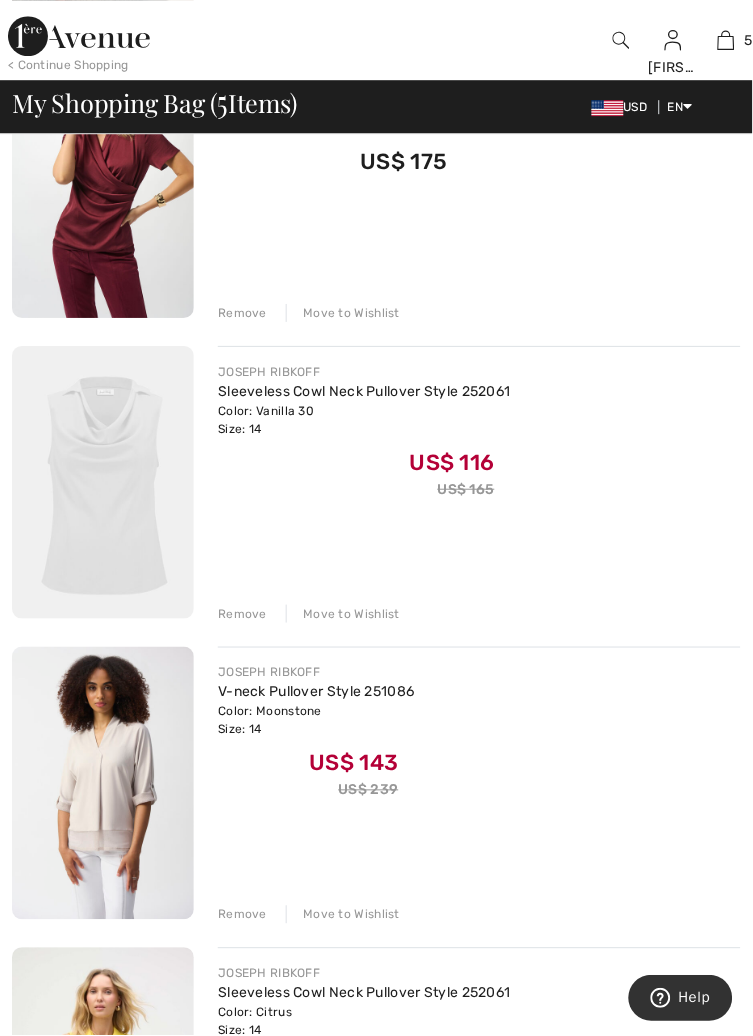 scroll, scrollTop: 602, scrollLeft: 0, axis: vertical 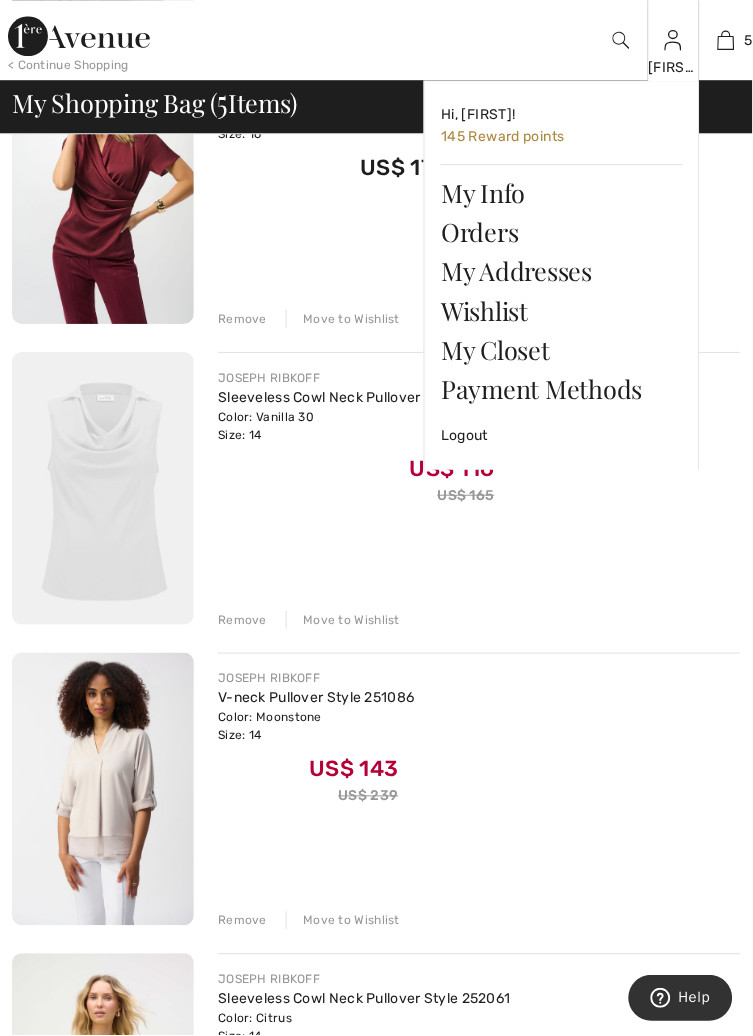 click at bounding box center [673, 40] 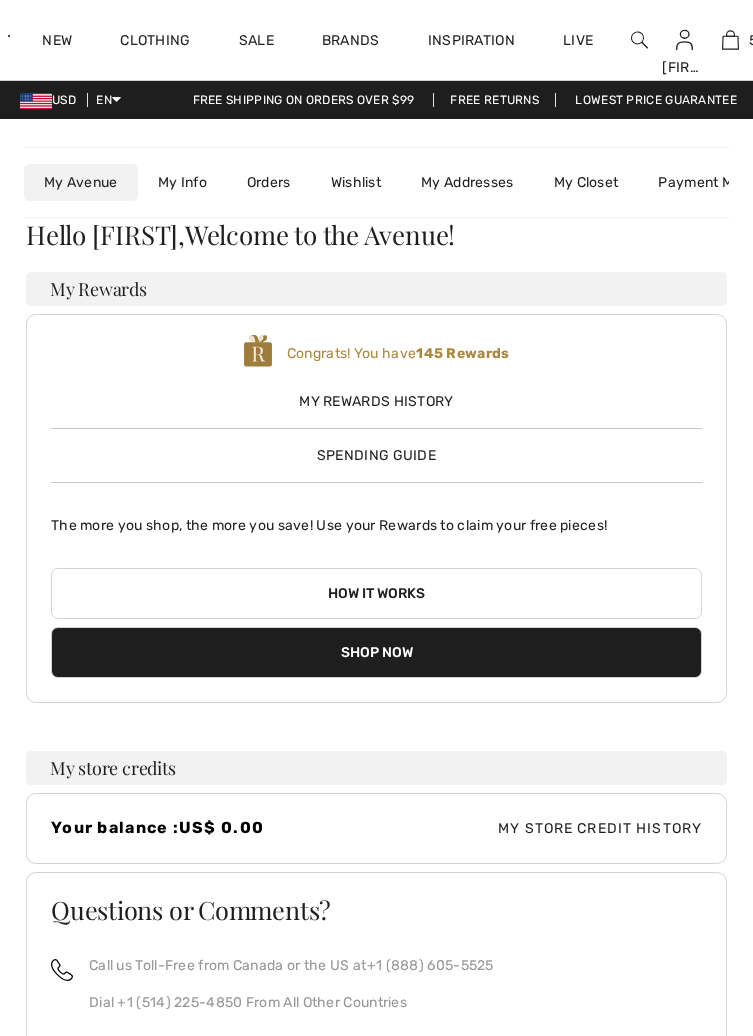 scroll, scrollTop: 0, scrollLeft: 0, axis: both 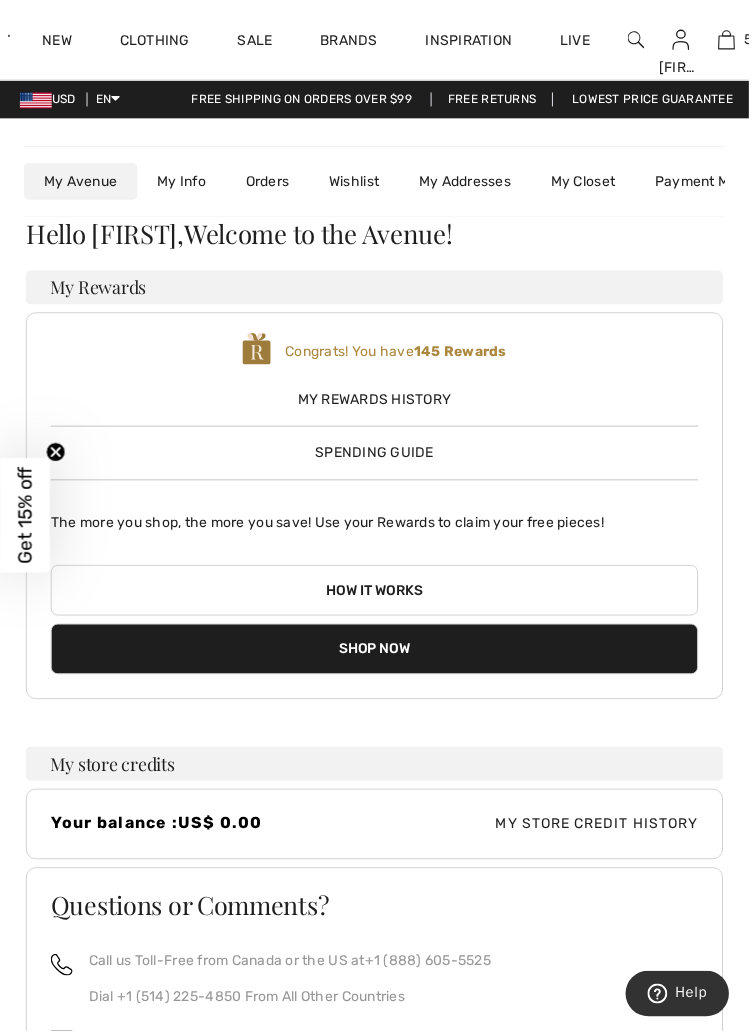 click on "My Rewards History
Spending Guide" at bounding box center [376, 420] 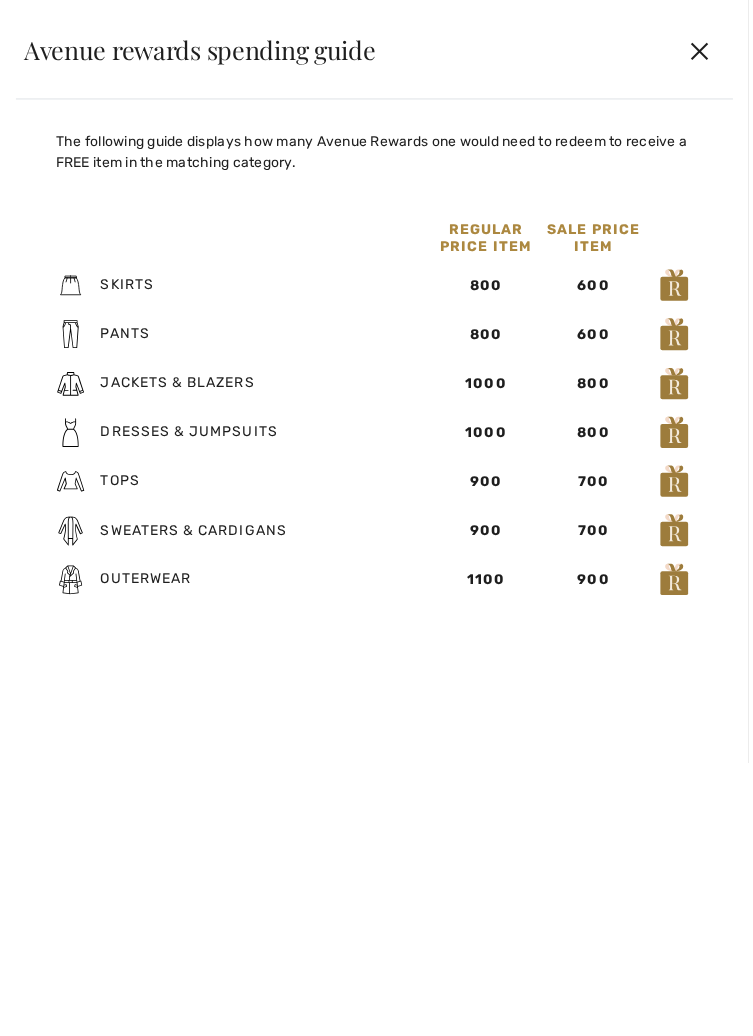 click on "✕" at bounding box center [703, 50] 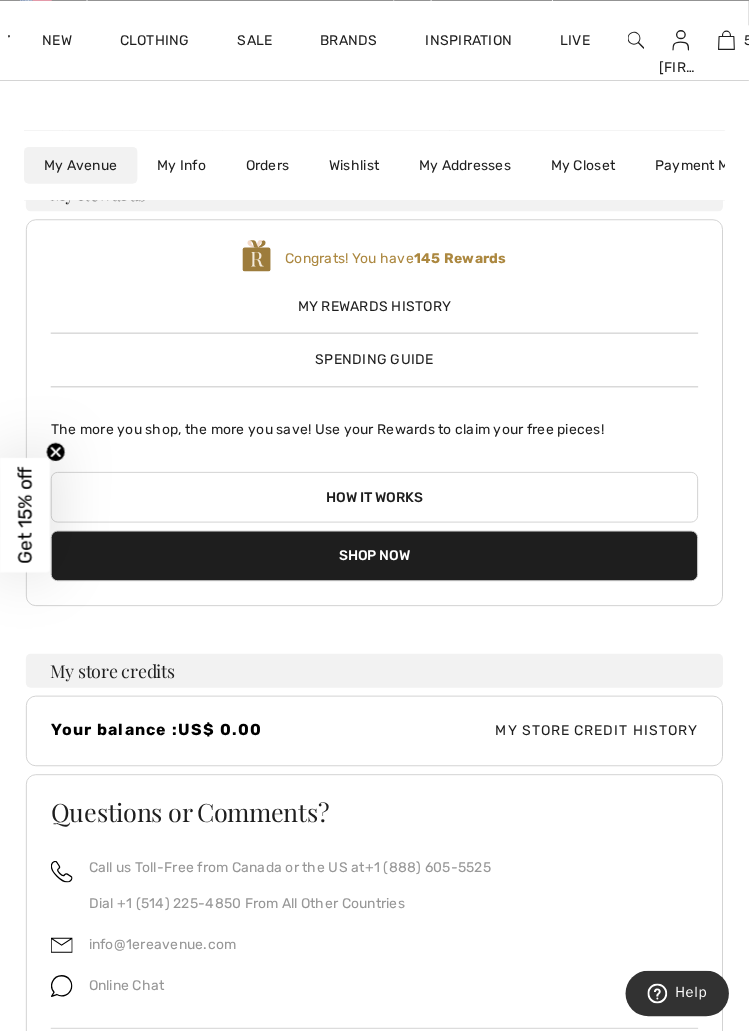 scroll, scrollTop: 92, scrollLeft: 0, axis: vertical 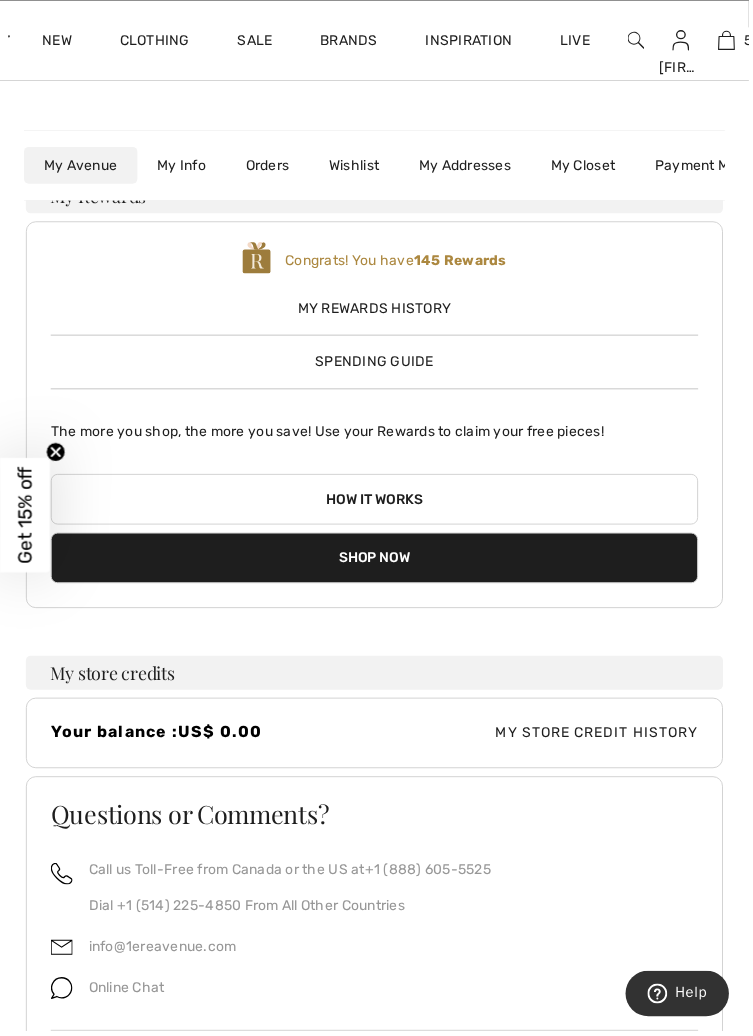 click on "Shop Now" at bounding box center (376, 560) 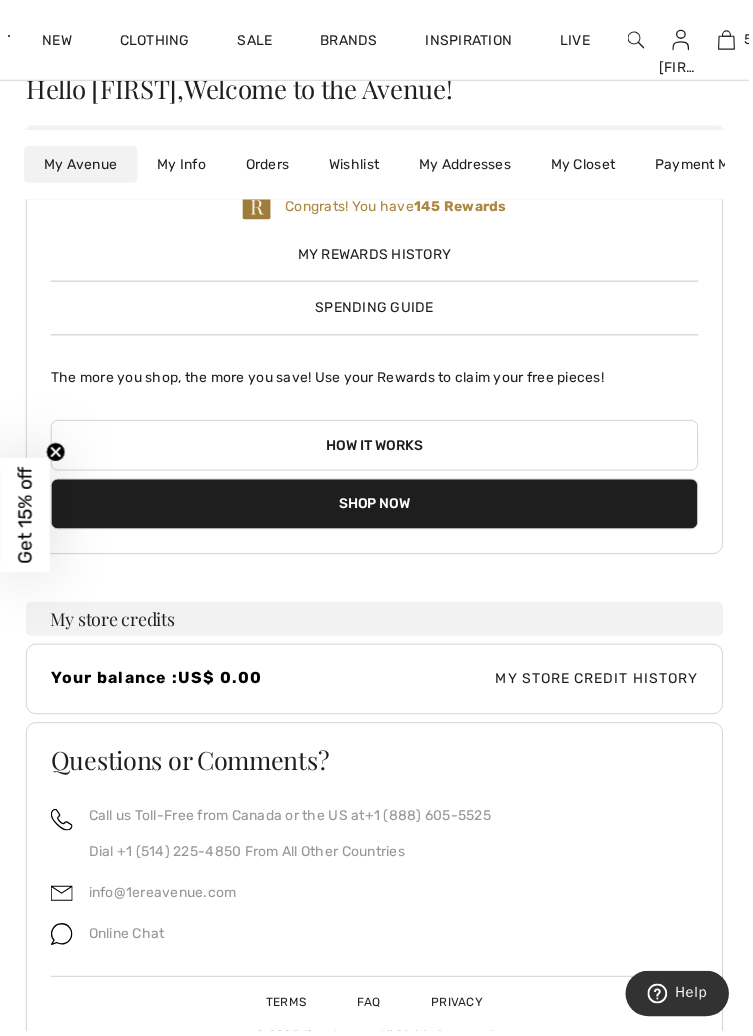 scroll, scrollTop: 186, scrollLeft: 0, axis: vertical 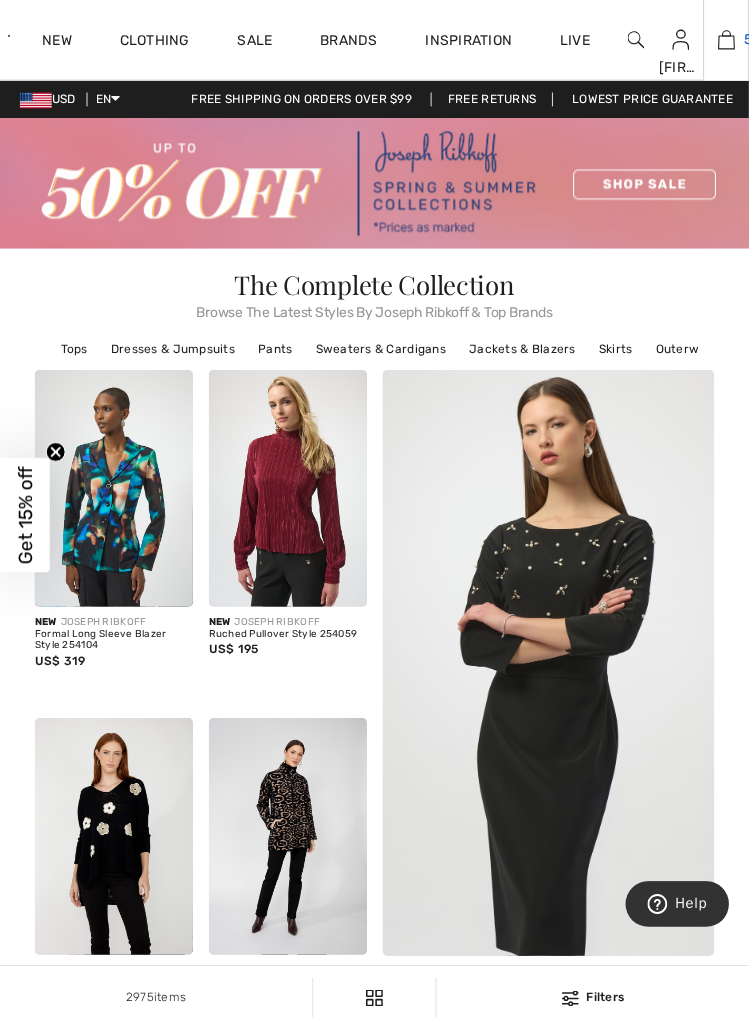 click on "5" at bounding box center [730, 40] 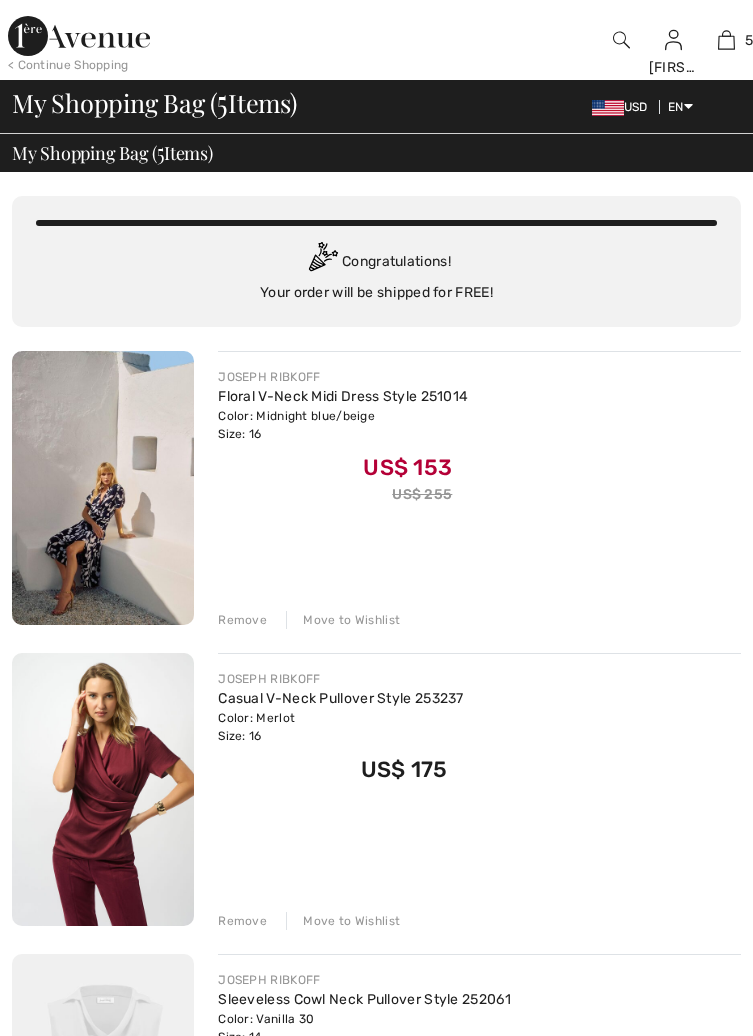 scroll, scrollTop: 0, scrollLeft: 0, axis: both 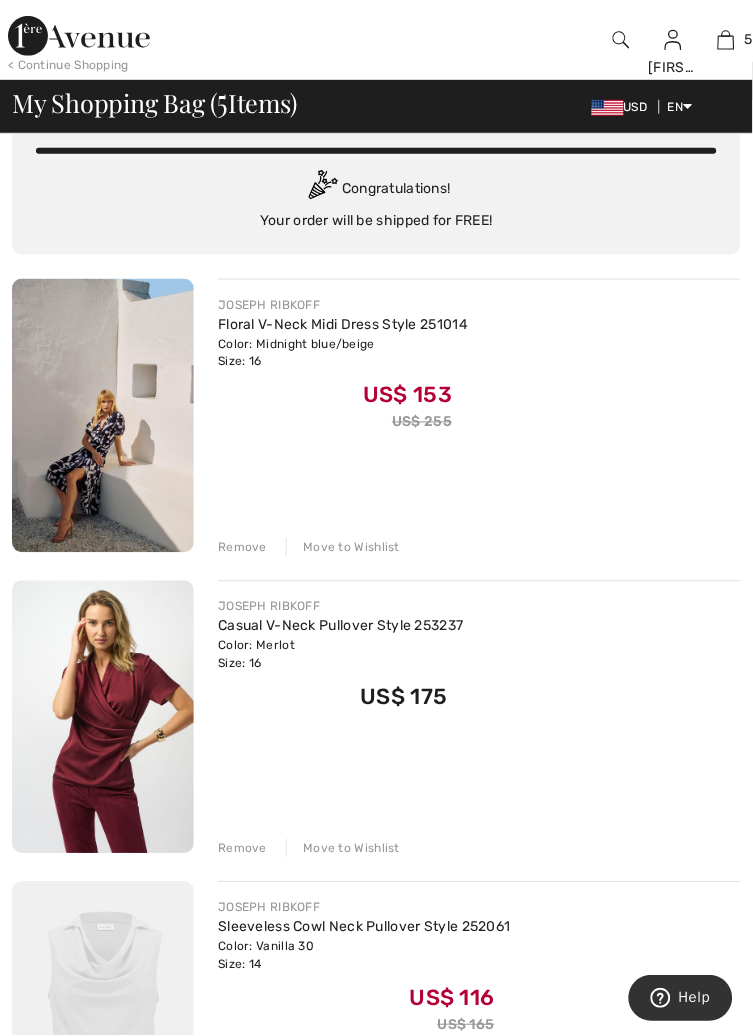 click on "Move to Wishlist" at bounding box center [343, 548] 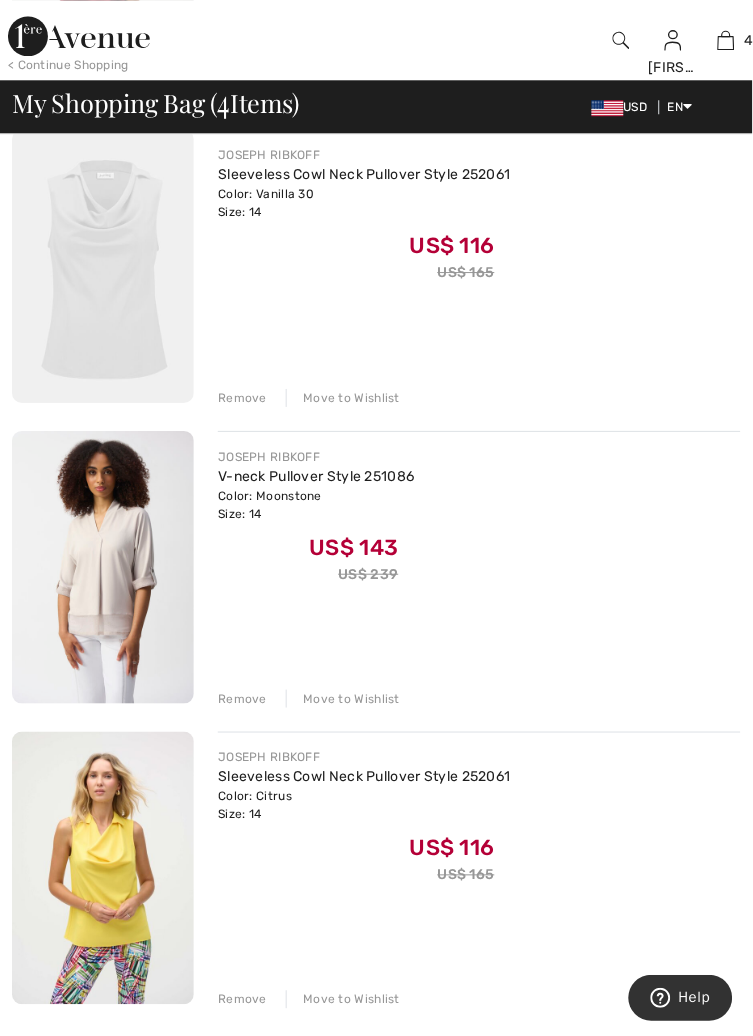 scroll, scrollTop: 526, scrollLeft: 0, axis: vertical 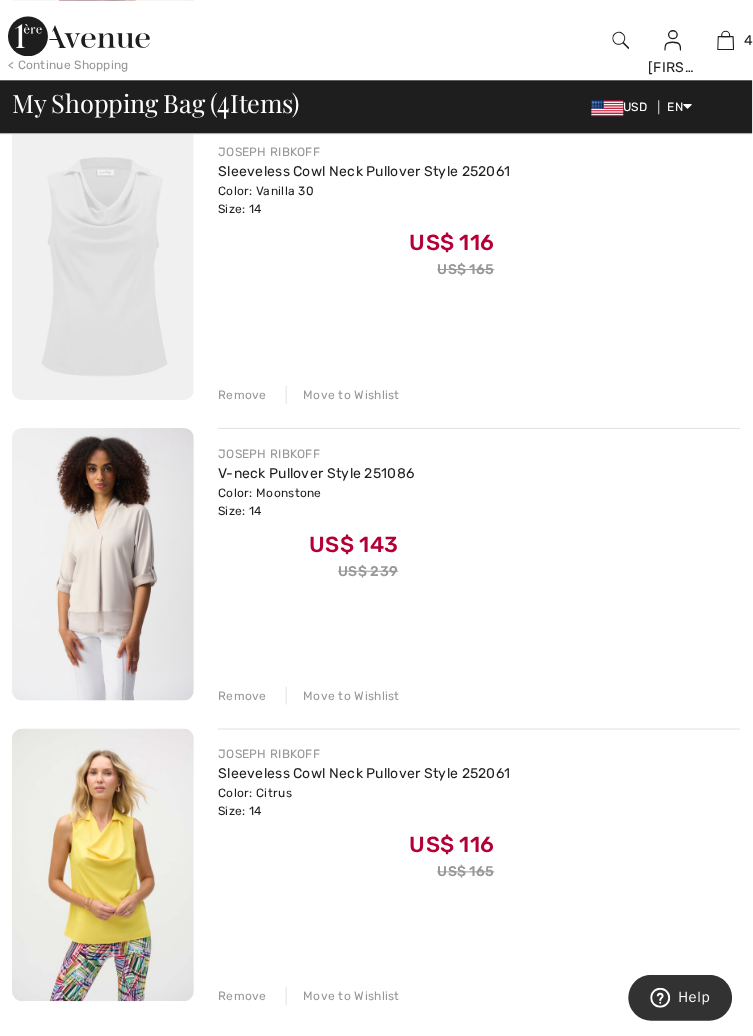 click on "Move to Wishlist" at bounding box center (343, 395) 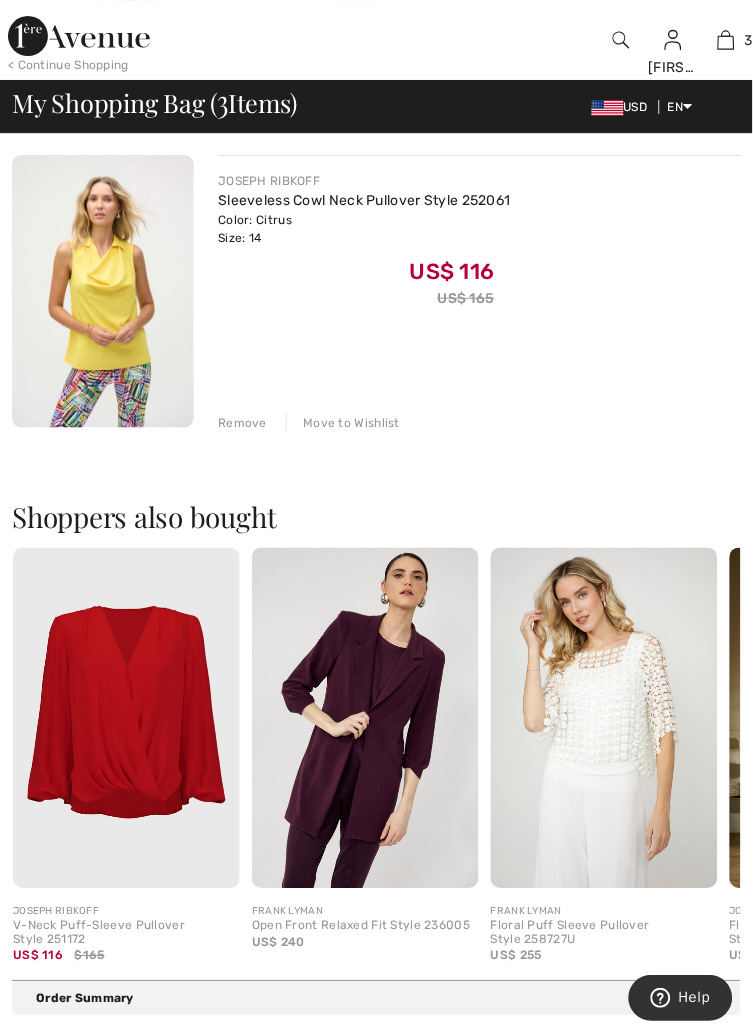 scroll, scrollTop: 803, scrollLeft: 0, axis: vertical 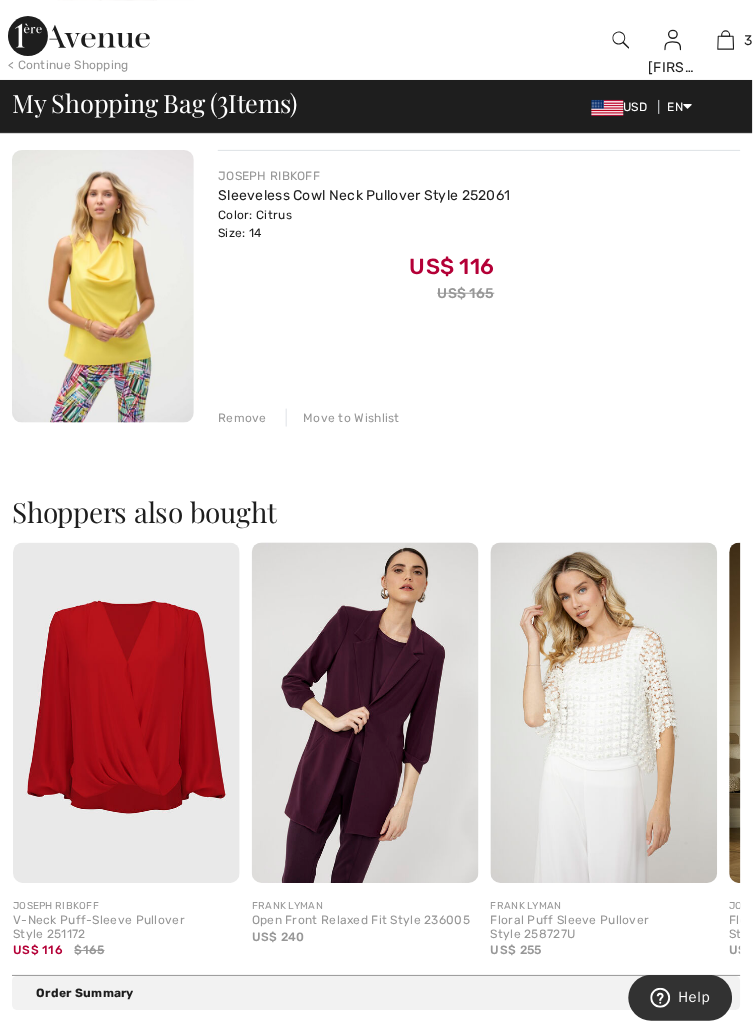 click on "Details" at bounding box center [697, 994] 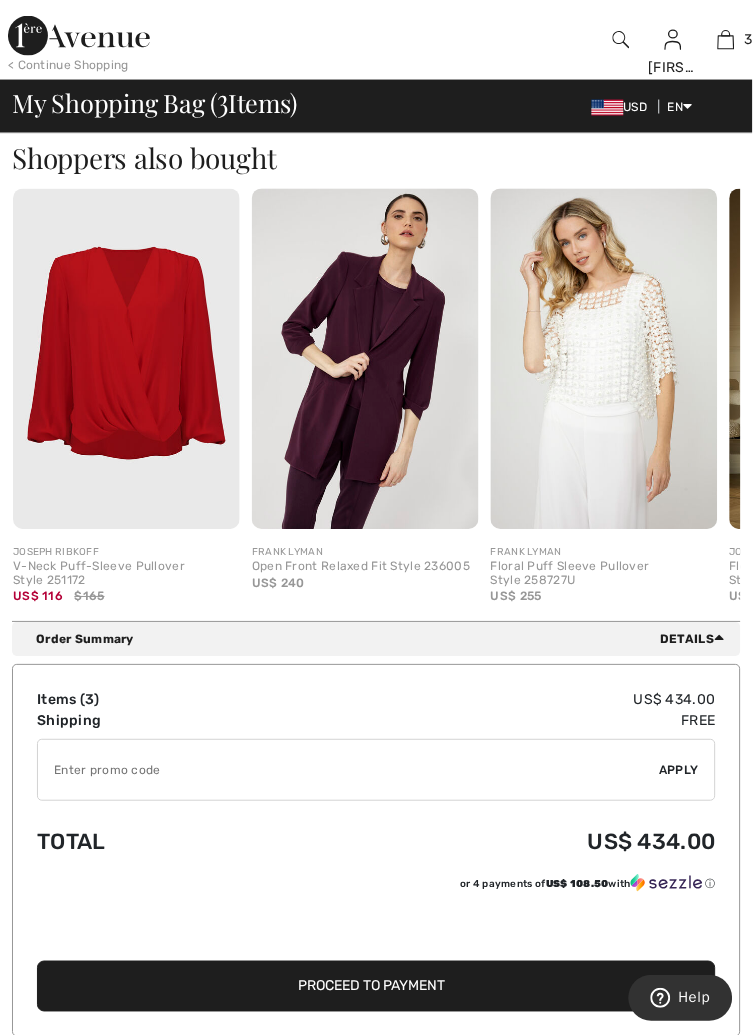 scroll, scrollTop: 1162, scrollLeft: 0, axis: vertical 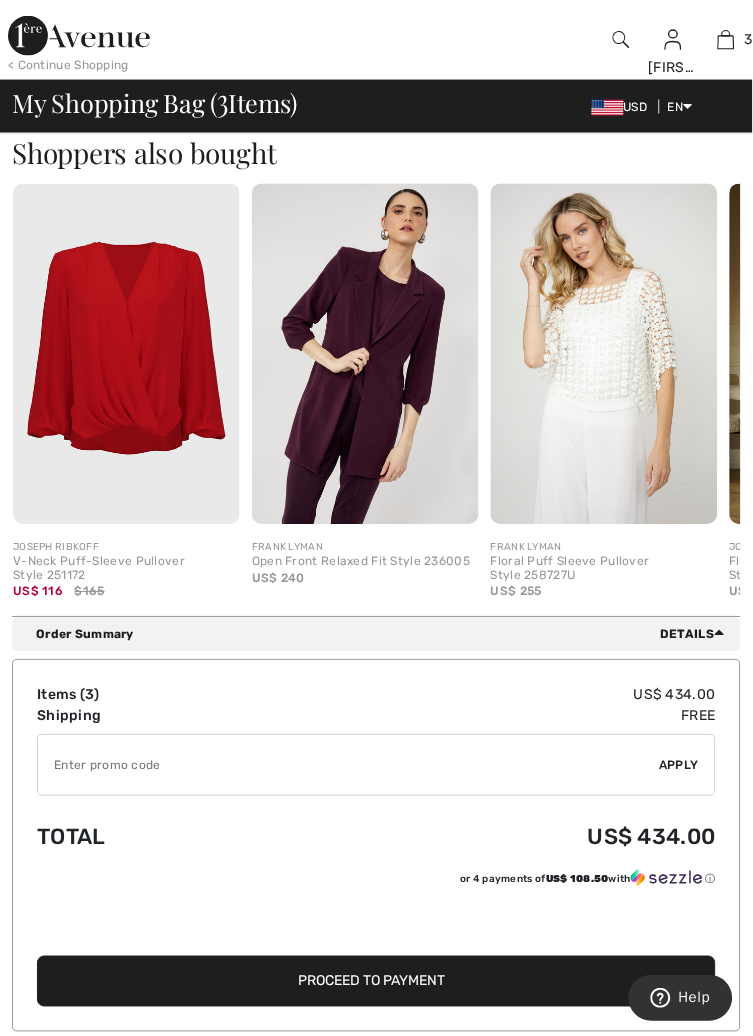 click on "Proceed to Payment" at bounding box center (376, 982) 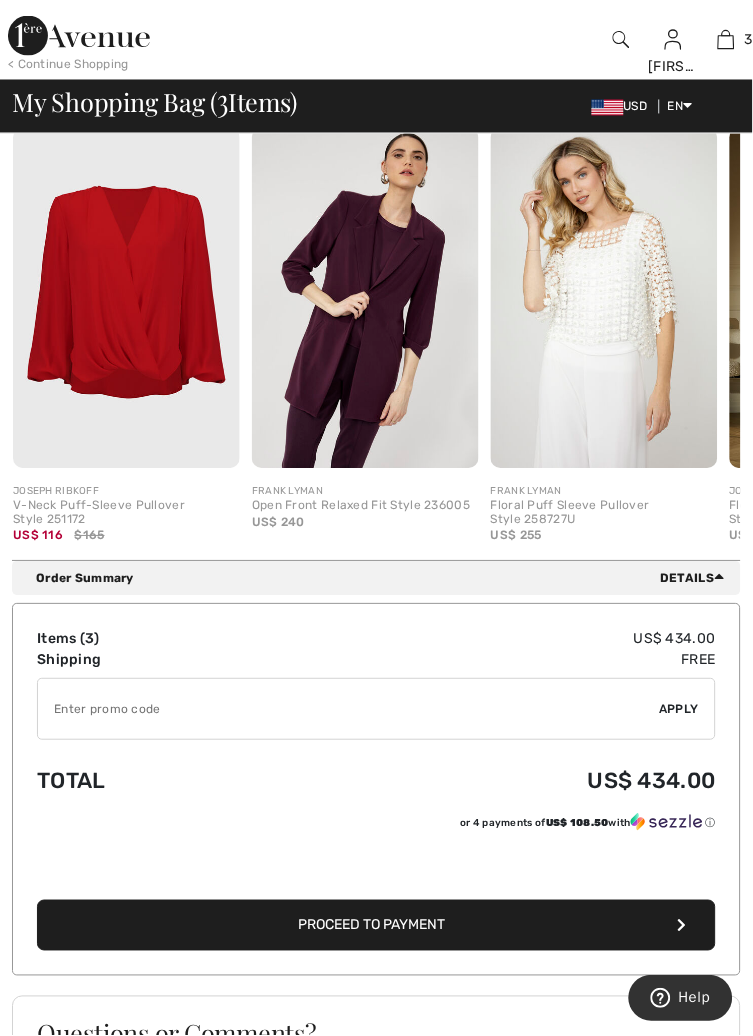 scroll, scrollTop: 1258, scrollLeft: 0, axis: vertical 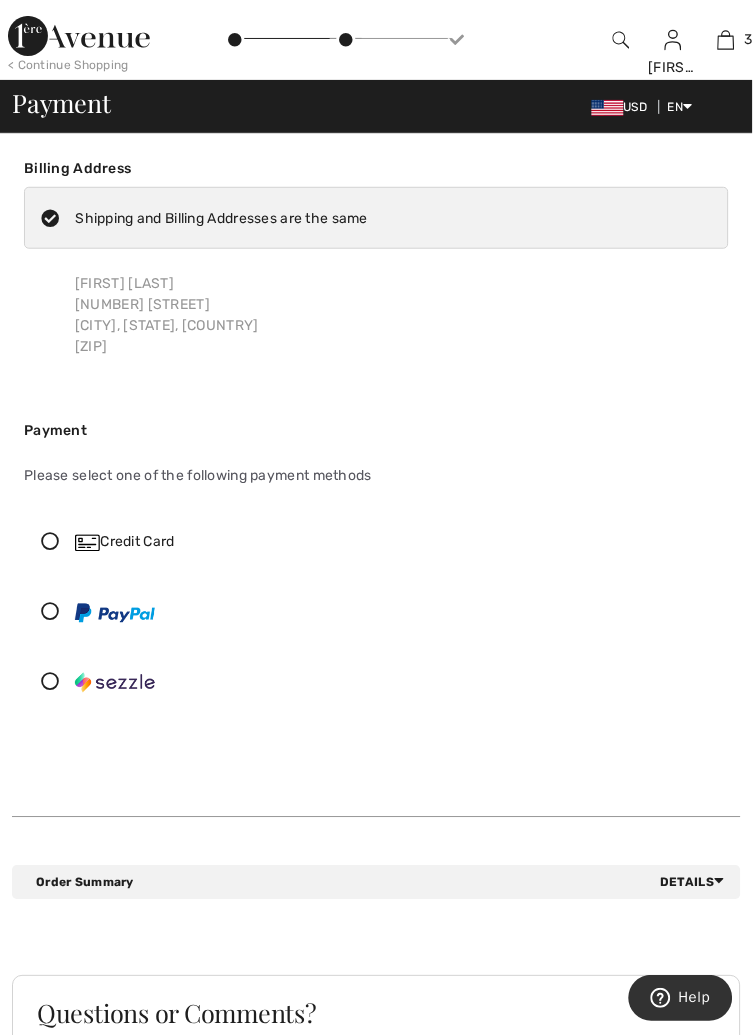 click on "Details" at bounding box center [697, 883] 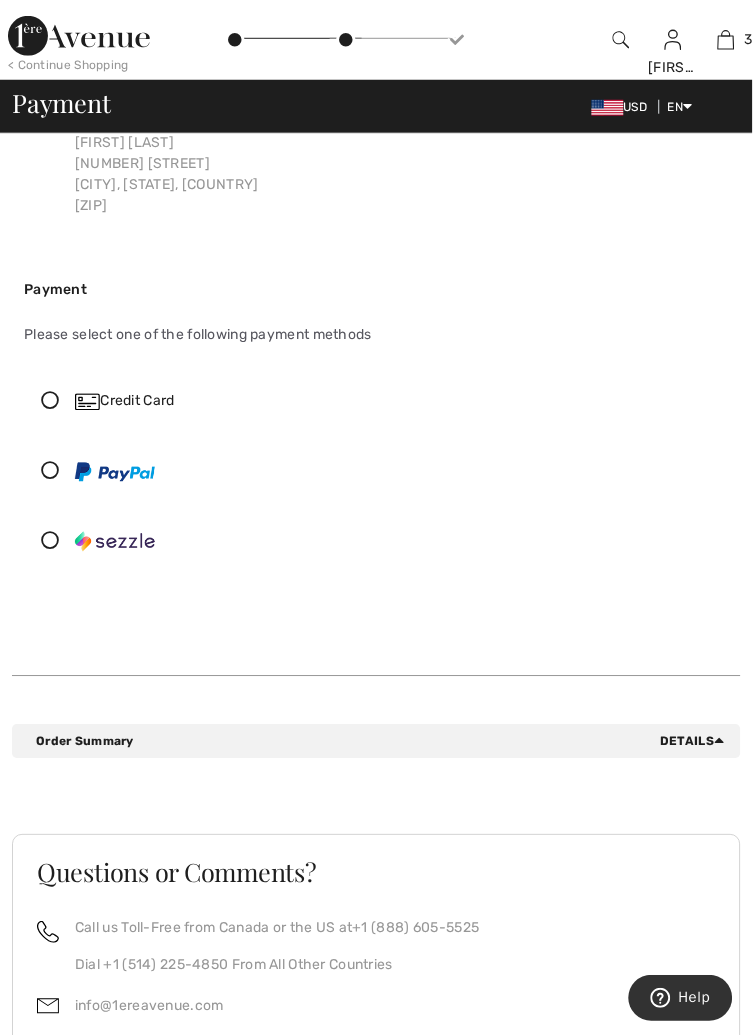 scroll, scrollTop: 144, scrollLeft: 0, axis: vertical 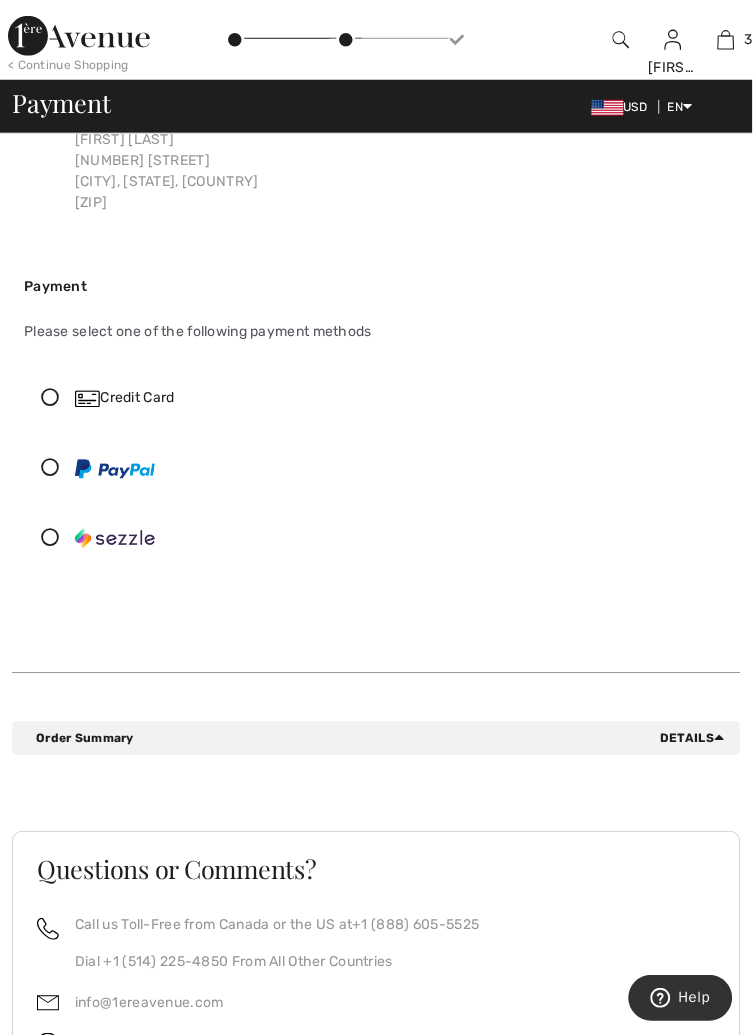 click on "Details" at bounding box center [697, 739] 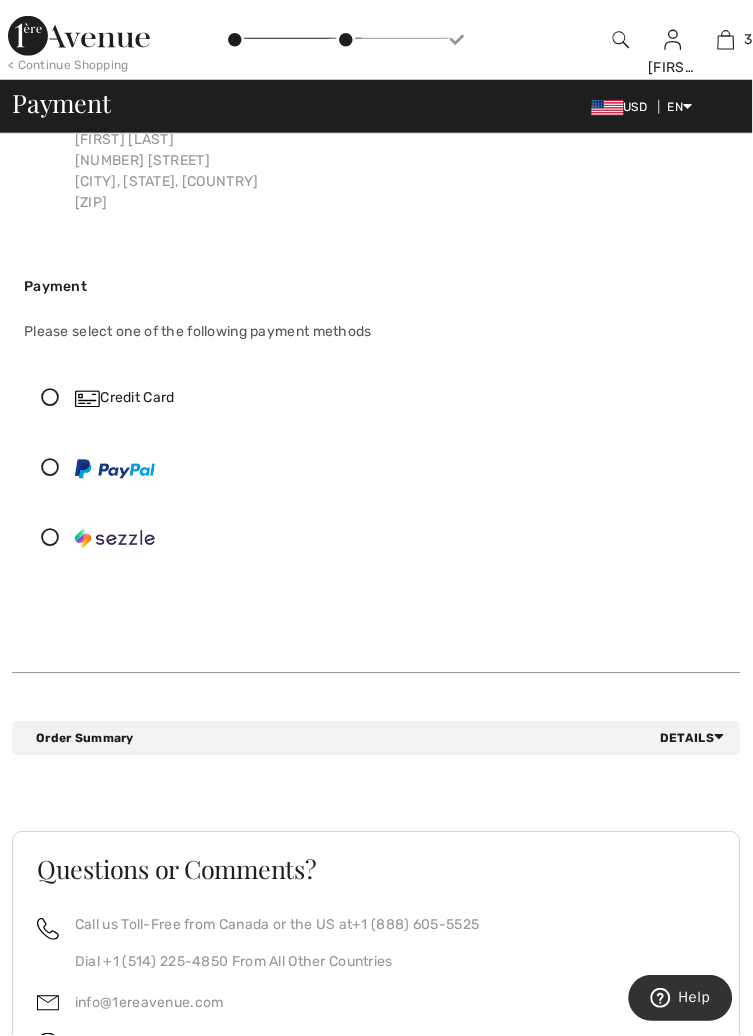 click on "Details" at bounding box center [697, 739] 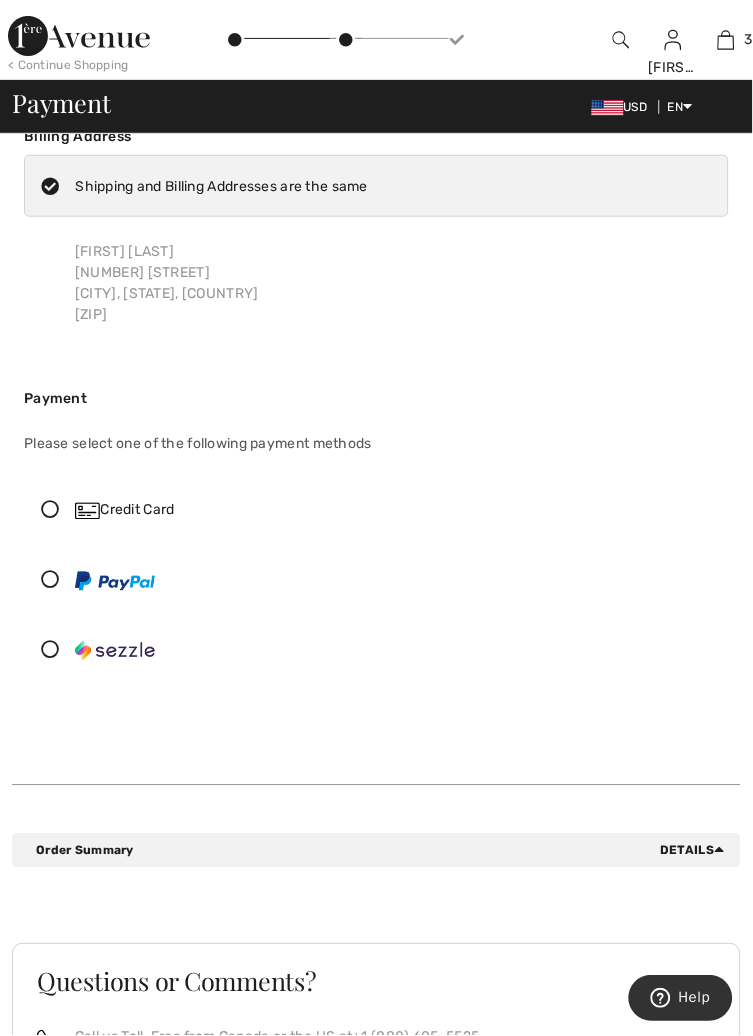 scroll, scrollTop: 0, scrollLeft: 0, axis: both 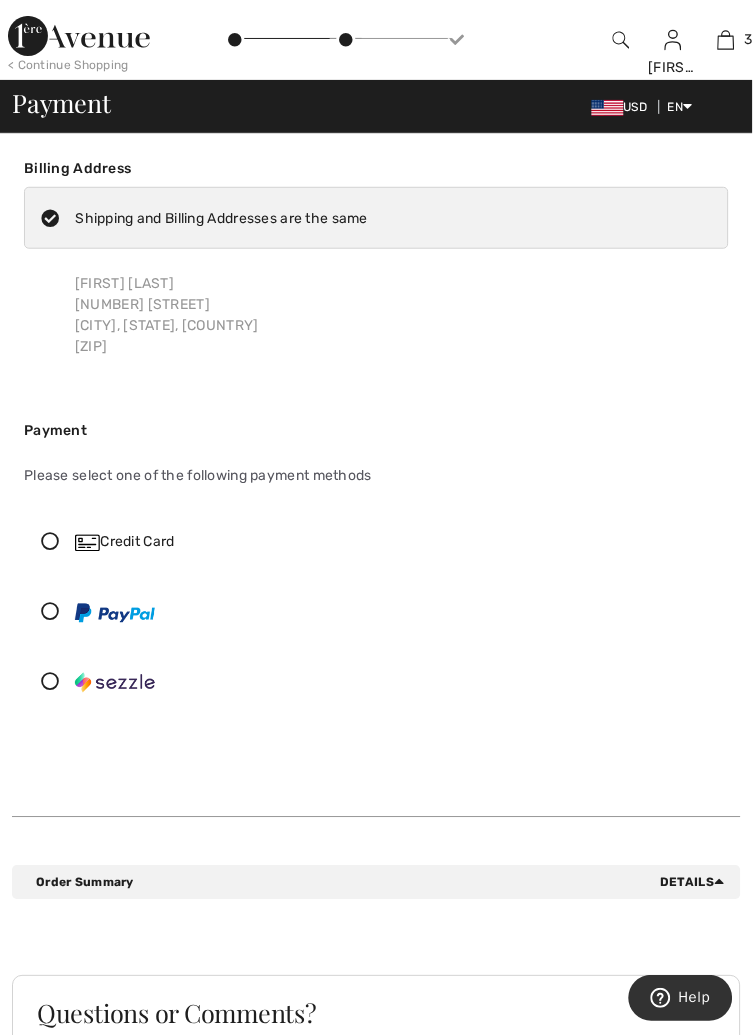click at bounding box center [50, 542] 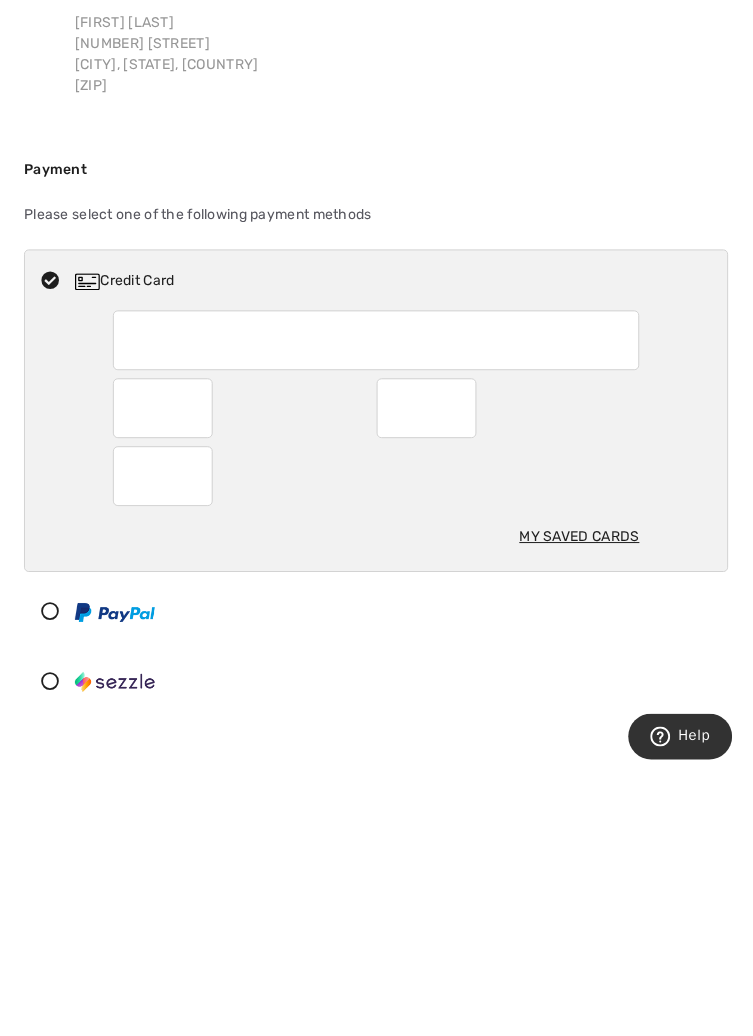scroll, scrollTop: 22, scrollLeft: 0, axis: vertical 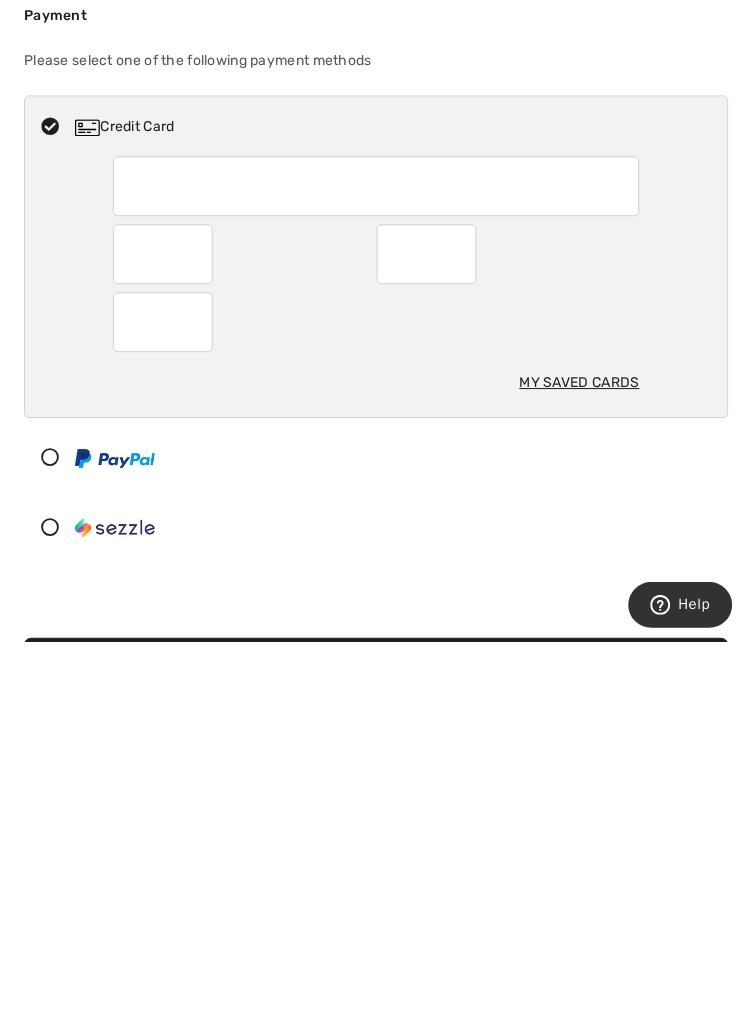 click on "My Saved Cards" at bounding box center (376, 680) 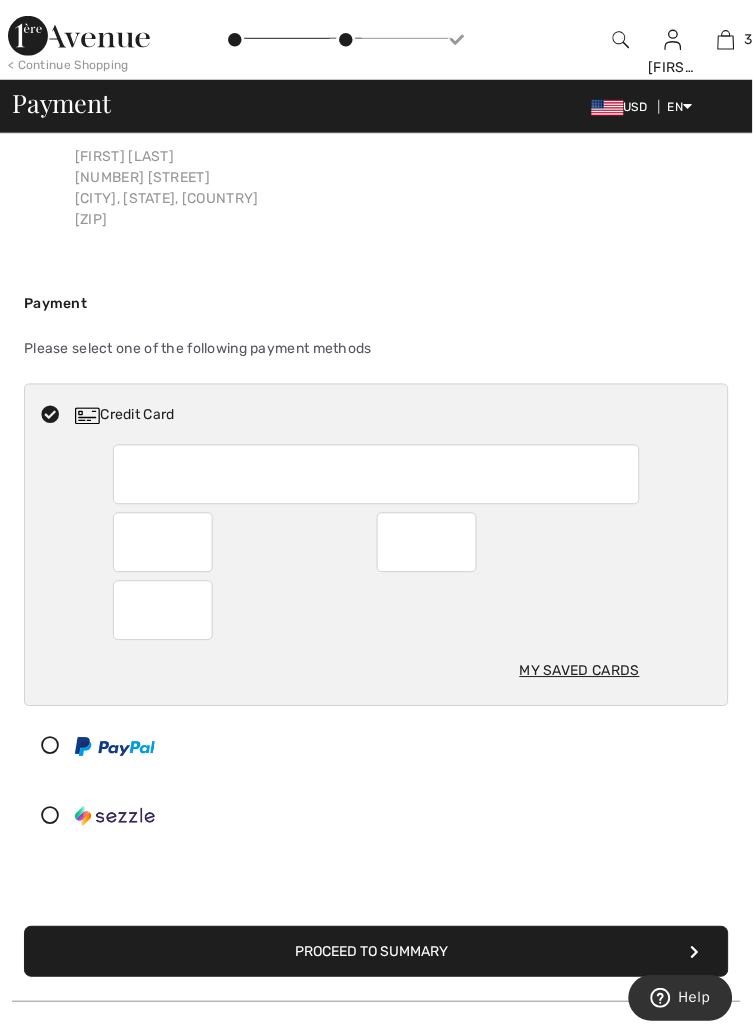 scroll, scrollTop: 133, scrollLeft: 0, axis: vertical 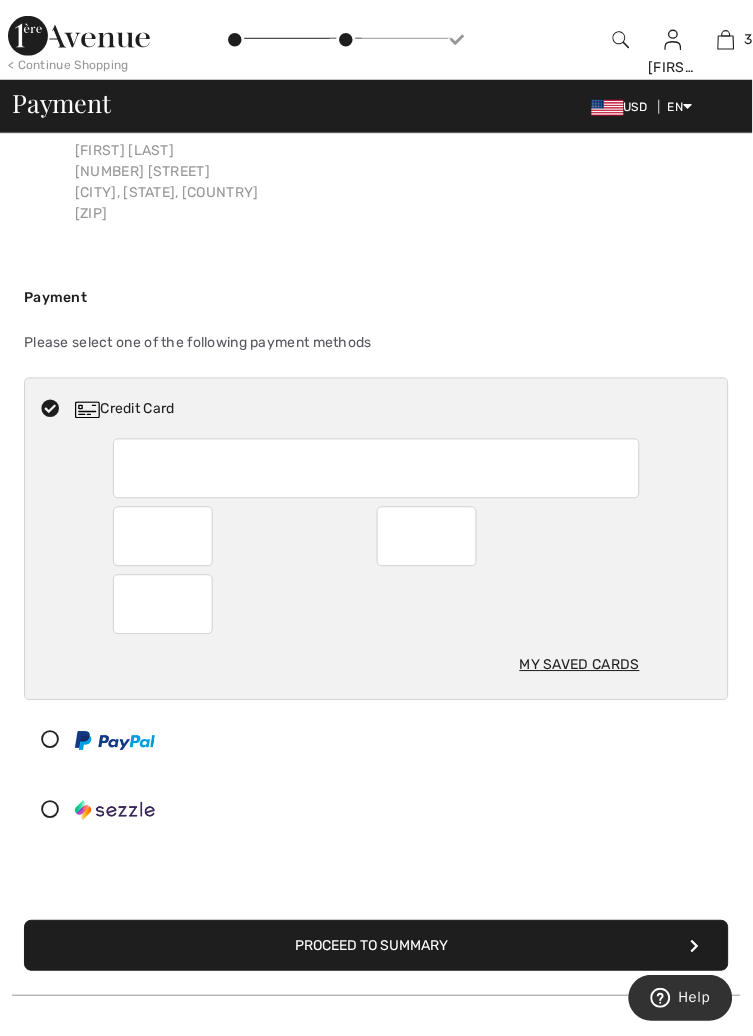 click on "Proceed to Summary" at bounding box center (376, 946) 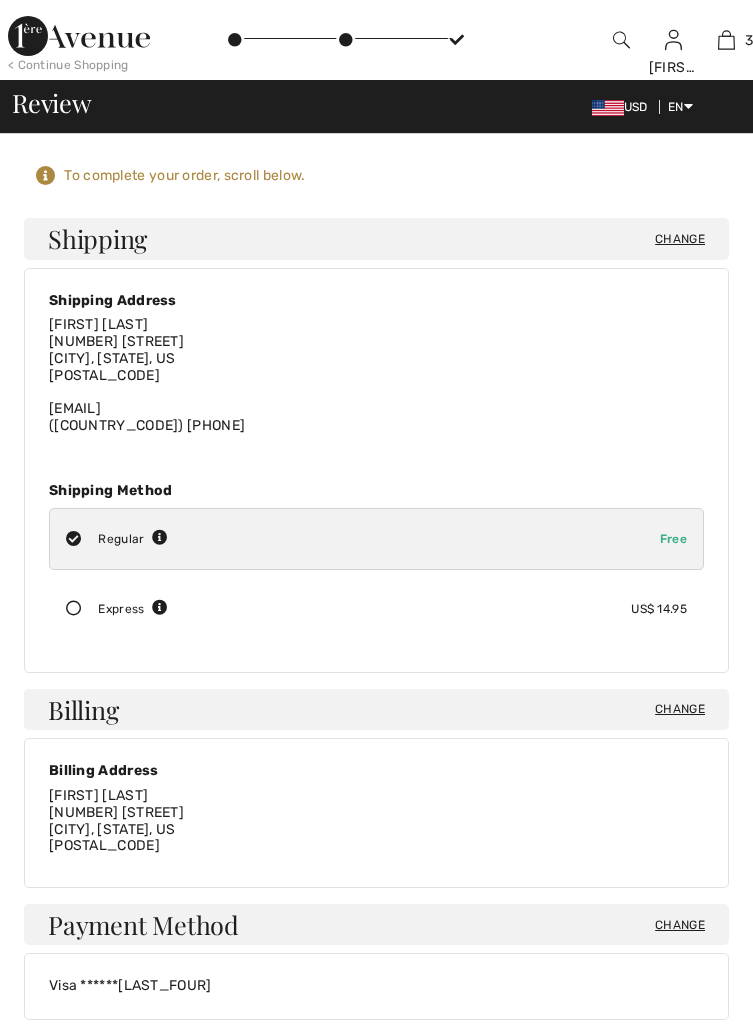 scroll, scrollTop: 0, scrollLeft: 0, axis: both 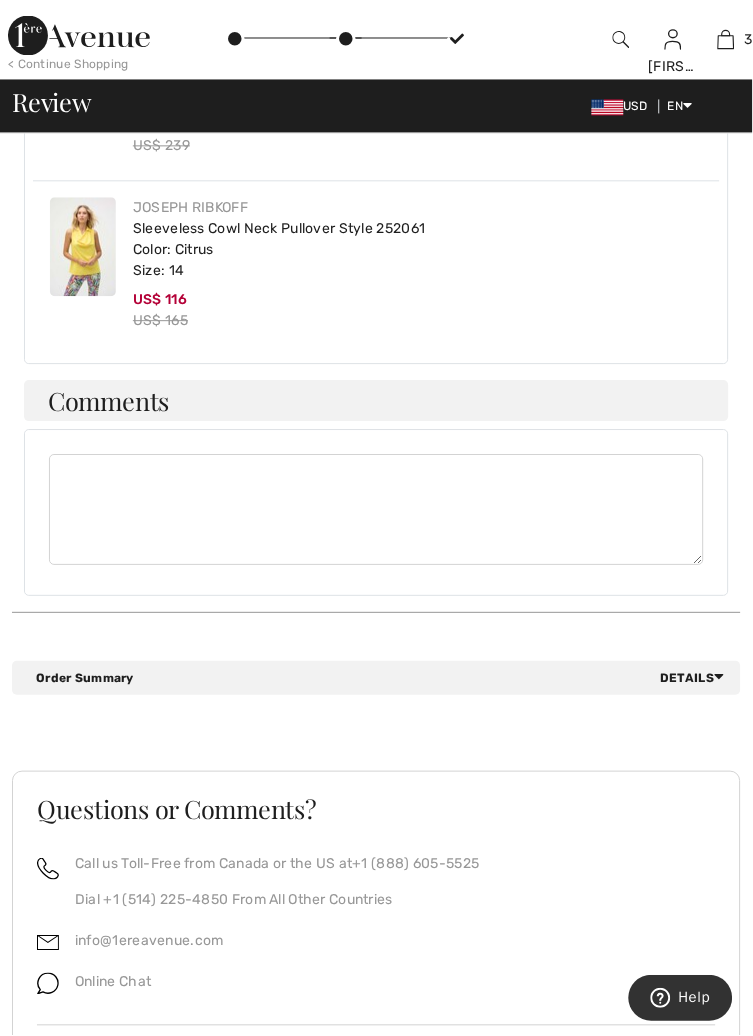 click on "Details" at bounding box center (697, 679) 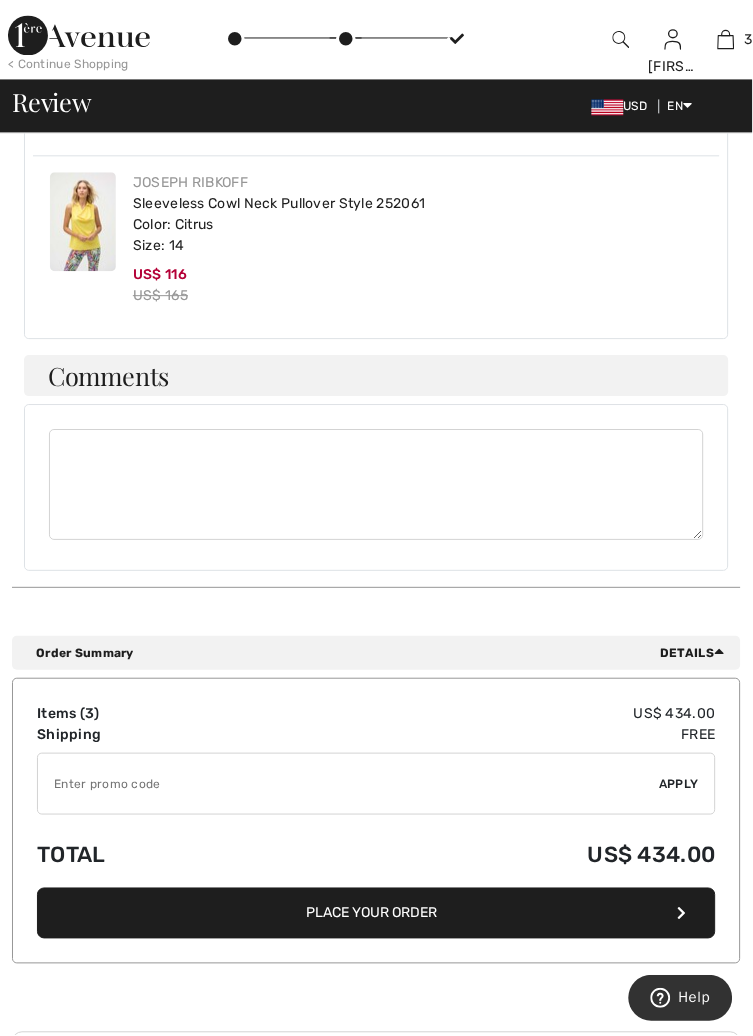 scroll, scrollTop: 1277, scrollLeft: 0, axis: vertical 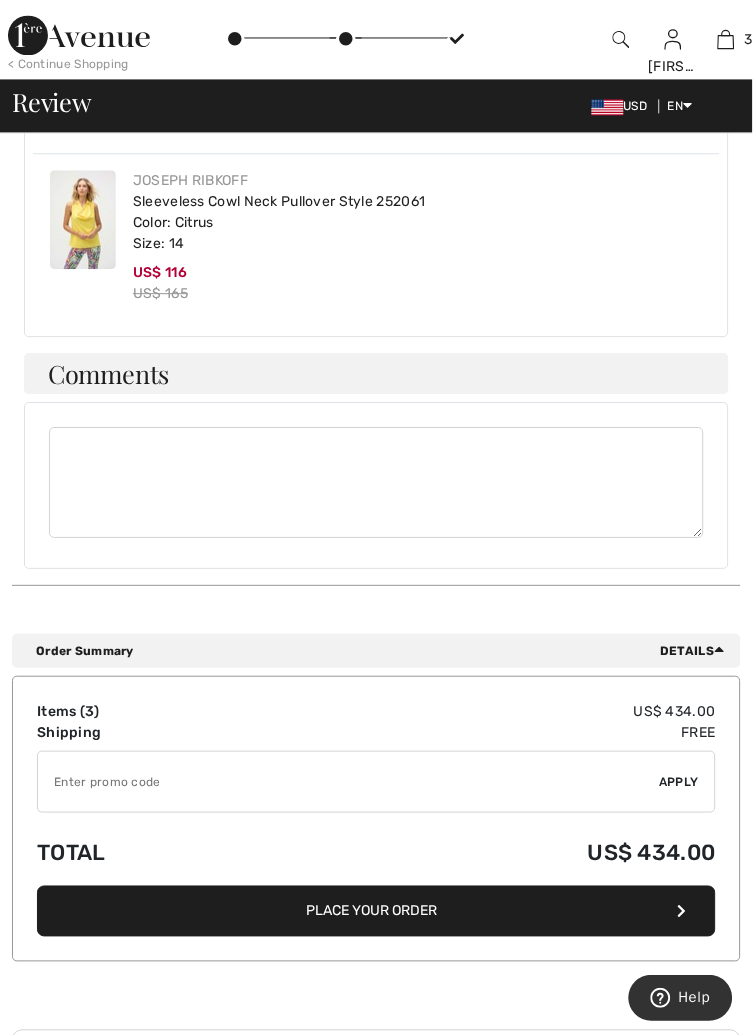 click on "Place Your Order" at bounding box center [376, 912] 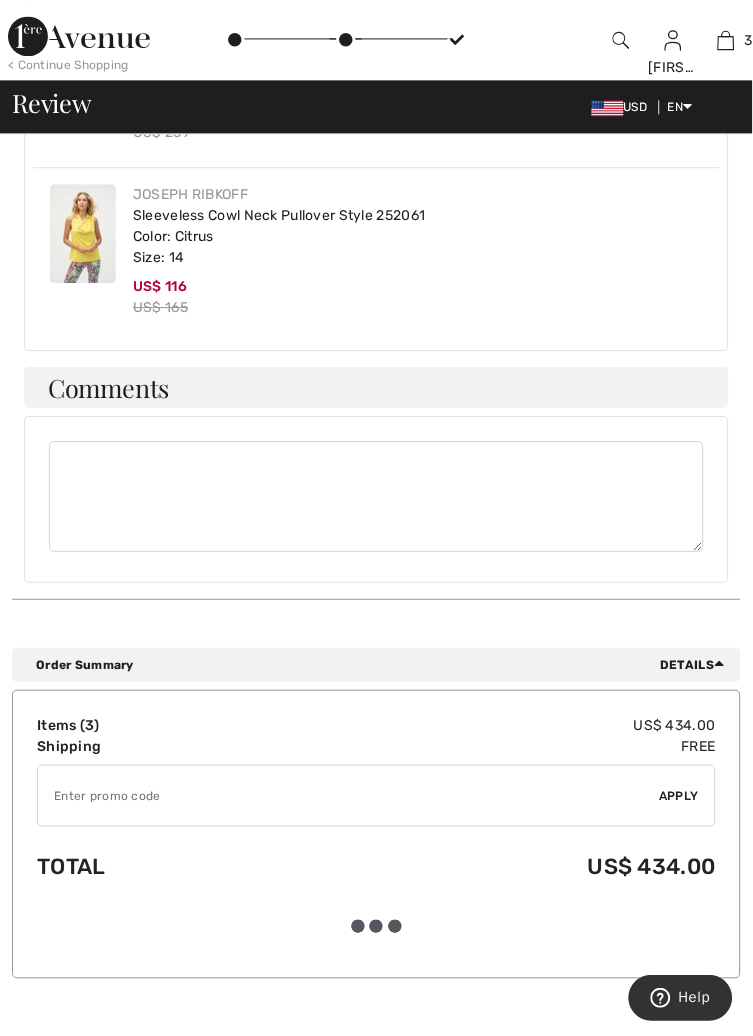 scroll, scrollTop: 1373, scrollLeft: 0, axis: vertical 